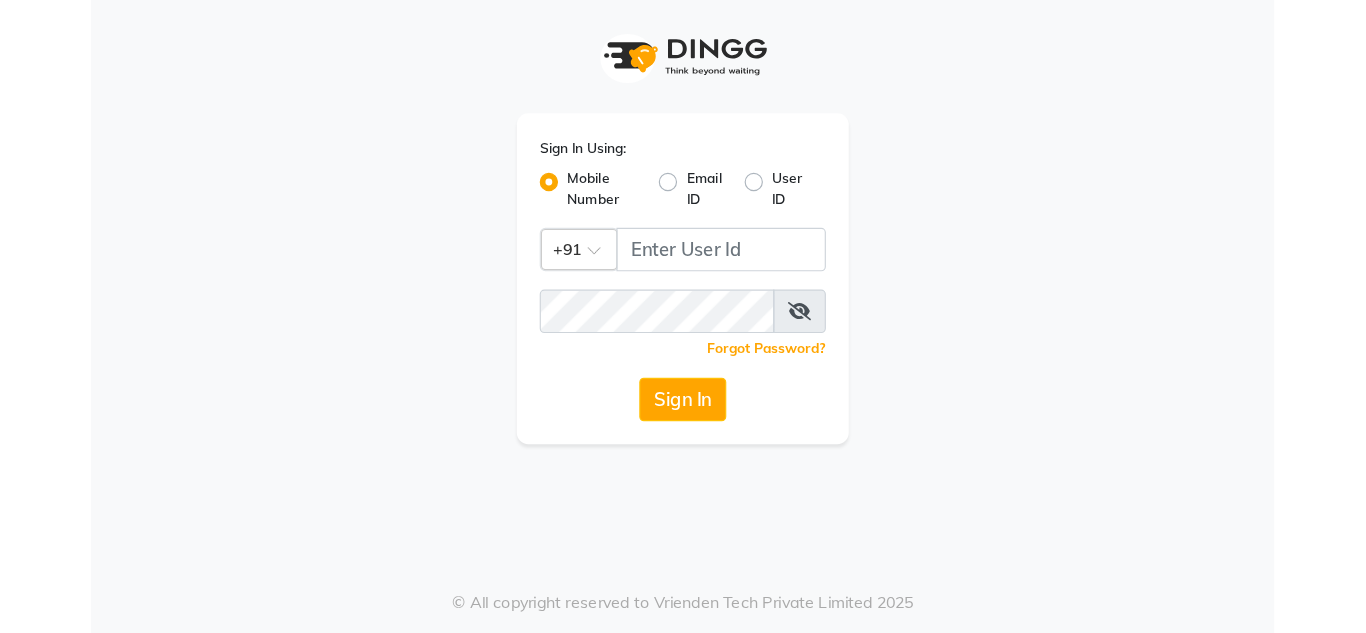 scroll, scrollTop: 0, scrollLeft: 0, axis: both 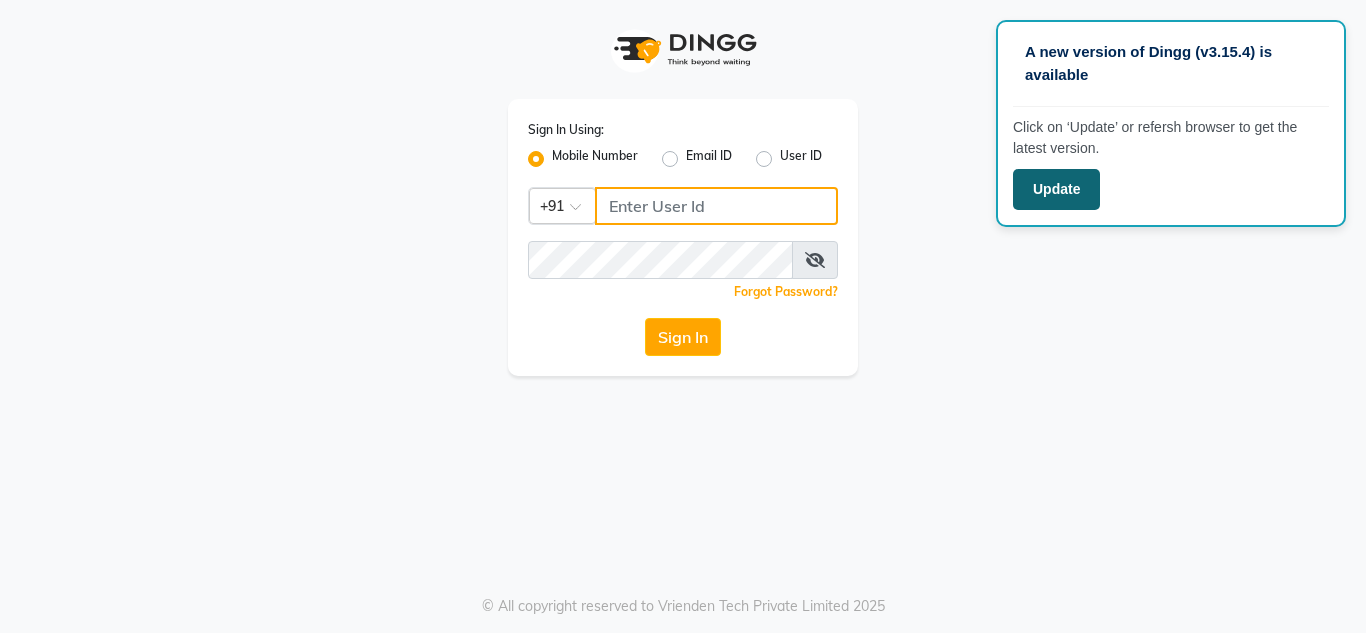 type on "9867141431" 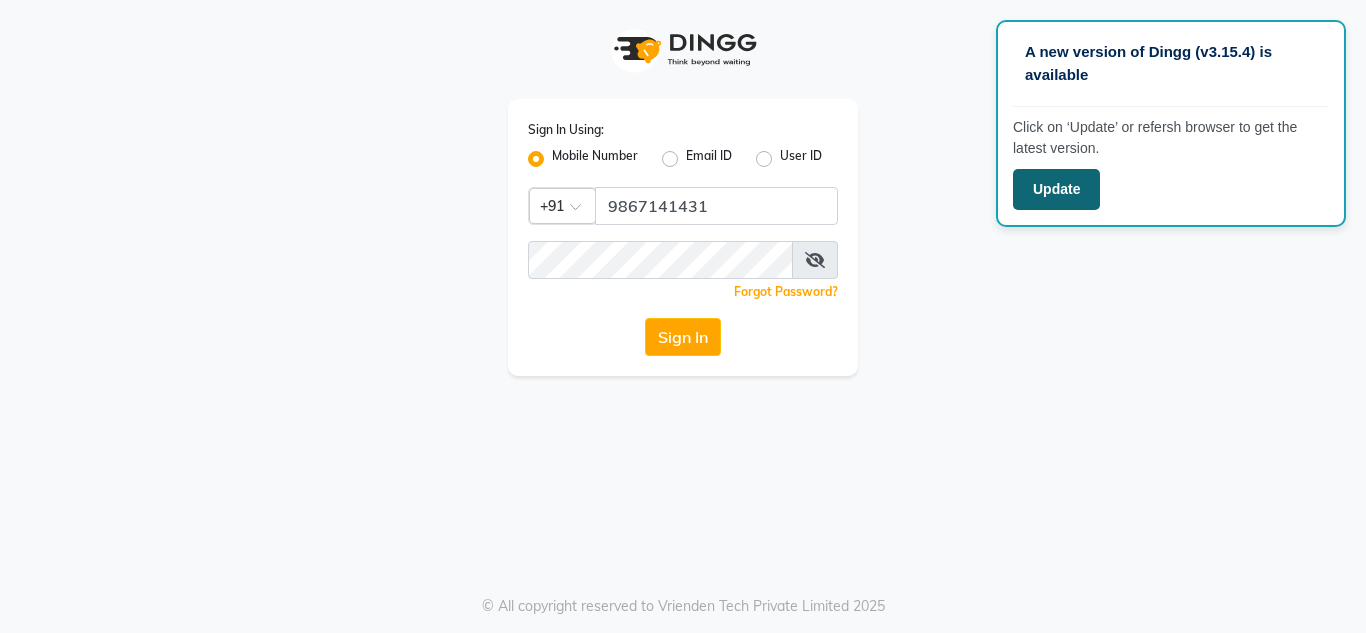 click on "Update" 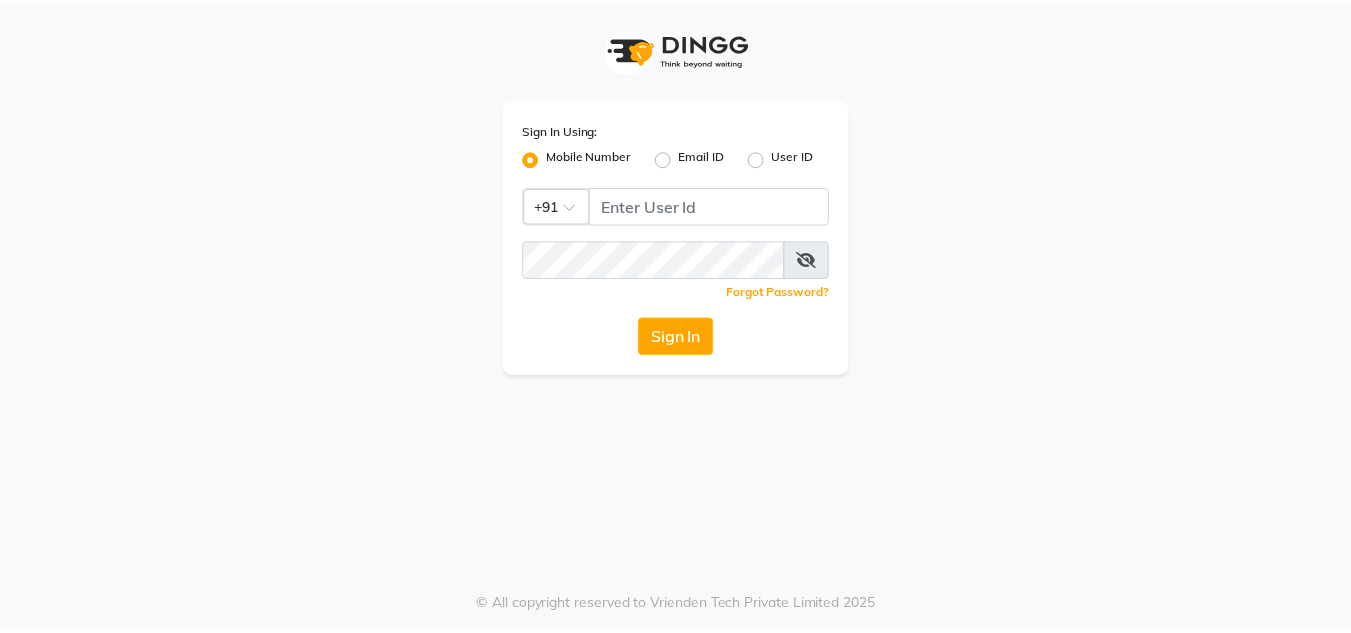 scroll, scrollTop: 0, scrollLeft: 0, axis: both 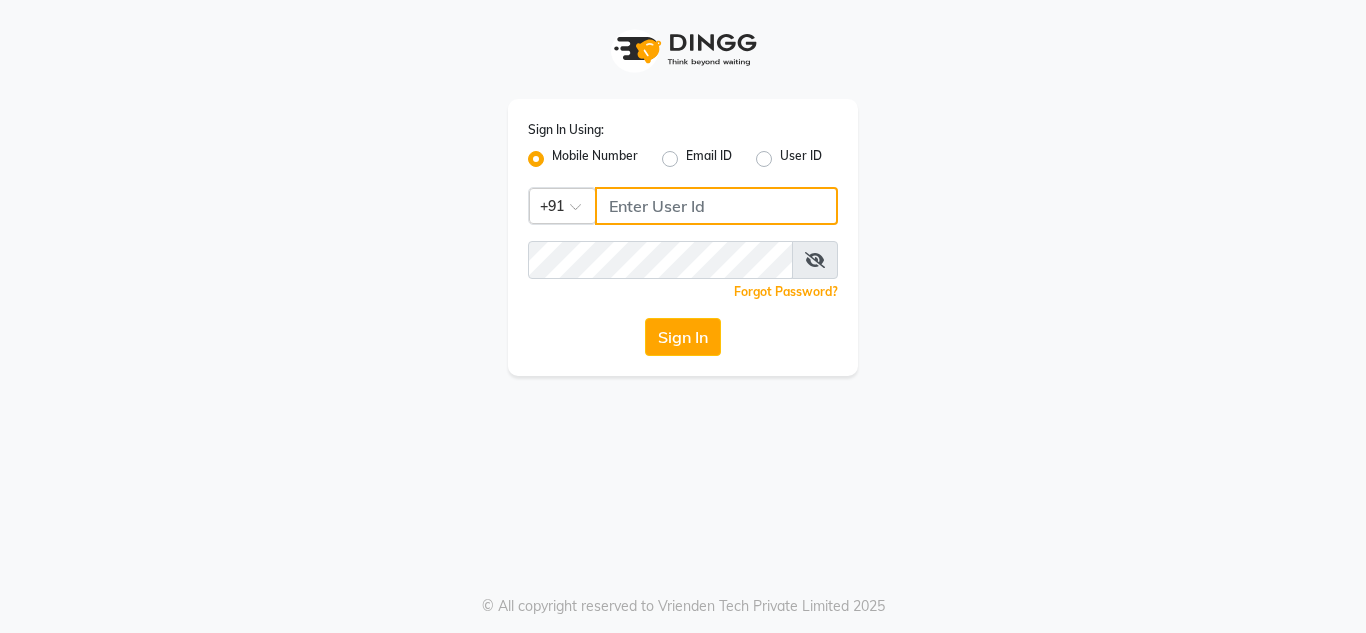 type on "9867141431" 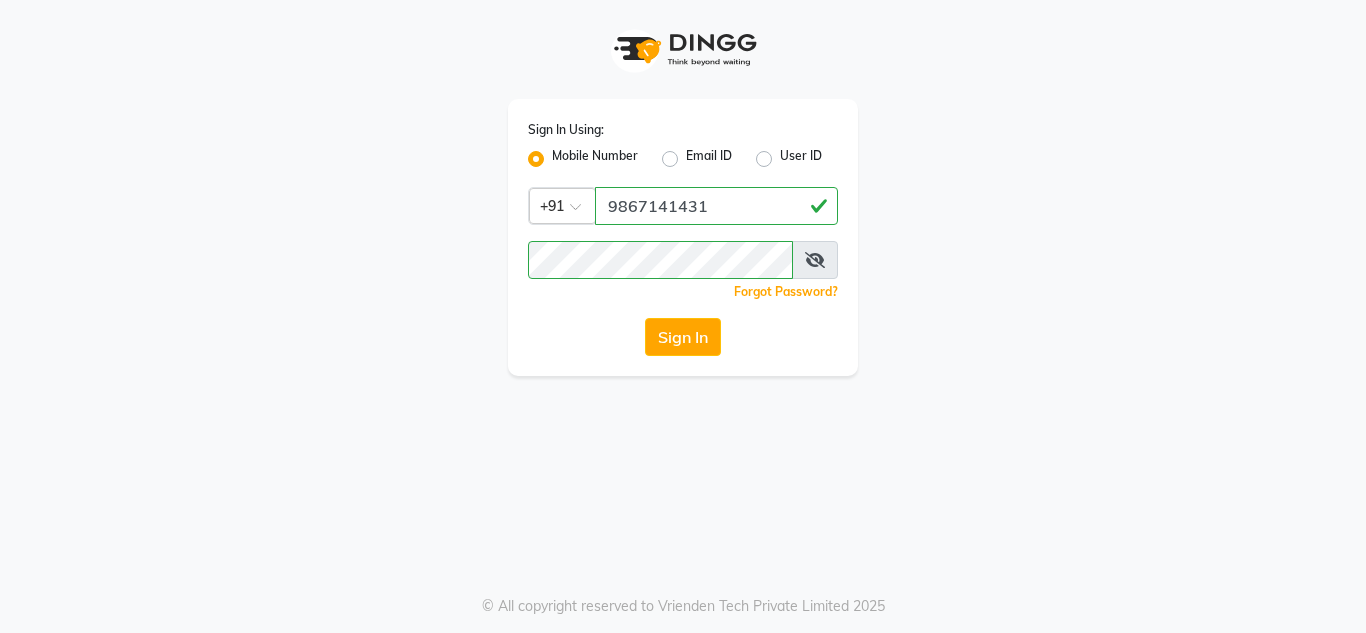 click at bounding box center [815, 260] 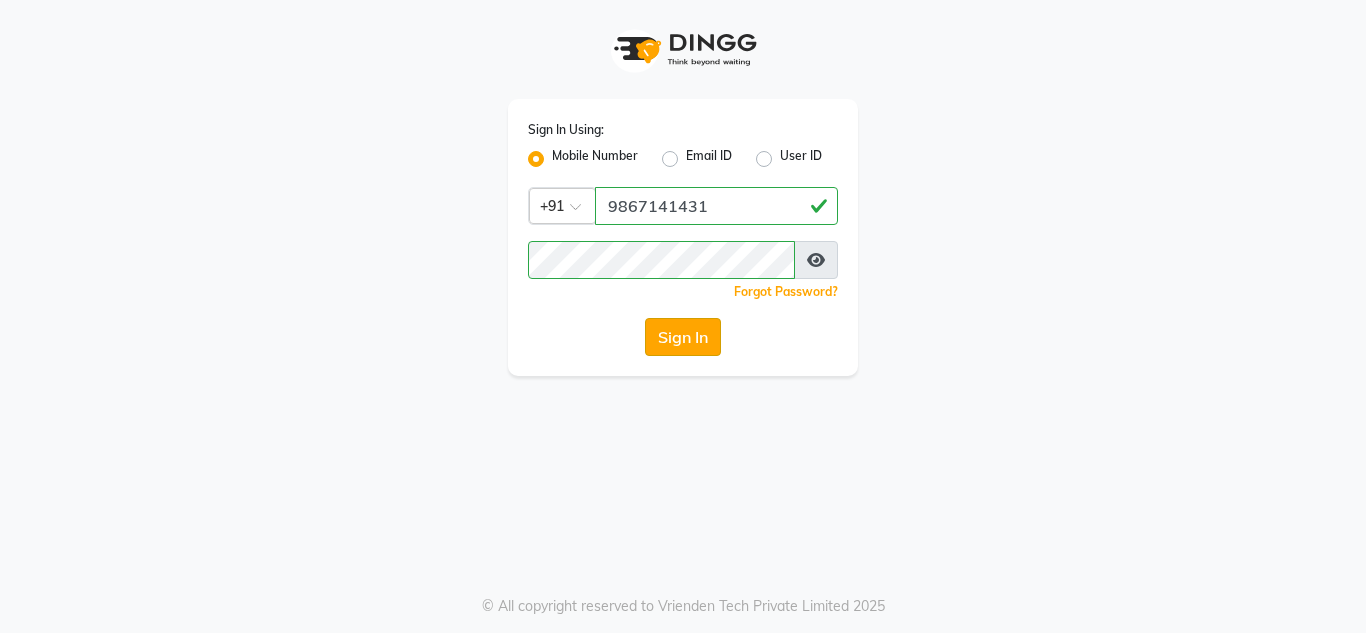 click on "Sign In" 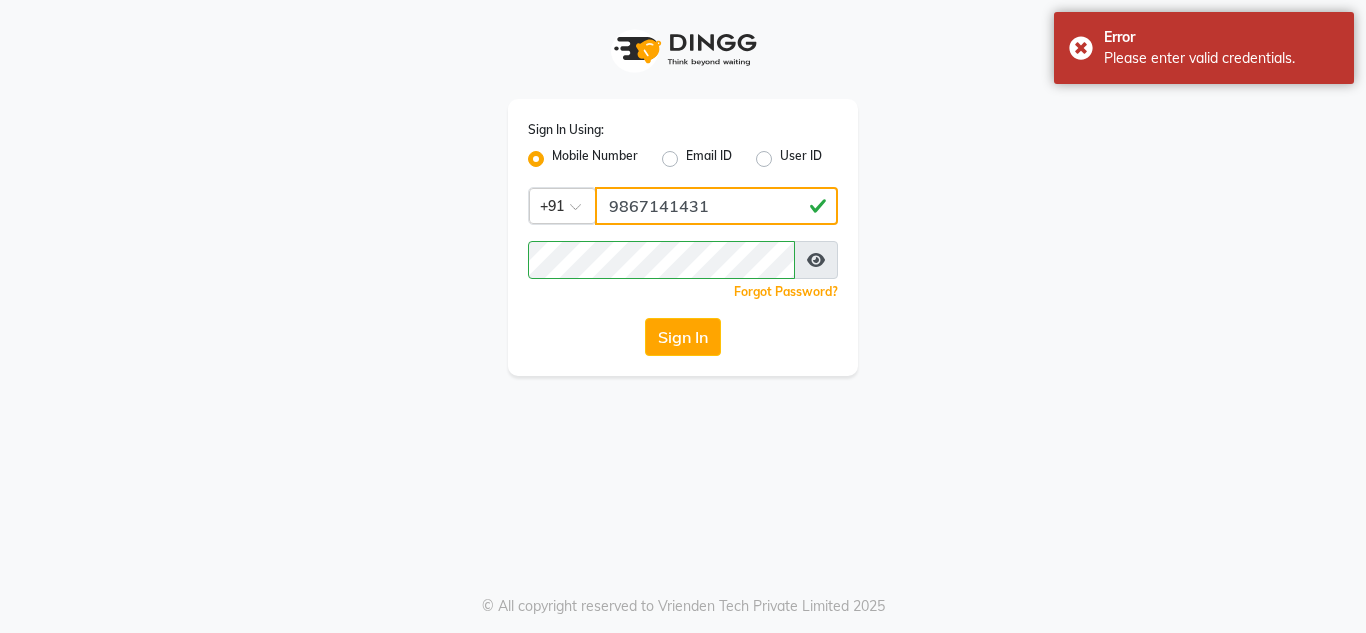 click on "9867141431" 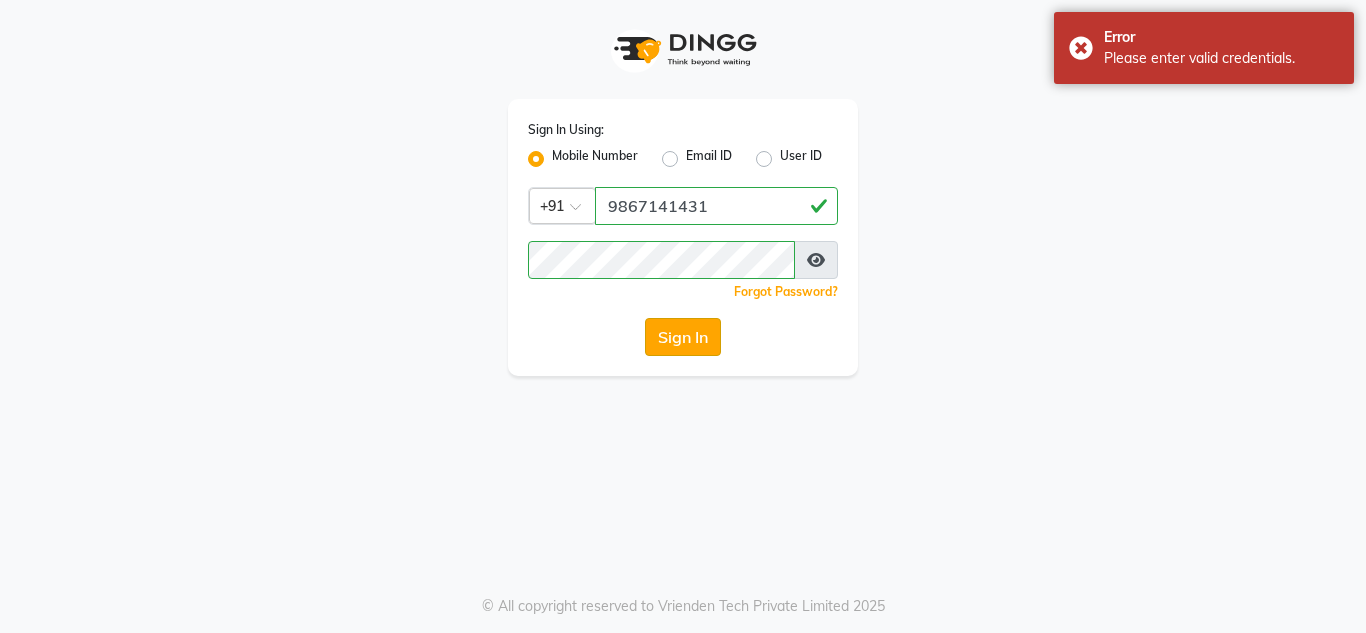 click on "Sign In" 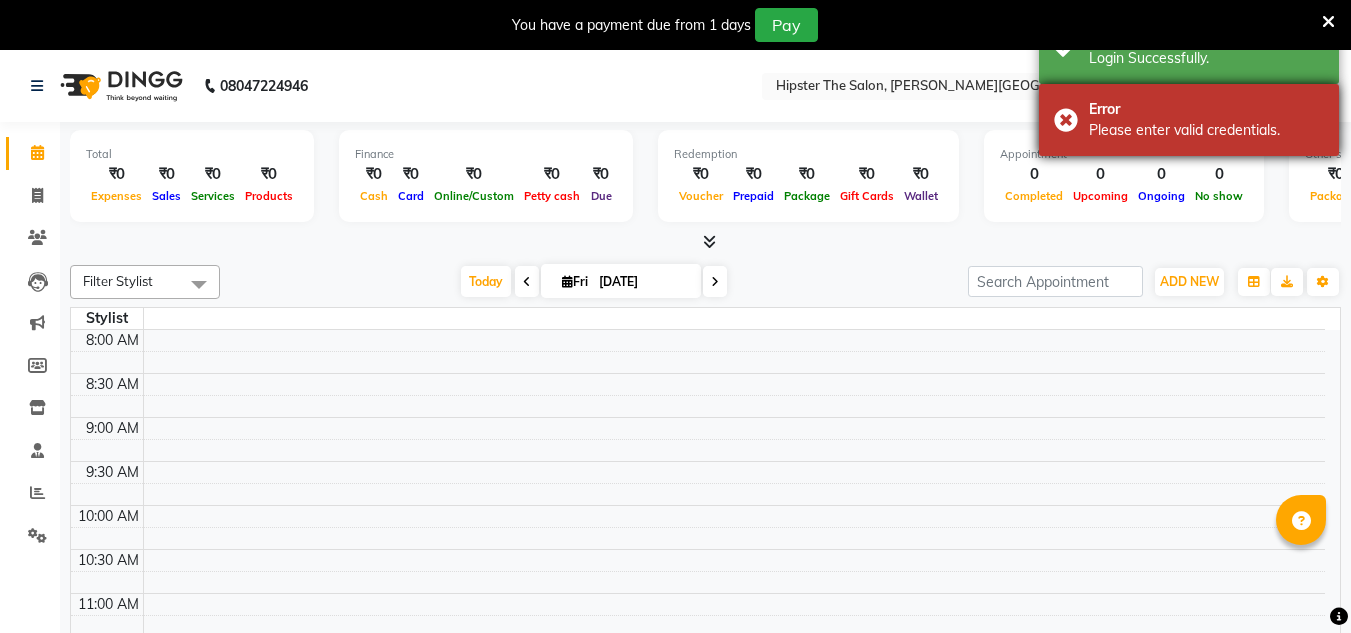 click on "Error   Please enter valid credentials." at bounding box center (1189, 120) 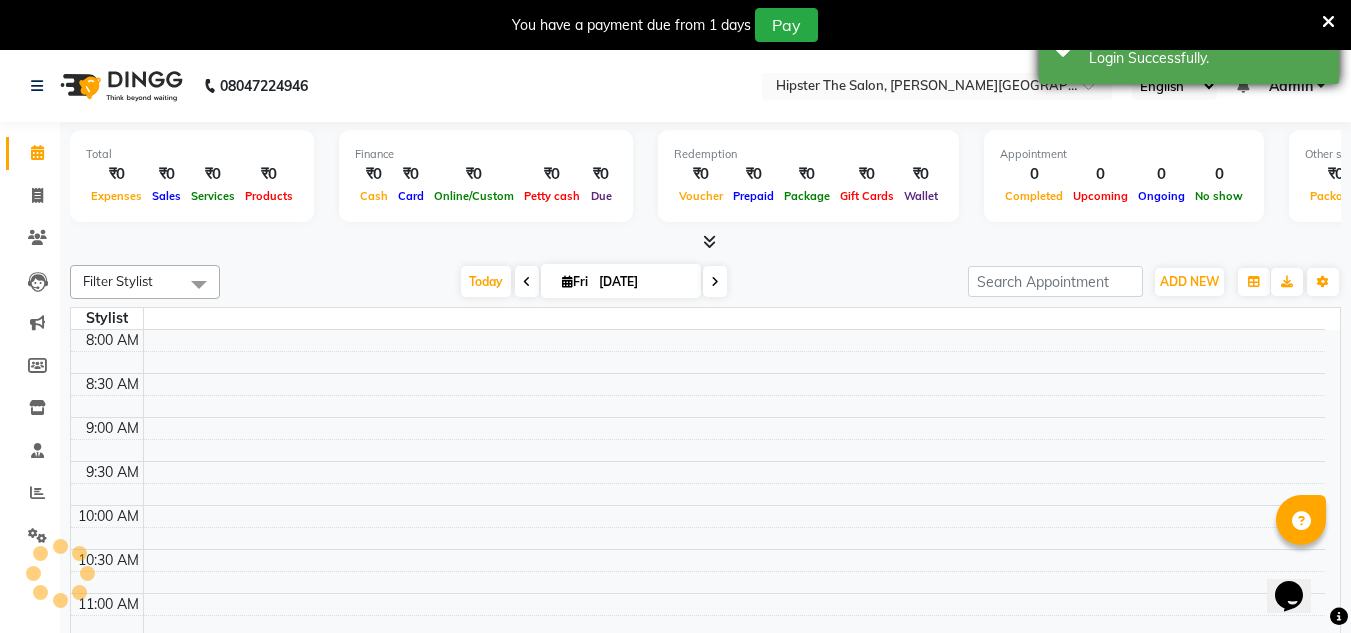 scroll, scrollTop: 0, scrollLeft: 0, axis: both 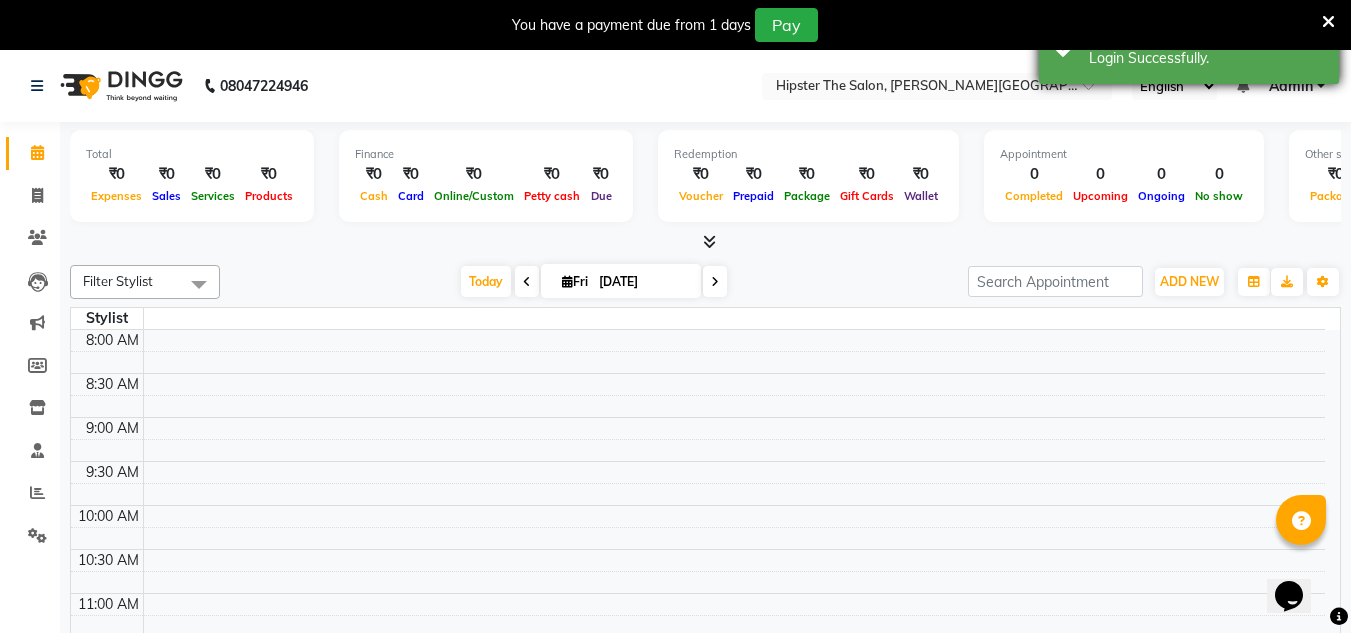 click on "Login Successfully." at bounding box center [1206, 58] 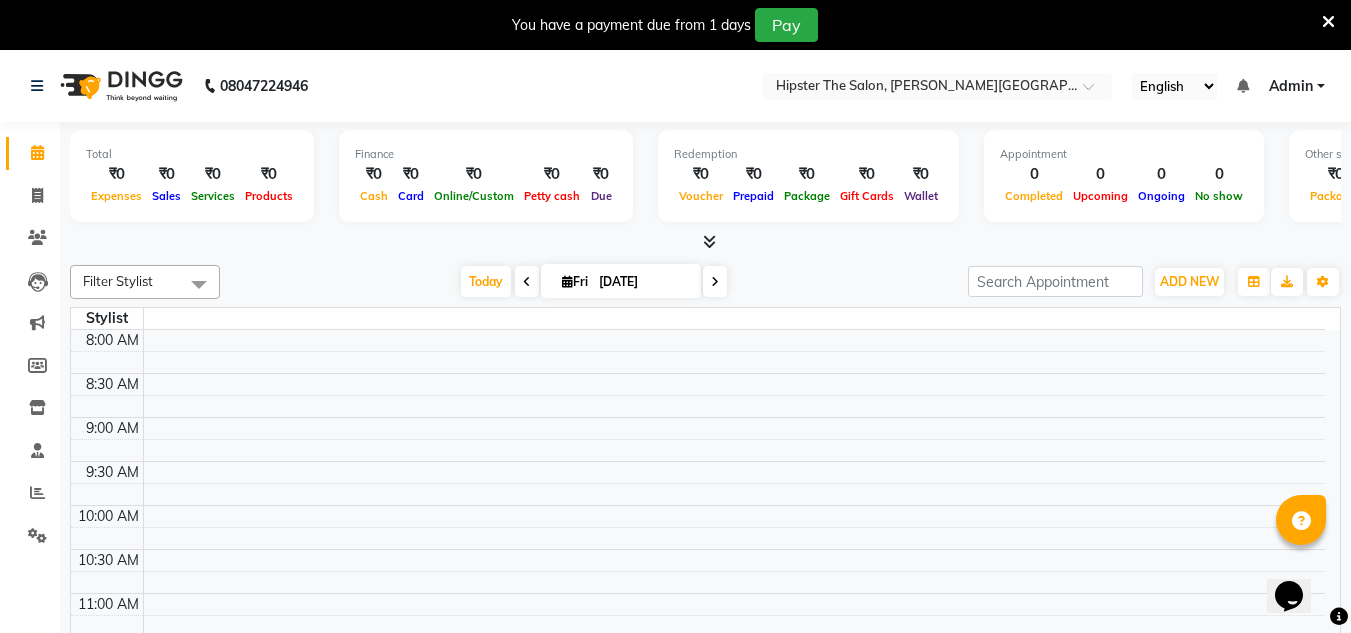 click at bounding box center (1328, 22) 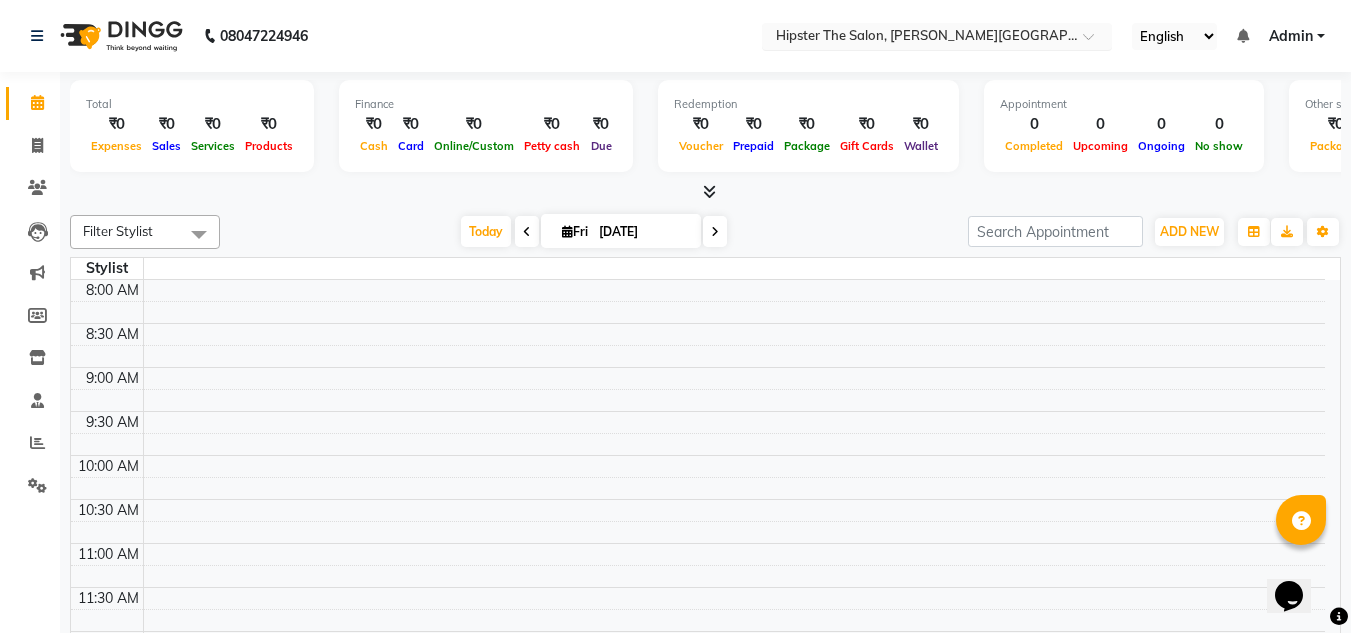 click at bounding box center (917, 38) 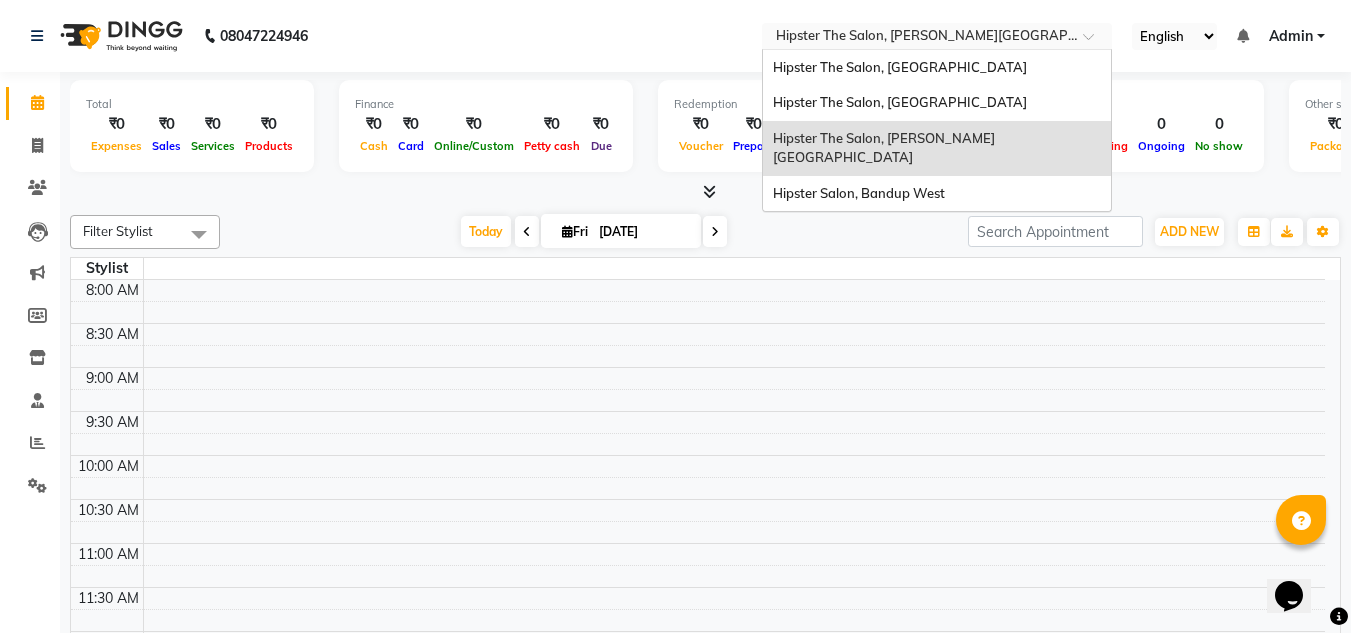 click on "Hipster The Salon, [PERSON_NAME][GEOGRAPHIC_DATA]" at bounding box center (884, 148) 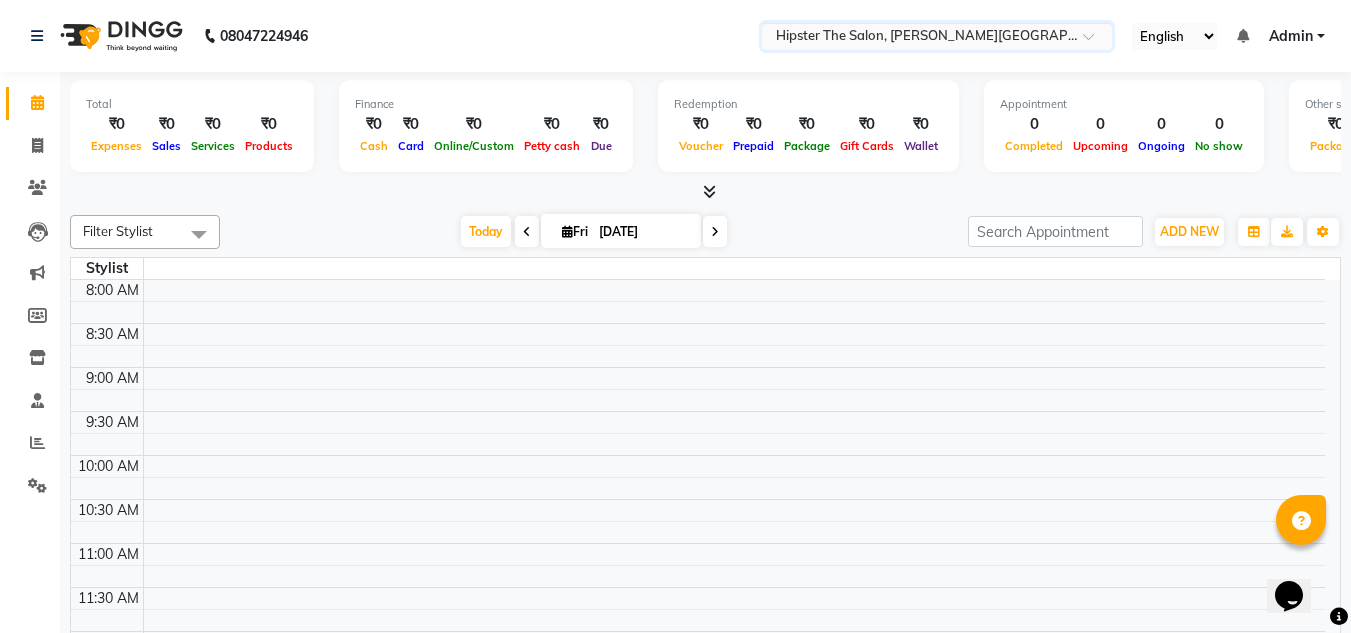 click on "Appointment  0 Completed 0 Upcoming 0 Ongoing 0 No show" at bounding box center (1124, 126) 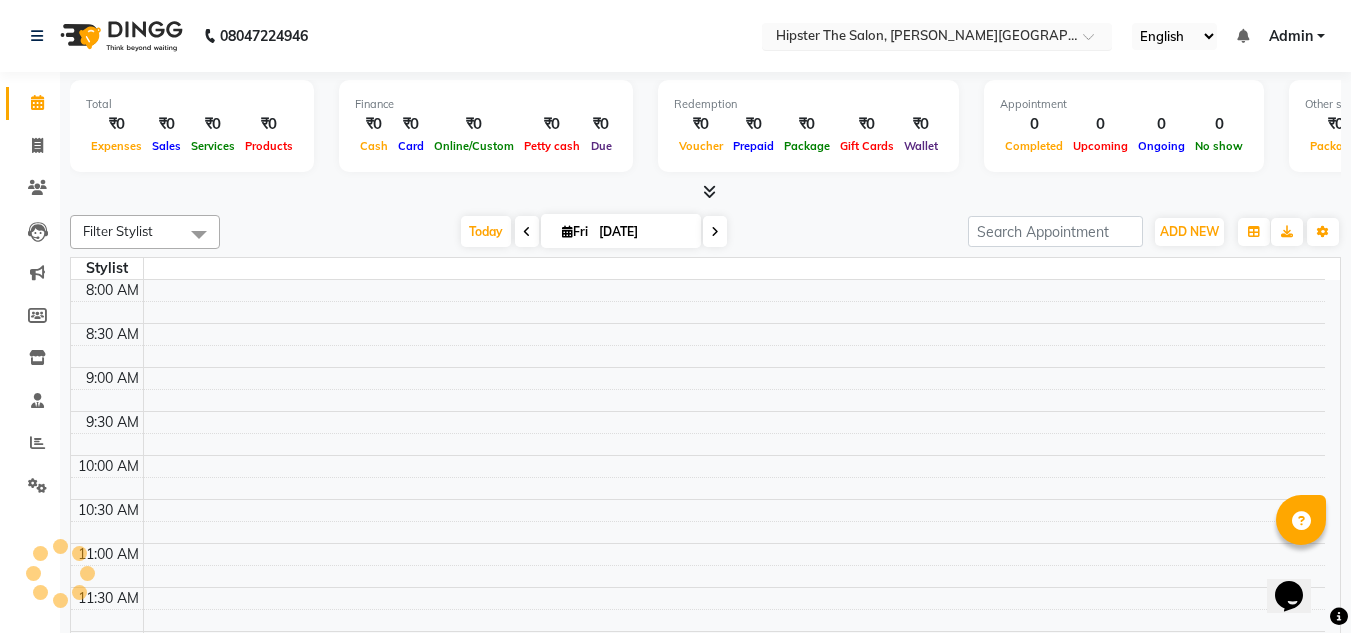 click at bounding box center [917, 38] 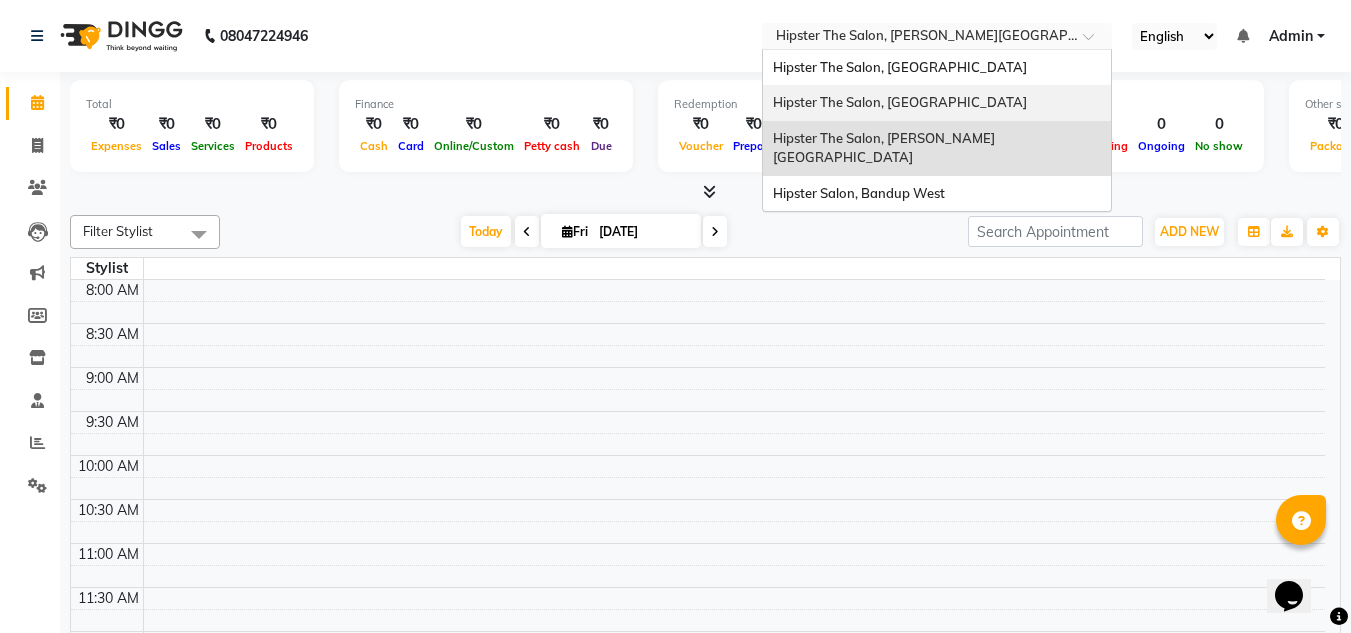 click on "Hipster The Salon, Pedder Road" at bounding box center (900, 102) 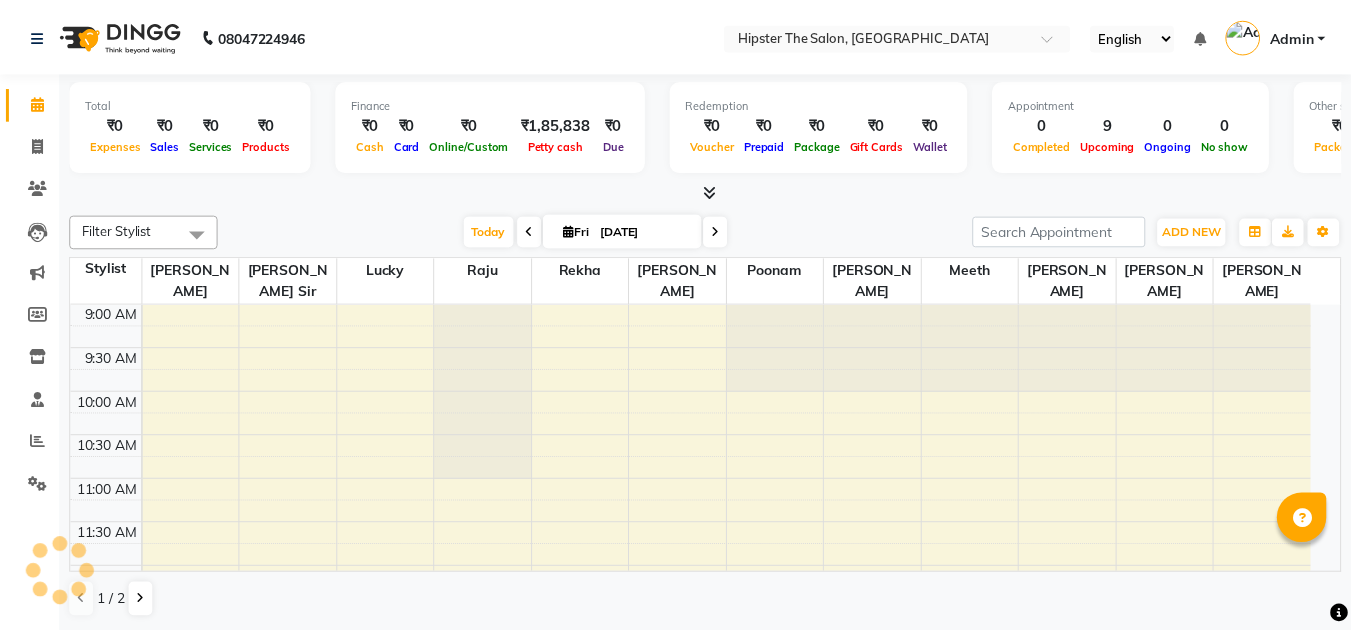 scroll, scrollTop: 0, scrollLeft: 0, axis: both 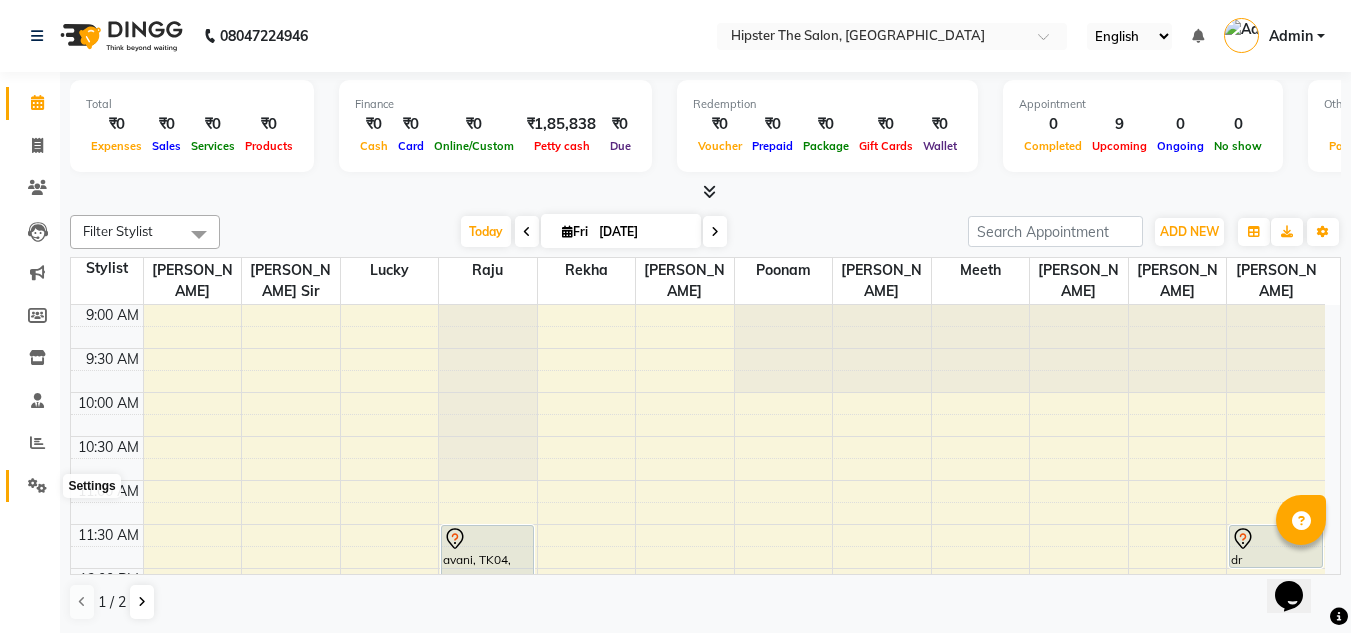 click 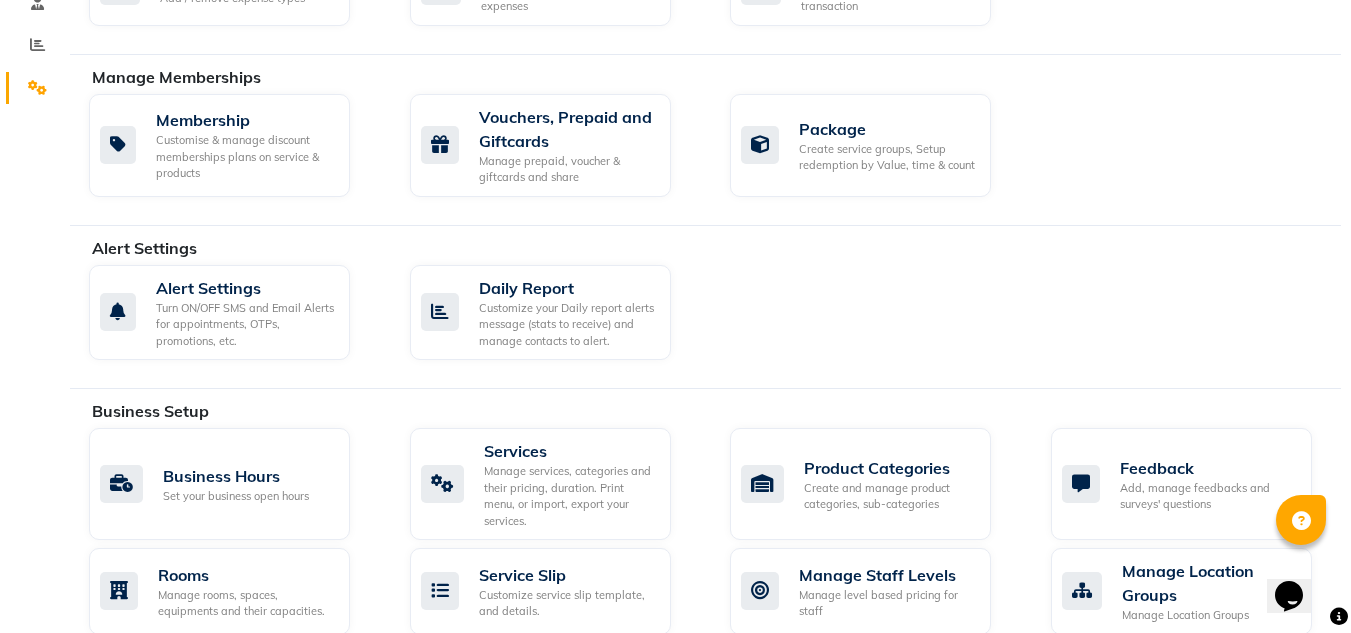 scroll, scrollTop: 400, scrollLeft: 0, axis: vertical 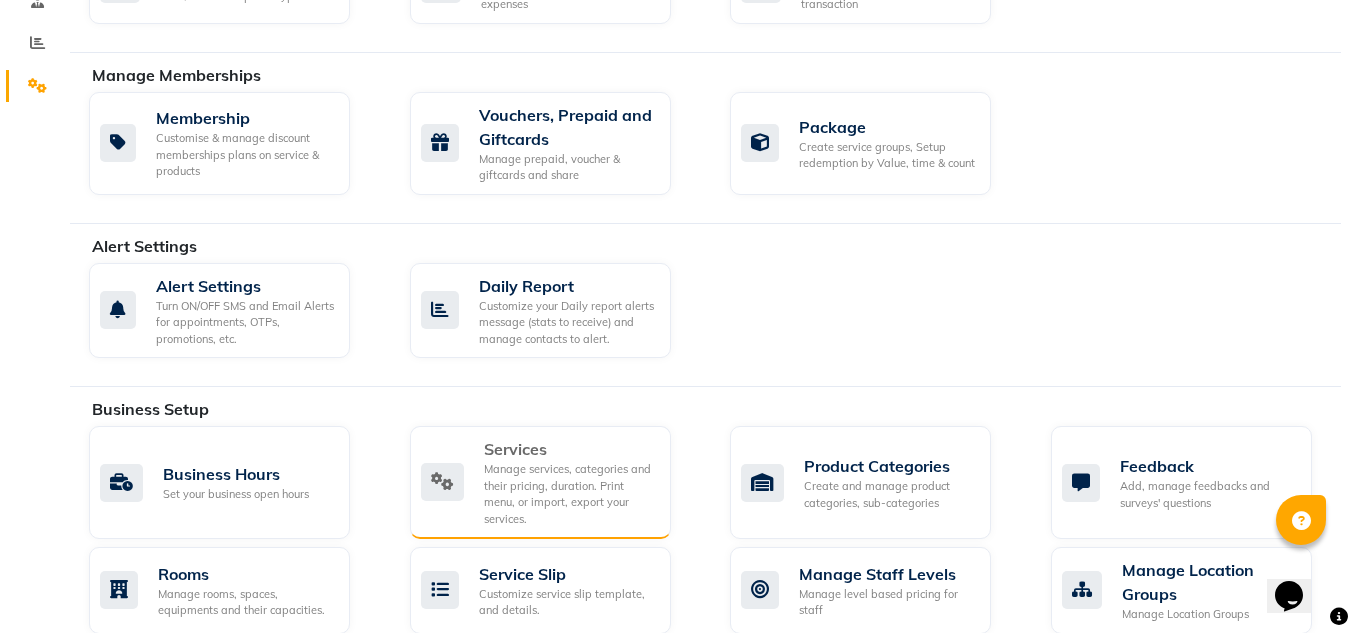 click on "Services" 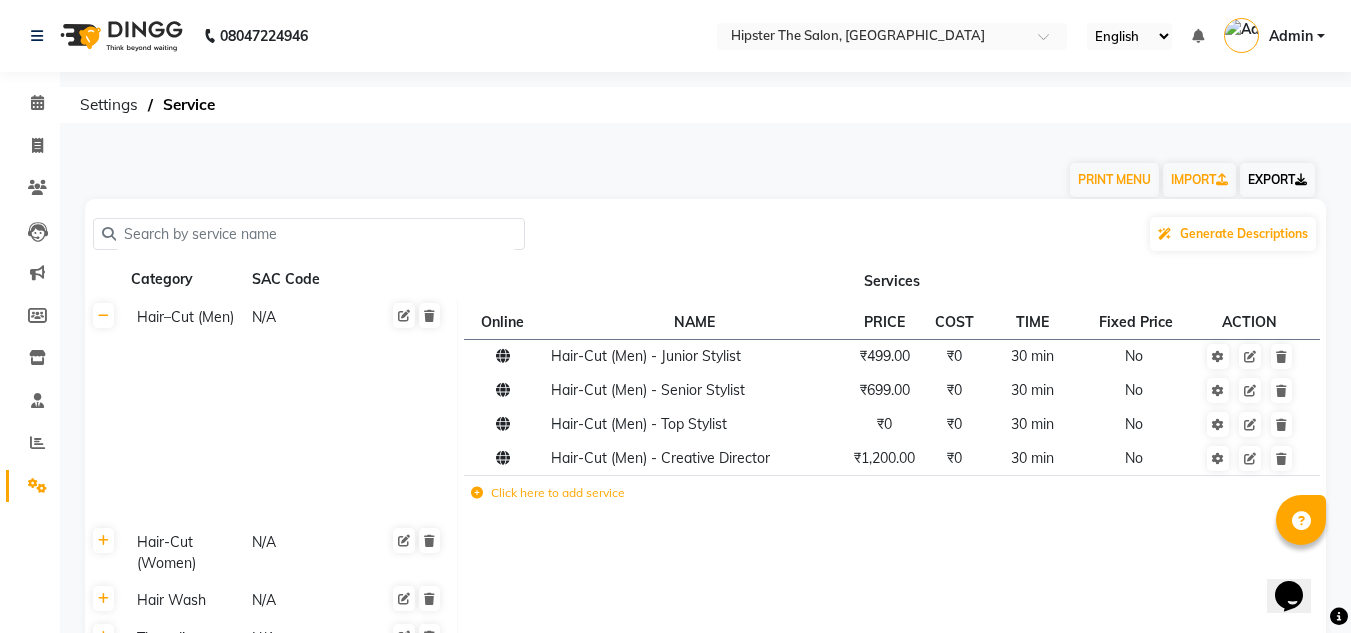 click on "EXPORT" 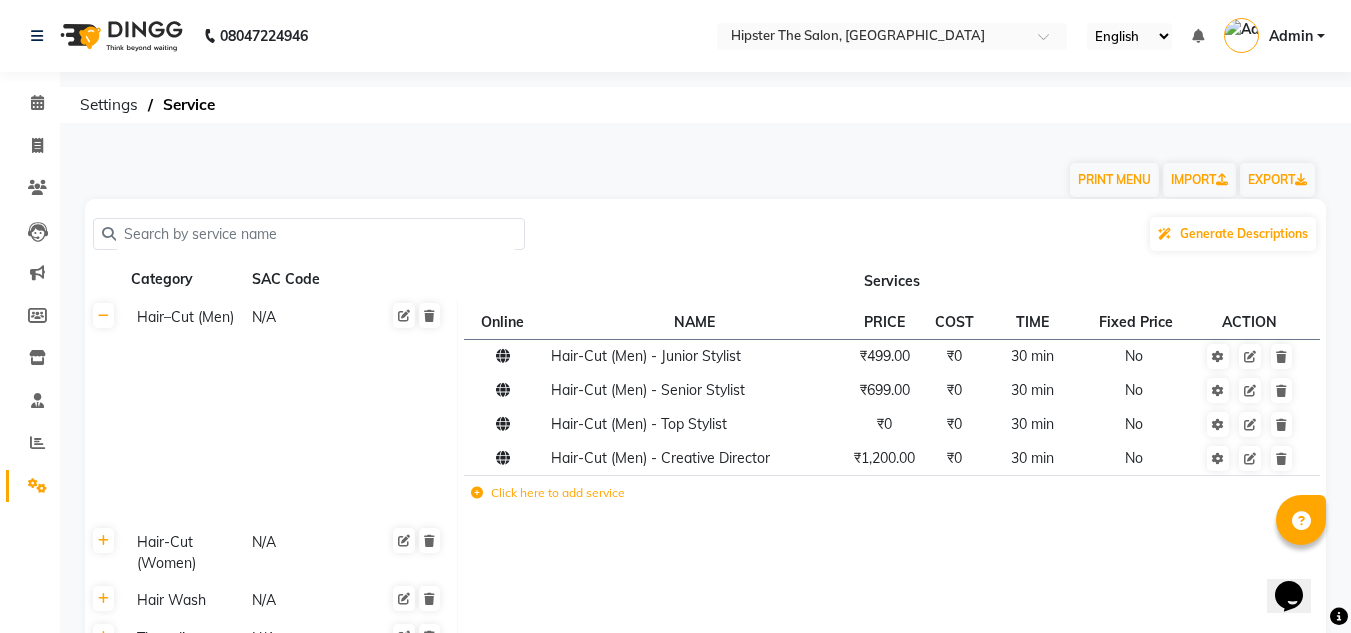 click on "PRINT MENU   IMPORT   EXPORT" 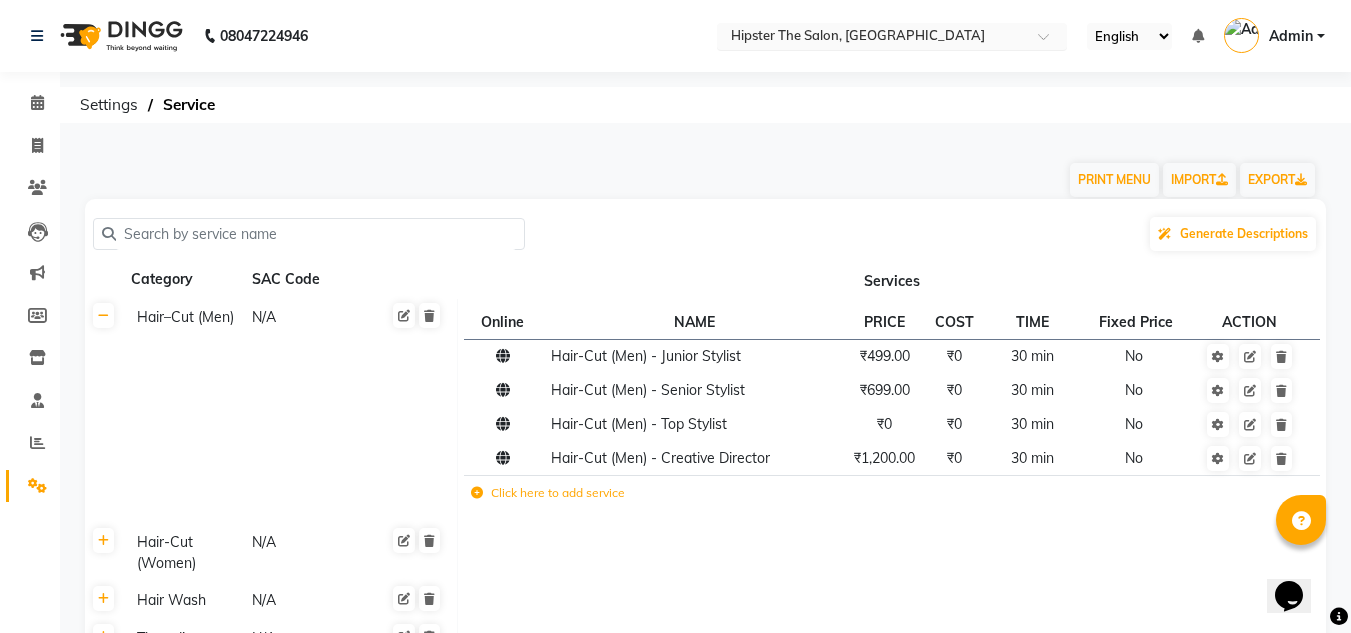 click at bounding box center (872, 38) 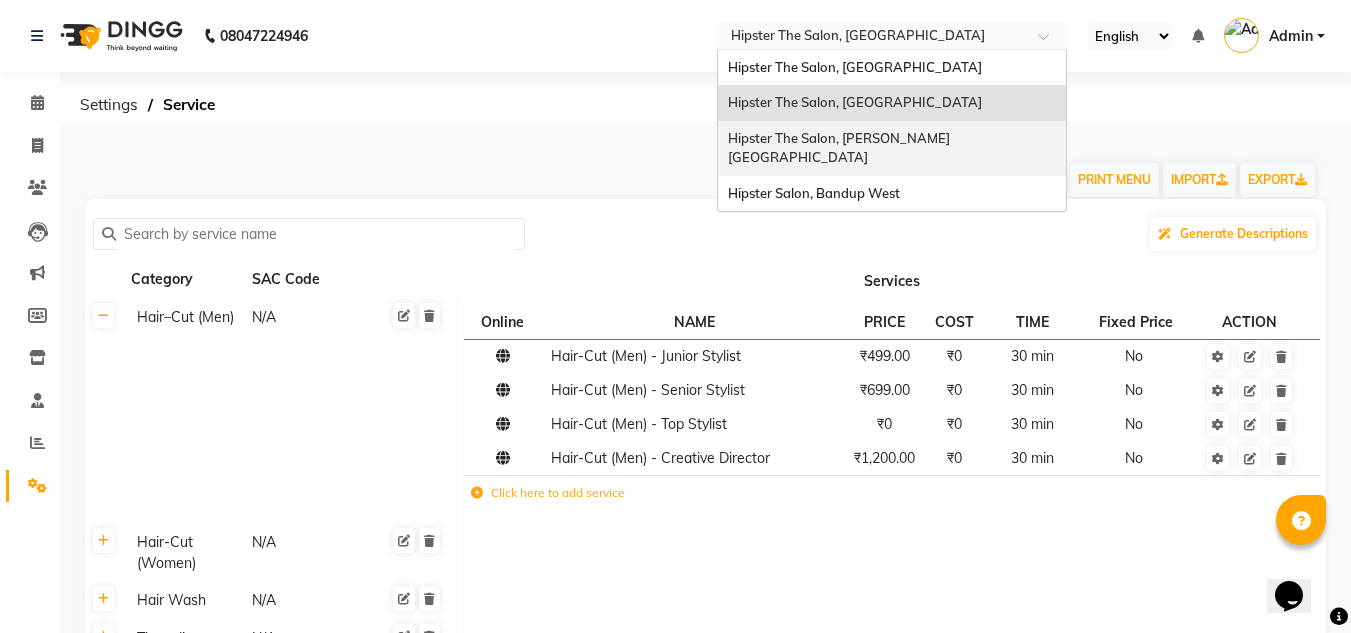 click on "Hipster The Salon, [PERSON_NAME][GEOGRAPHIC_DATA]" at bounding box center [839, 148] 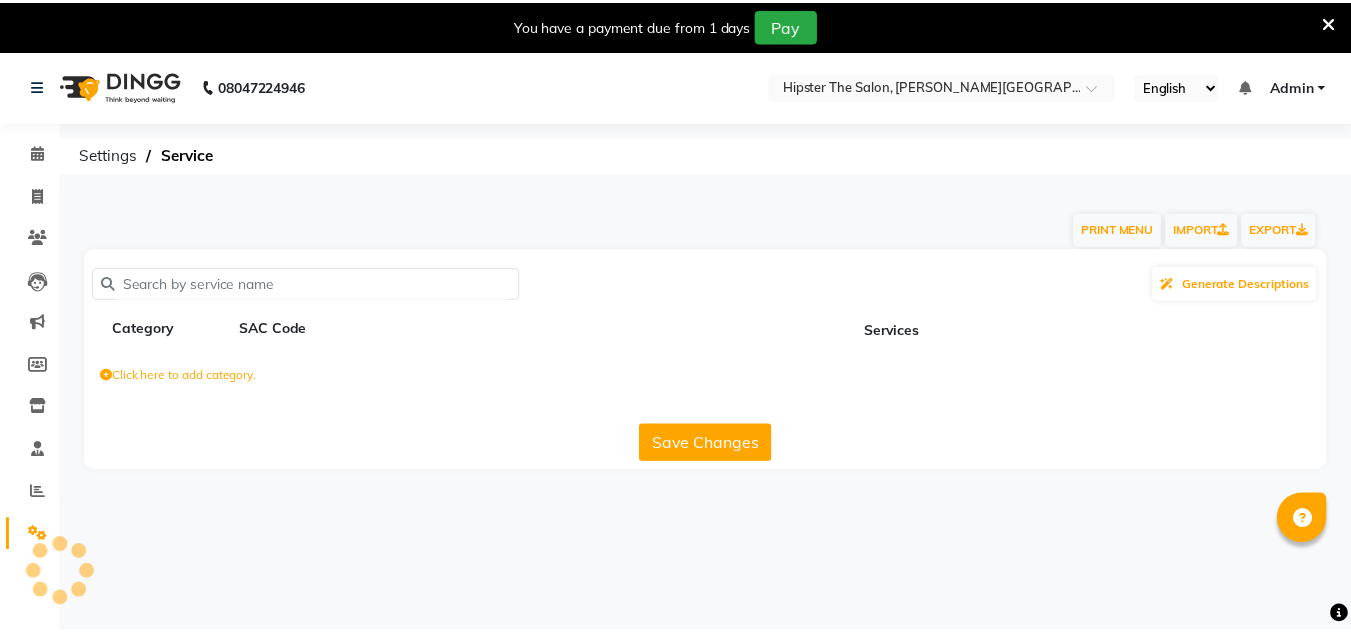 scroll, scrollTop: 0, scrollLeft: 0, axis: both 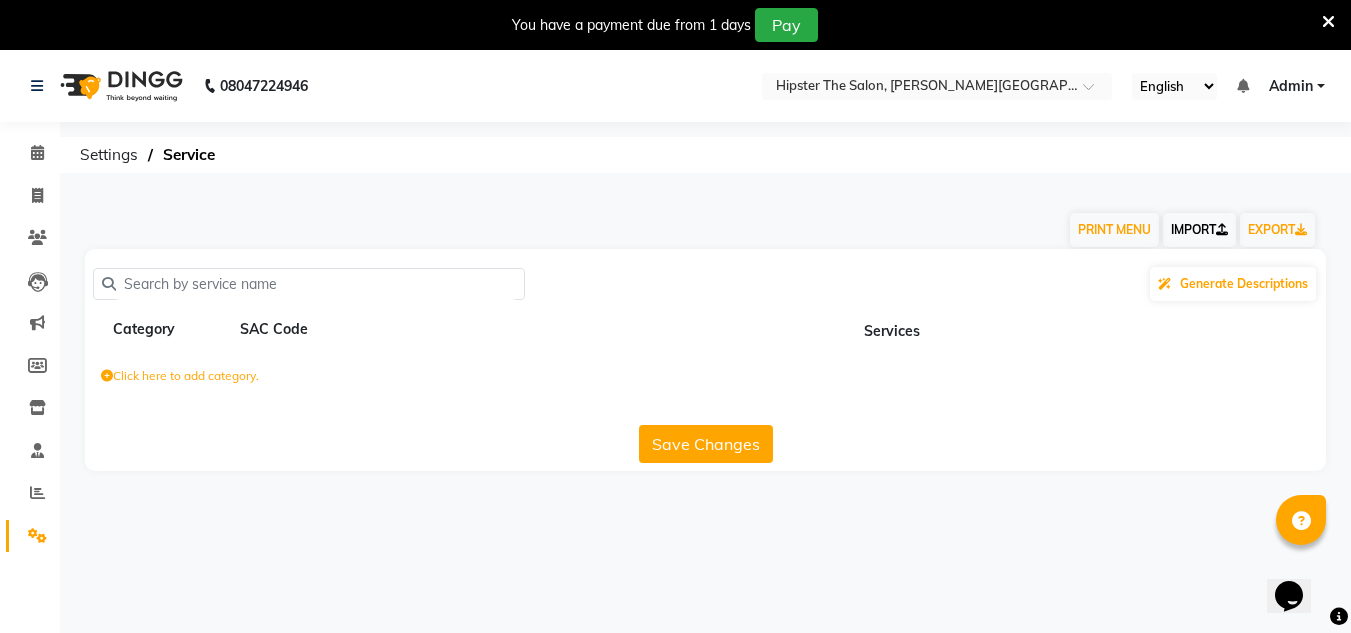 click on "IMPORT" 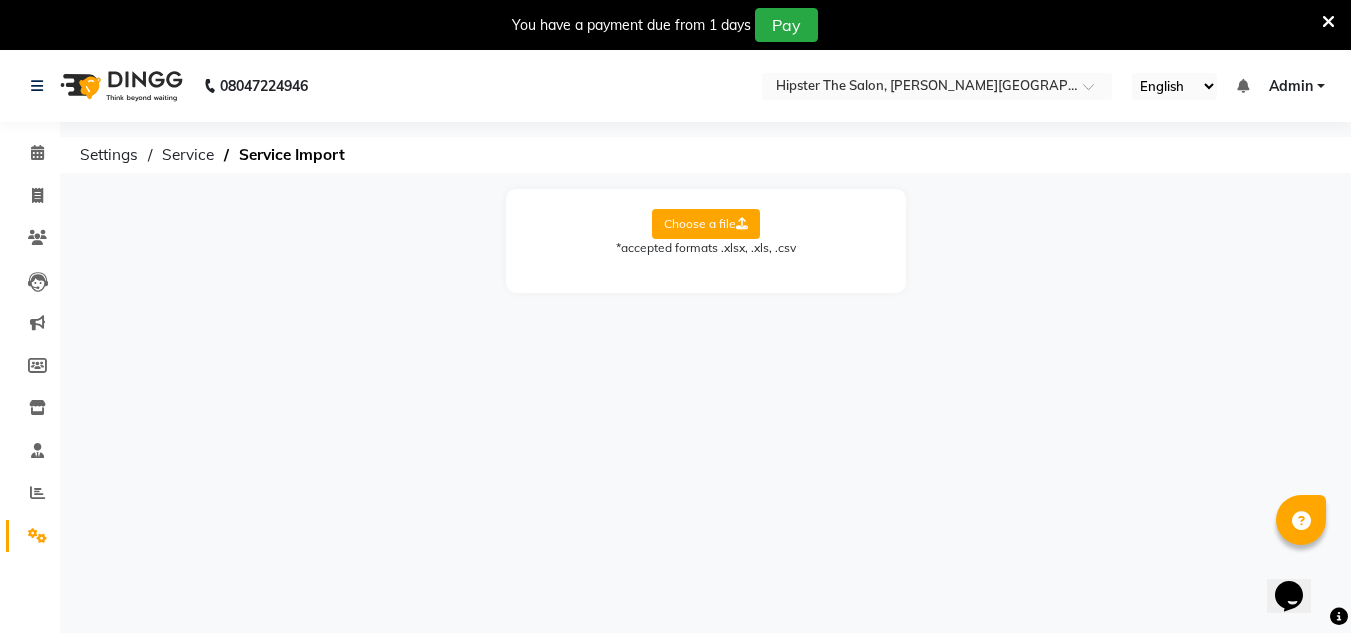 click on "Choose a file" 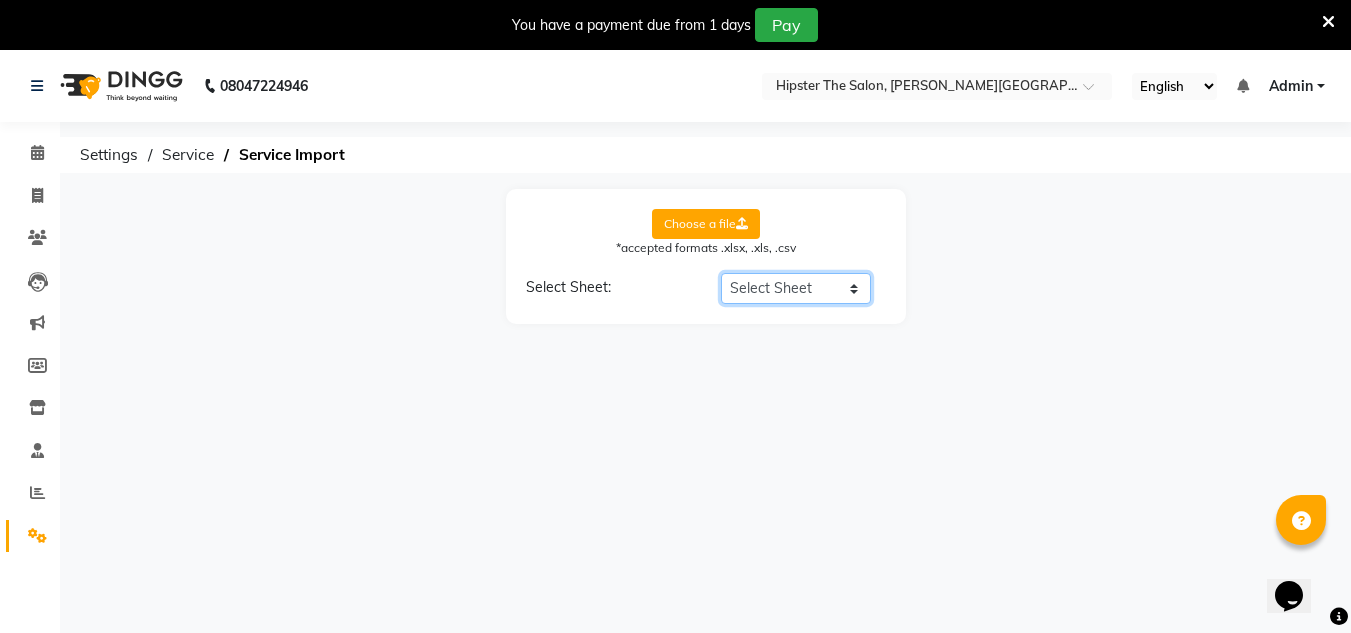 click on "Select Sheet Sheet1" 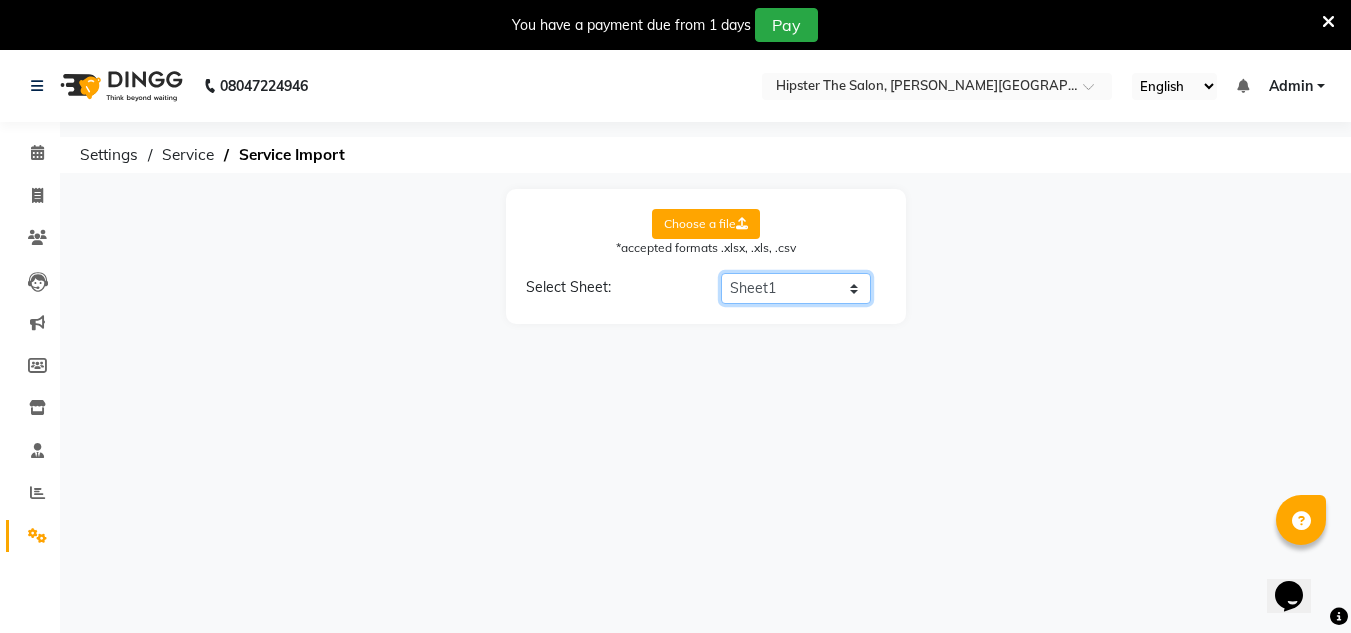 click on "Select Sheet Sheet1" 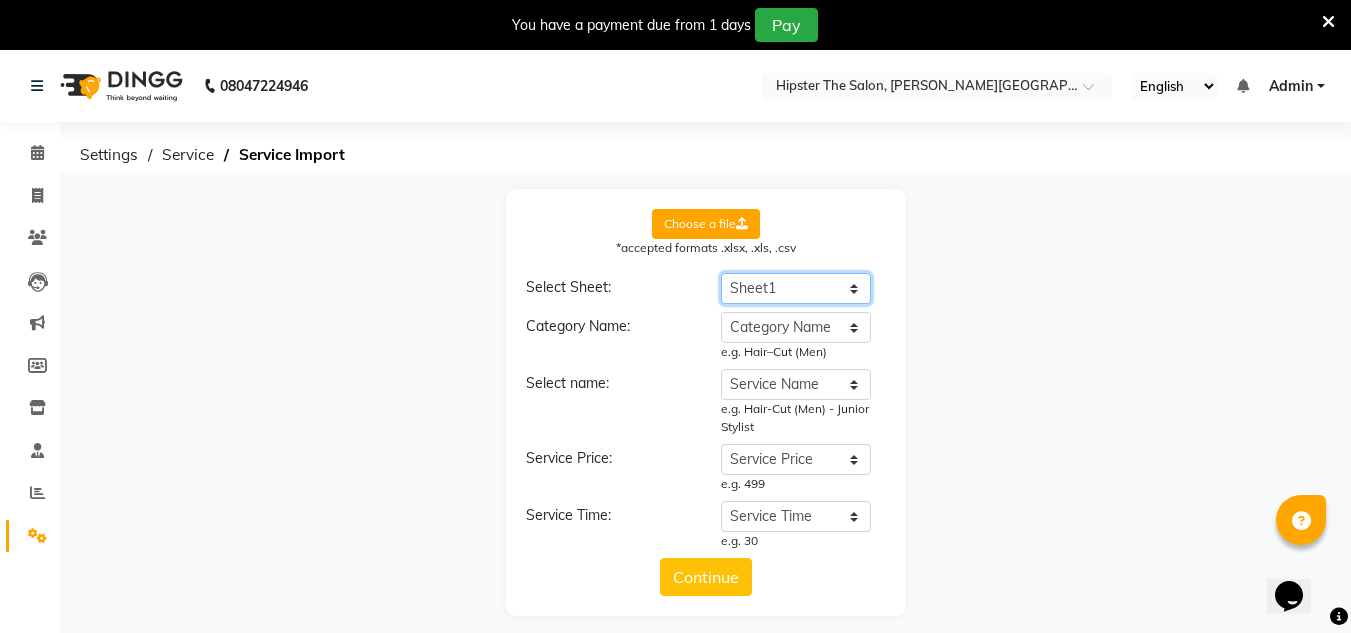 scroll, scrollTop: 50, scrollLeft: 0, axis: vertical 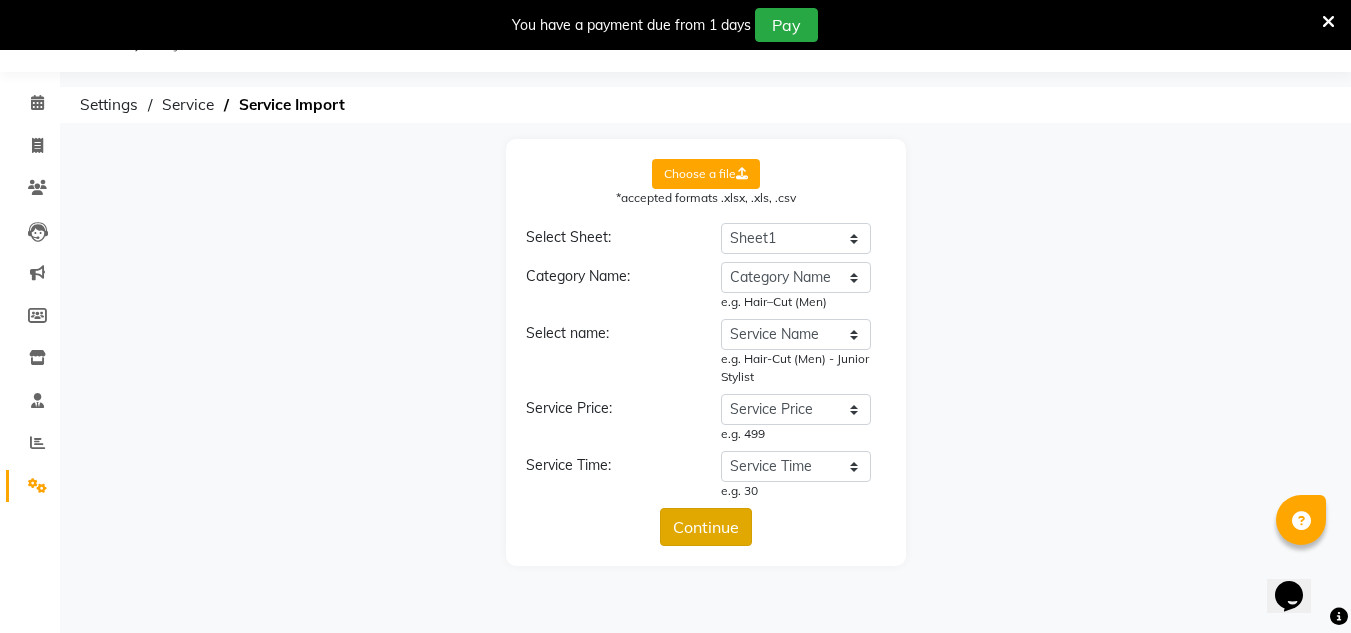 click on "Continue" 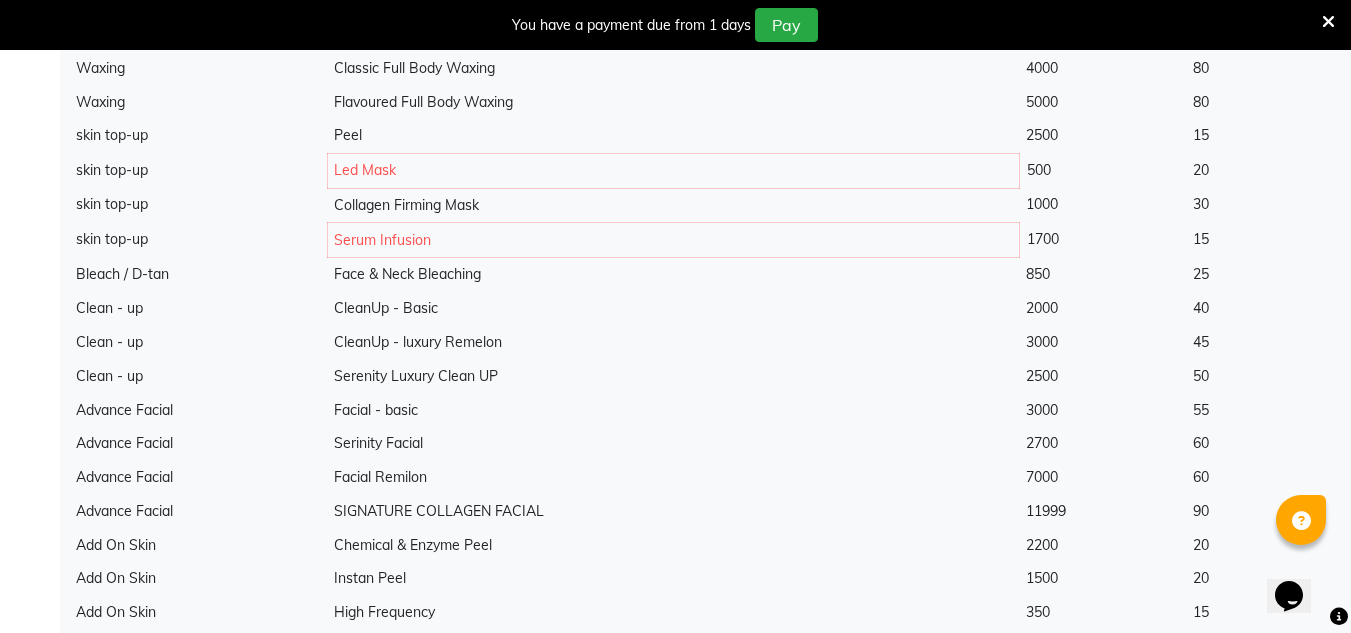 scroll, scrollTop: 6350, scrollLeft: 0, axis: vertical 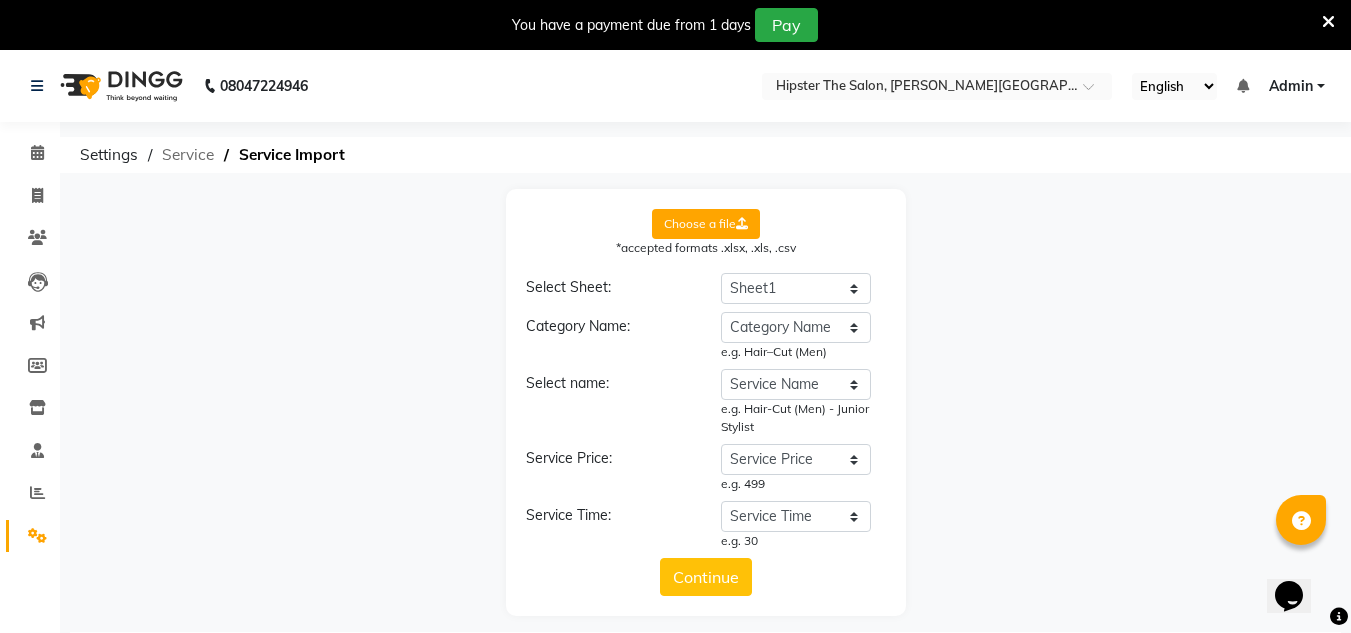 click on "Service" 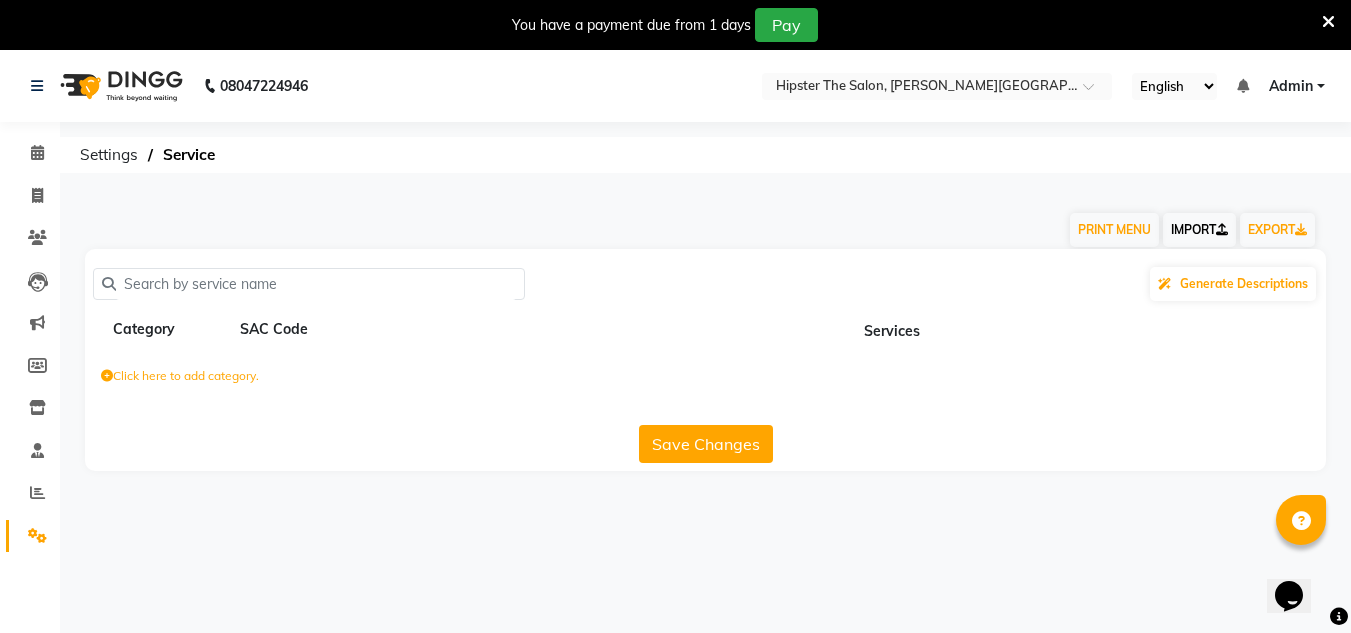 click on "IMPORT" 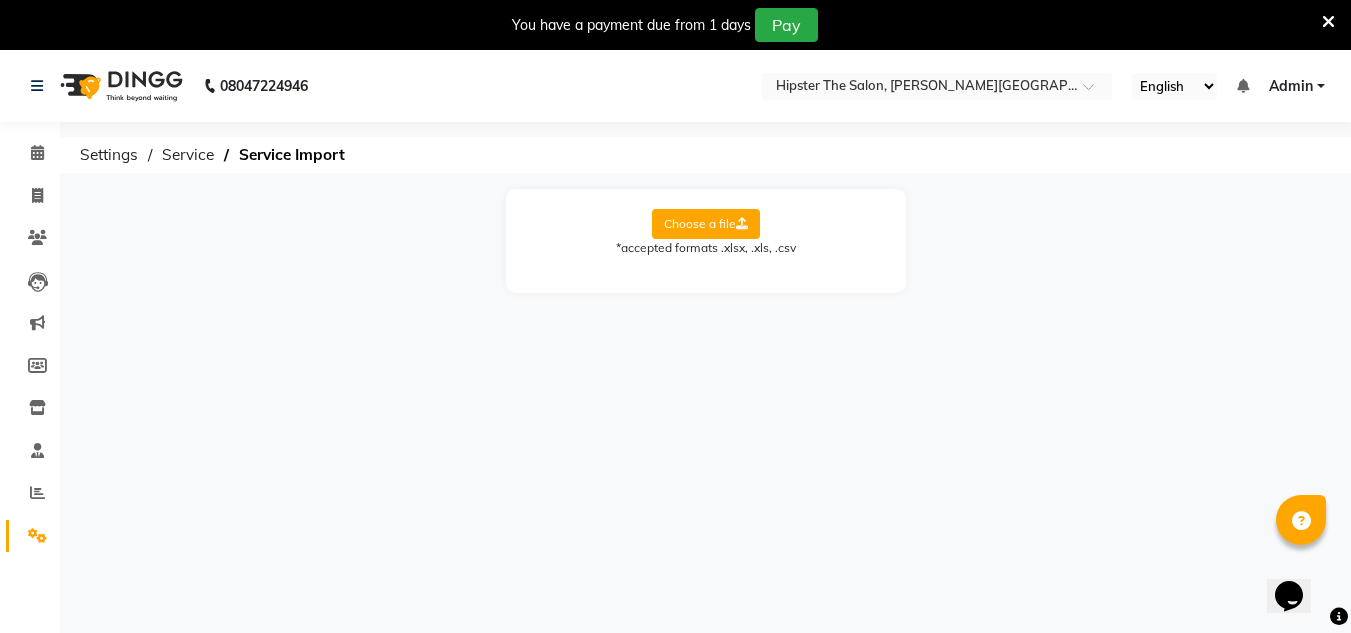 click 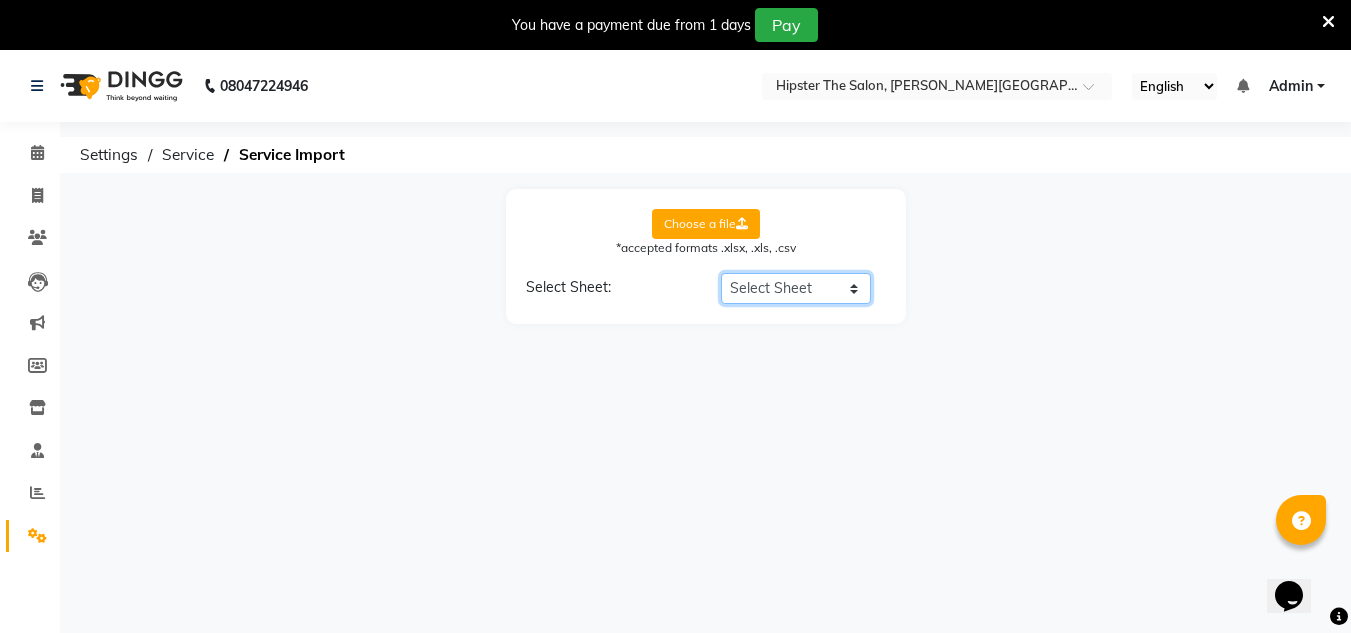 click on "Select Sheet Sheet1" 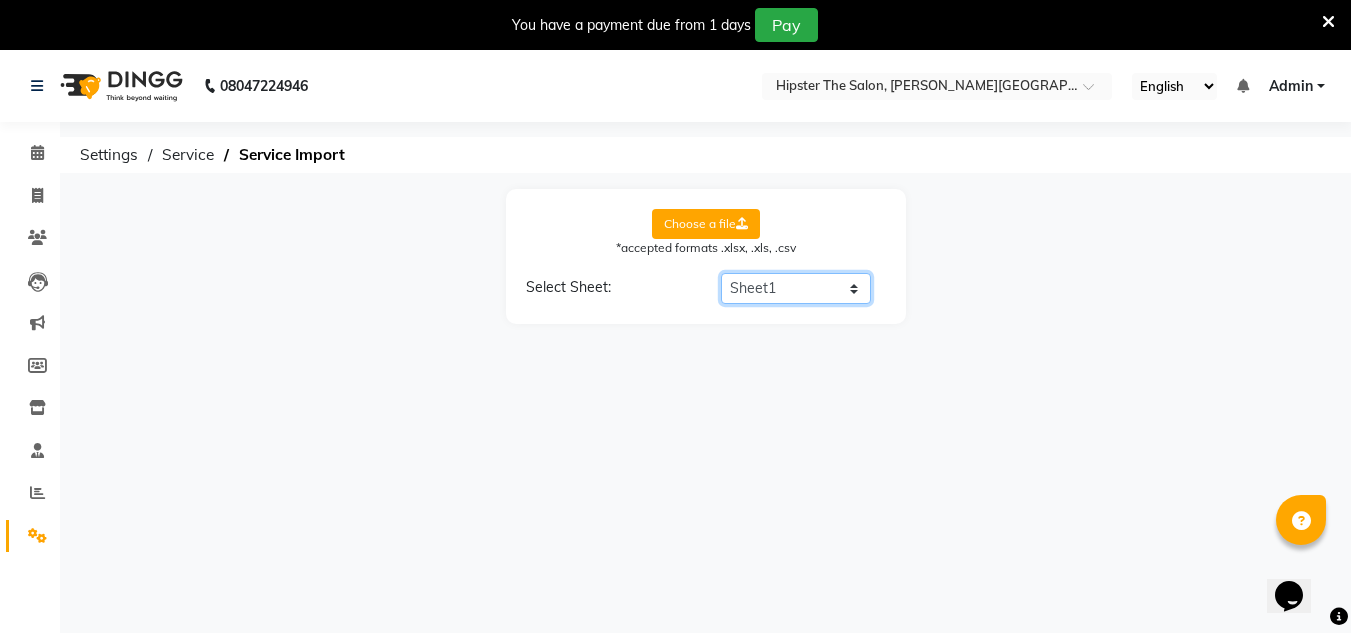 click on "Select Sheet Sheet1" 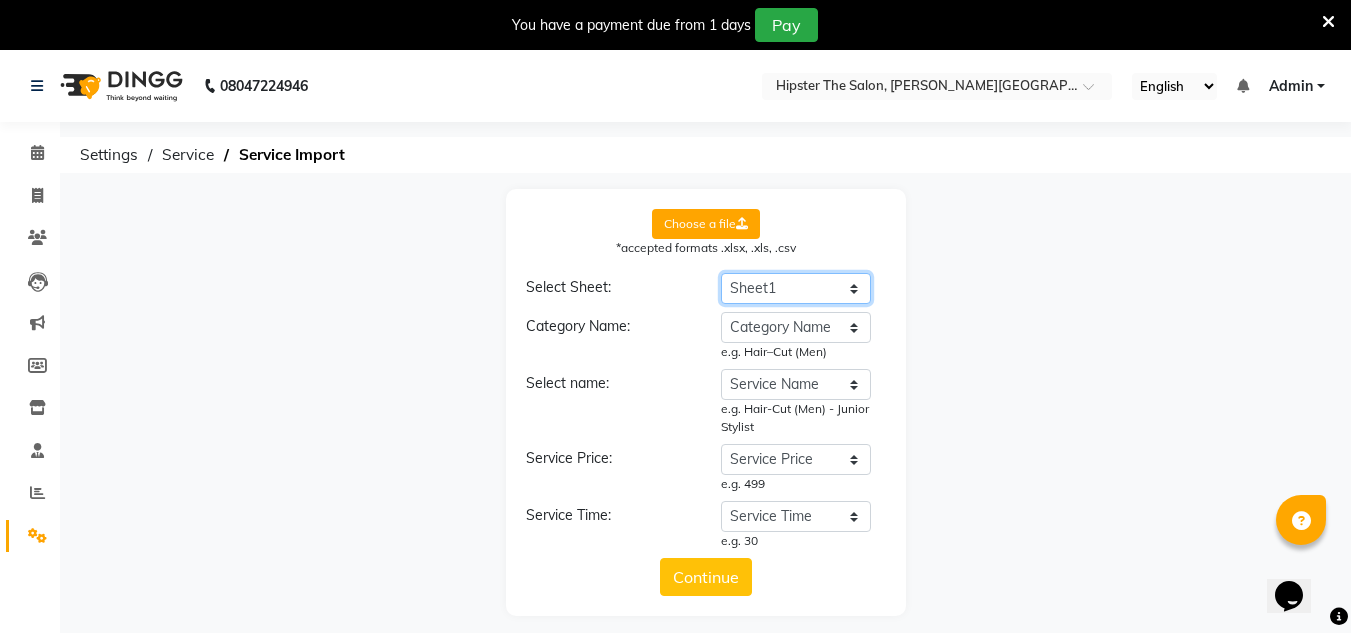 scroll, scrollTop: 50, scrollLeft: 0, axis: vertical 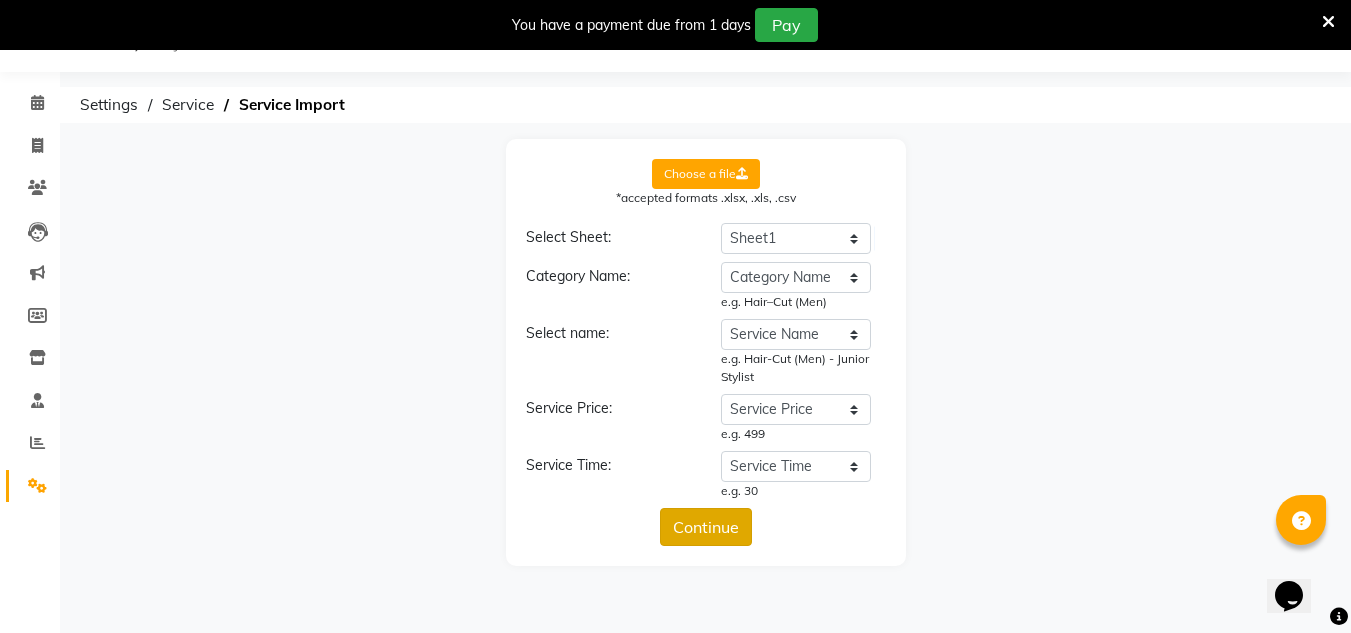 click on "Continue" 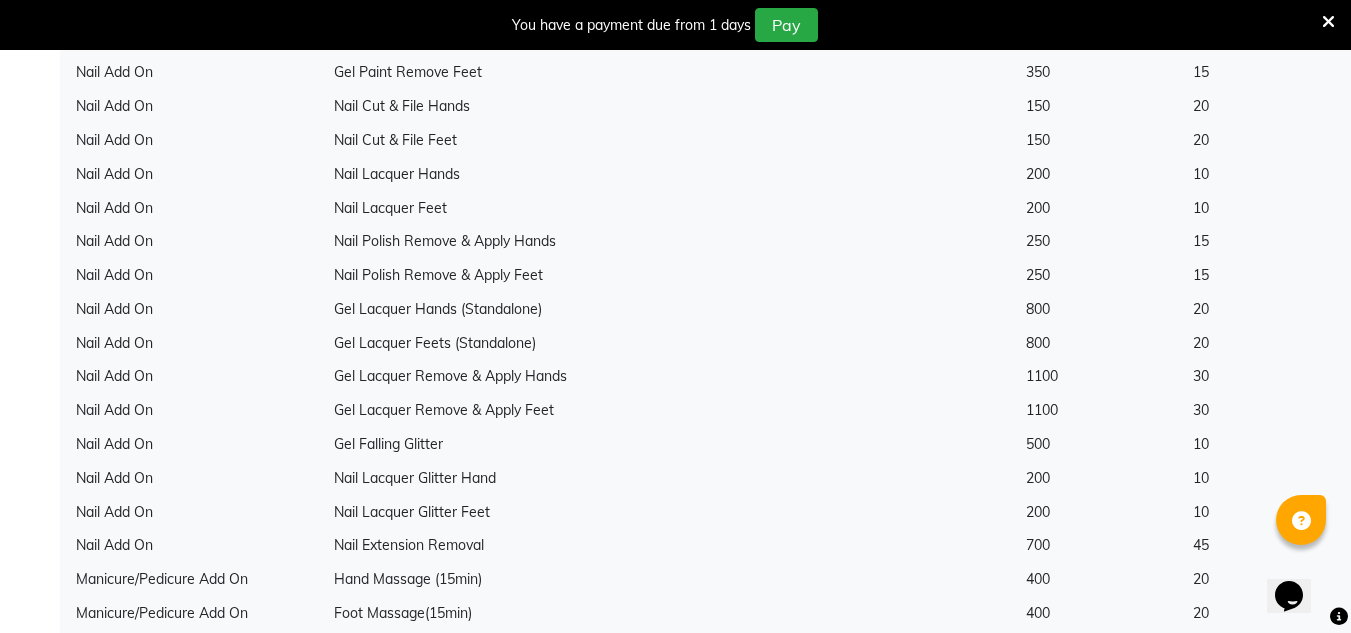scroll, scrollTop: 8637, scrollLeft: 0, axis: vertical 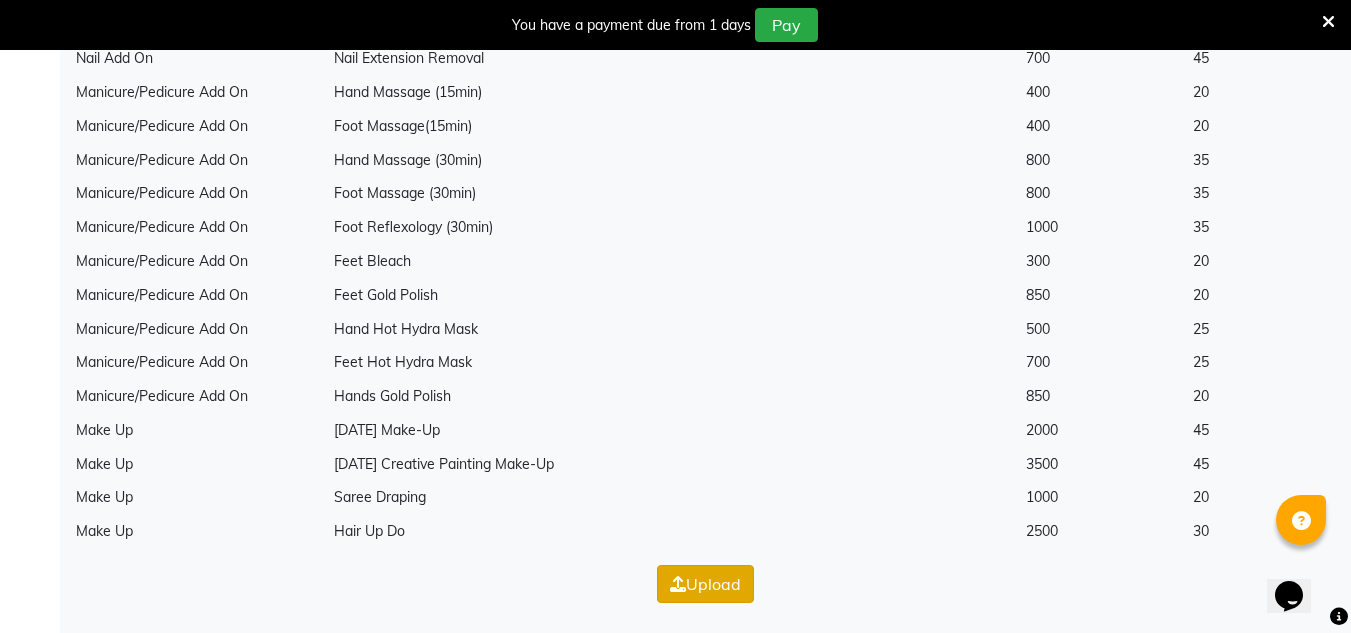 click on "Upload" 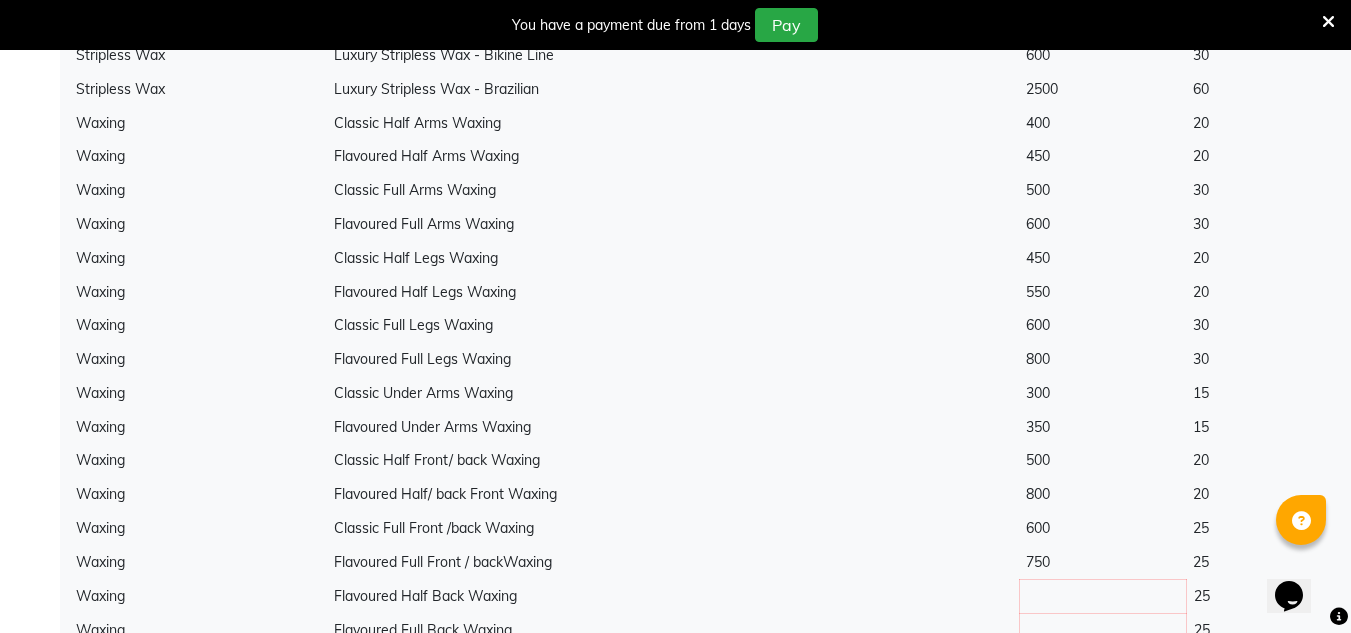scroll, scrollTop: 4837, scrollLeft: 0, axis: vertical 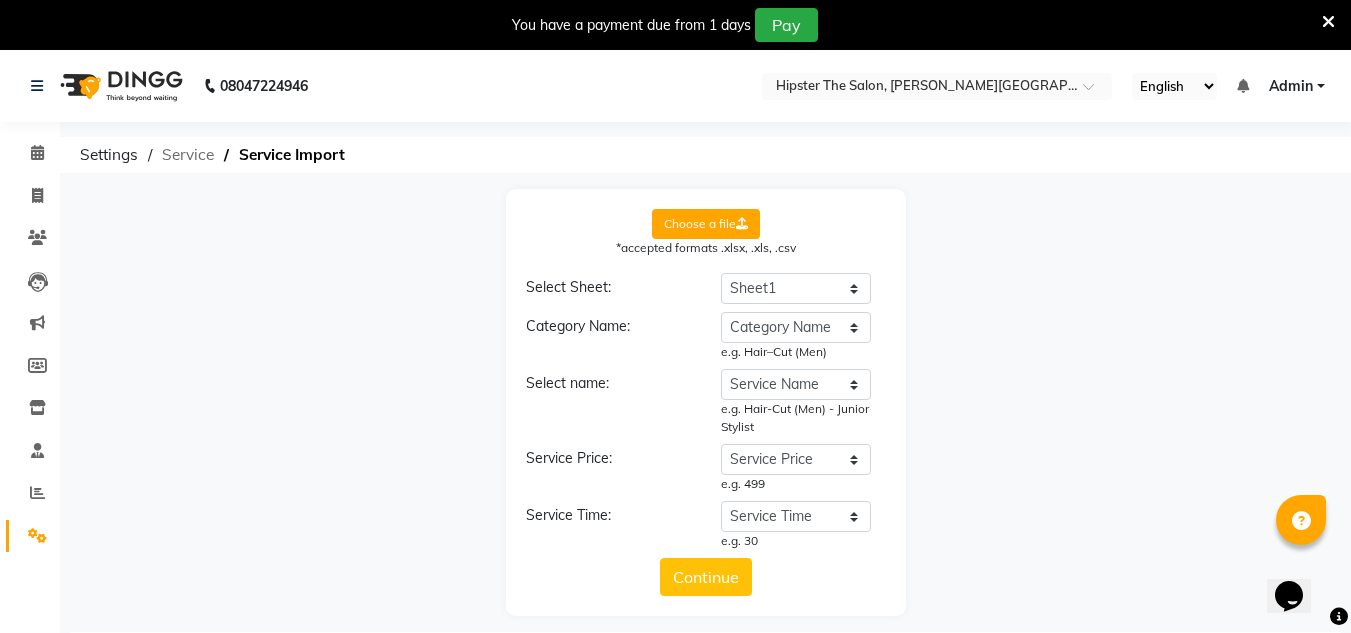 click on "Service" 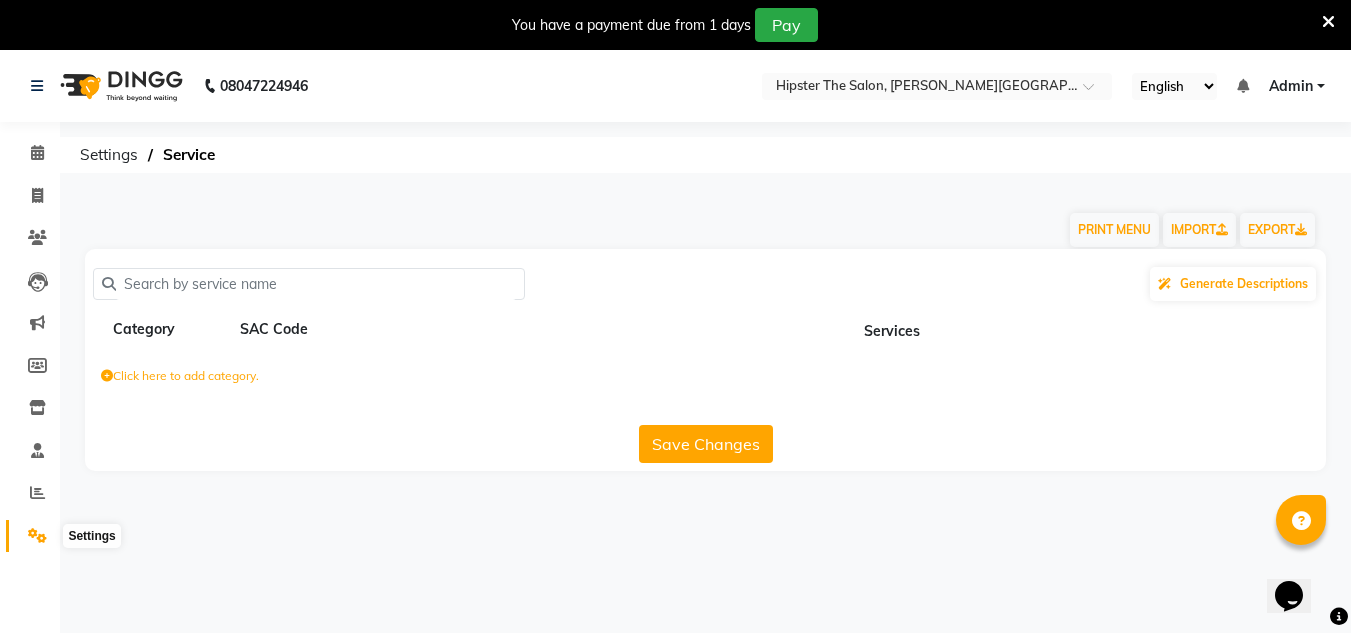 click 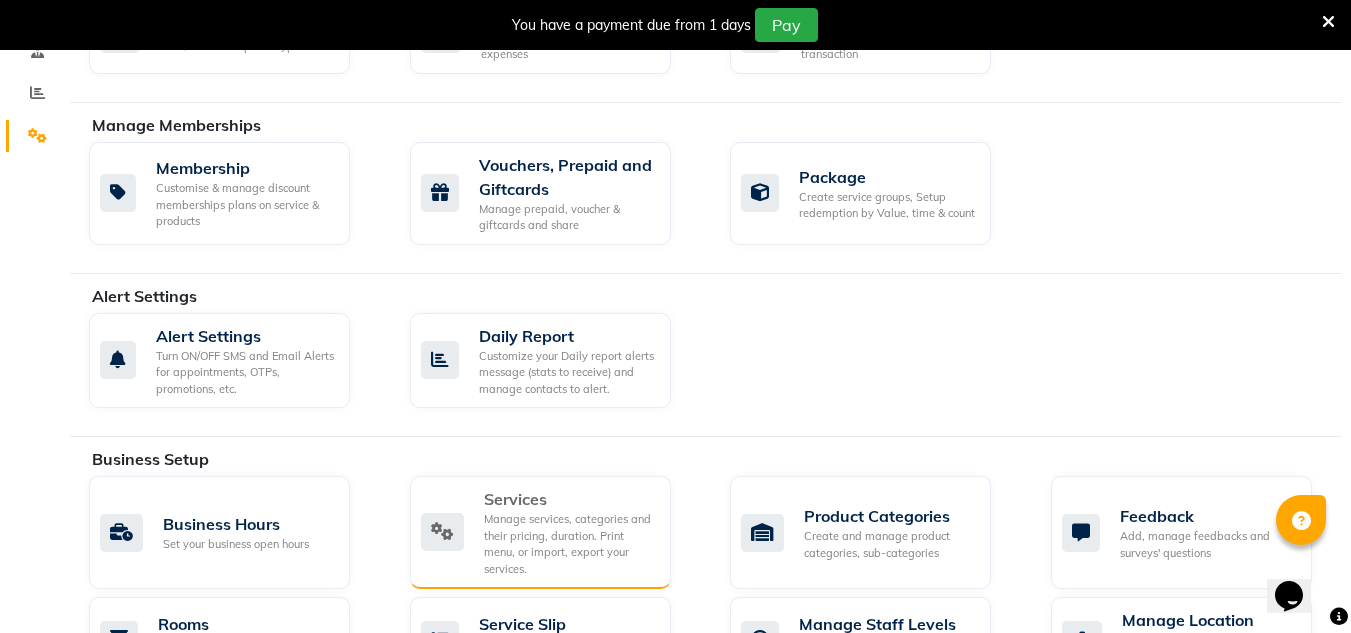 click on "Manage services, categories and their pricing, duration. Print menu, or import, export your services." 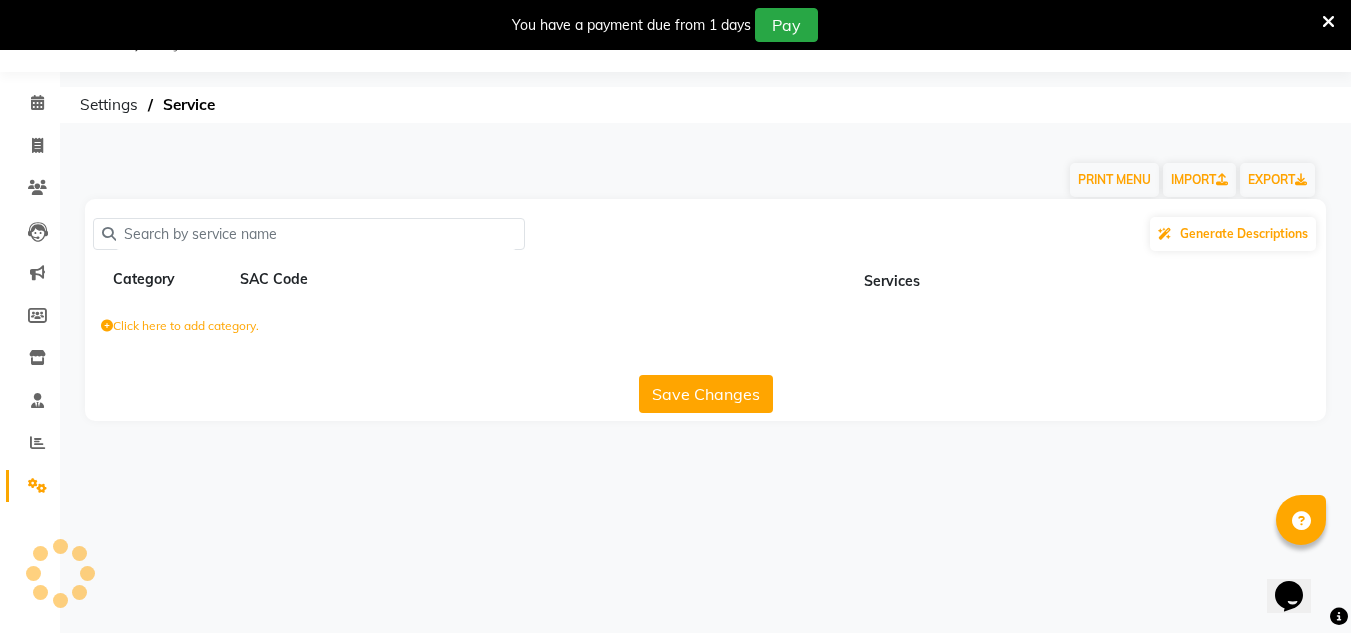scroll, scrollTop: 50, scrollLeft: 0, axis: vertical 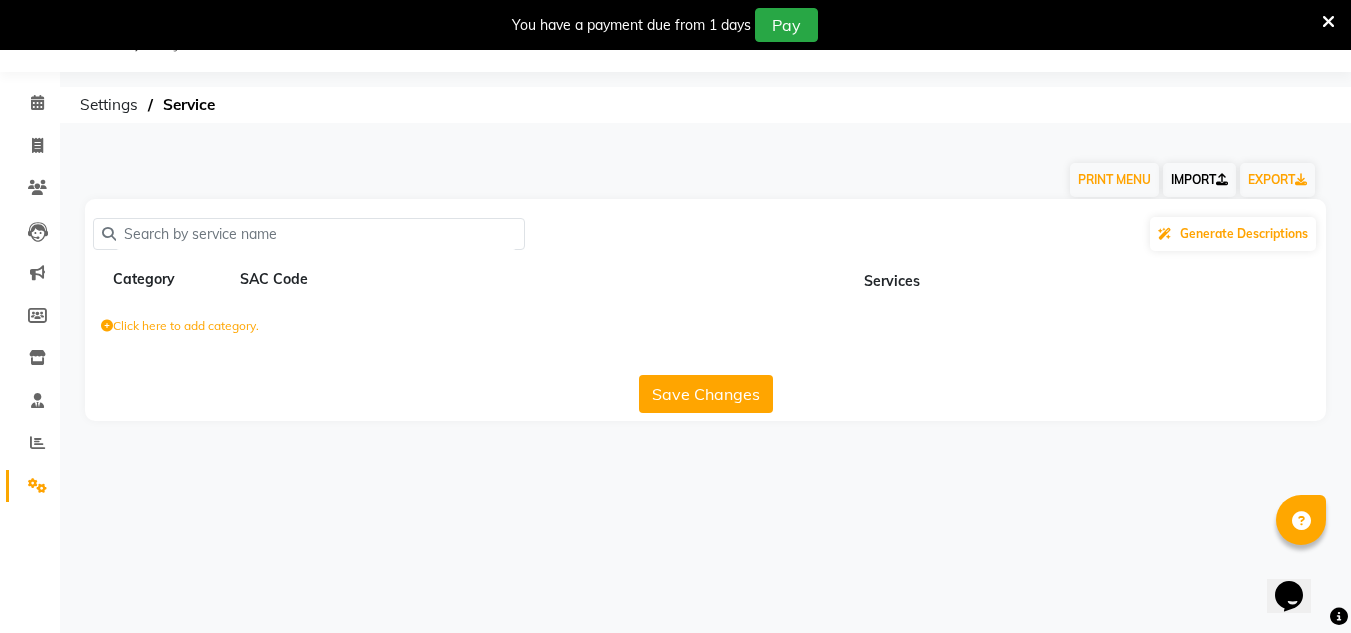 click on "IMPORT" 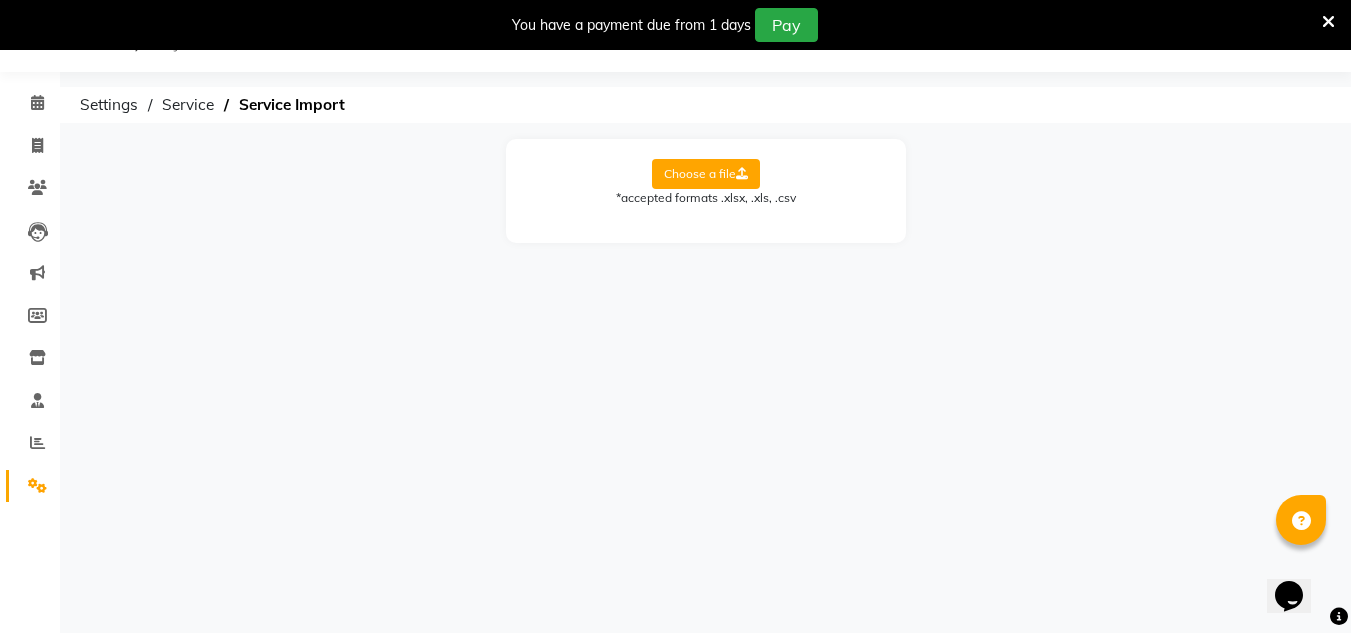 click on "Choose a file" 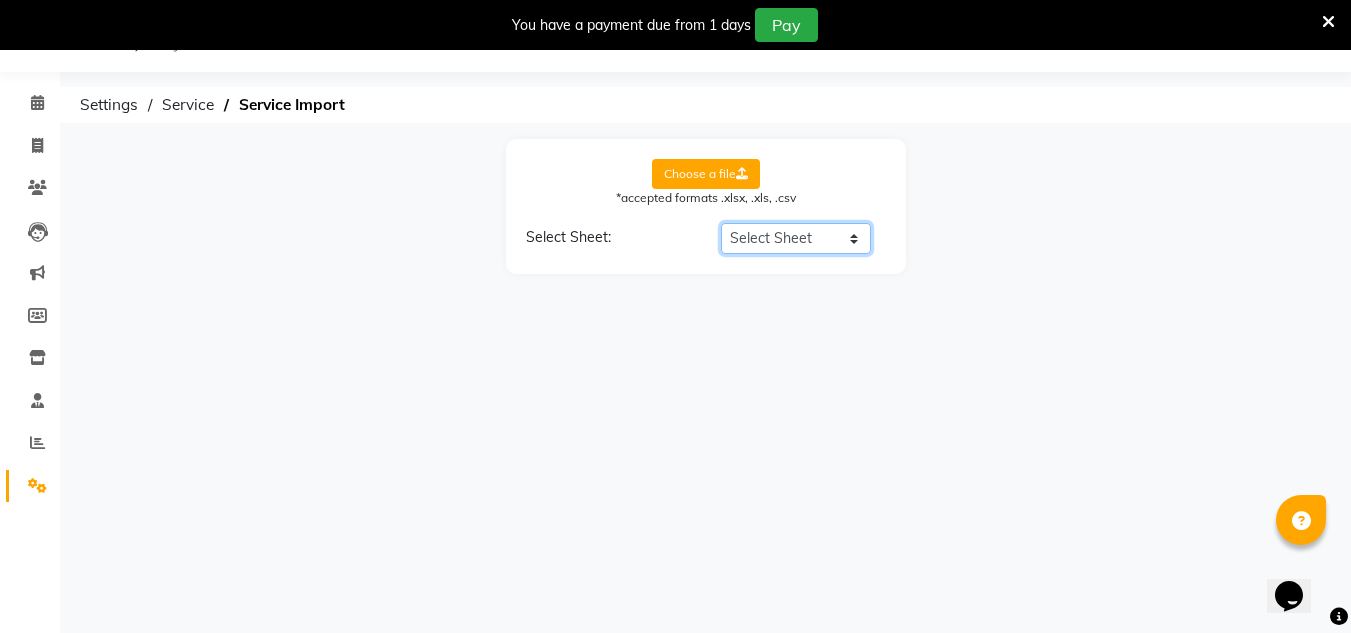 drag, startPoint x: 800, startPoint y: 237, endPoint x: 796, endPoint y: 253, distance: 16.492422 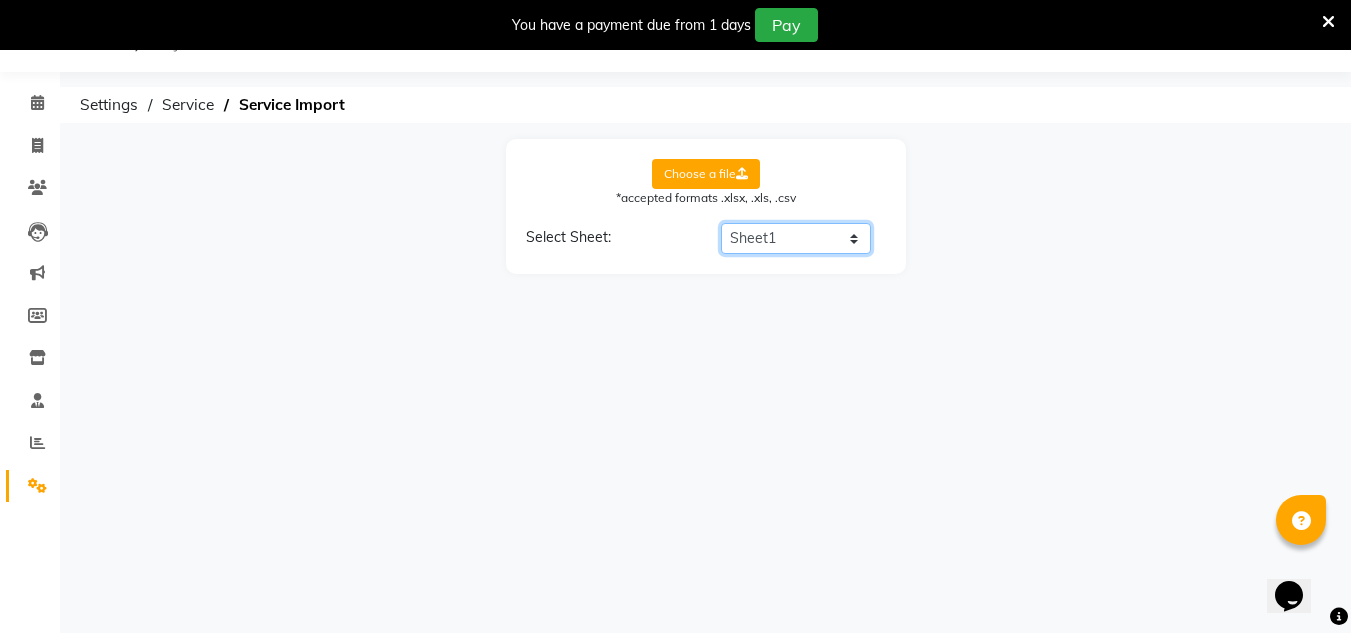 click on "Select Sheet Sheet1 Sheet2" 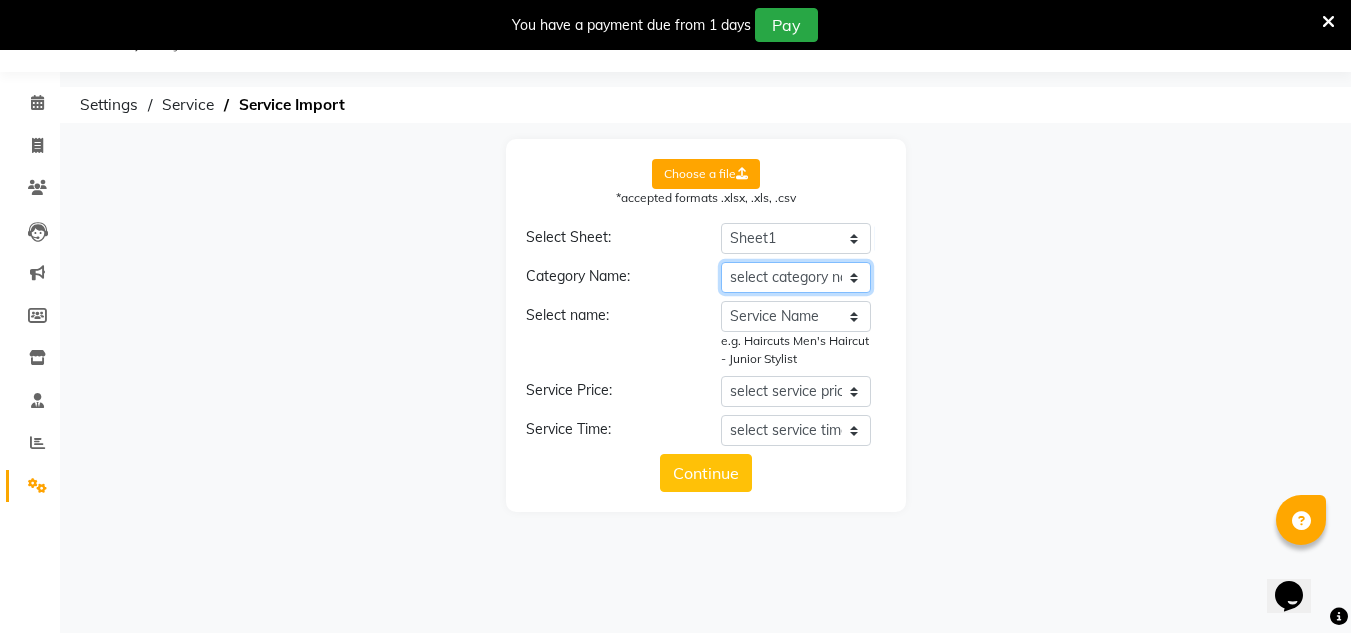 click on "select category name Service Category Service Name Price (₹) Time (mins)" 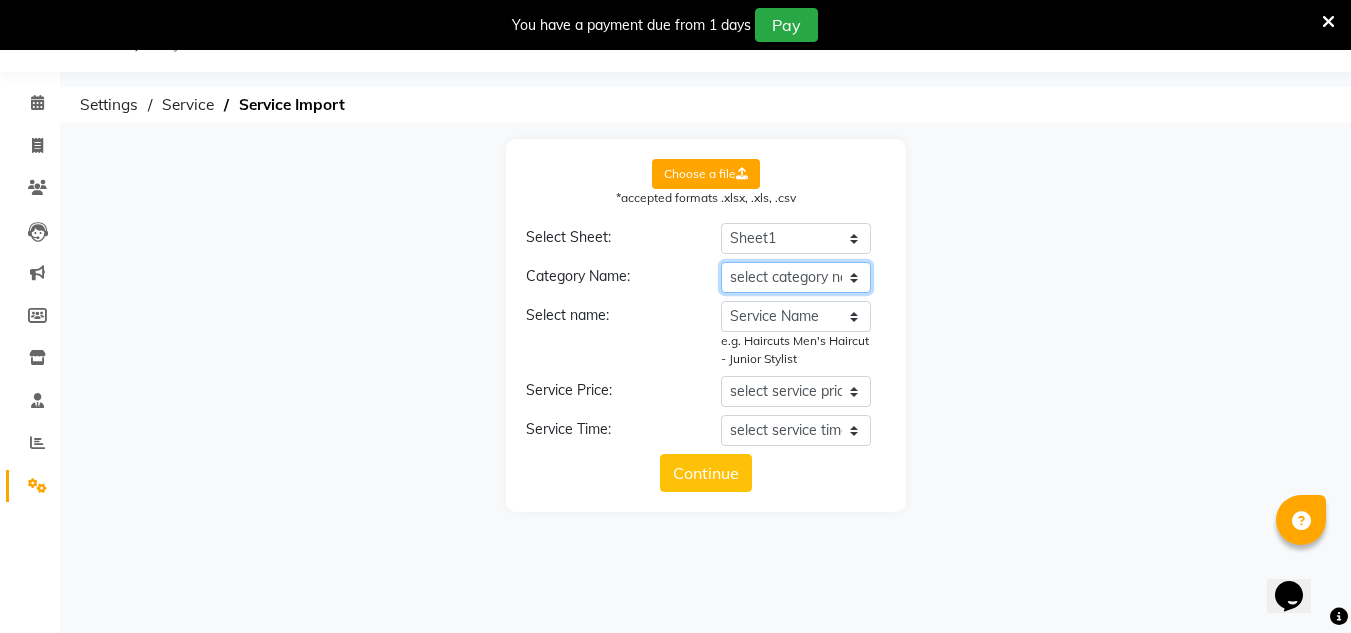 select on "Service Category" 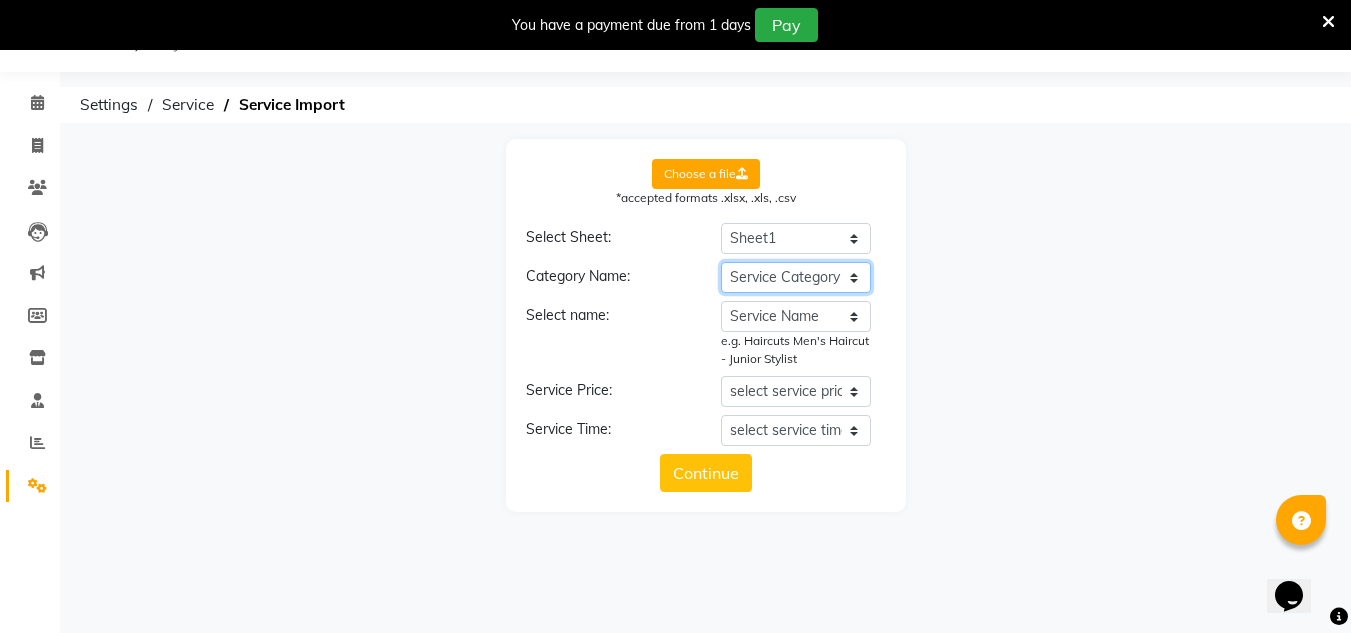 click on "select category name Service Category Service Name Price (₹) Time (mins)" 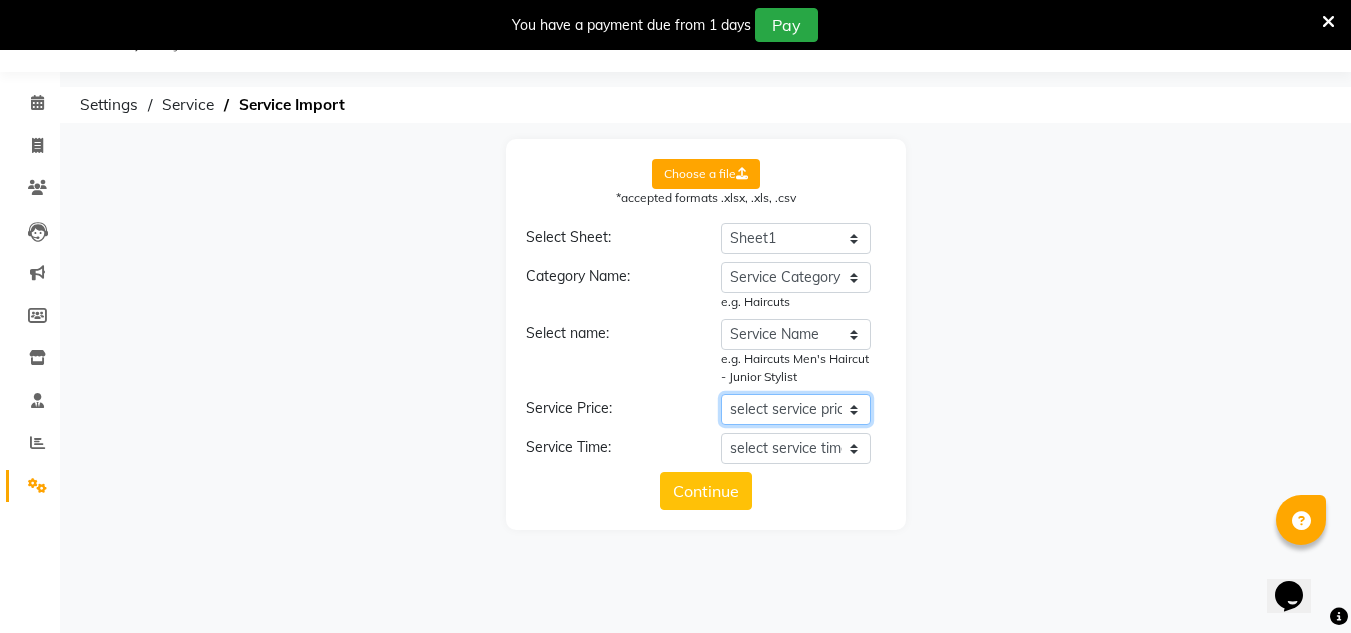 click on "select service price Service Category Service Name Price (₹) Time (mins)" 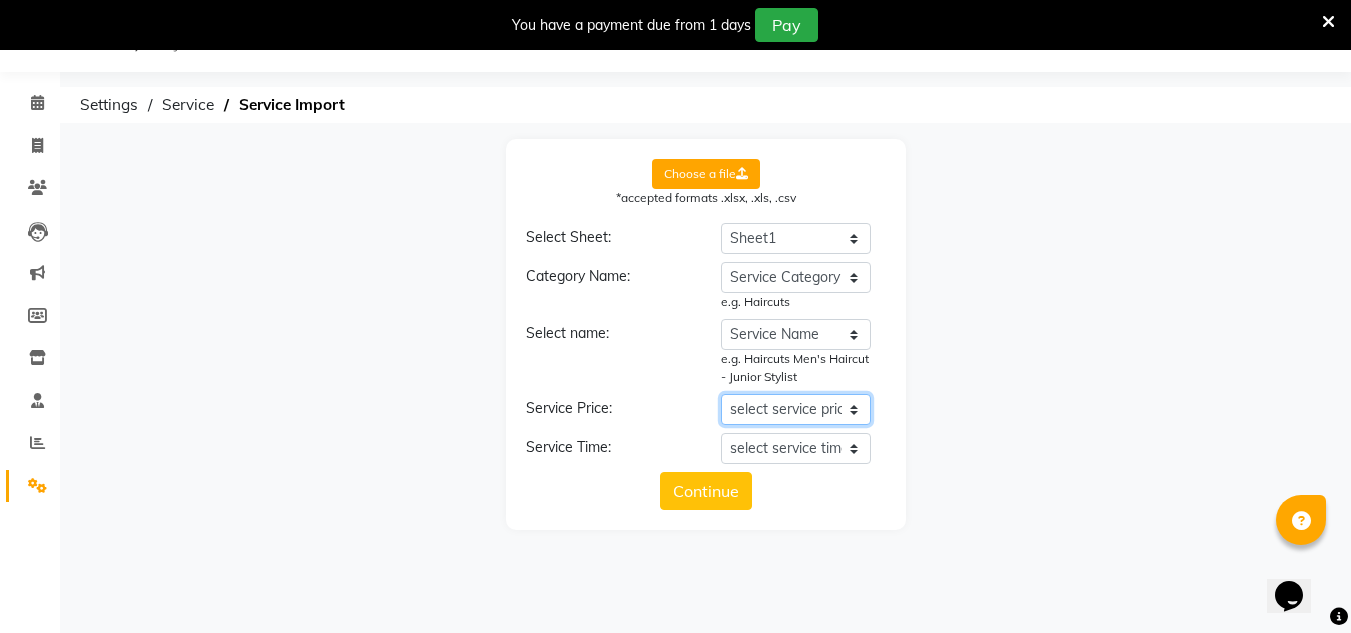 select on "Price (₹)" 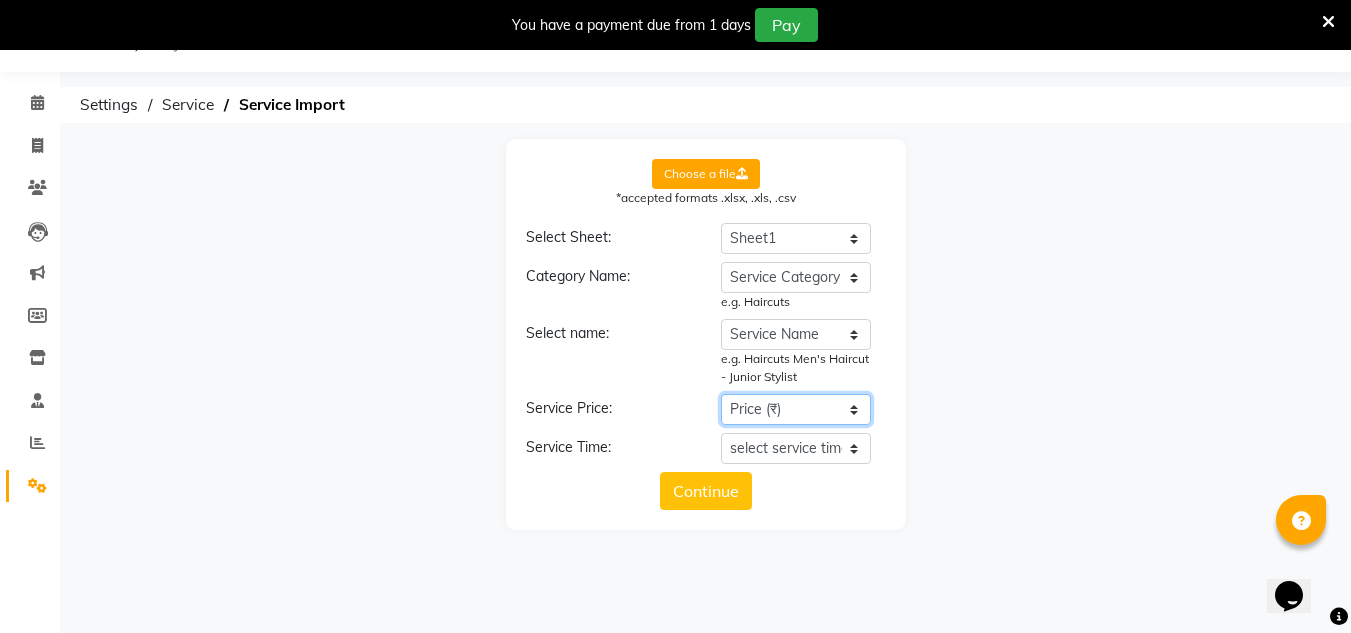 click on "select service price Service Category Service Name Price (₹) Time (mins)" 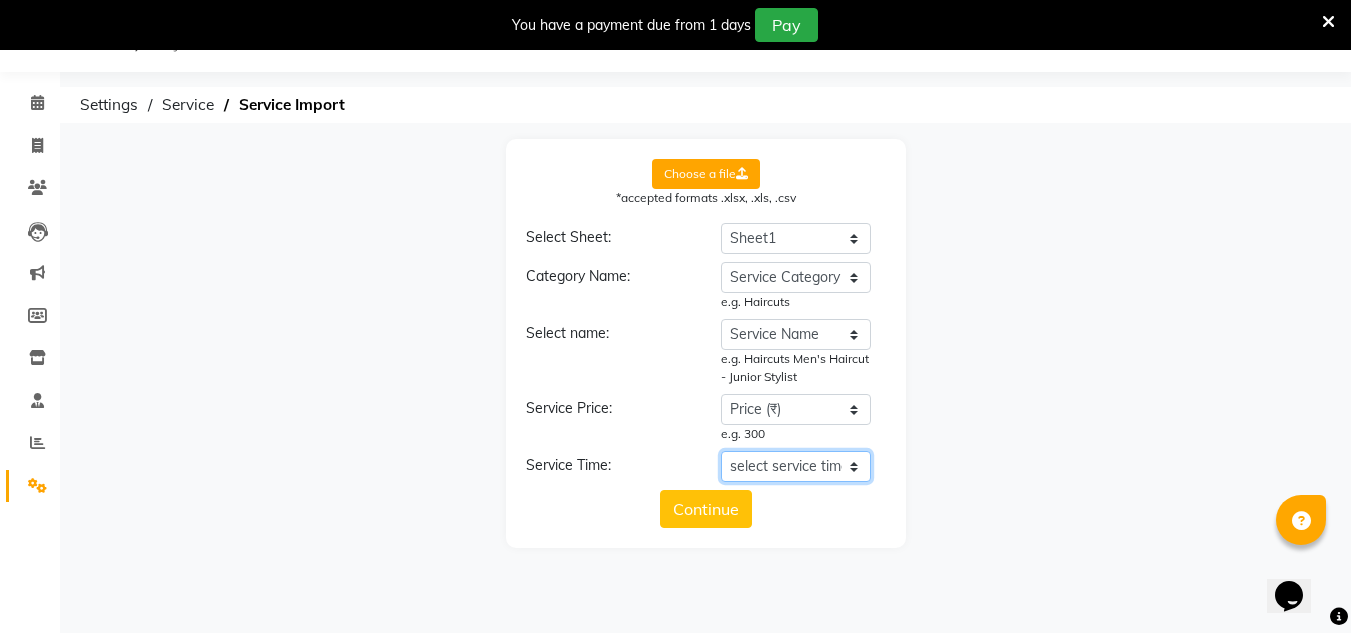 click on "select service time Service Category Service Name Price (₹) Time (mins)" 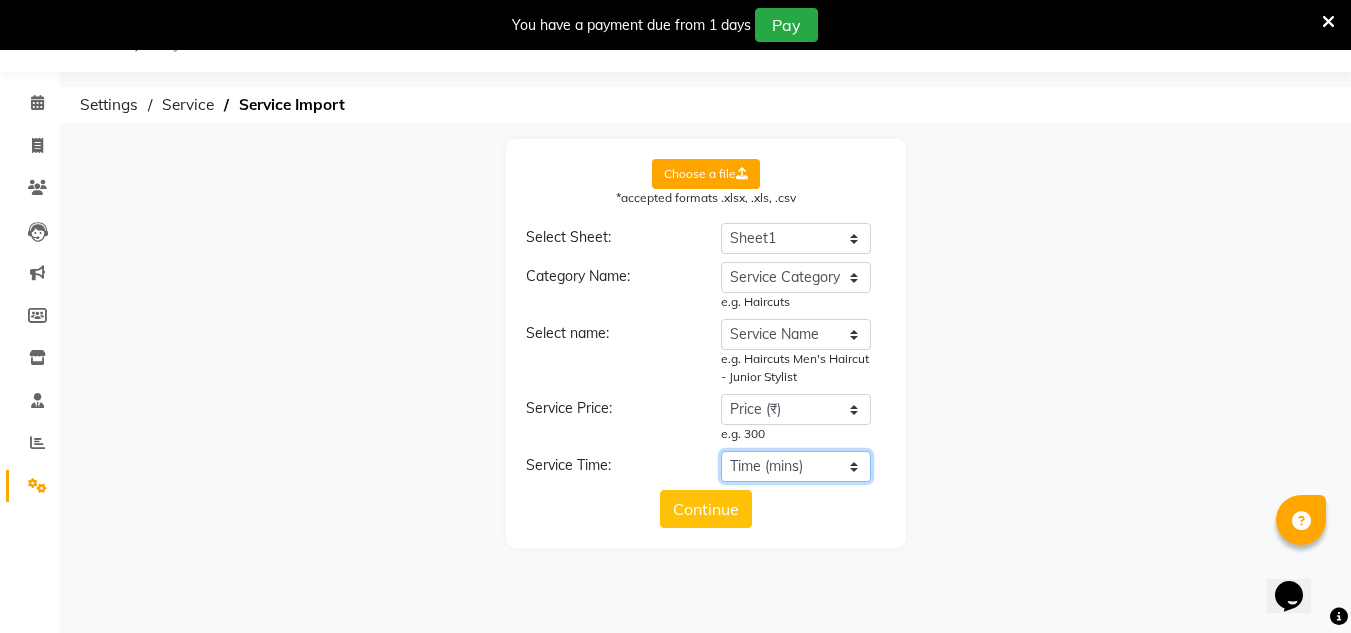 click on "select service time Service Category Service Name Price (₹) Time (mins)" 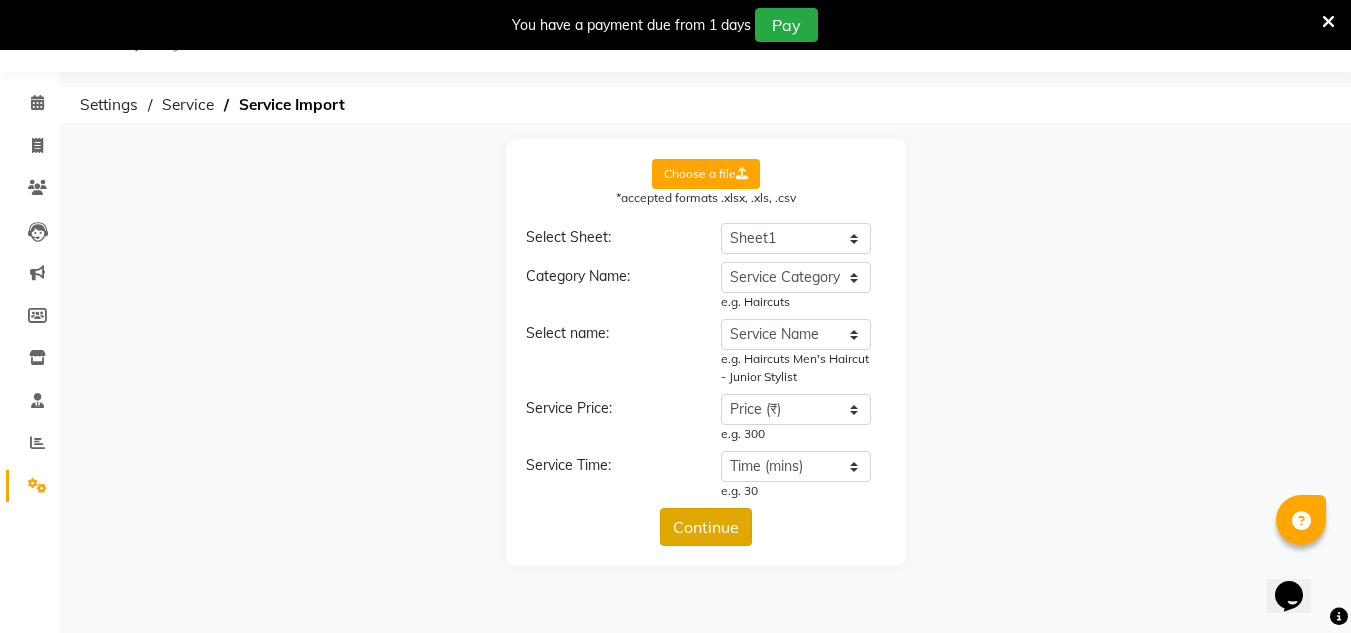 click on "Continue" 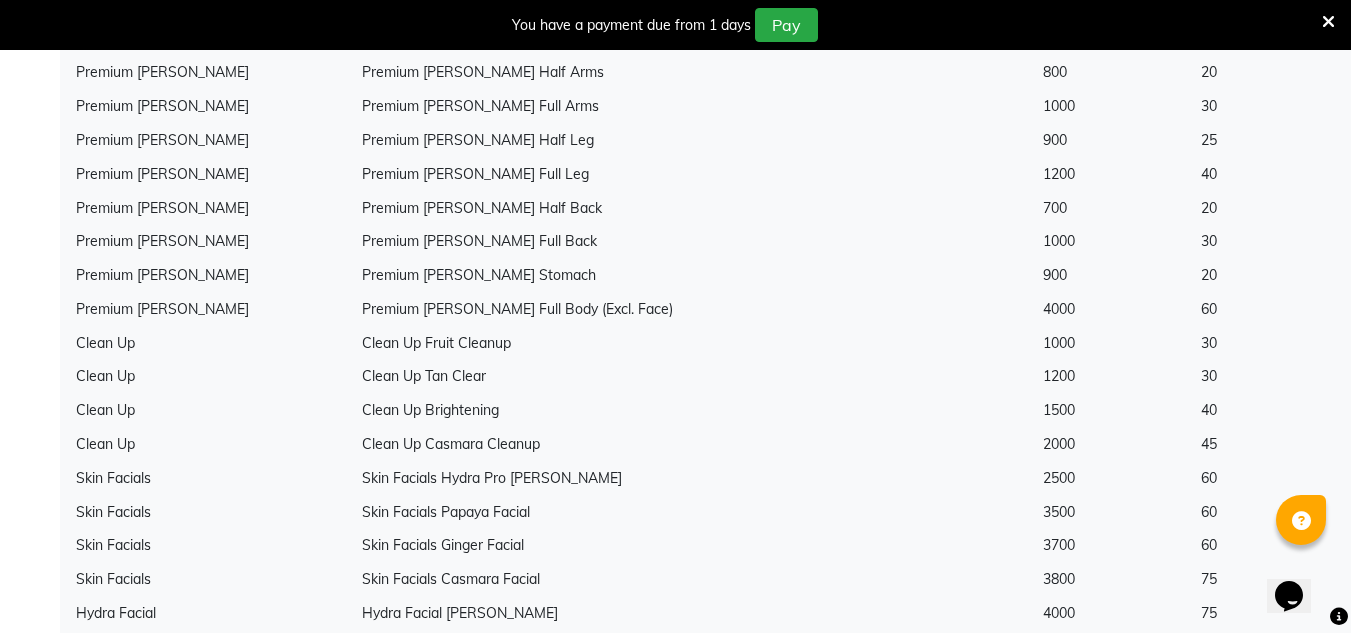 scroll, scrollTop: 4950, scrollLeft: 0, axis: vertical 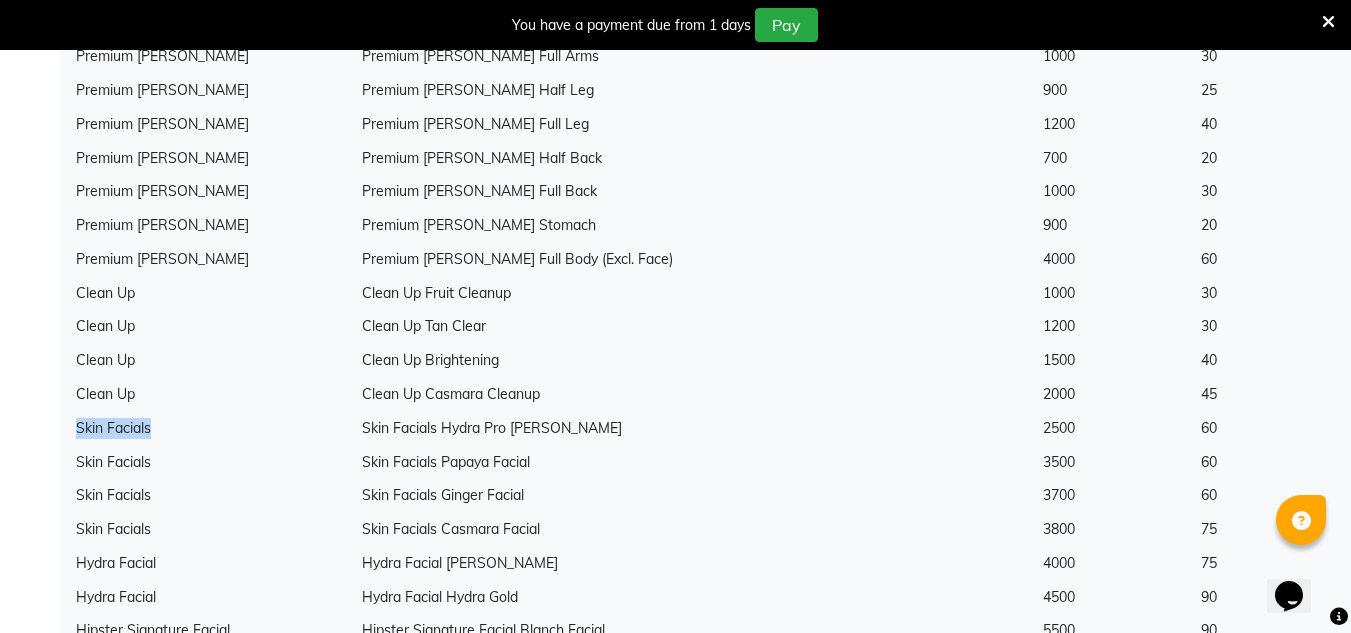 drag, startPoint x: 72, startPoint y: 432, endPoint x: 203, endPoint y: 436, distance: 131.06105 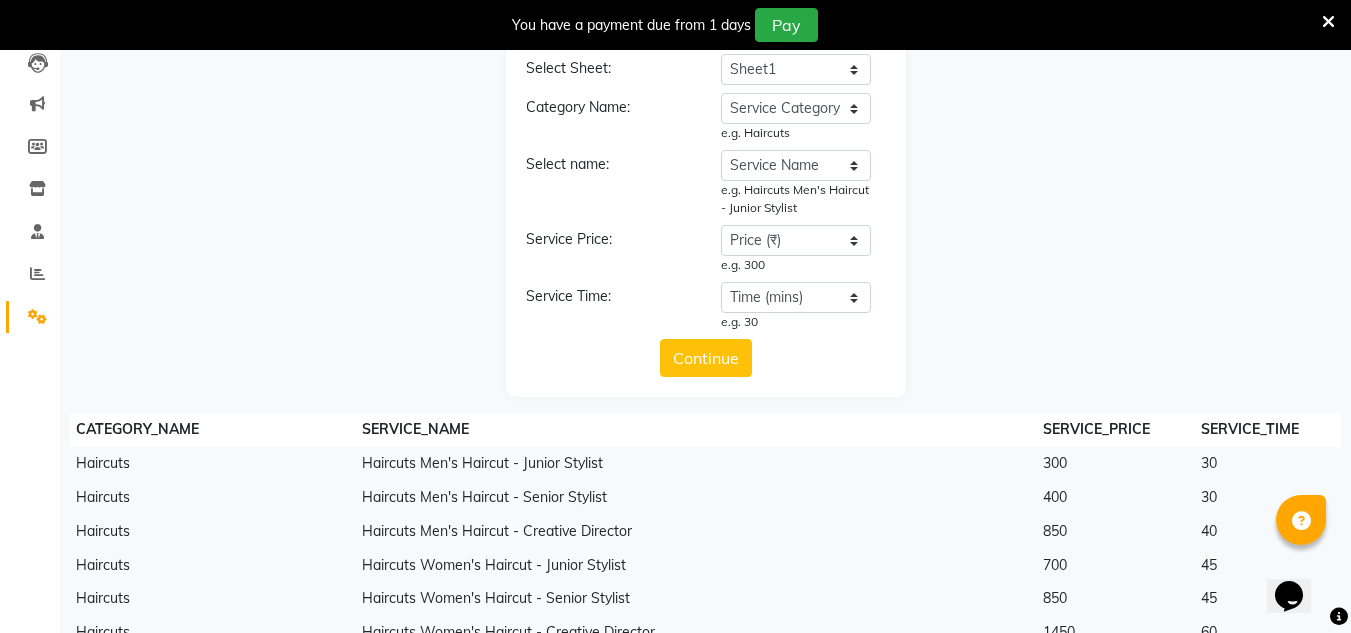 scroll, scrollTop: 0, scrollLeft: 0, axis: both 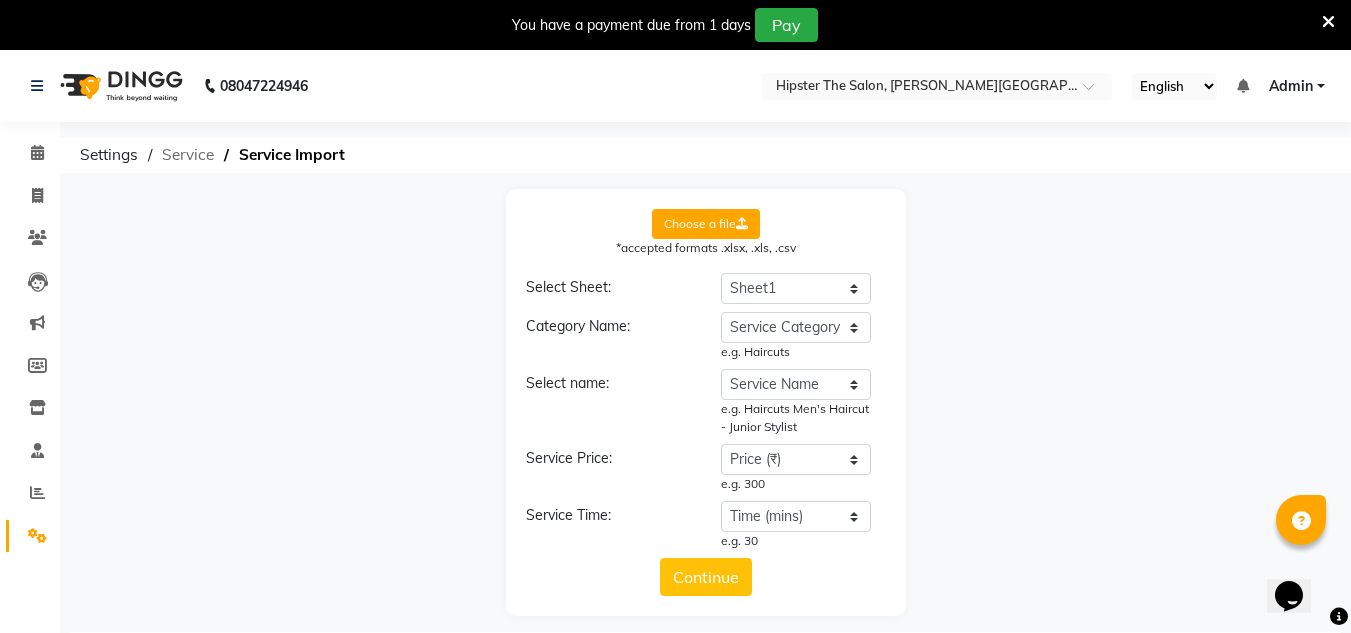 click on "Service" 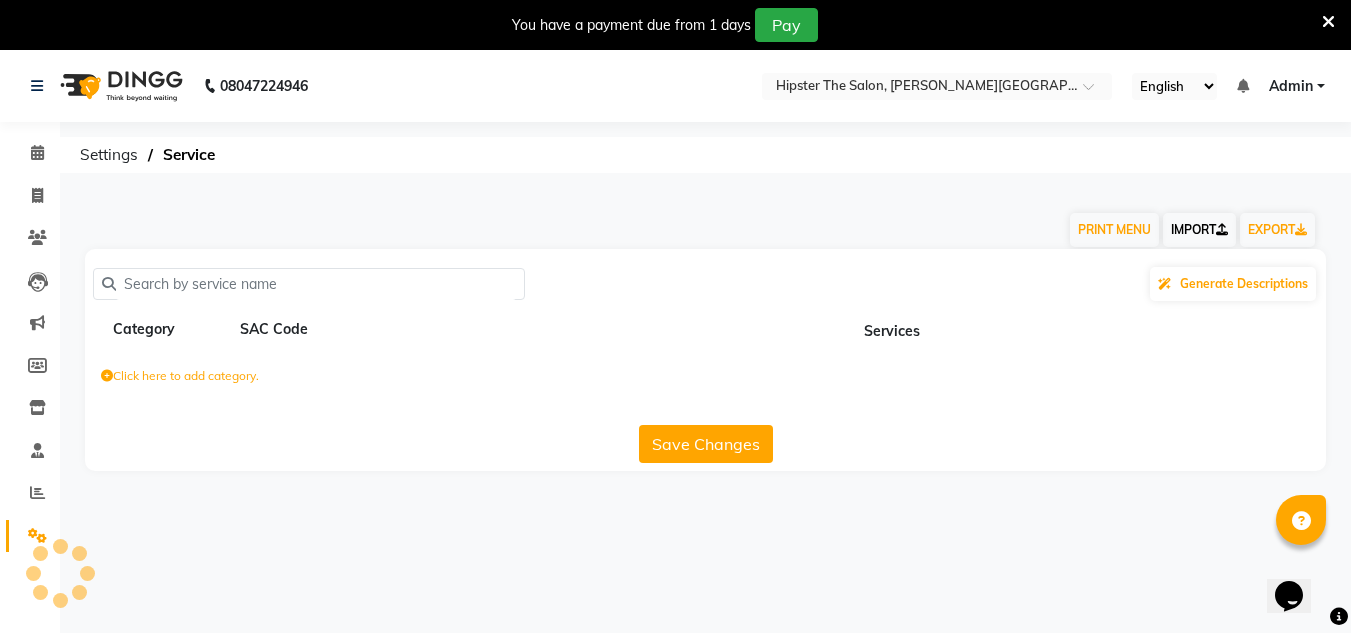 click on "IMPORT" 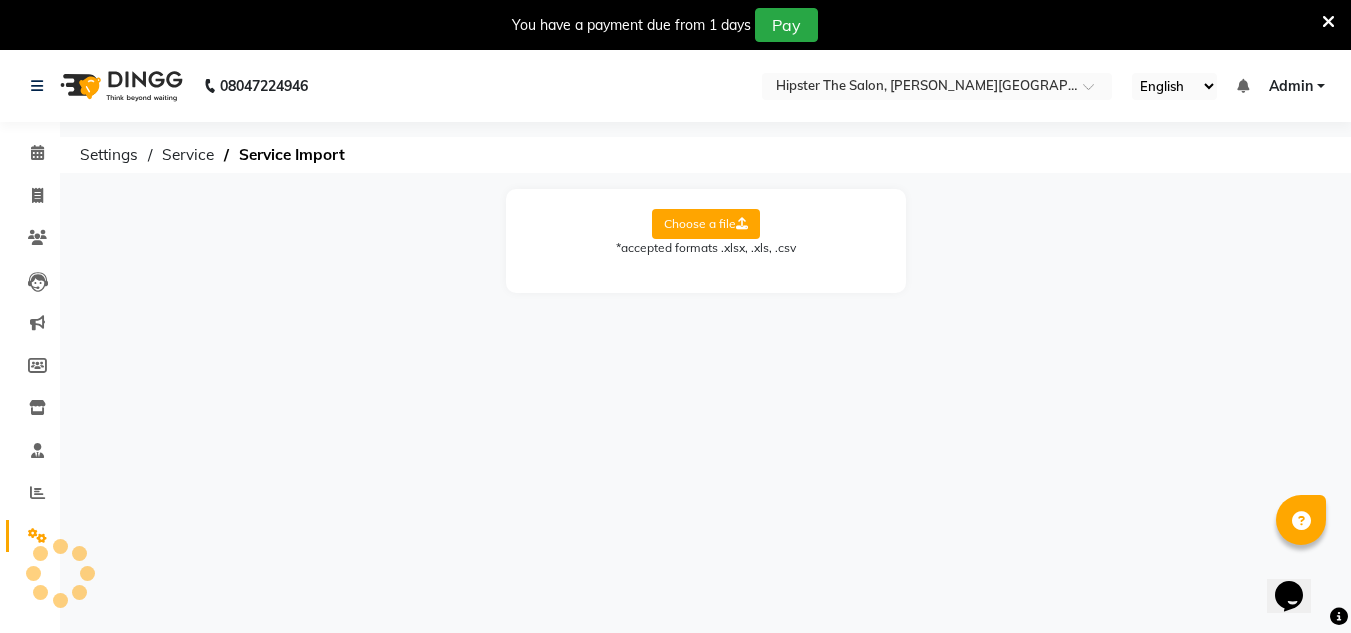 click 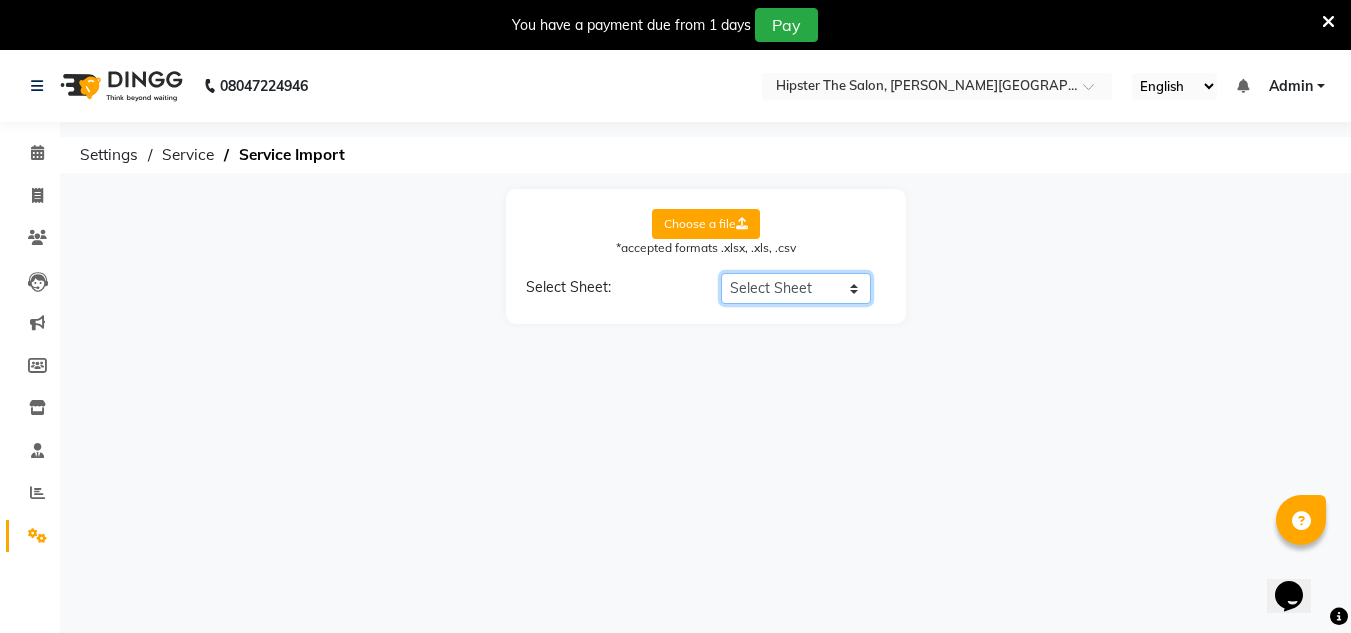 drag, startPoint x: 767, startPoint y: 288, endPoint x: 761, endPoint y: 297, distance: 10.816654 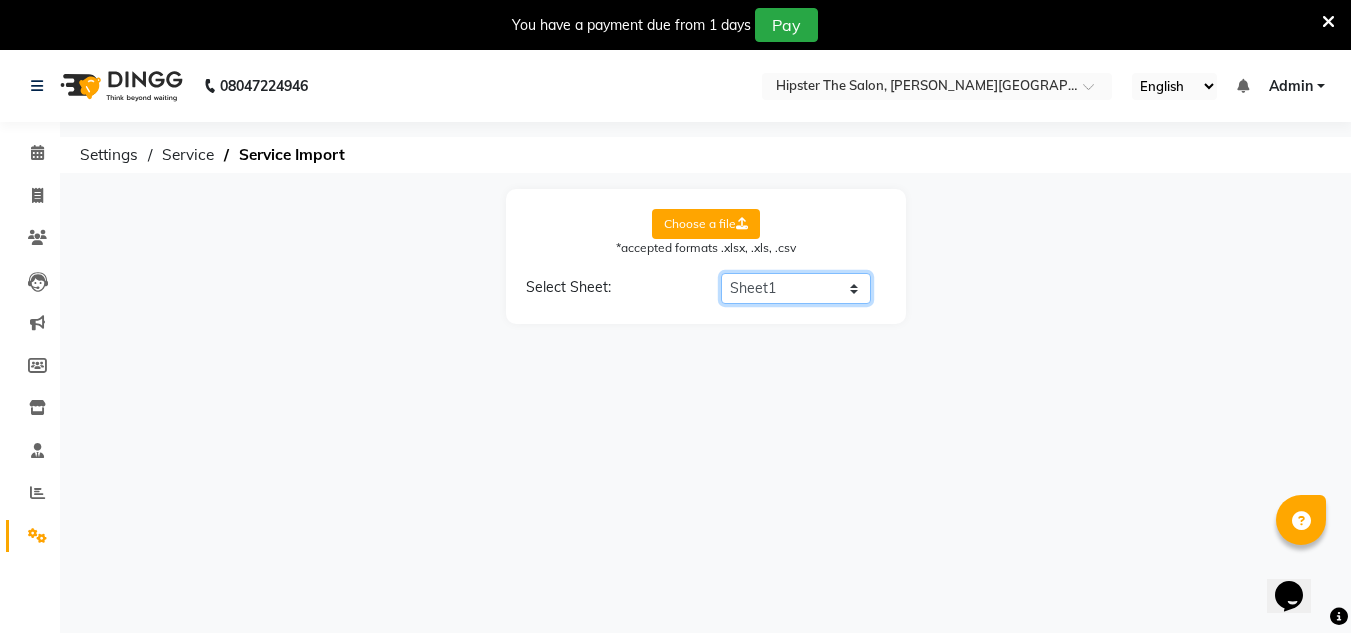 click on "Select Sheet Sheet1 Sheet2" 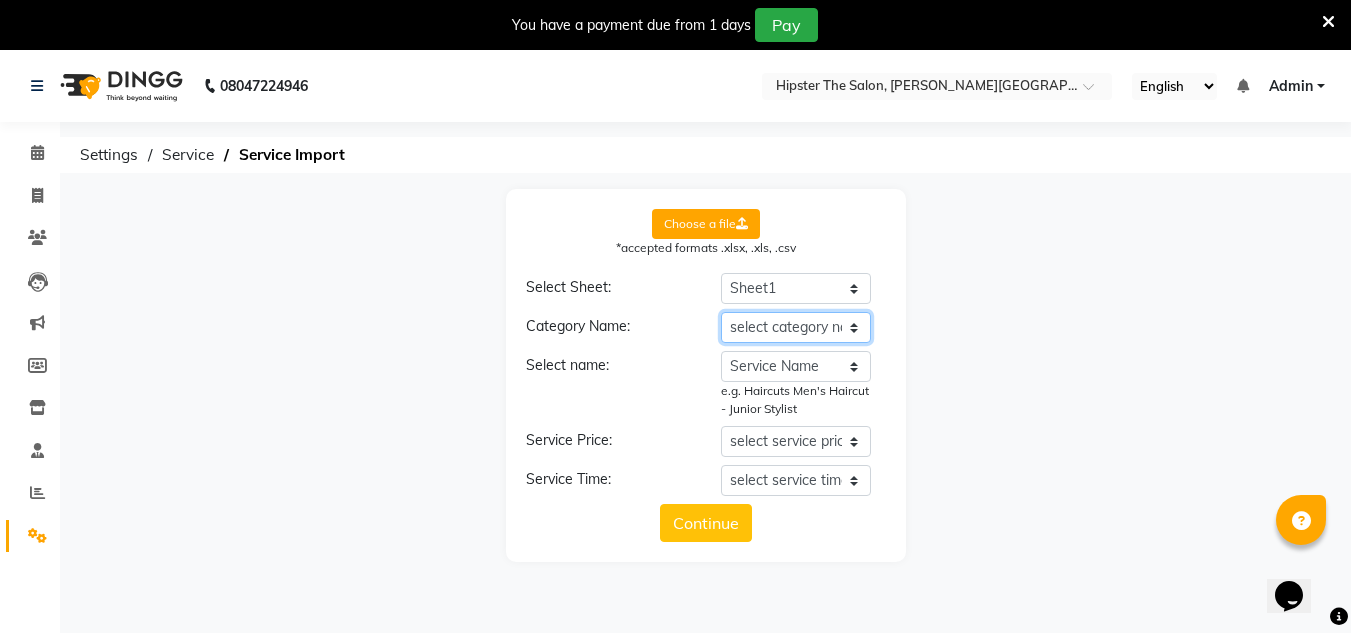 click on "select category name Service Category Service Name Price (₹) Time (mins)" 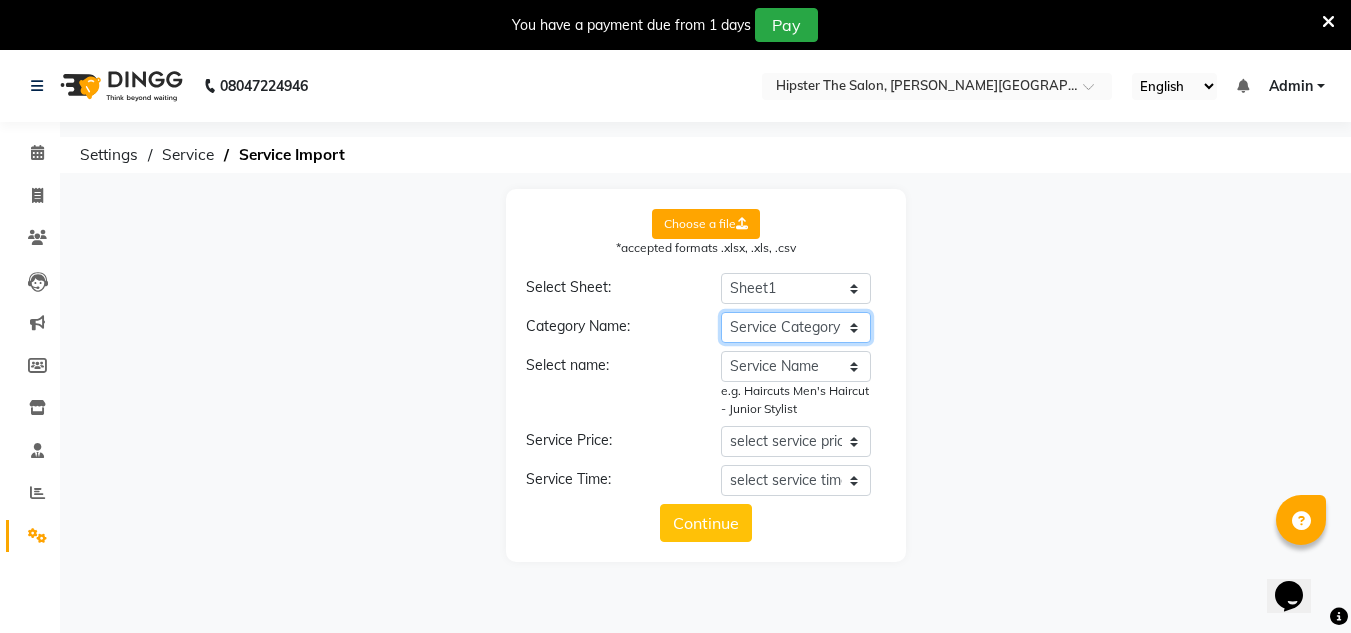 click on "select category name Service Category Service Name Price (₹) Time (mins)" 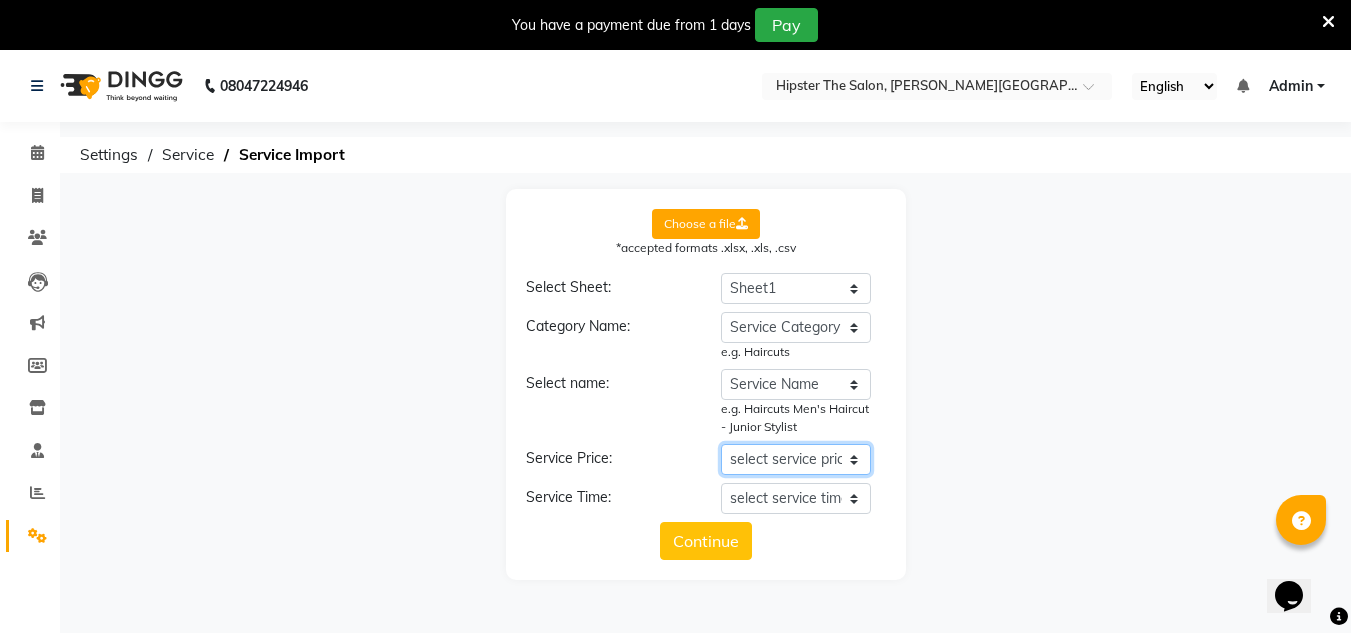 click on "select service price Service Category Service Name Price (₹) Time (mins)" 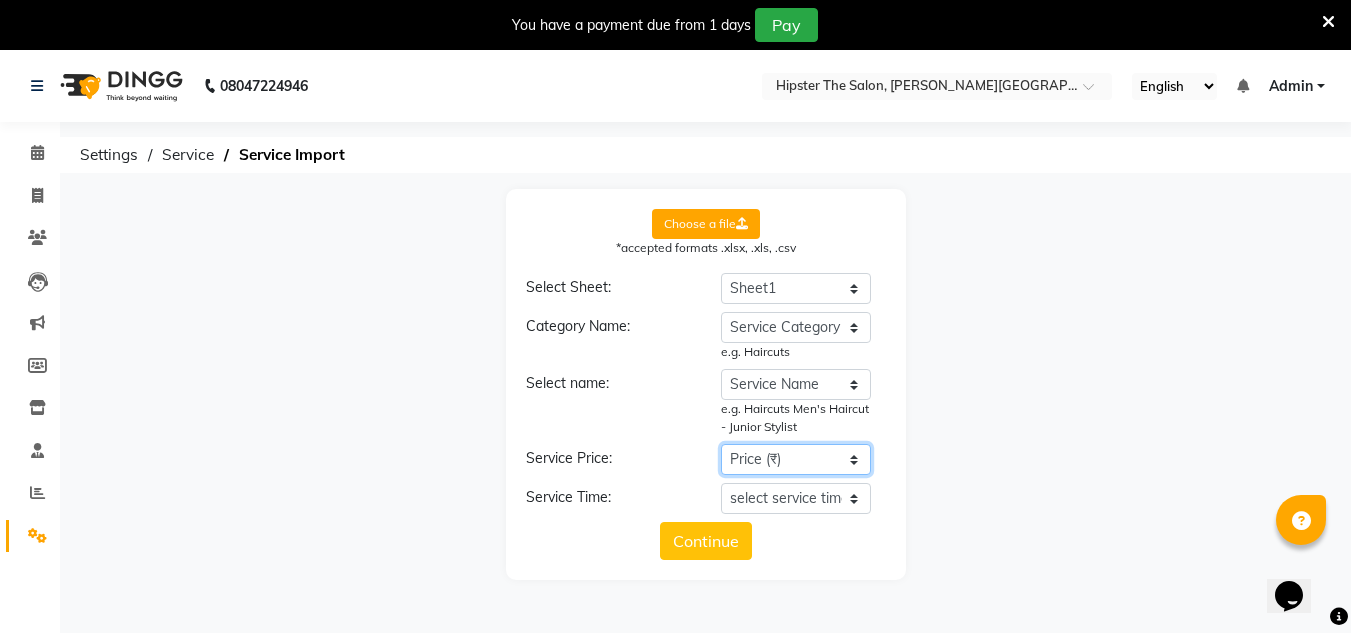 click on "select service price Service Category Service Name Price (₹) Time (mins)" 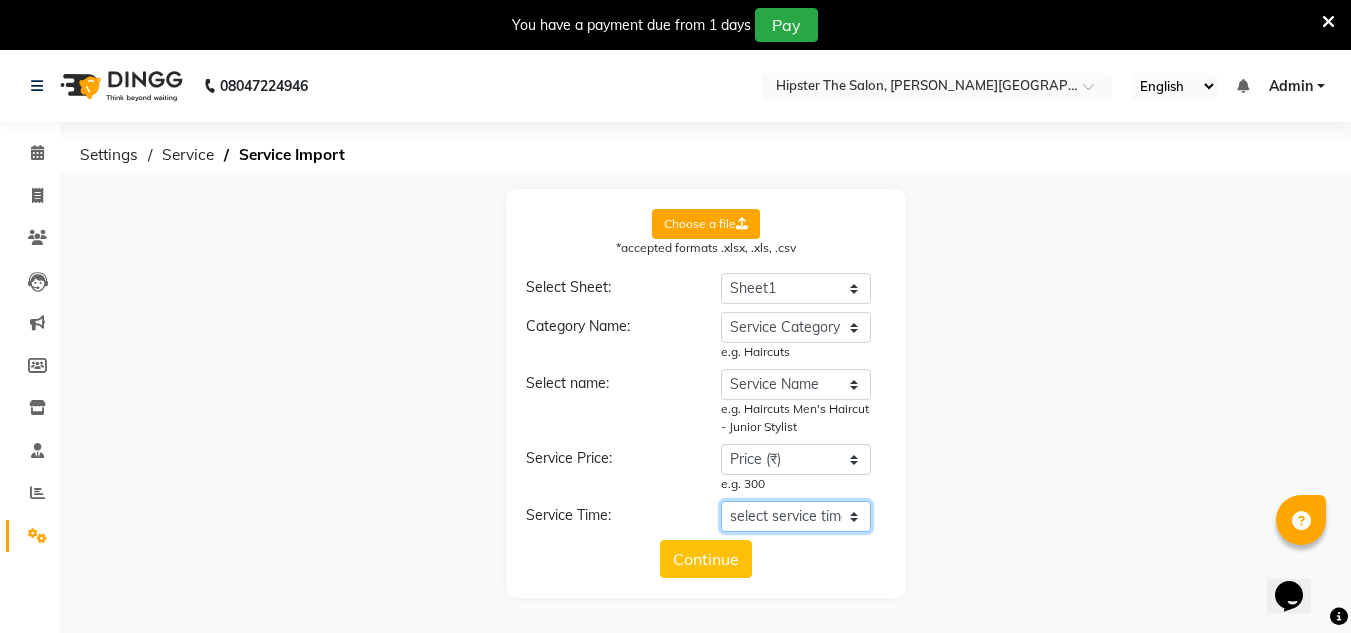 click on "select service time Service Category Service Name Price (₹) Time (mins)" 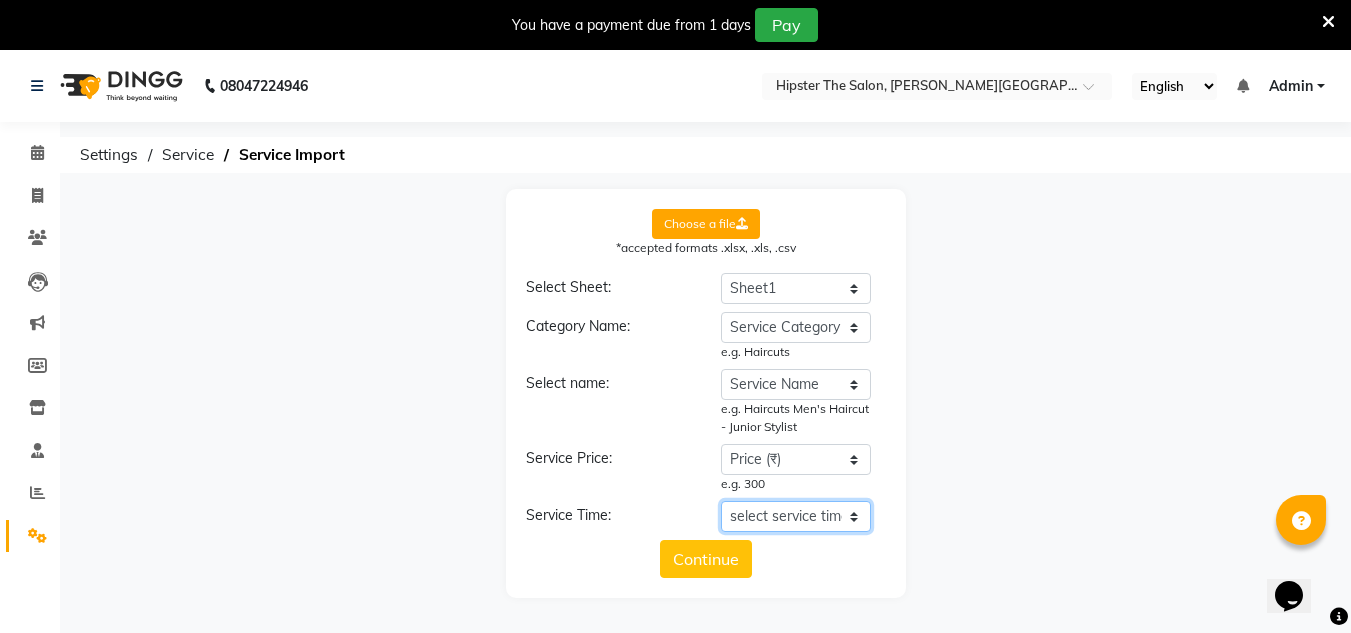 select on "Time (mins)" 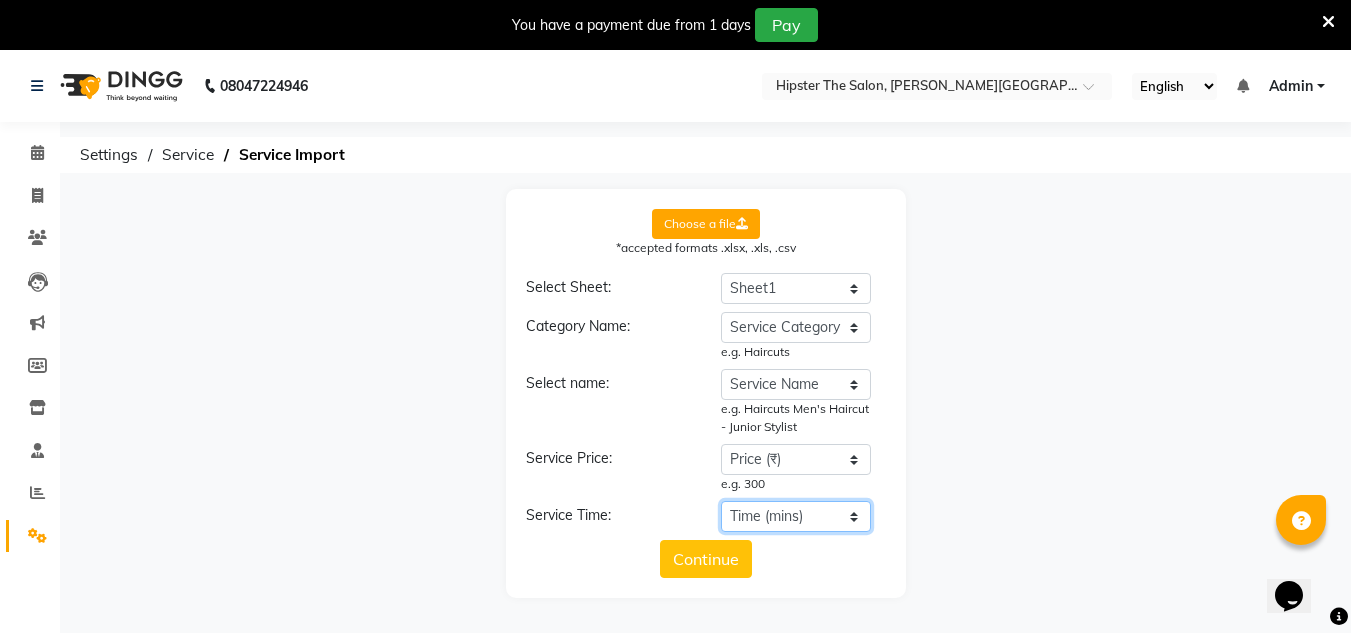 click on "select service time Service Category Service Name Price (₹) Time (mins)" 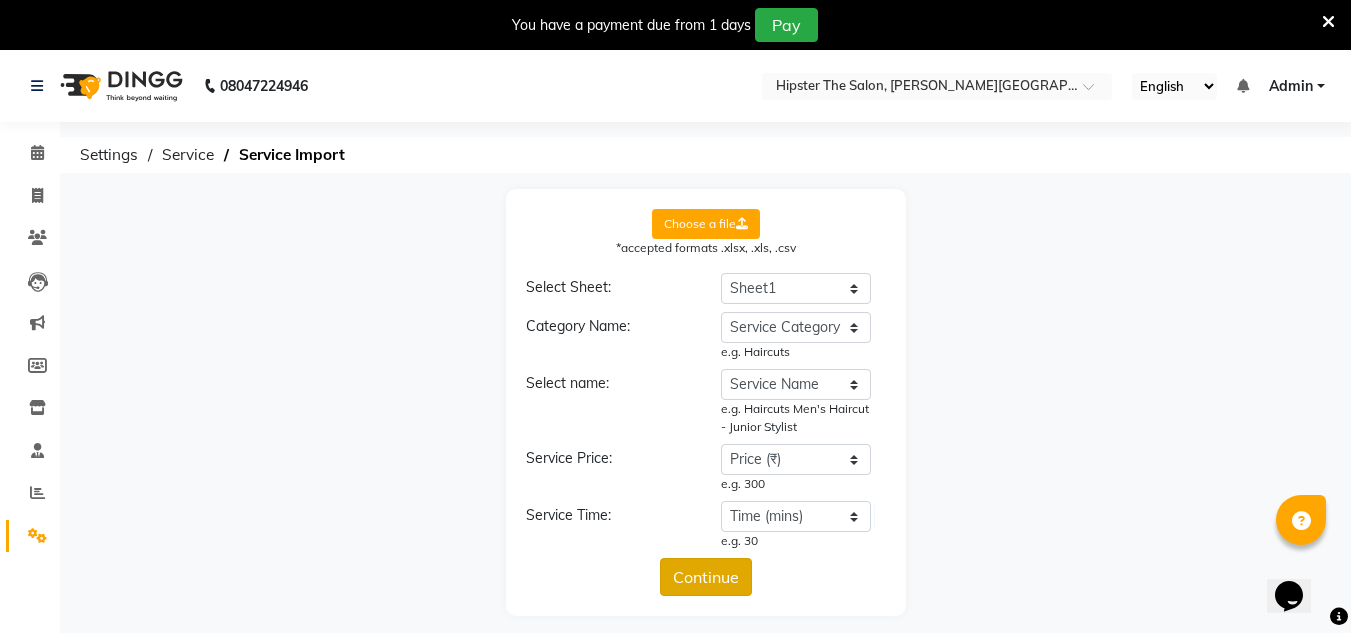 click on "Continue" 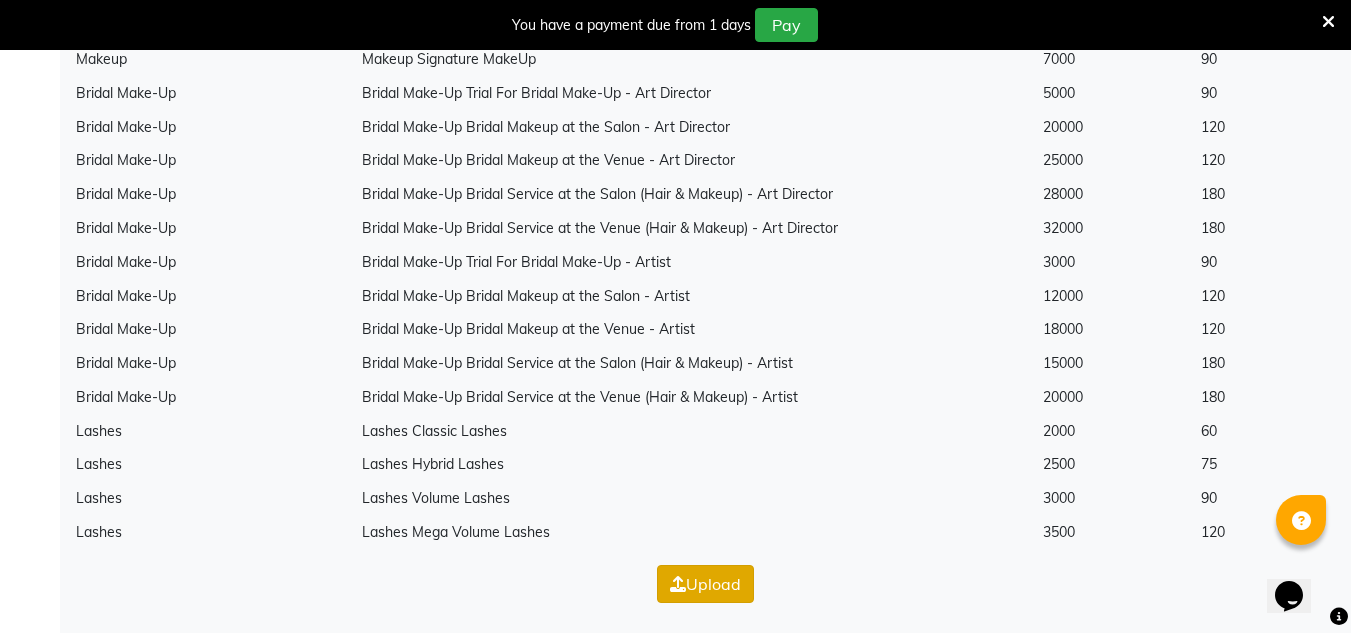 click on "Upload" 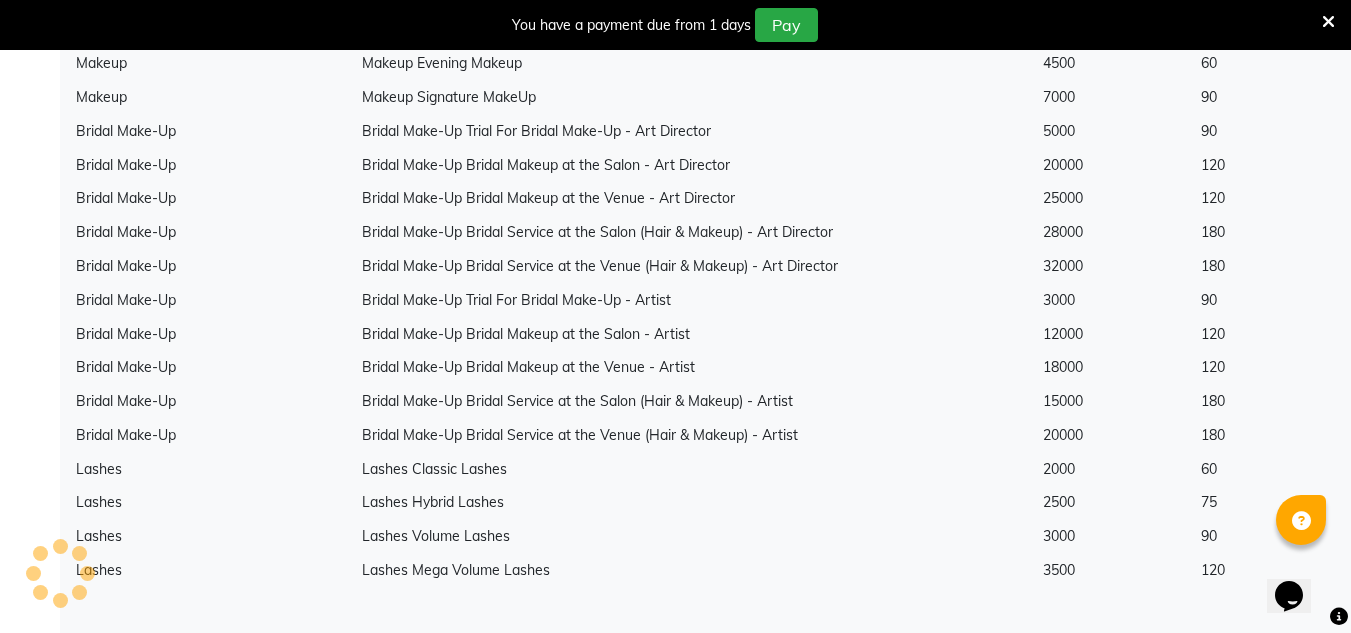 scroll, scrollTop: 50, scrollLeft: 0, axis: vertical 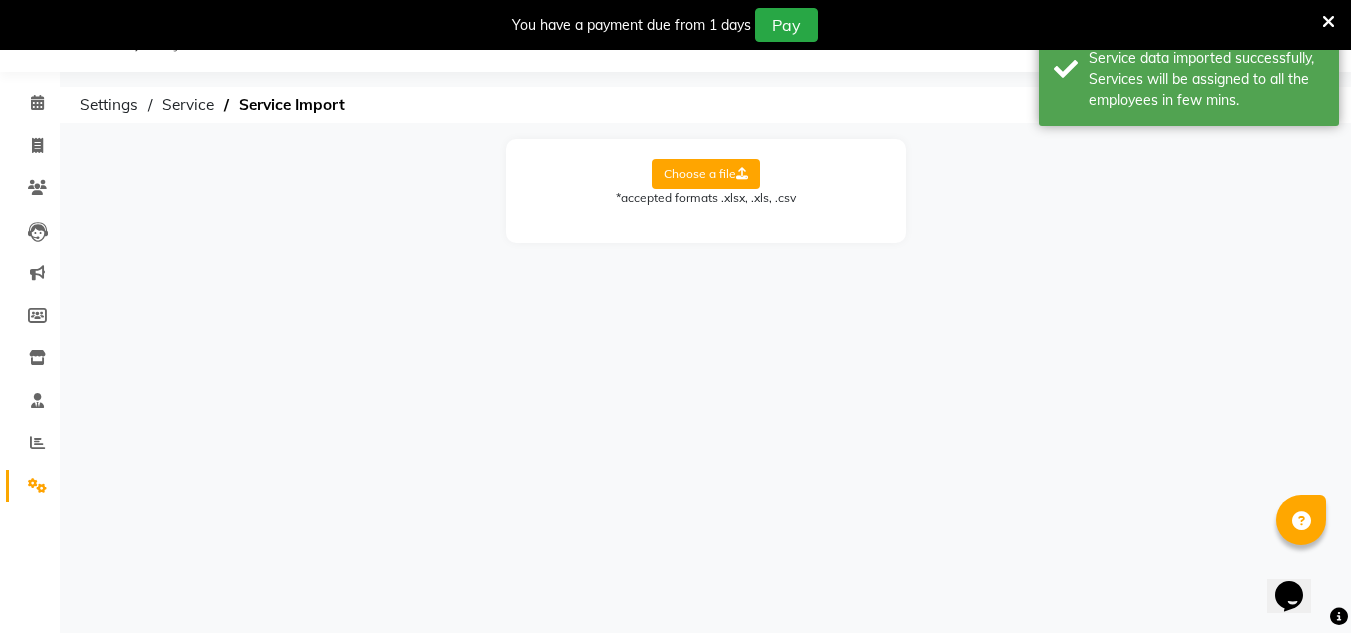 click at bounding box center (1328, 22) 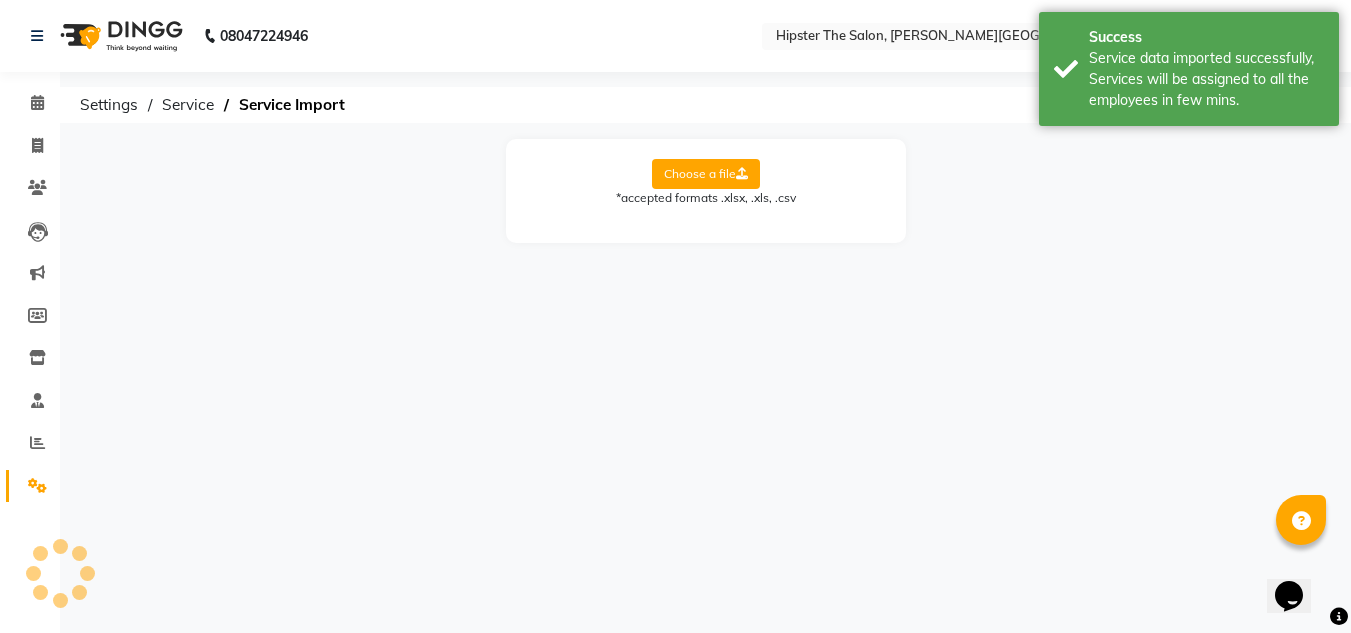 scroll, scrollTop: 0, scrollLeft: 0, axis: both 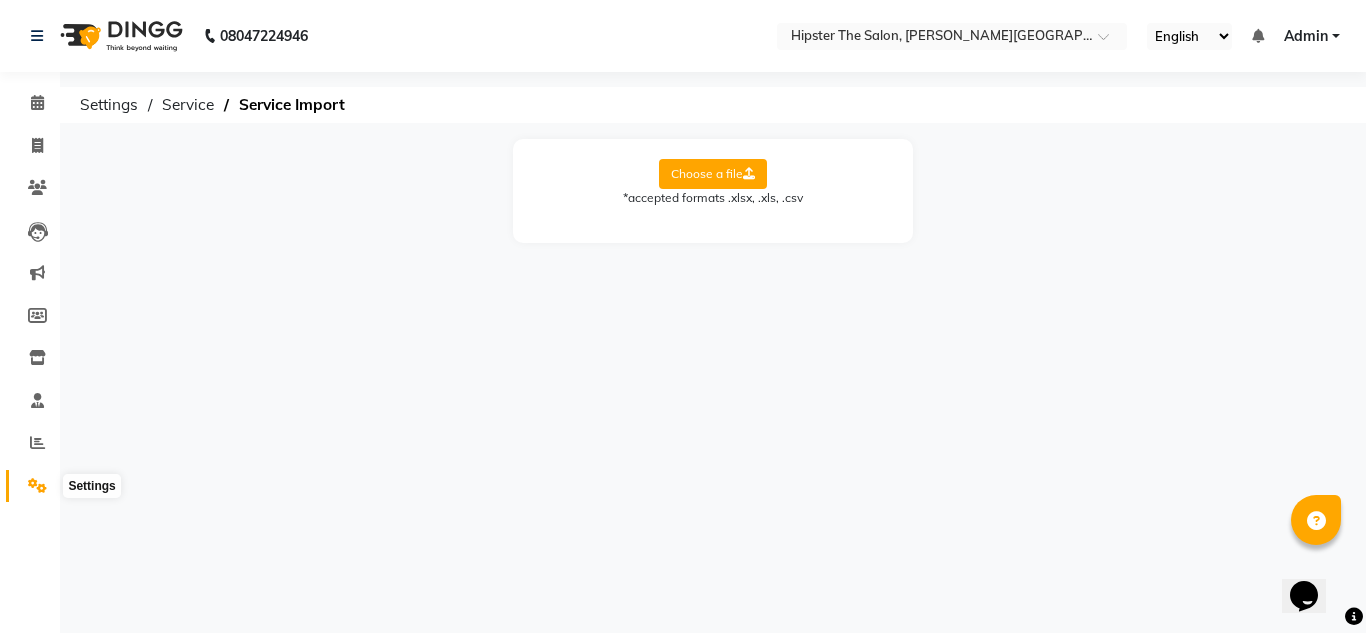 click 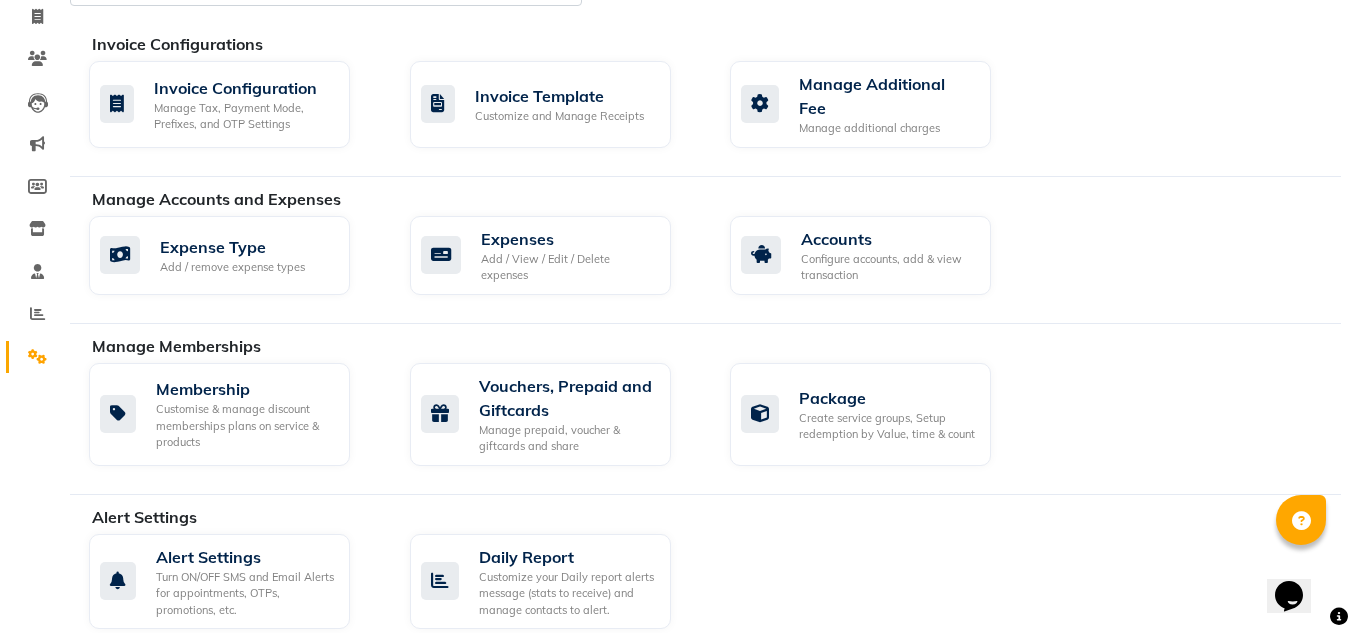 scroll, scrollTop: 500, scrollLeft: 0, axis: vertical 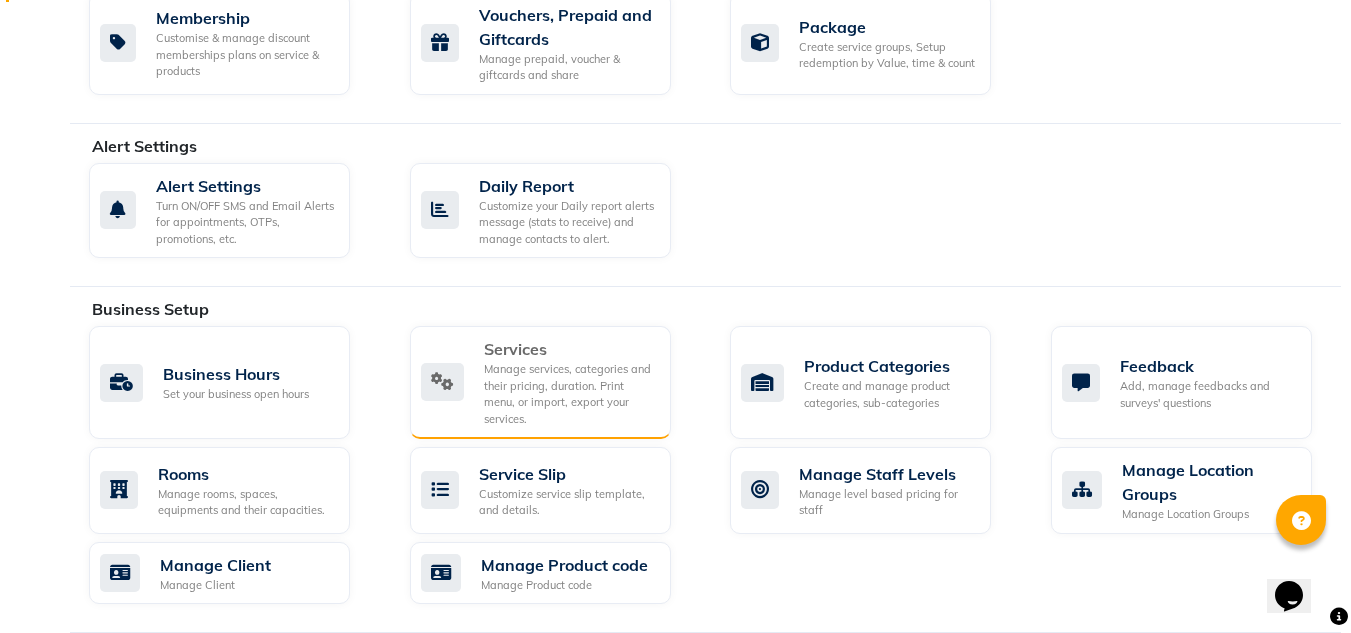 click on "Manage services, categories and their pricing, duration. Print menu, or import, export your services." 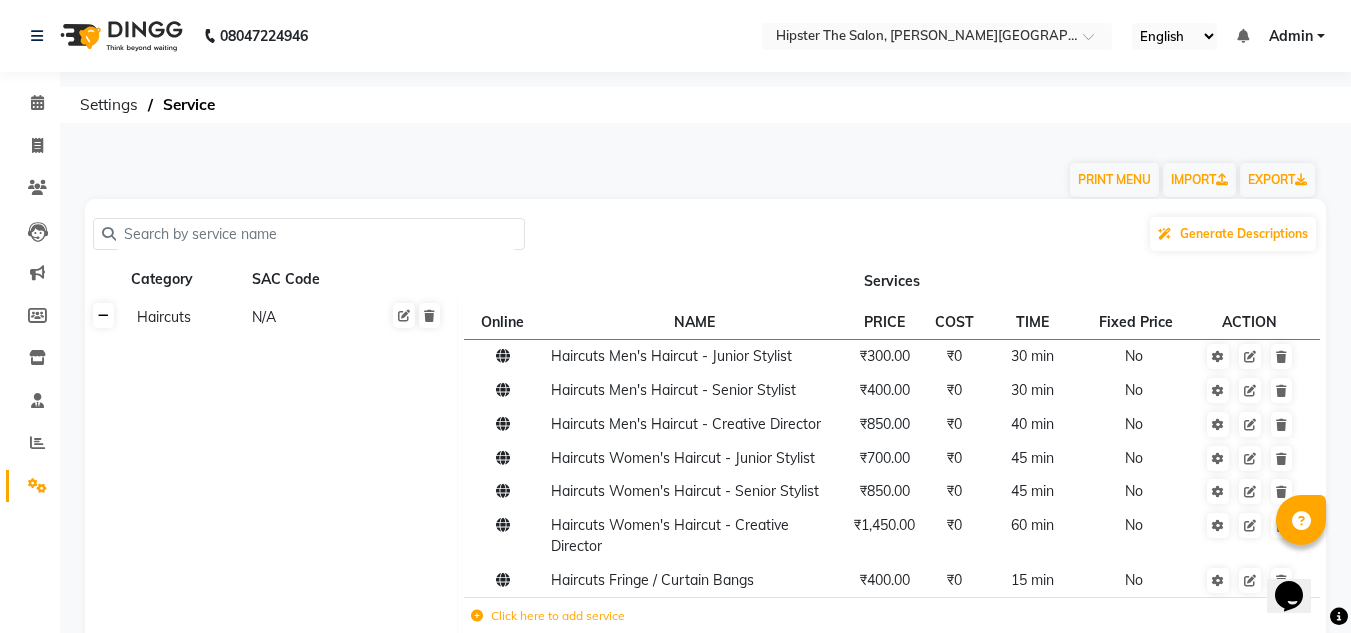click 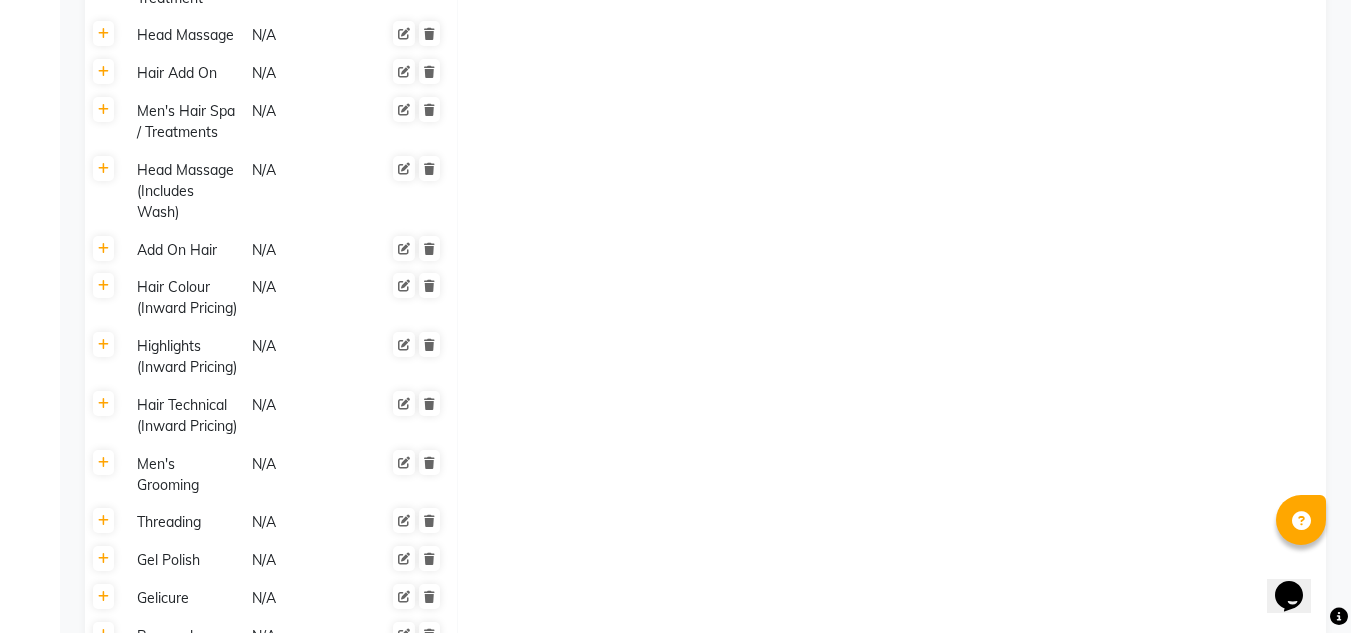 scroll, scrollTop: 600, scrollLeft: 0, axis: vertical 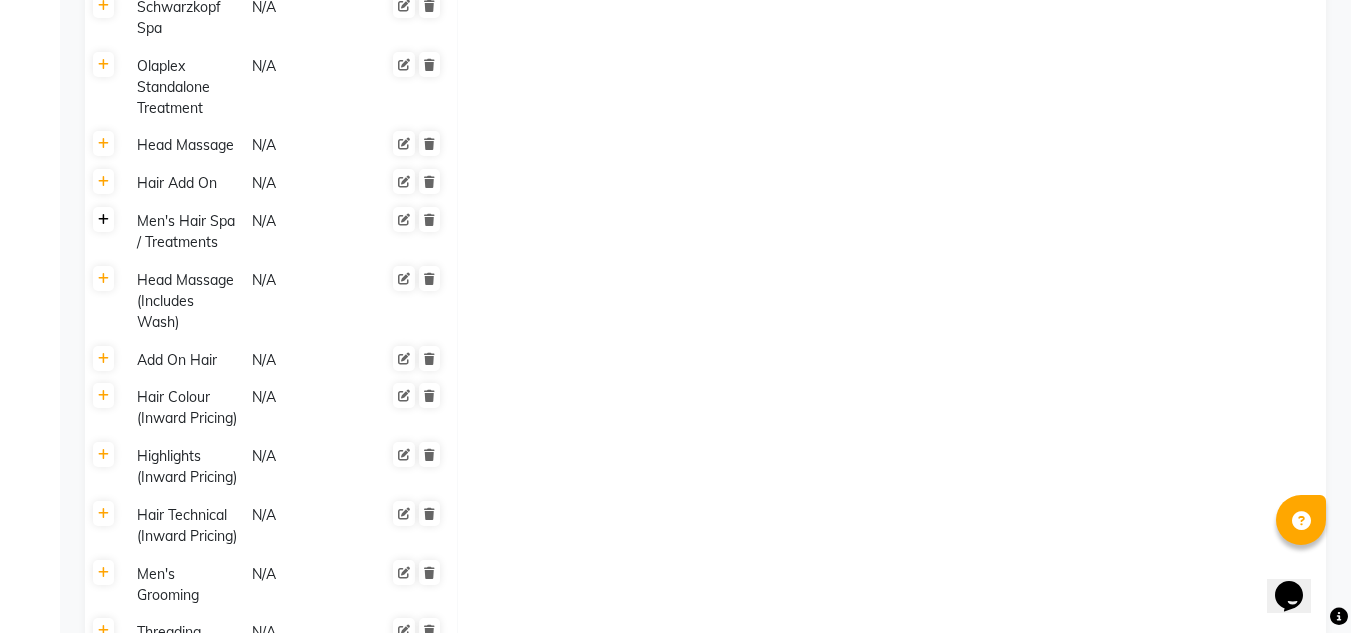 click 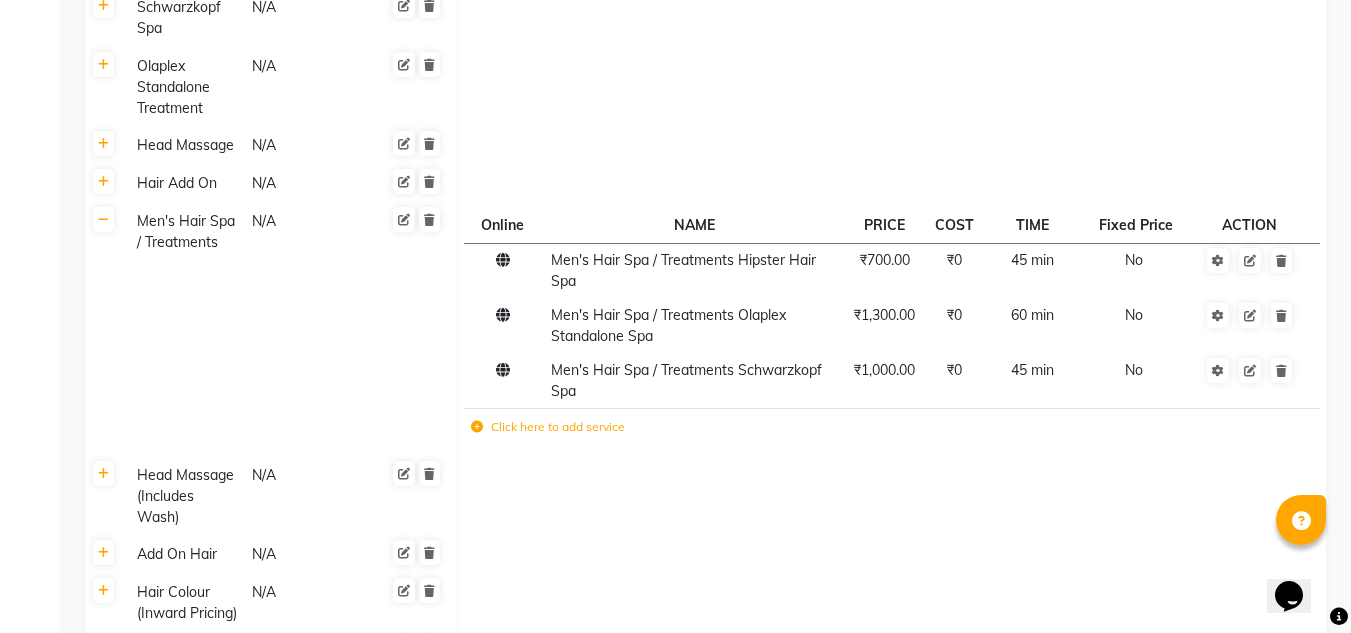 click on "Click here to add service" 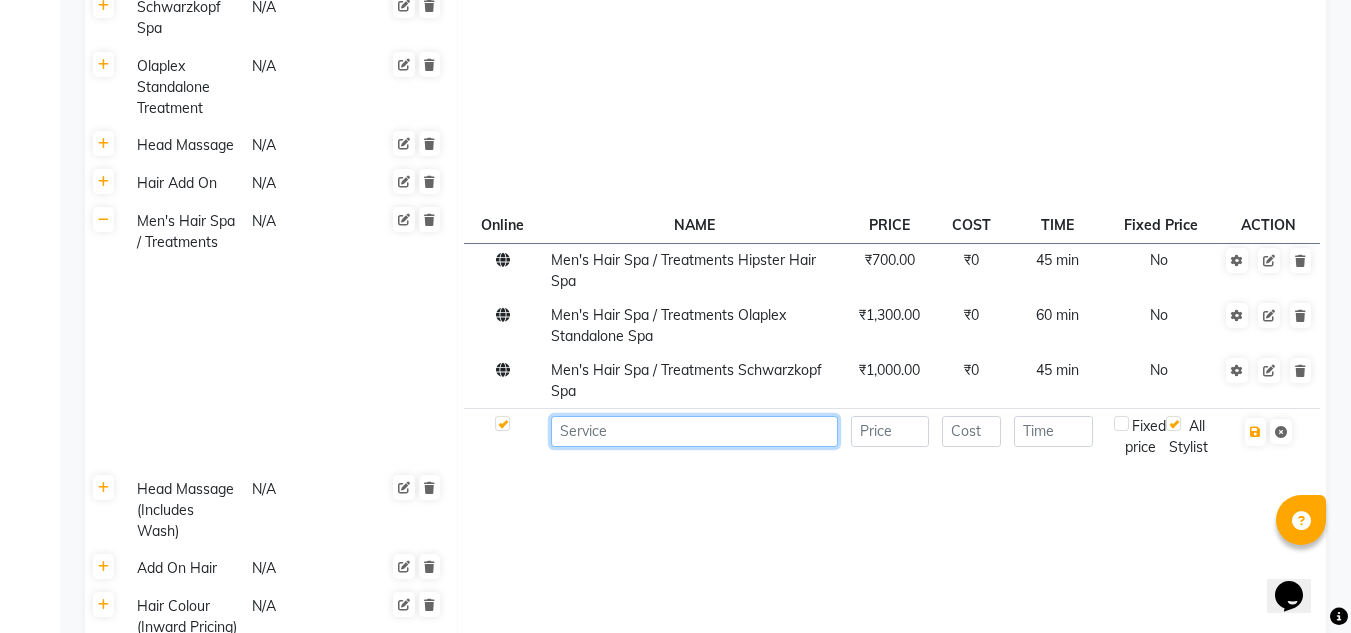 click 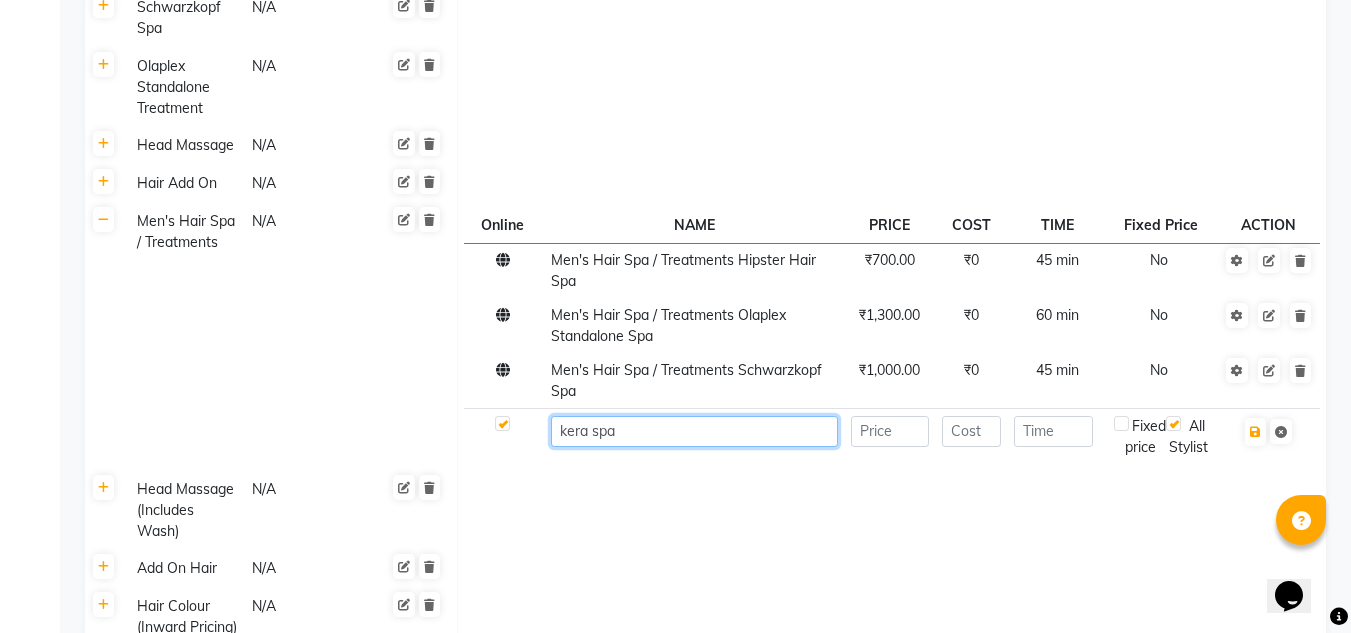 type on "kera spa" 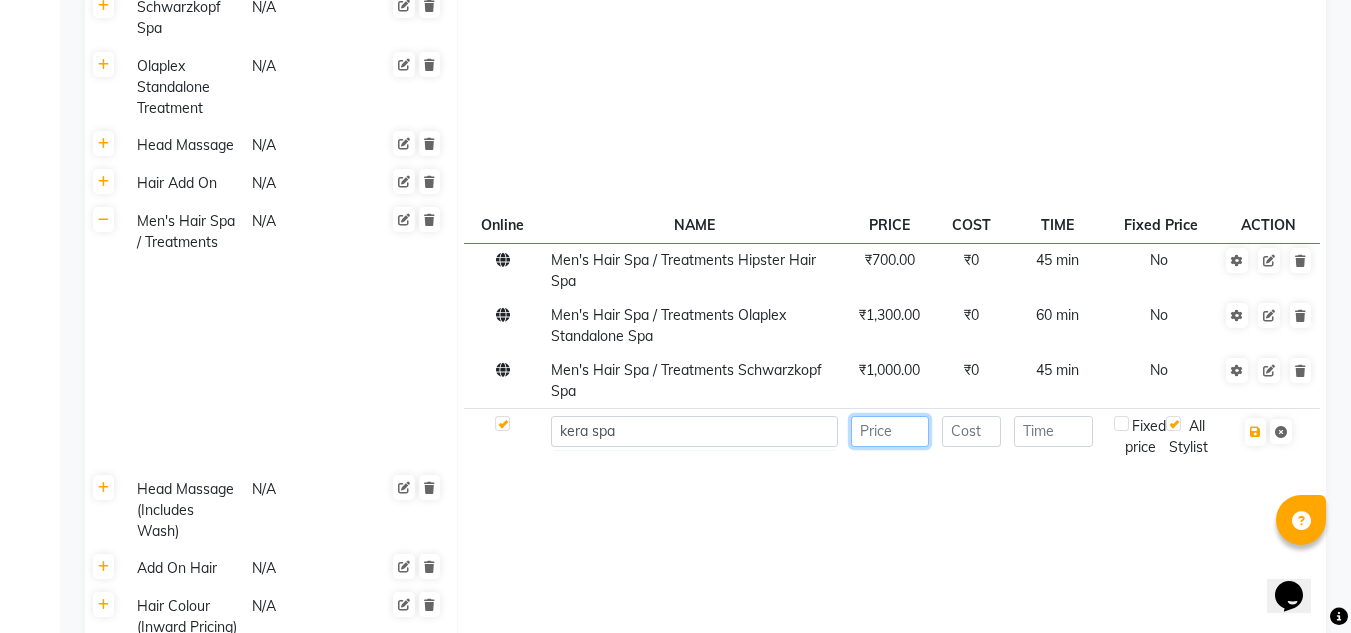 click 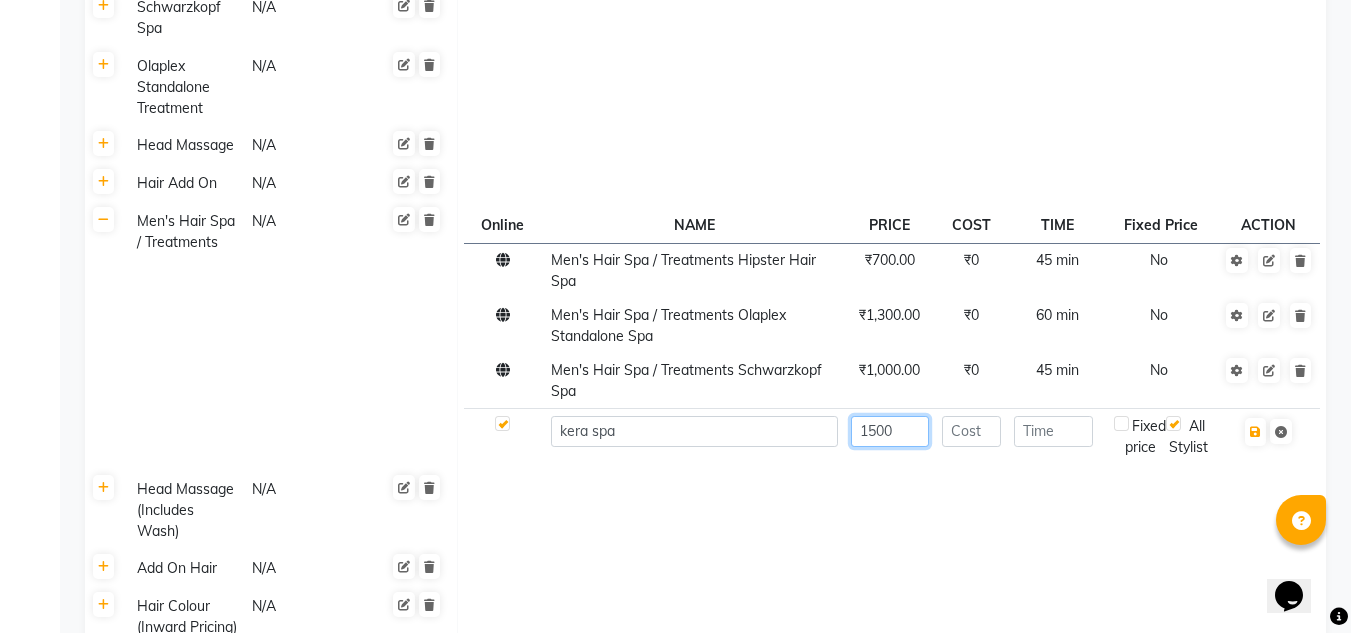 type on "1500" 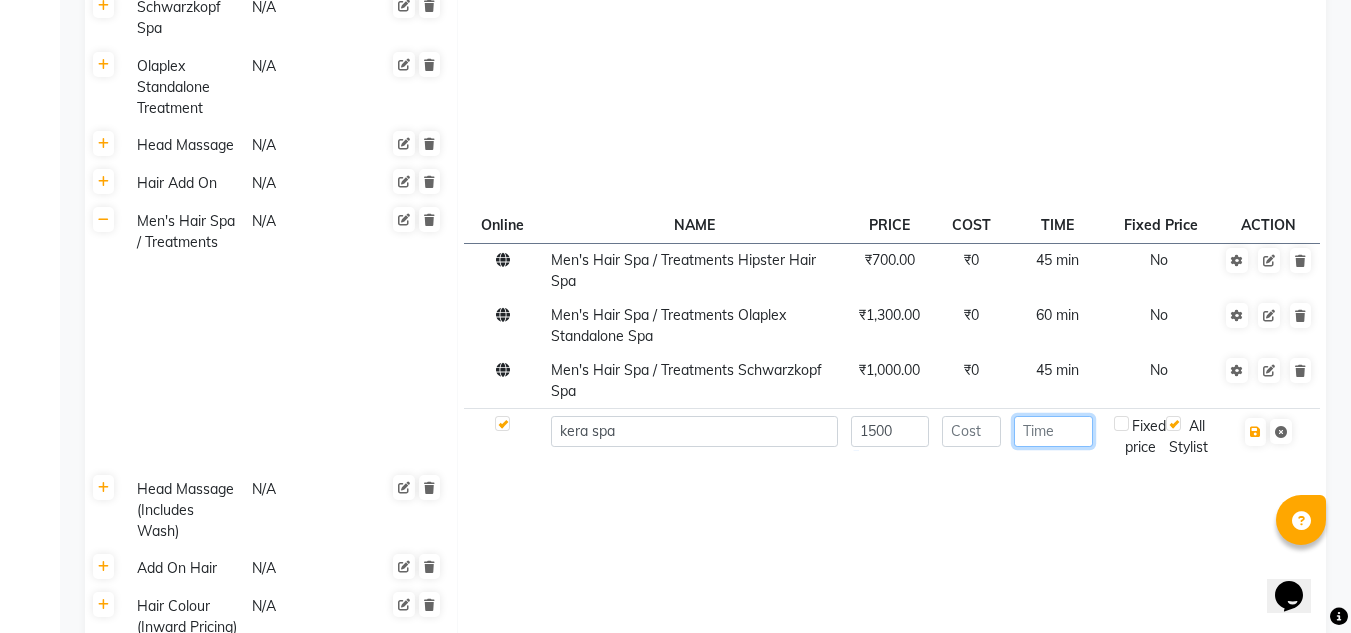 click 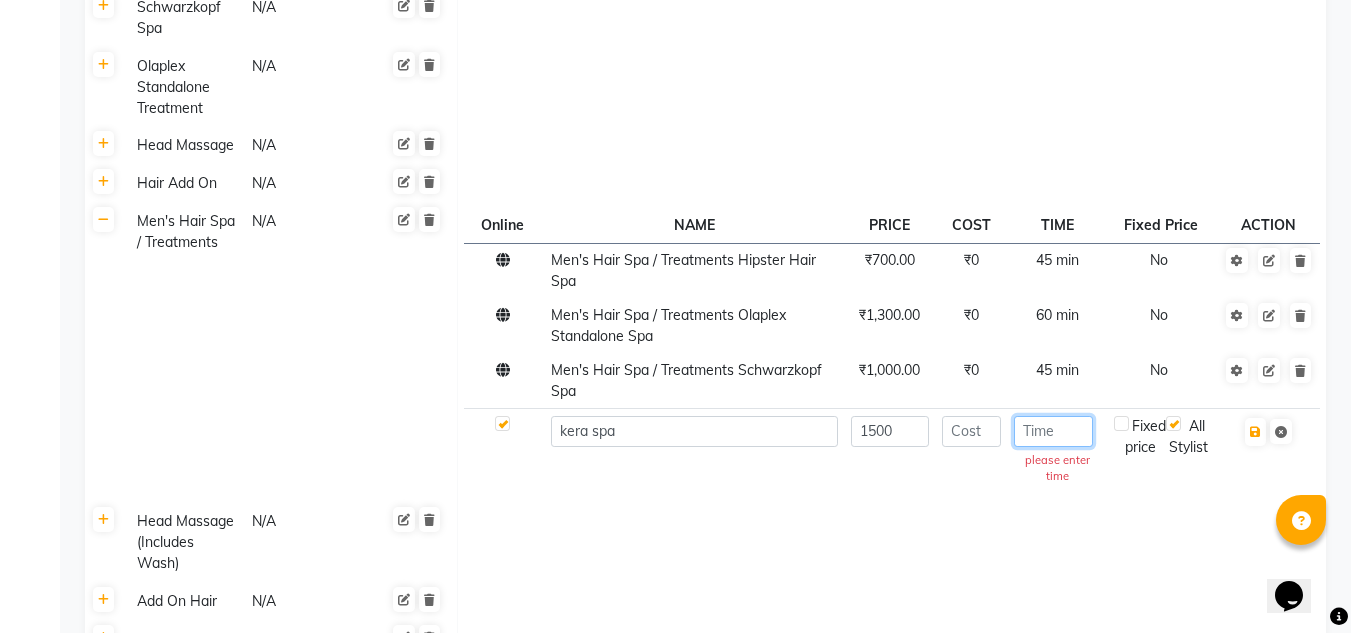 click 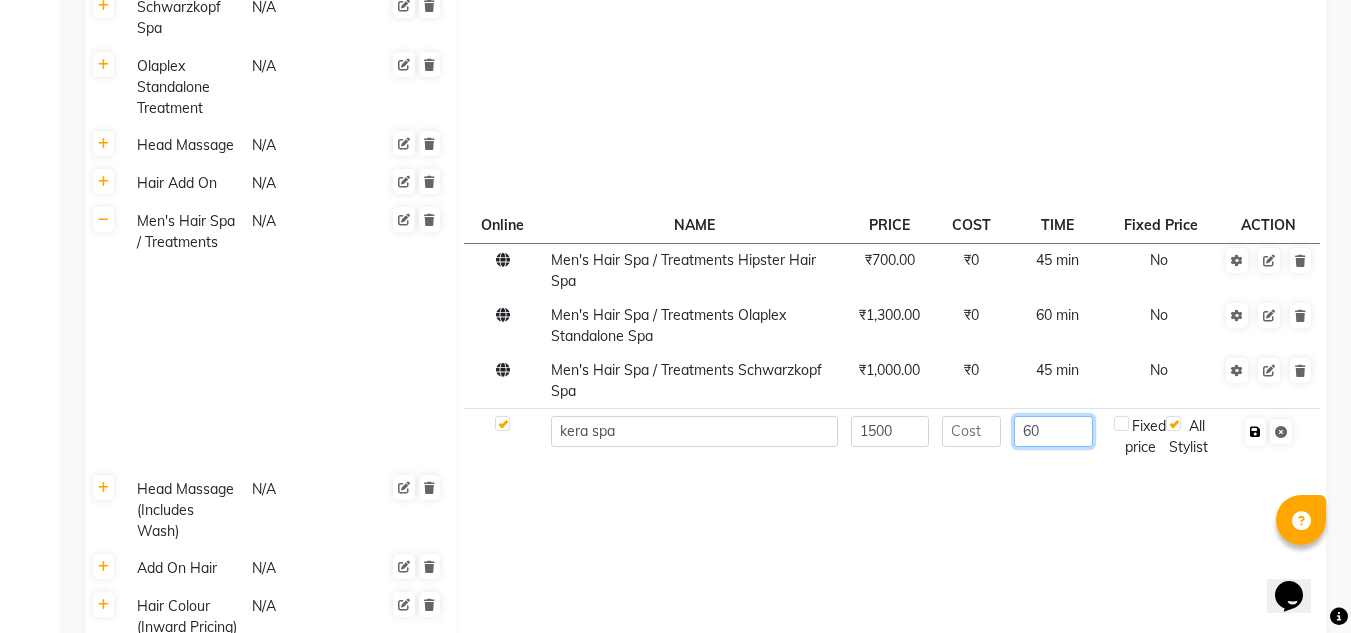 type on "60" 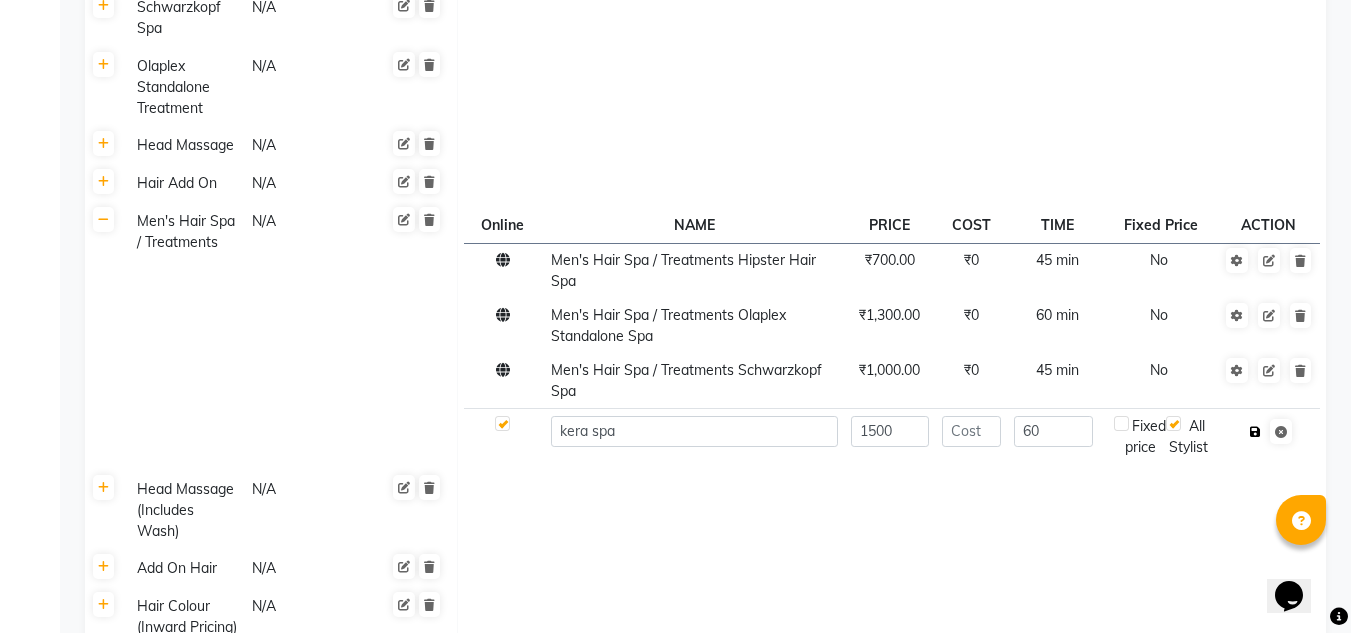 click at bounding box center (1255, 432) 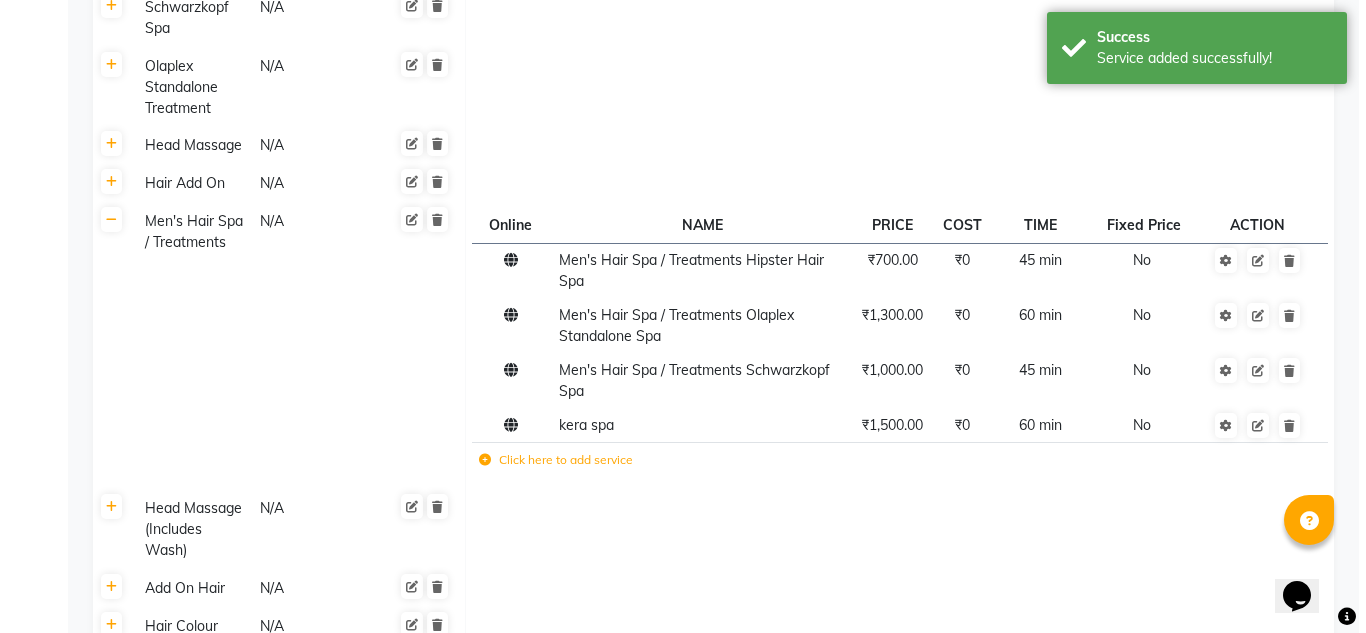 scroll, scrollTop: 0, scrollLeft: 0, axis: both 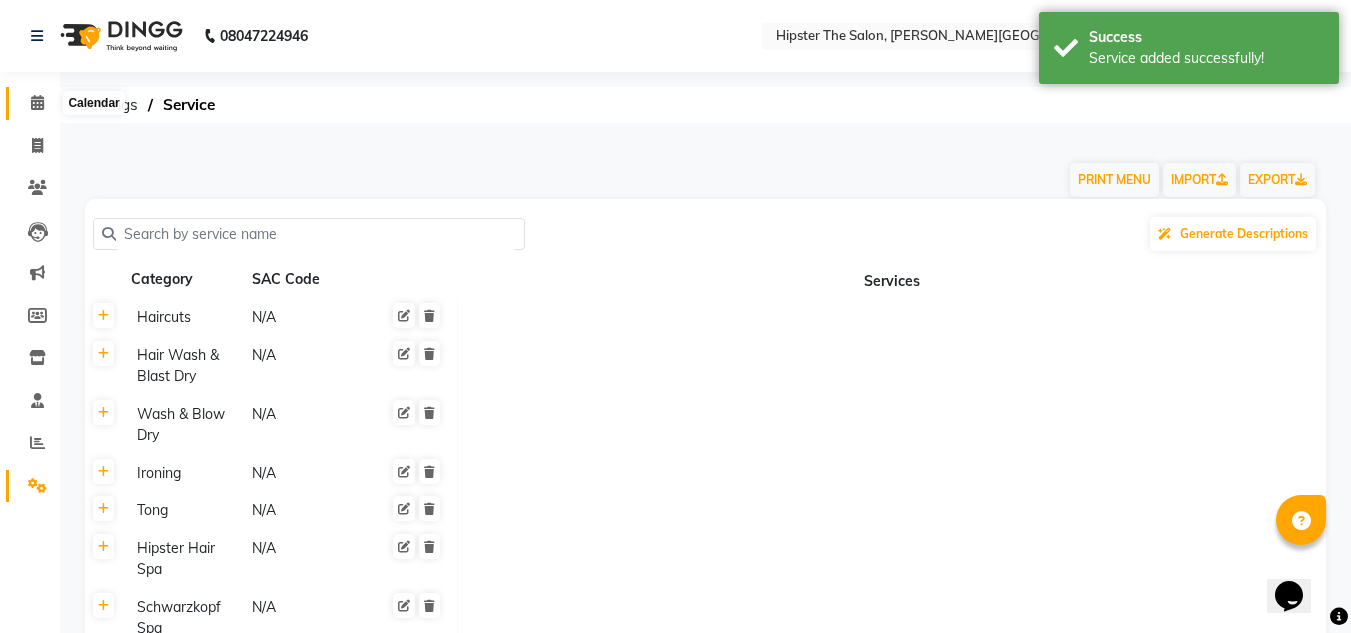 click 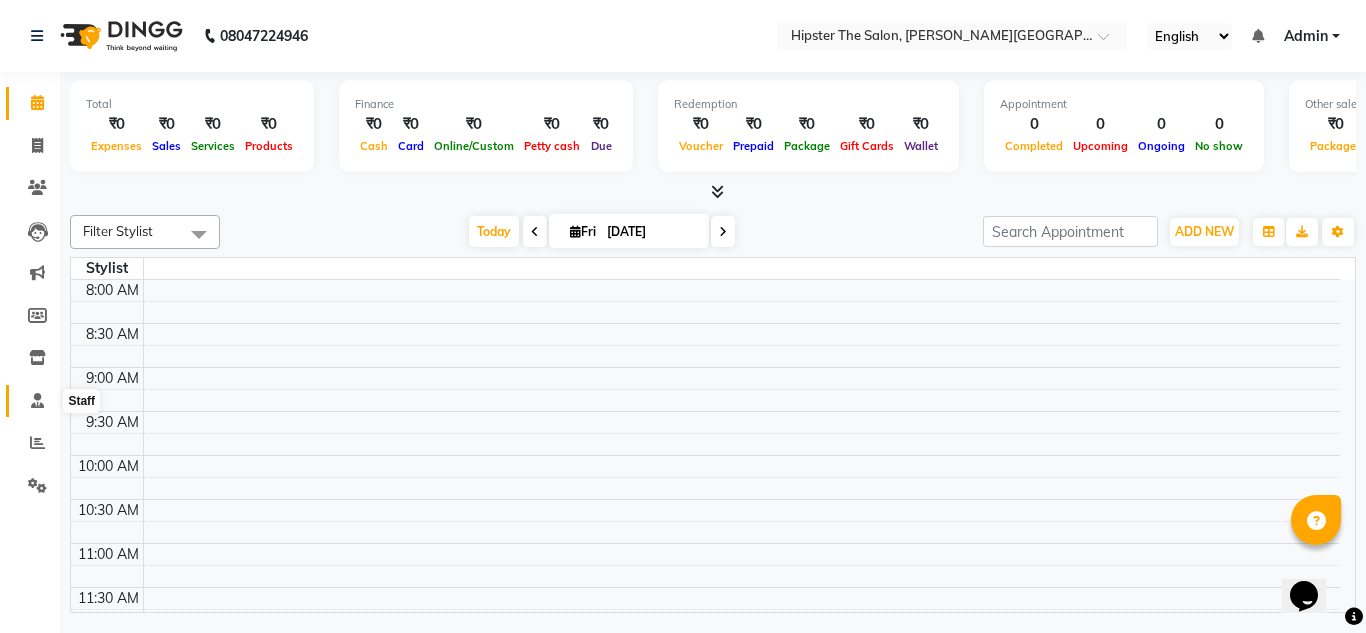 click 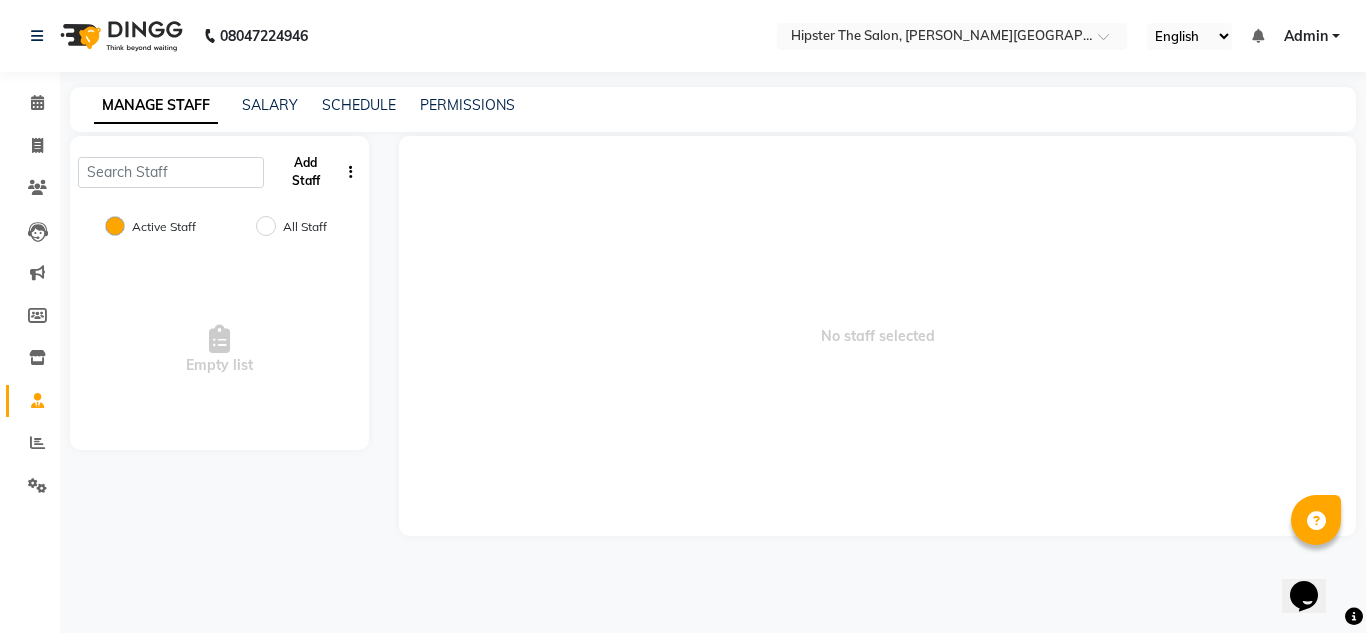 click on "Add Staff" 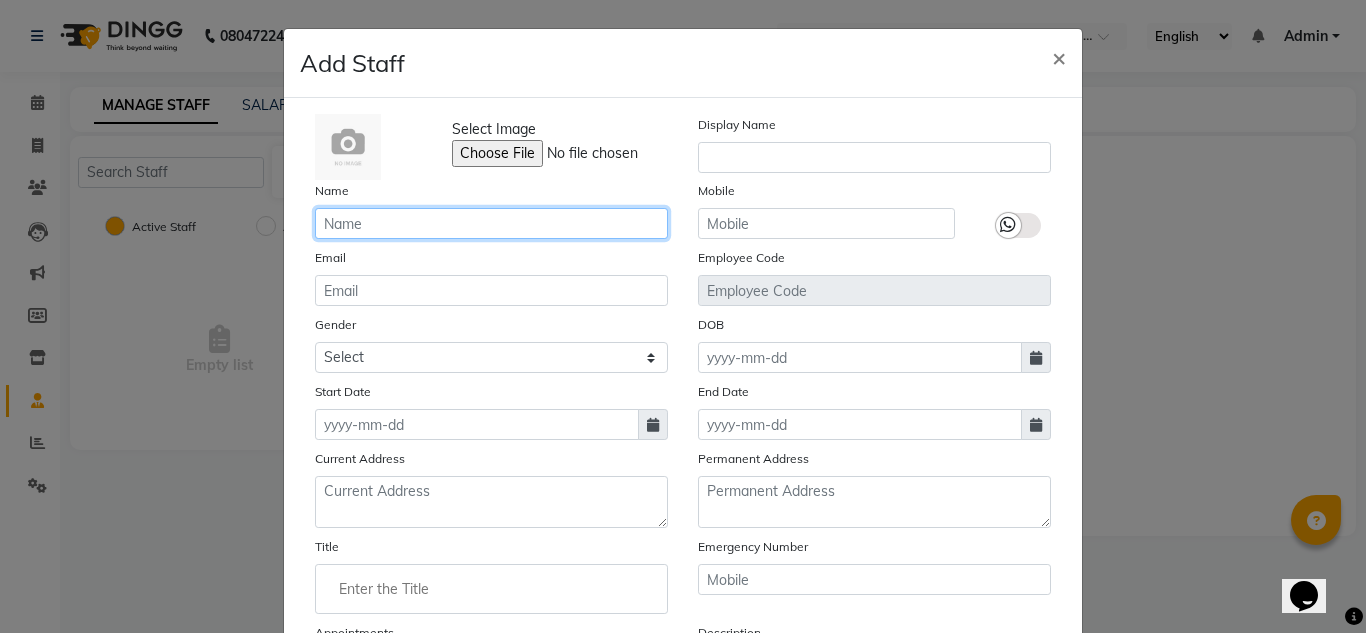 click 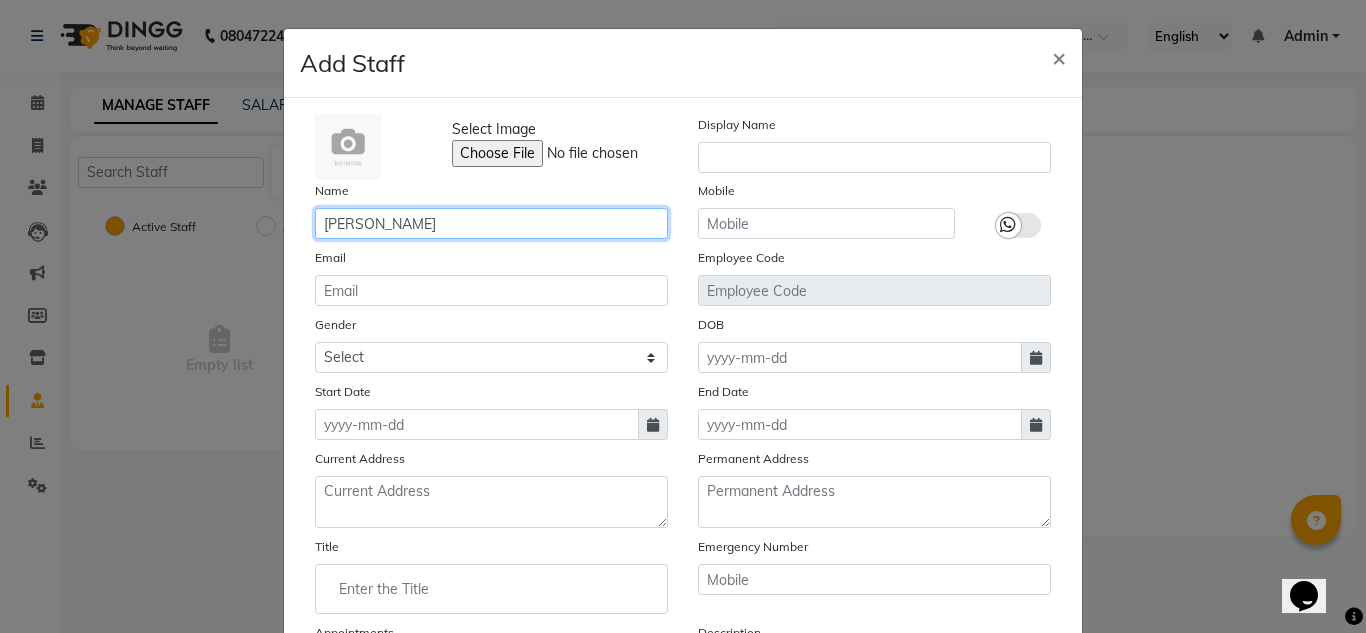 type on "[PERSON_NAME]" 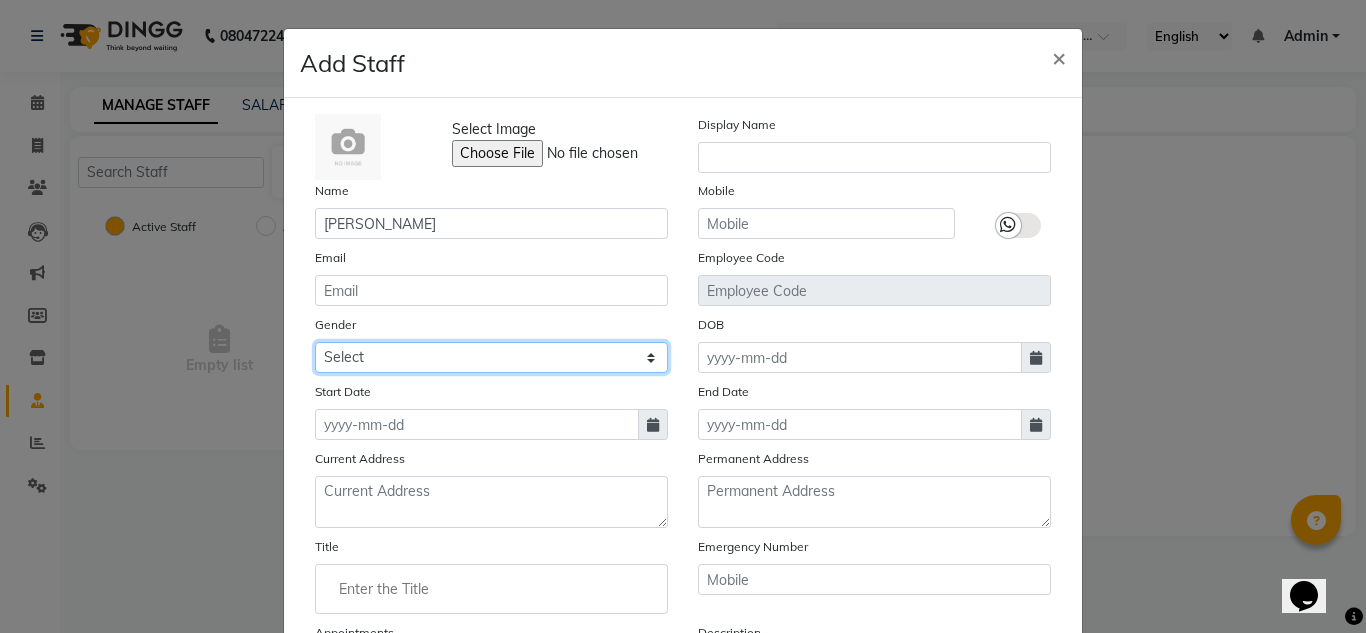 click on "Select [DEMOGRAPHIC_DATA] [DEMOGRAPHIC_DATA] Other Prefer Not To Say" 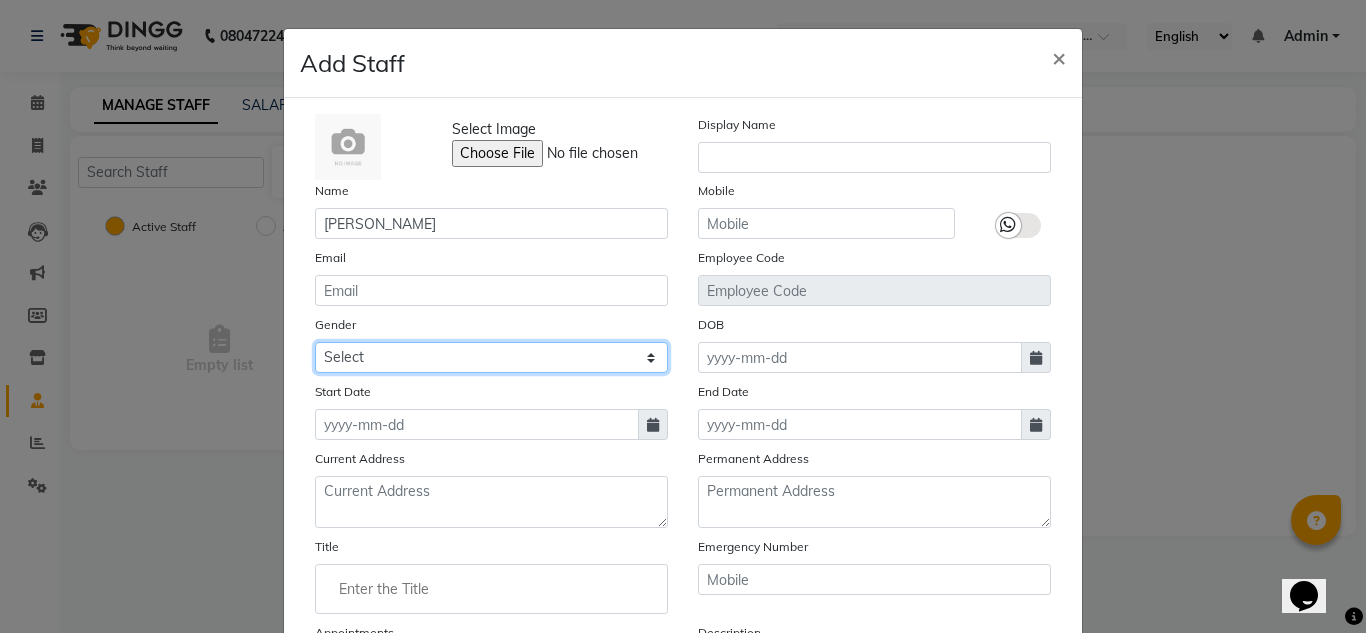 select on "other" 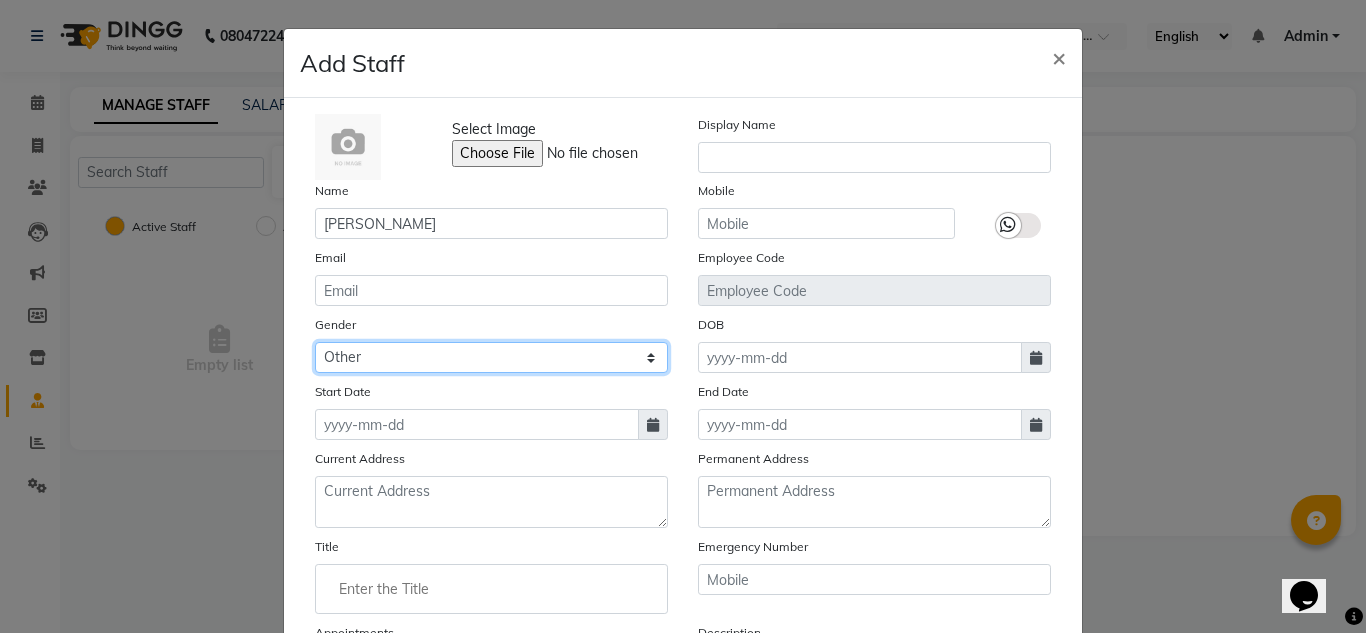 click on "Select [DEMOGRAPHIC_DATA] [DEMOGRAPHIC_DATA] Other Prefer Not To Say" 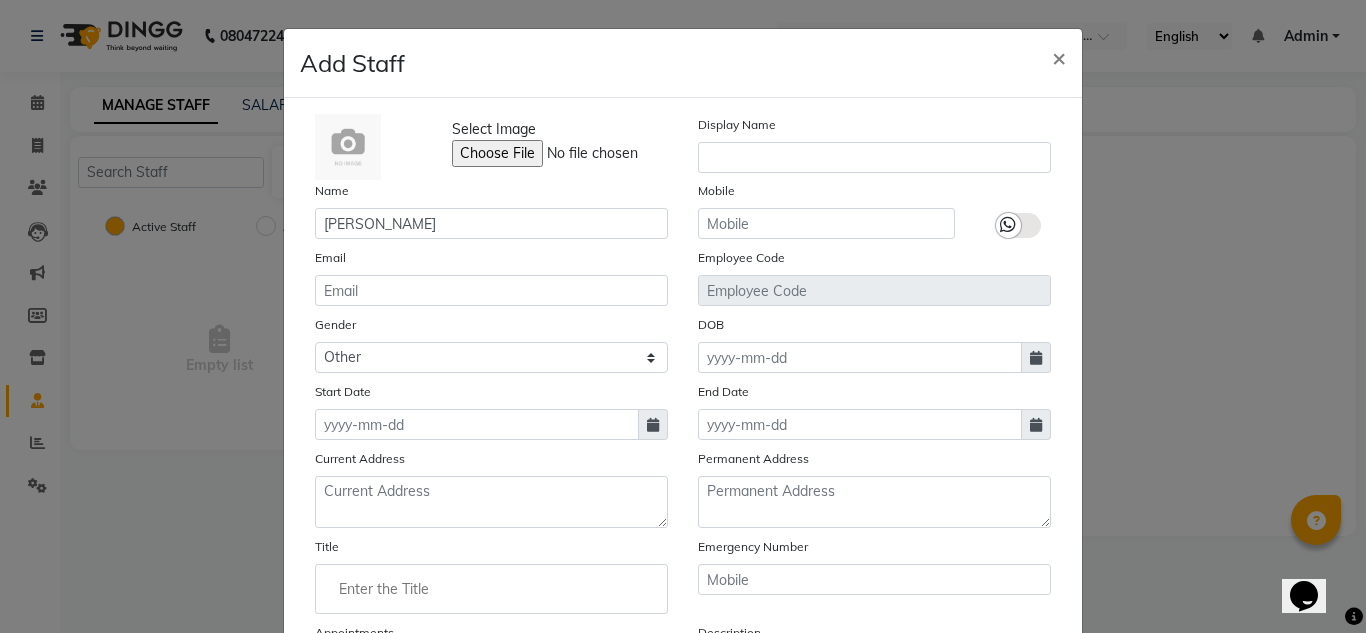 click 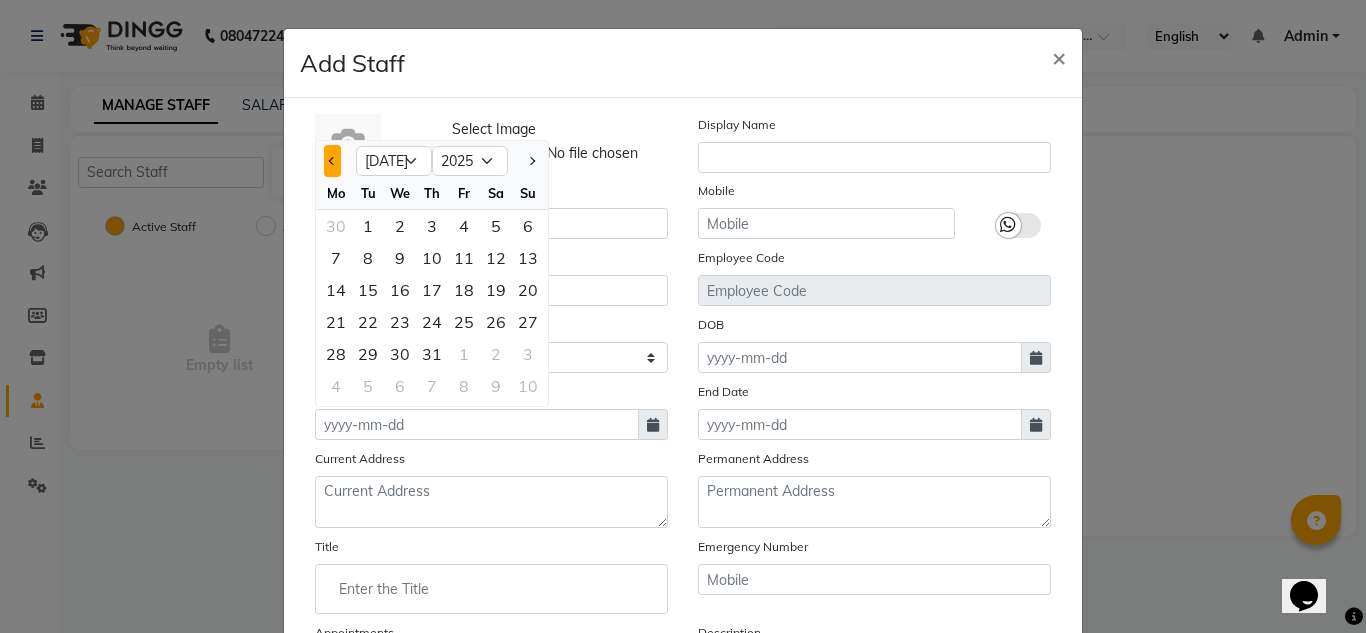 click 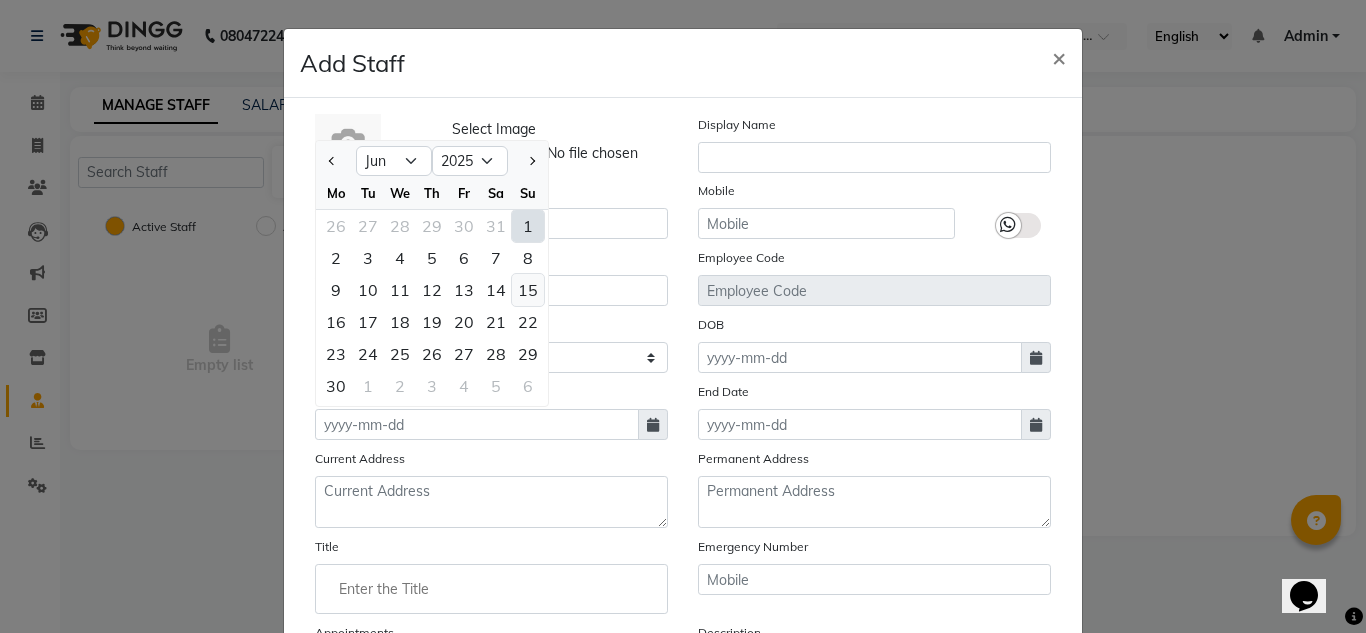 click on "15" 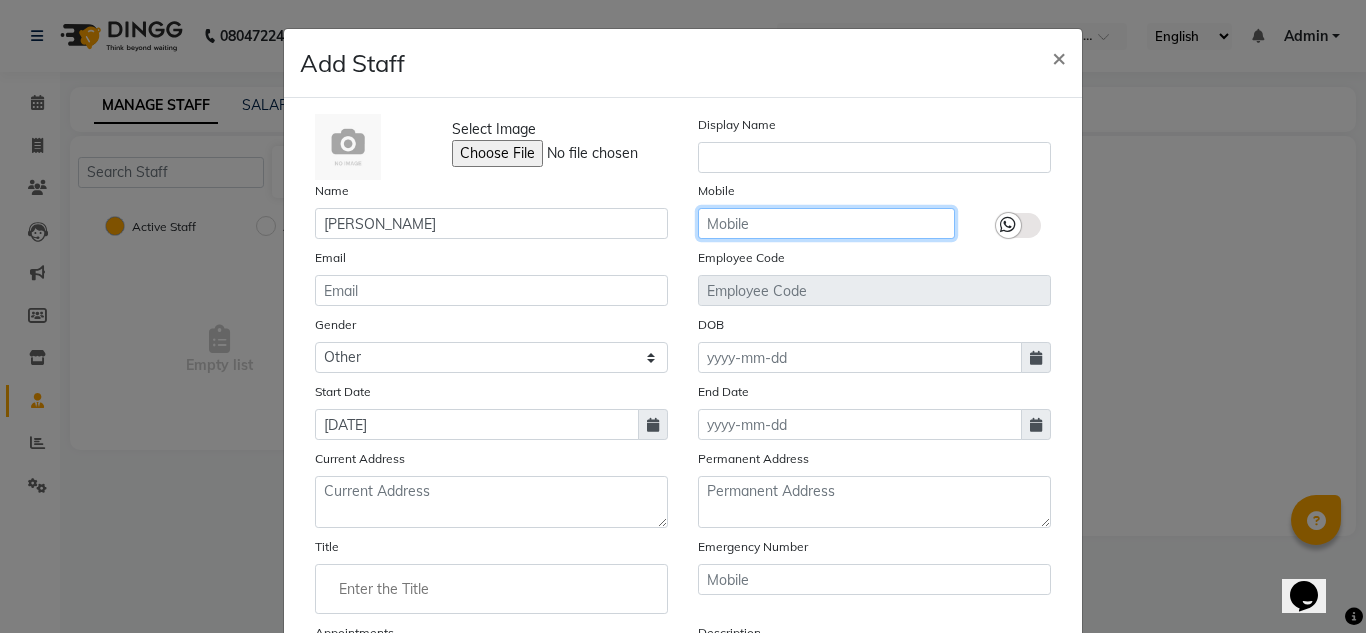 click 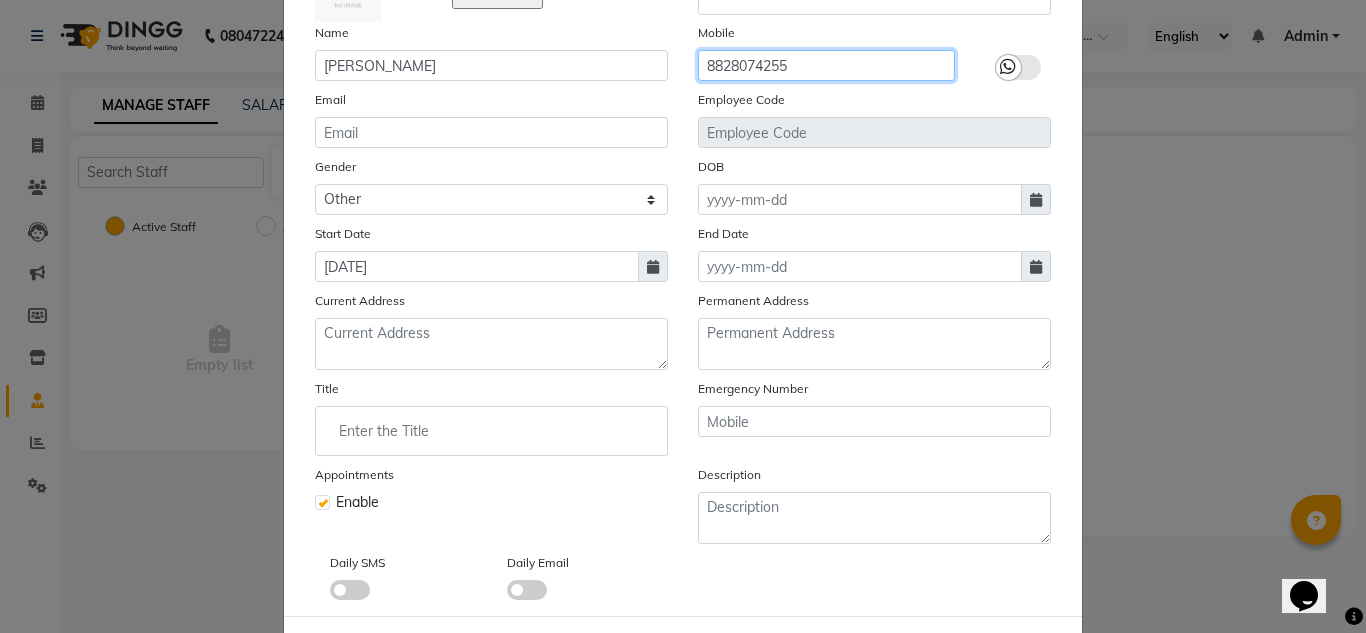 scroll, scrollTop: 249, scrollLeft: 0, axis: vertical 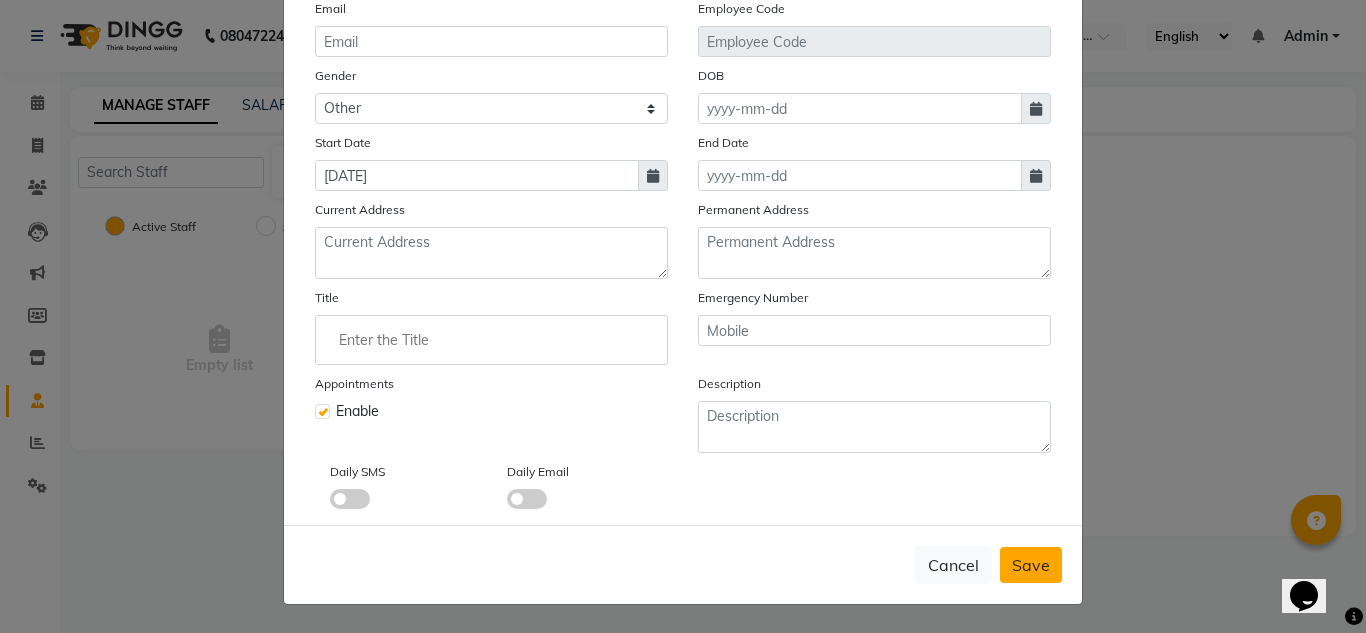 type on "8828074255" 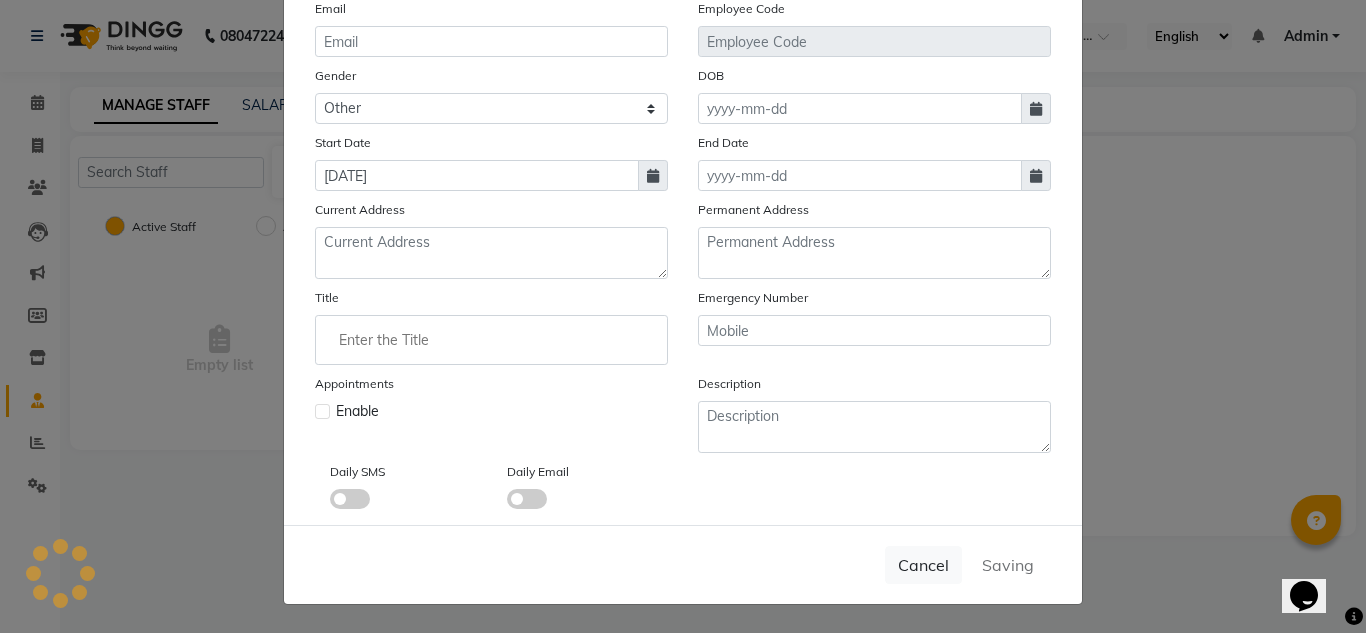 type 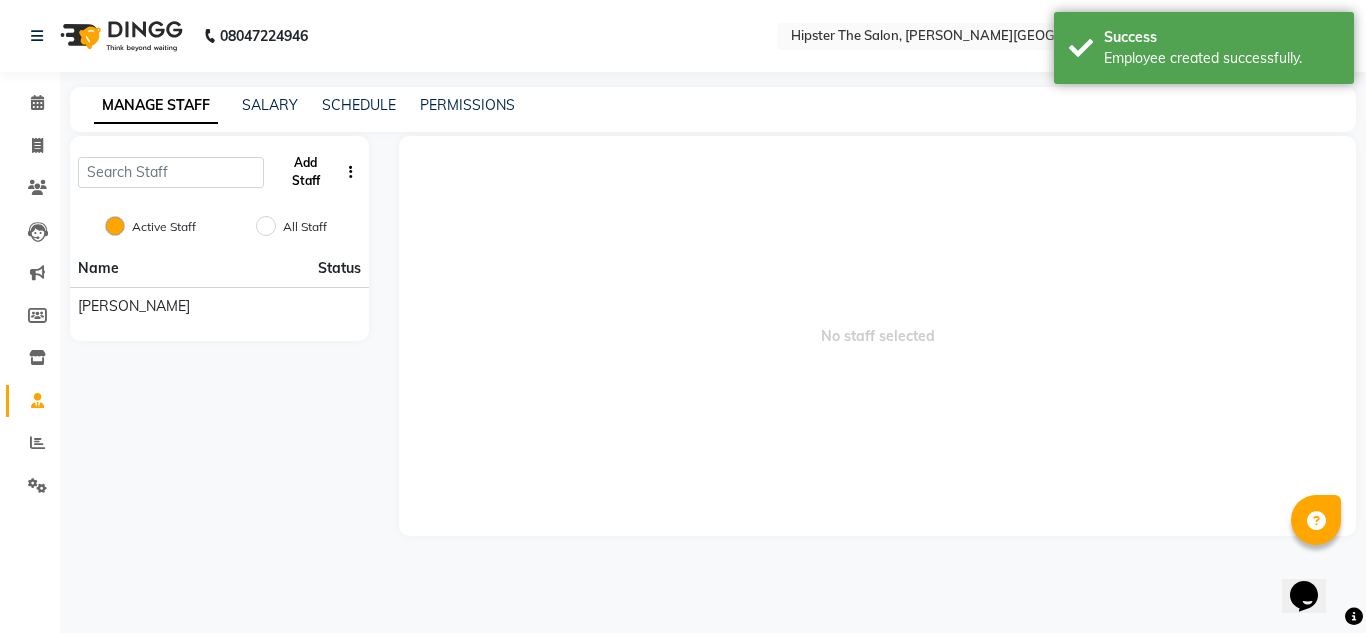 click on "Add Staff" 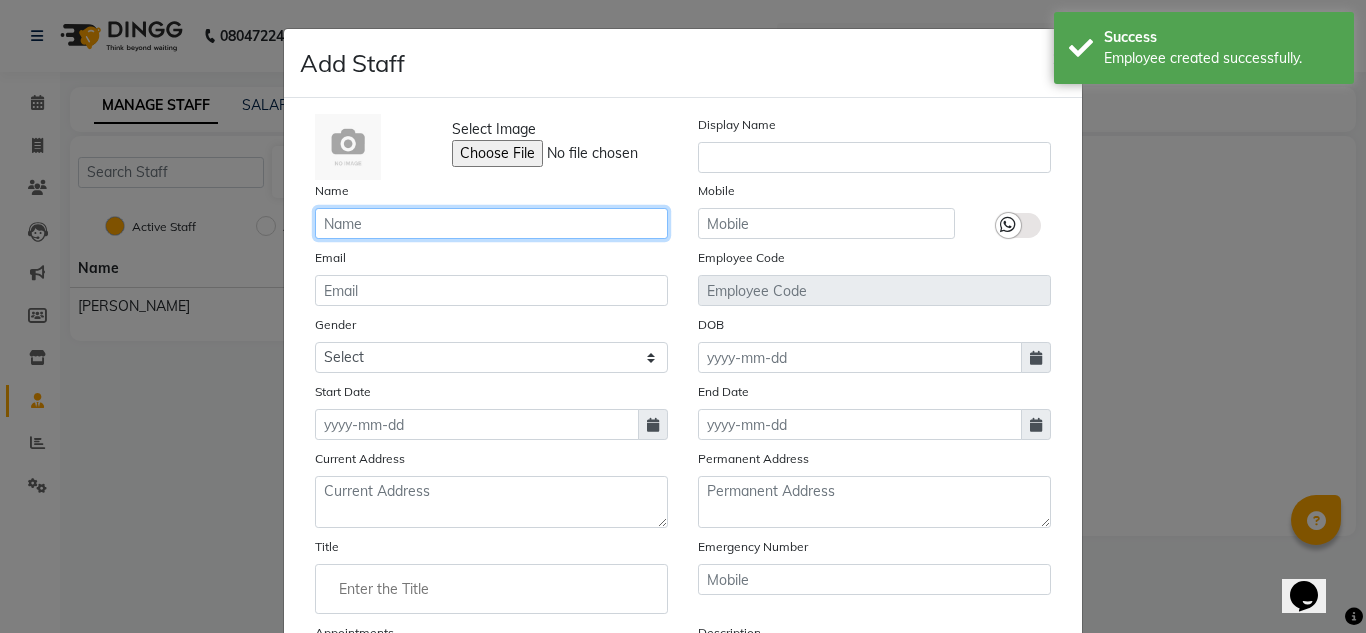 click 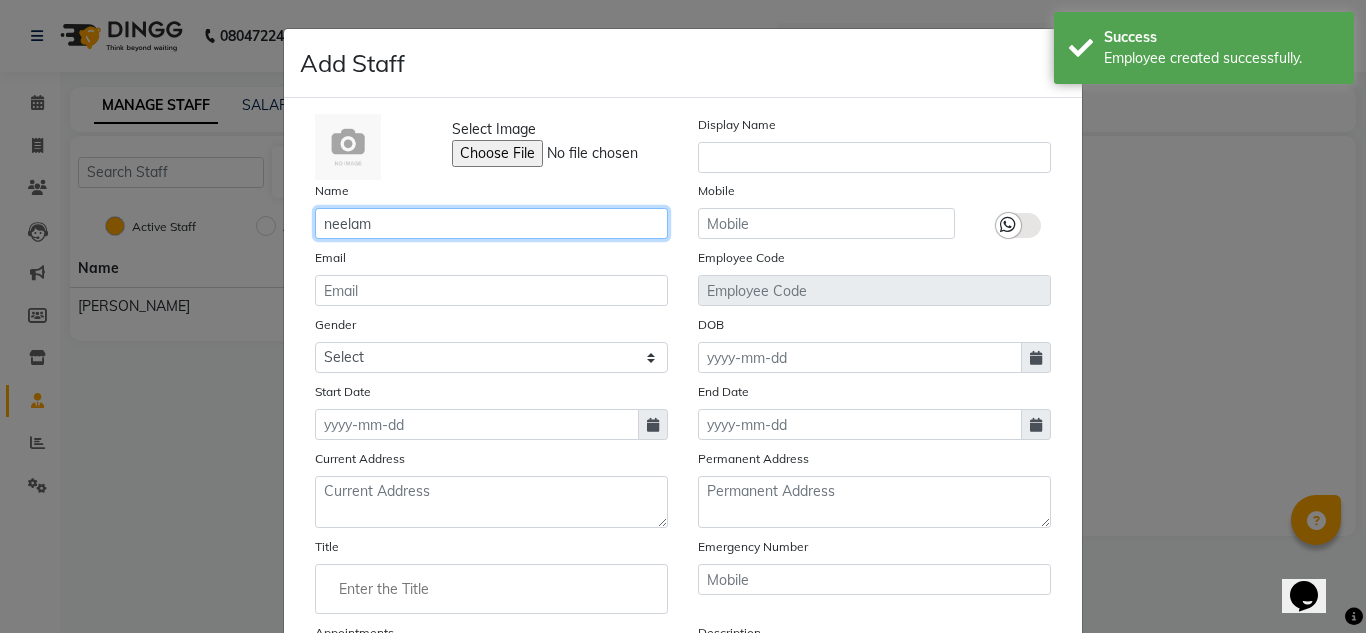 type on "neelam" 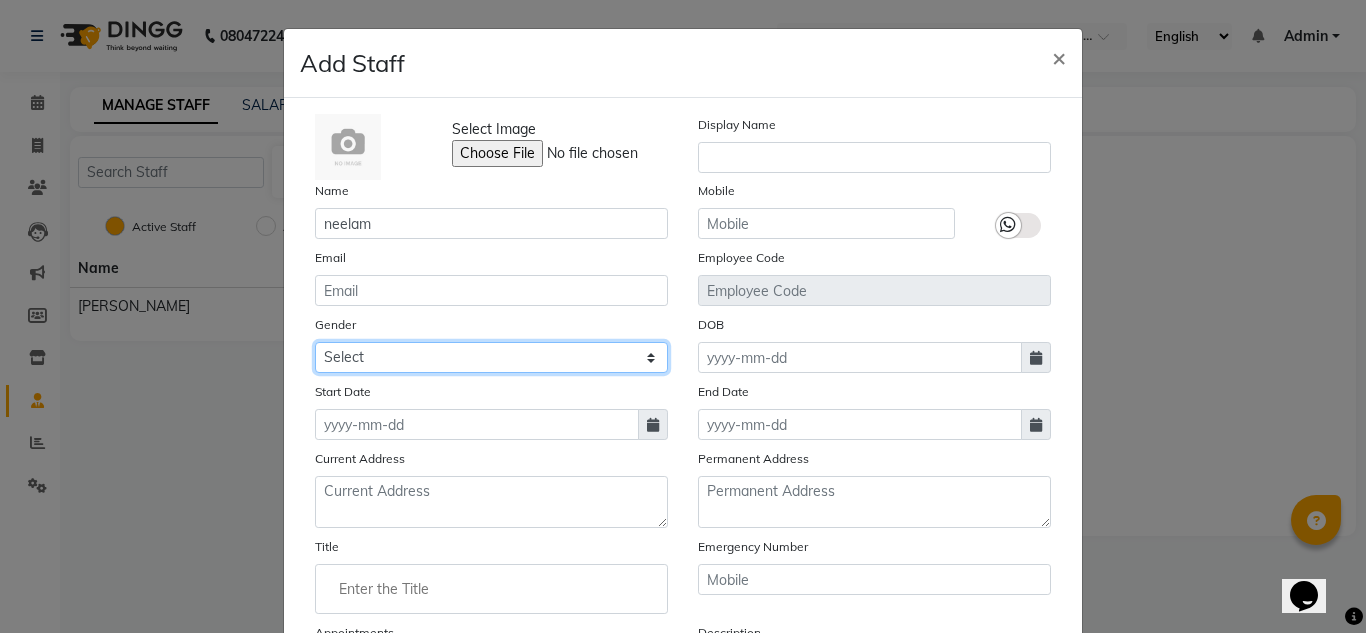 click on "Select [DEMOGRAPHIC_DATA] [DEMOGRAPHIC_DATA] Other Prefer Not To Say" 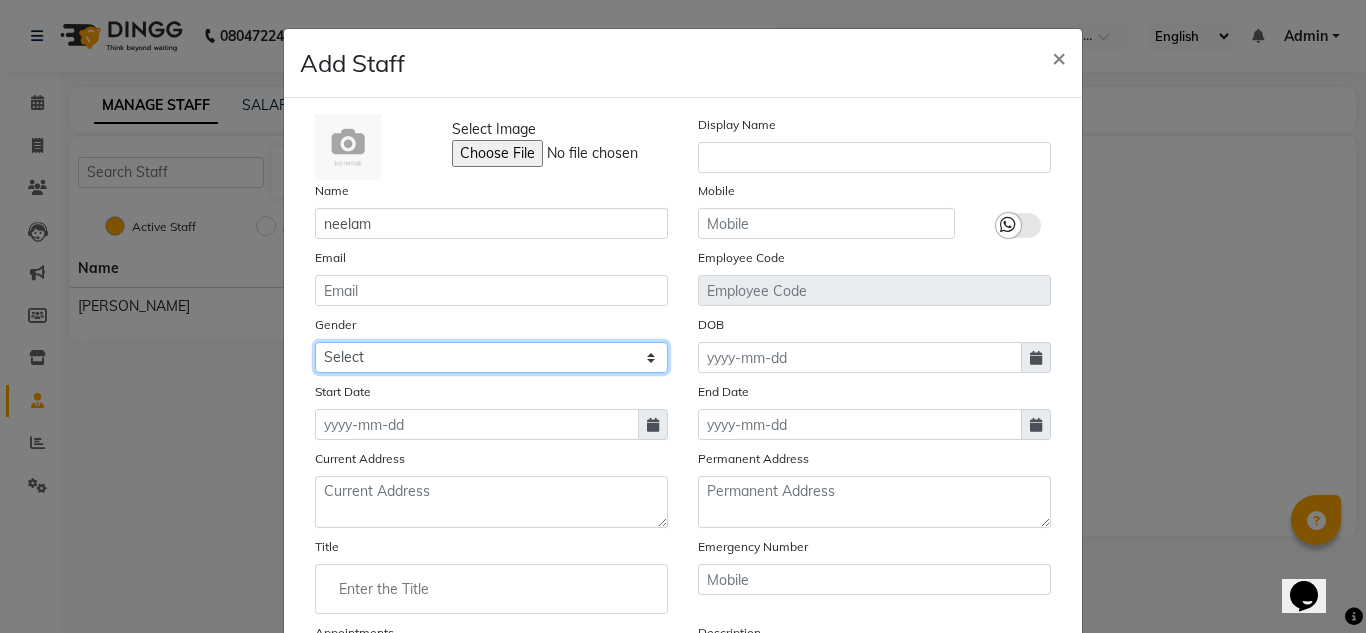 select on "[DEMOGRAPHIC_DATA]" 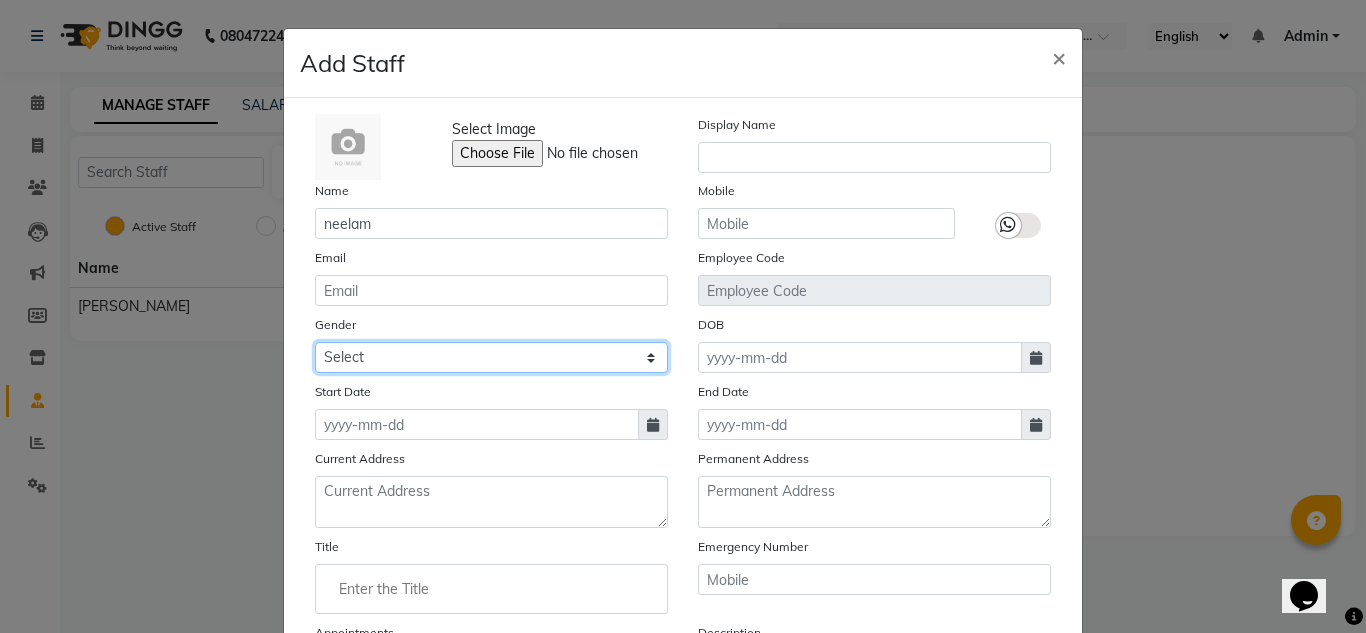 click on "Select [DEMOGRAPHIC_DATA] [DEMOGRAPHIC_DATA] Other Prefer Not To Say" 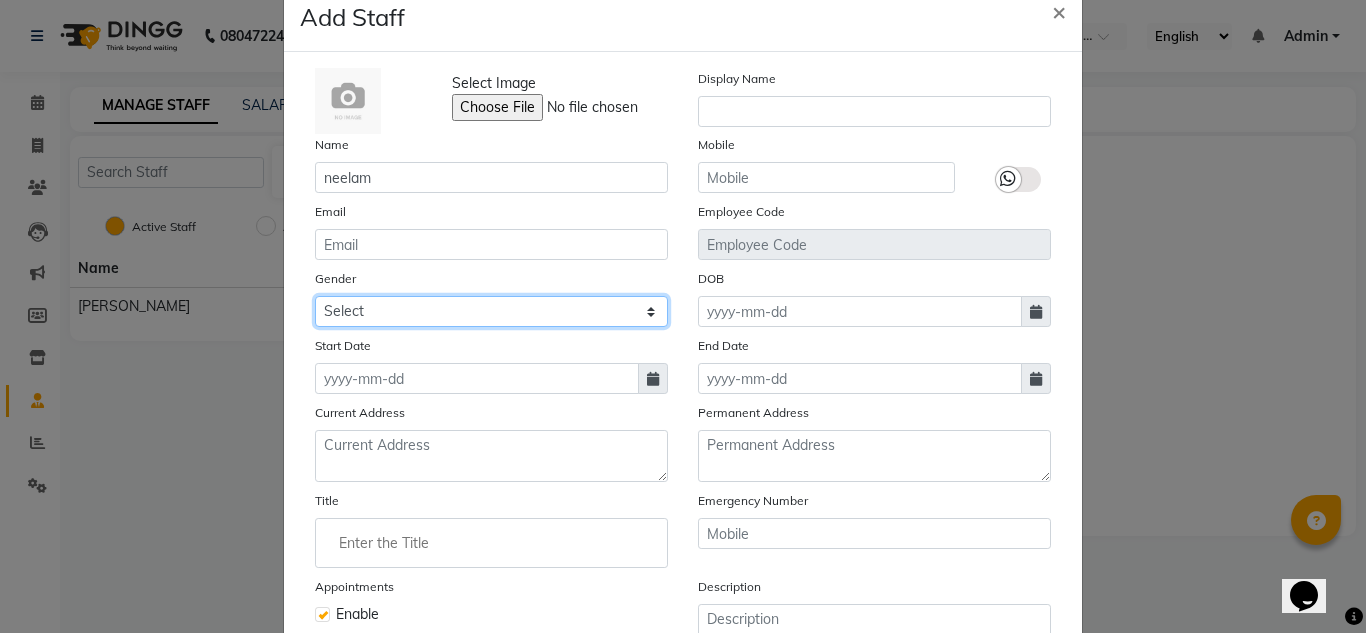 scroll, scrollTop: 49, scrollLeft: 0, axis: vertical 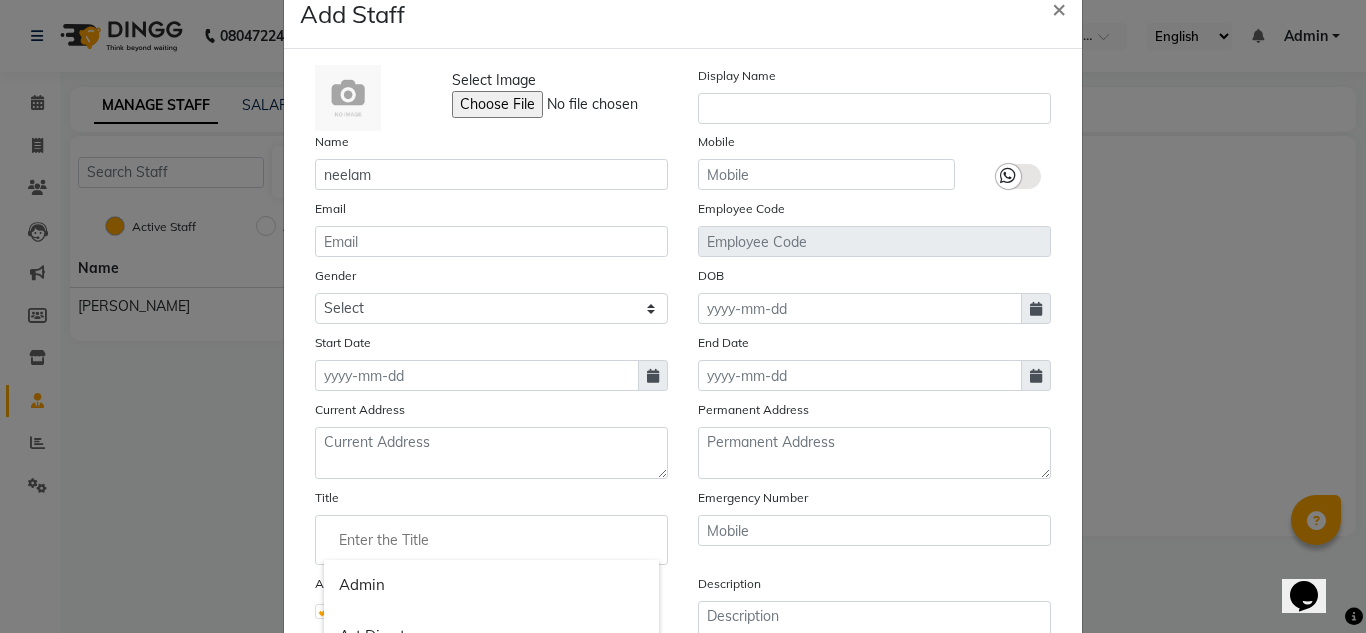 click 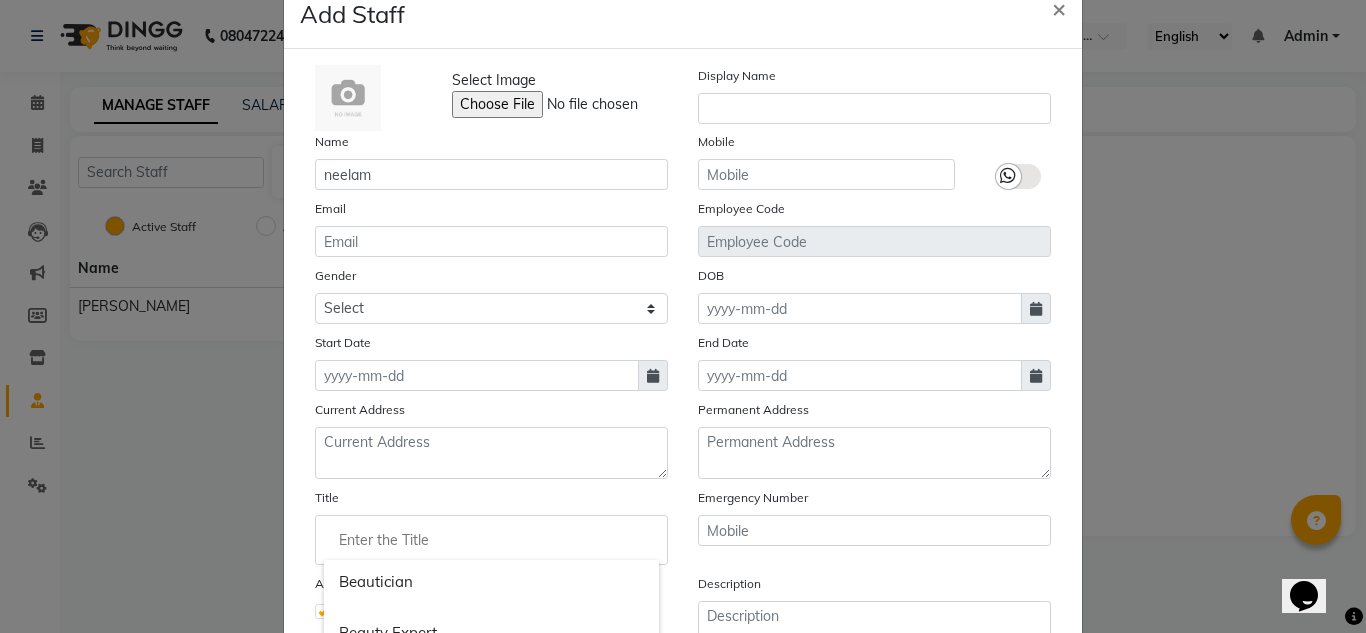 scroll, scrollTop: 306, scrollLeft: 0, axis: vertical 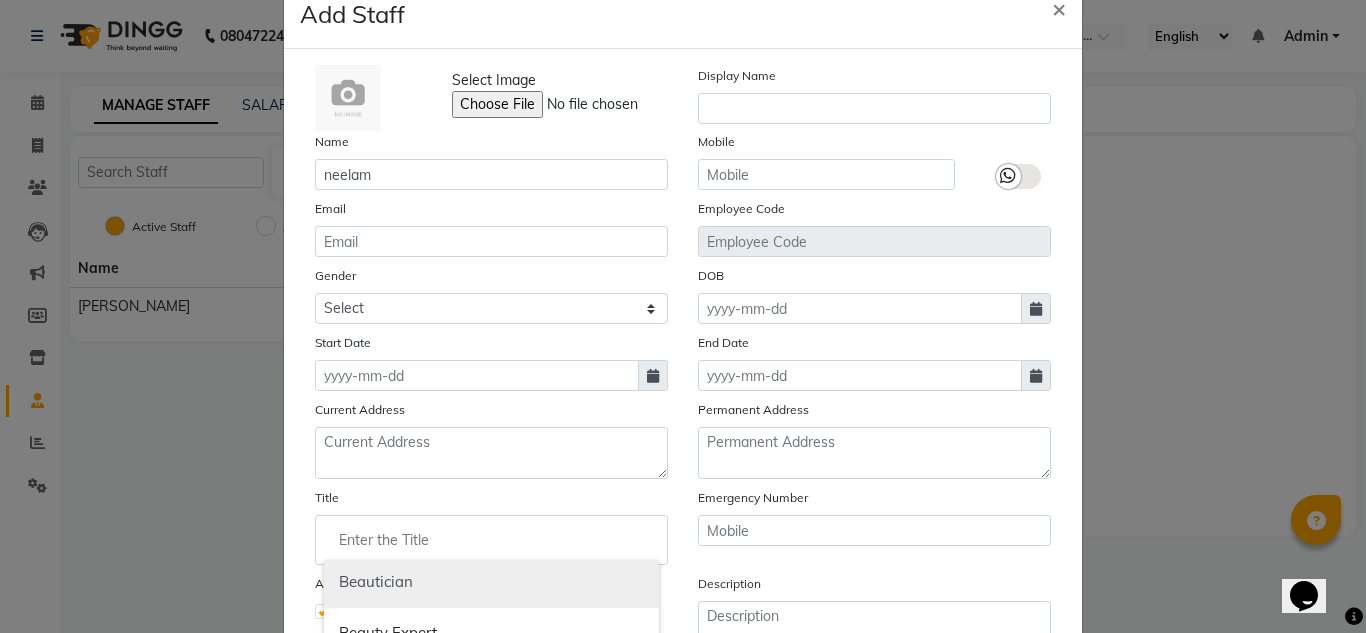 click on "Beautician" at bounding box center (491, 582) 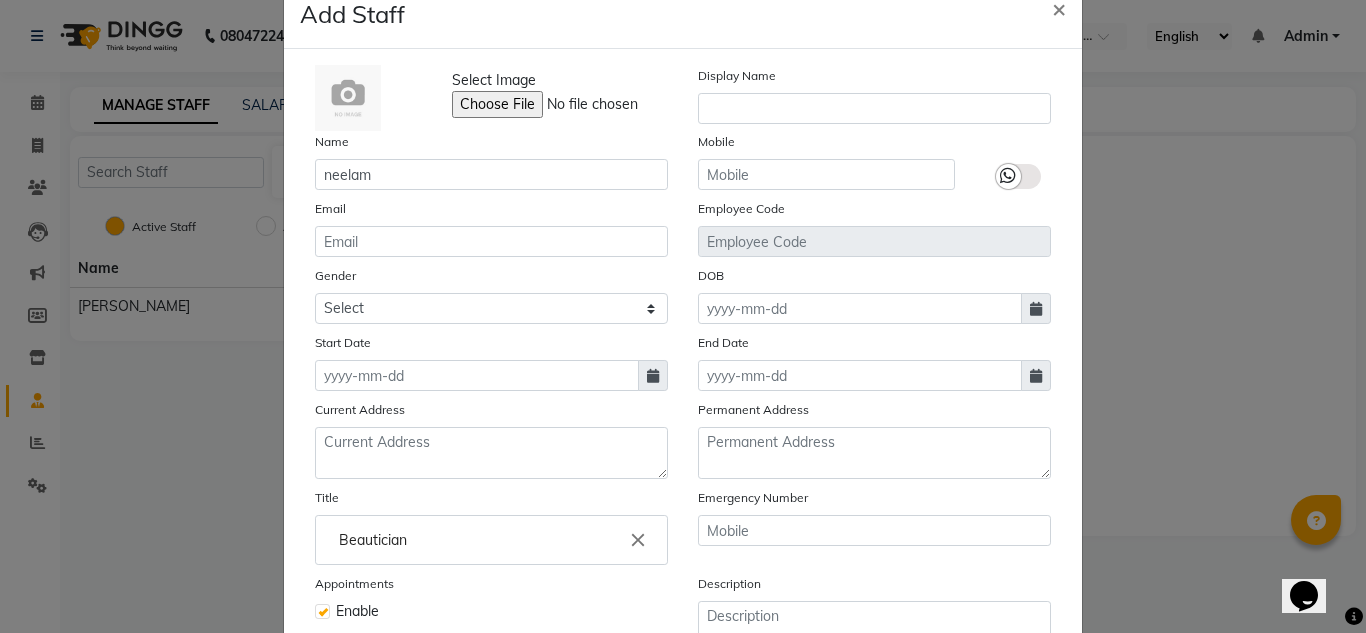 scroll, scrollTop: 0, scrollLeft: 0, axis: both 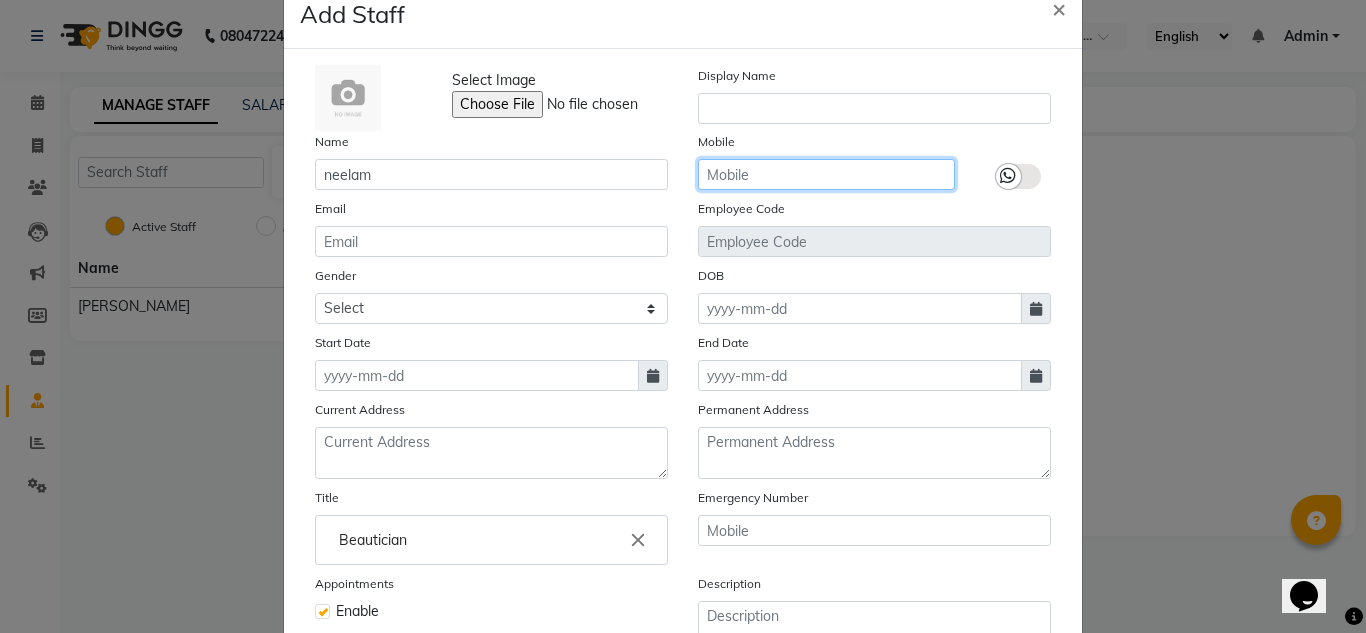click 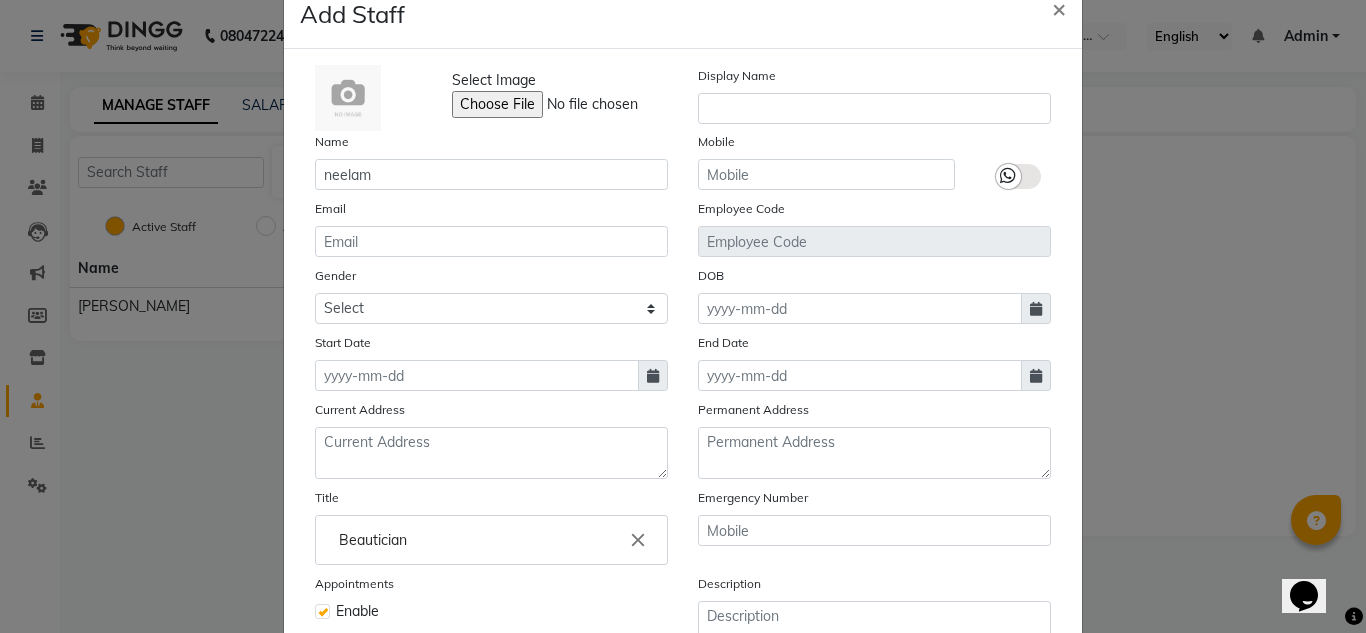 click 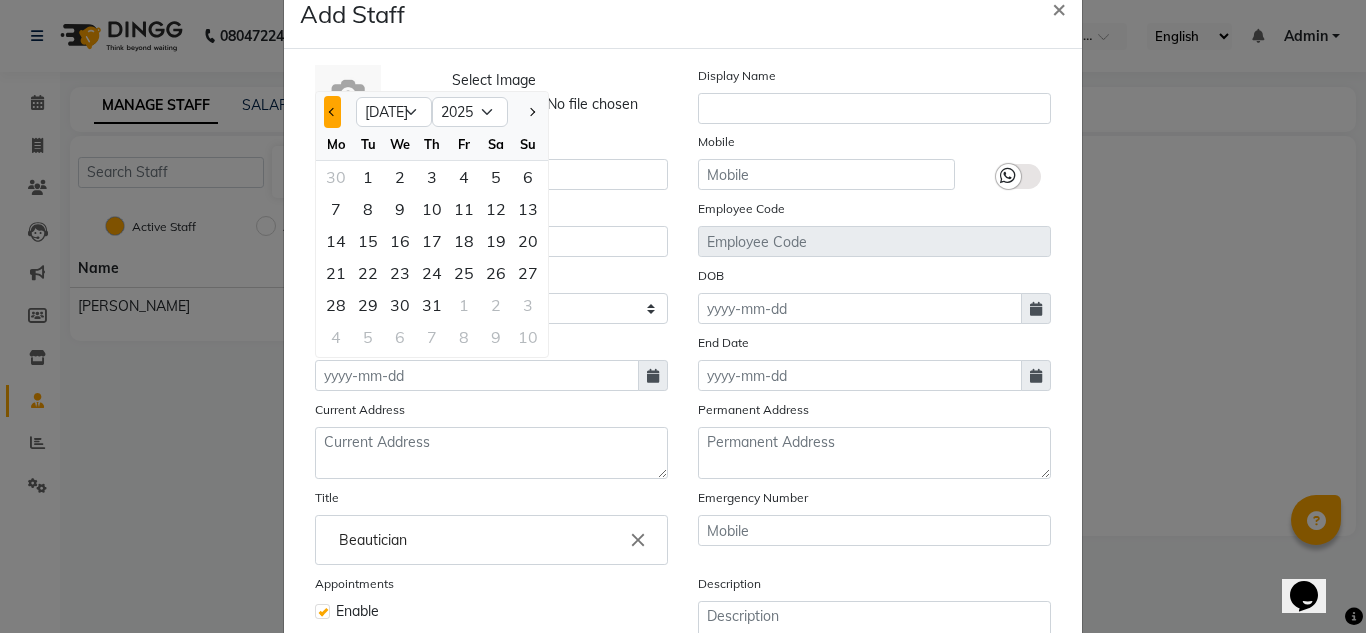 click 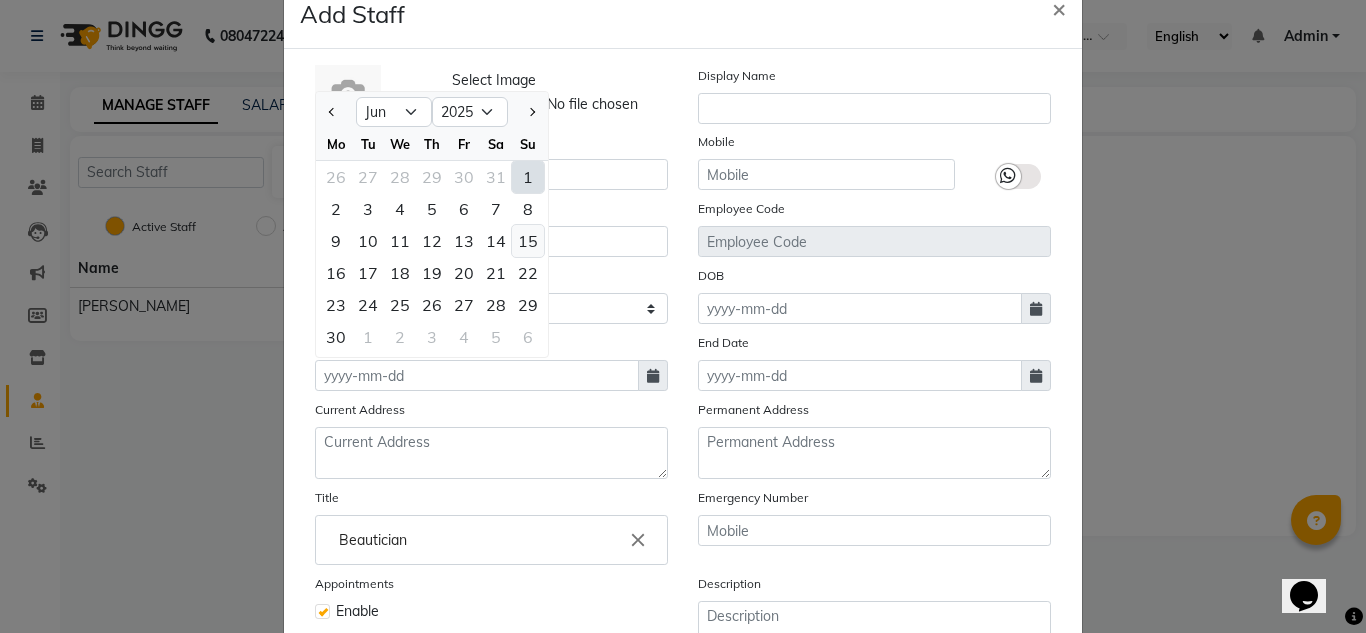 click on "15" 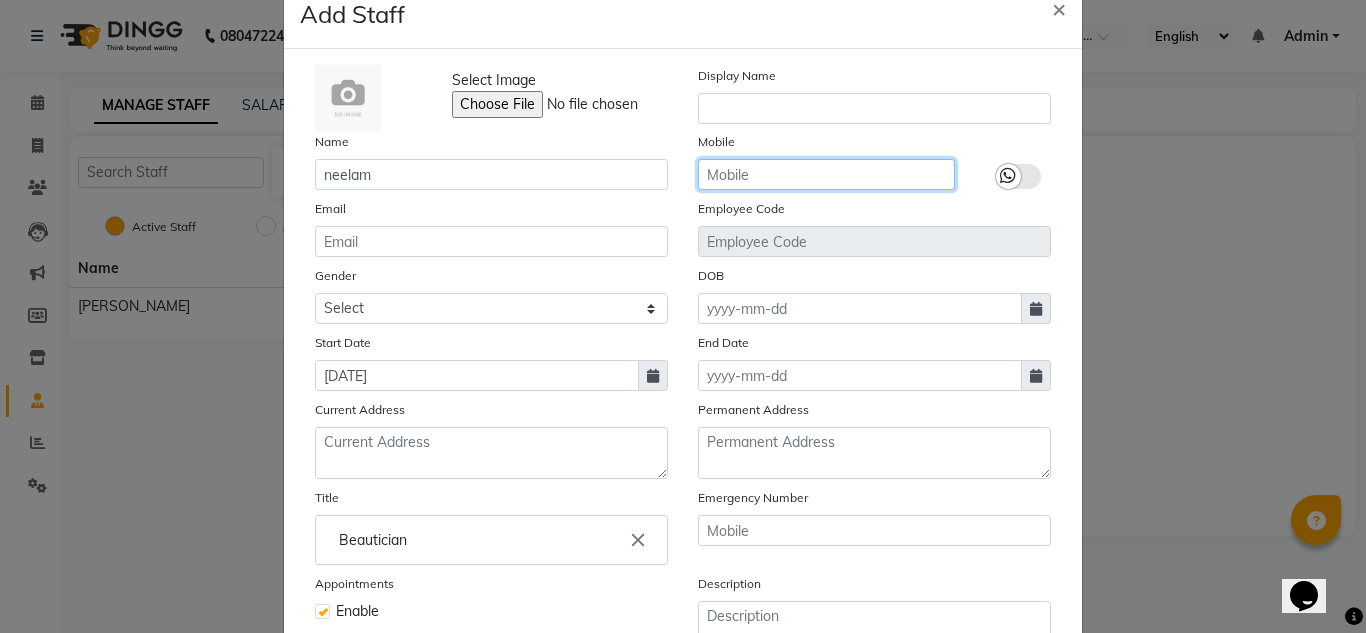 click 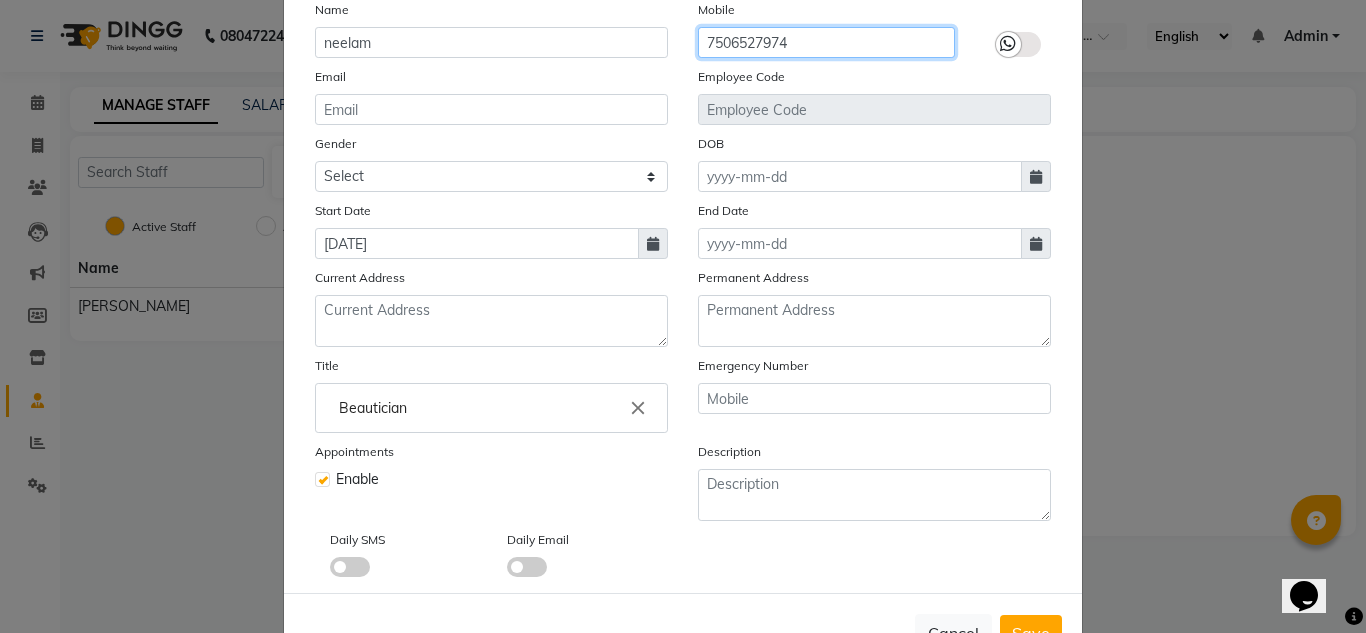 scroll, scrollTop: 209, scrollLeft: 0, axis: vertical 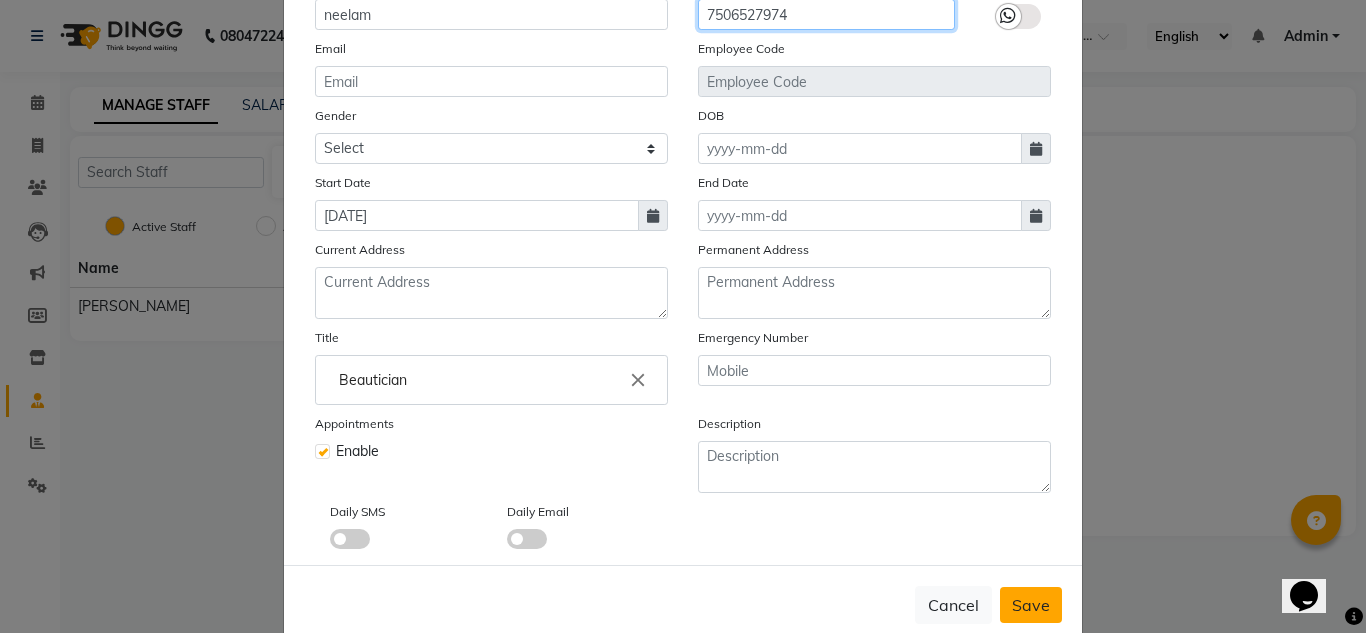 type on "7506527974" 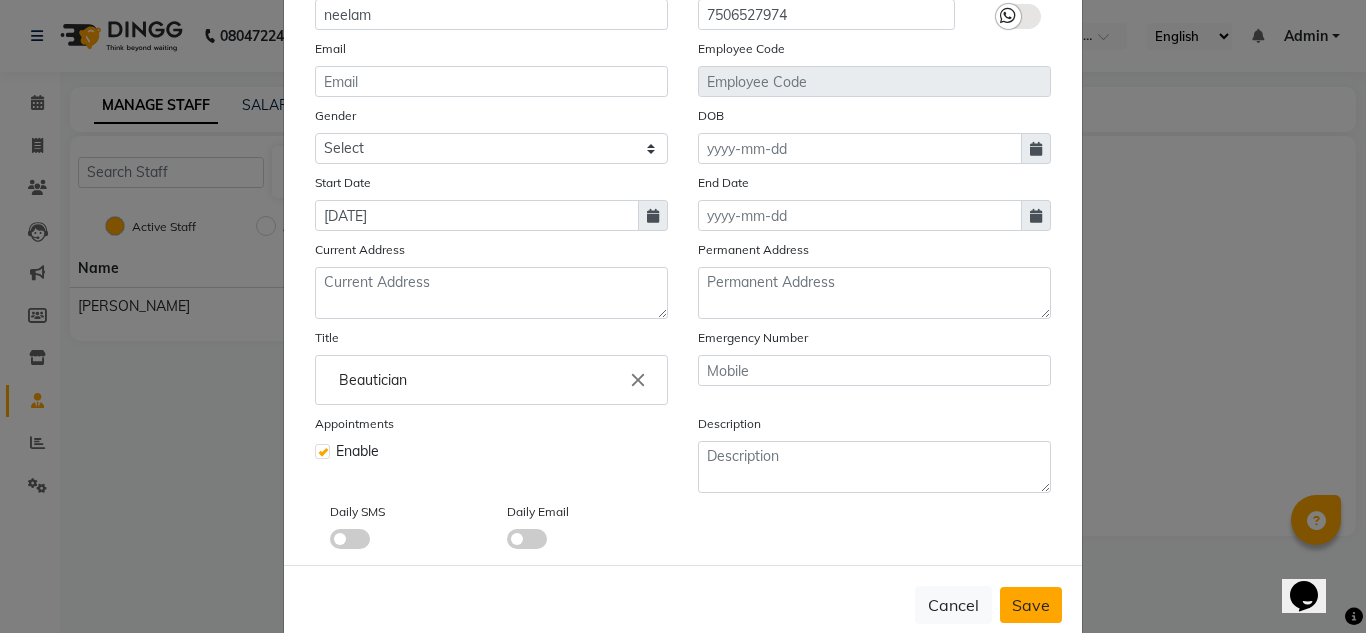 click on "Save" at bounding box center (1031, 605) 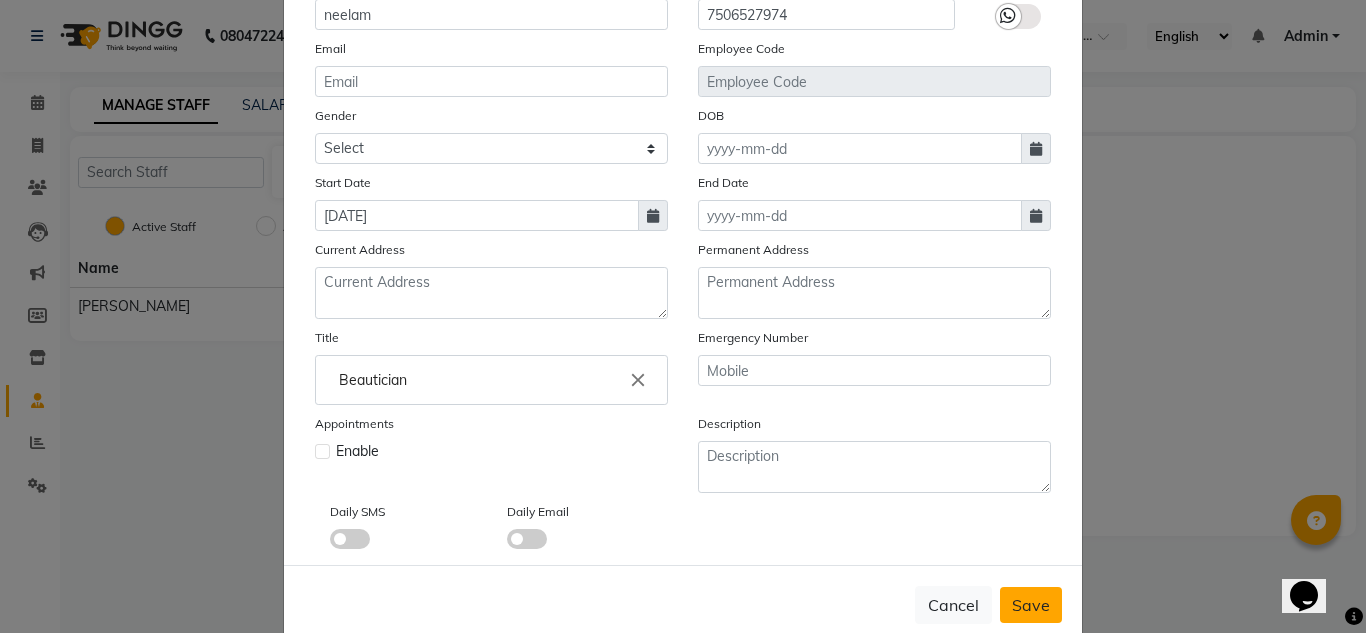 type 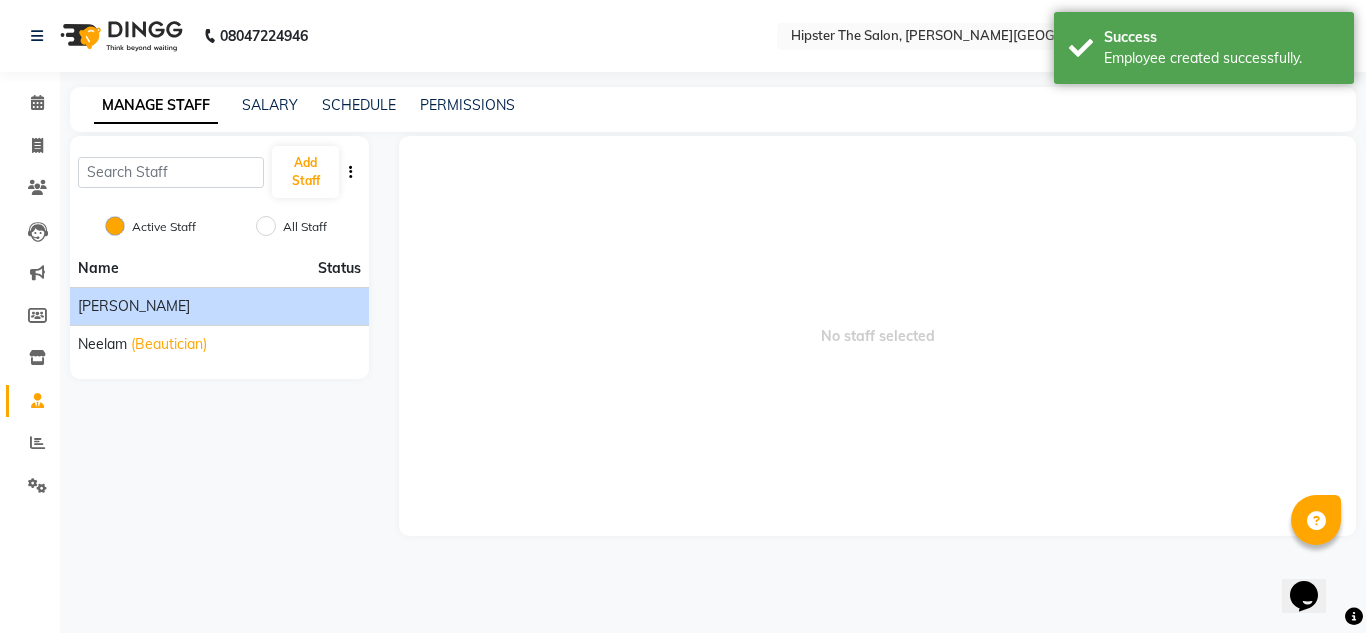 click on "[PERSON_NAME]" 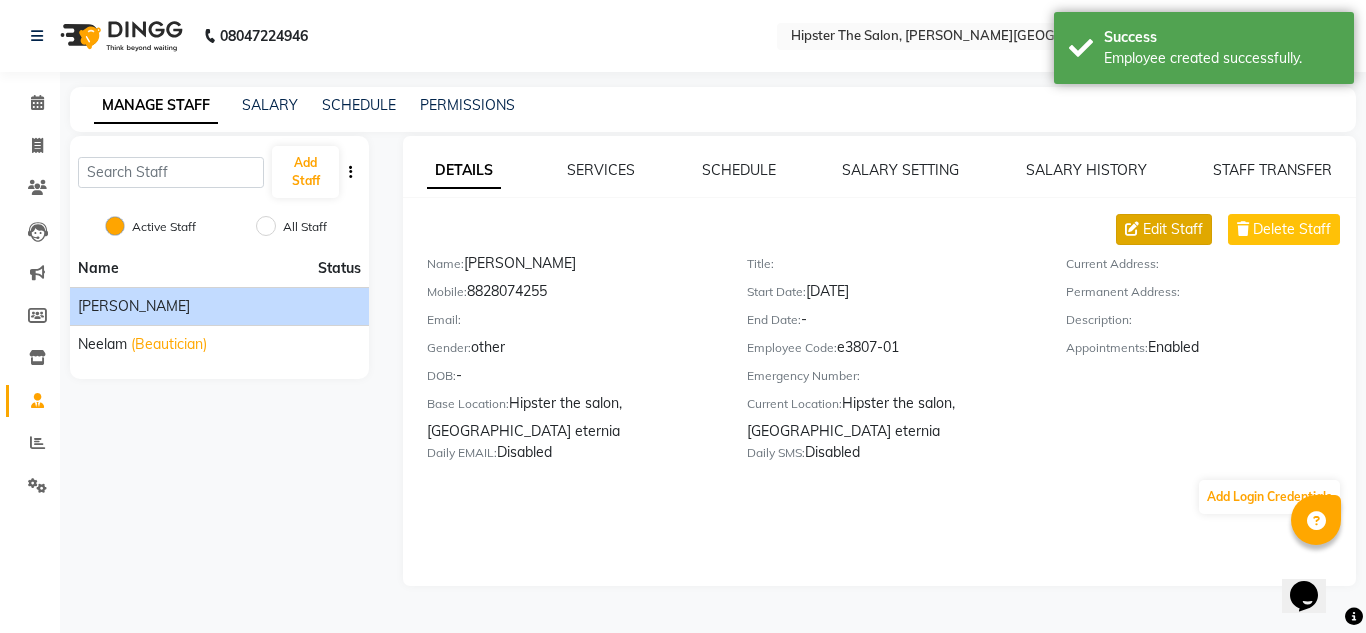 click on "Edit Staff" 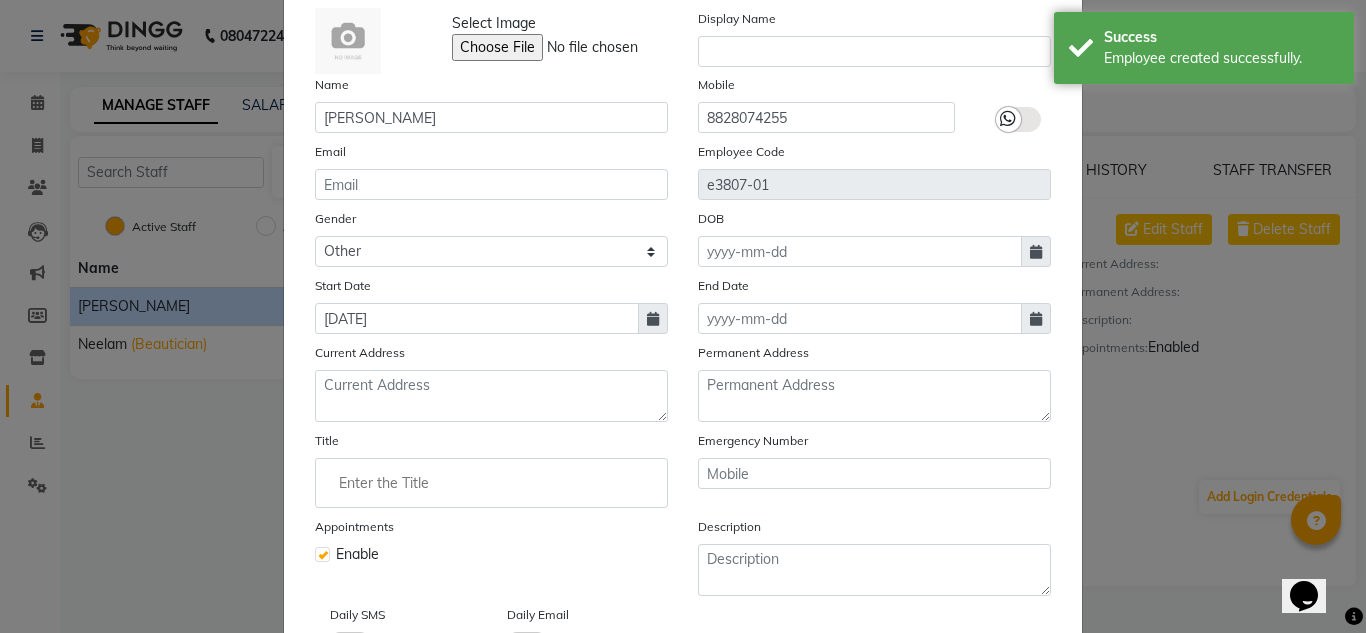 scroll, scrollTop: 107, scrollLeft: 0, axis: vertical 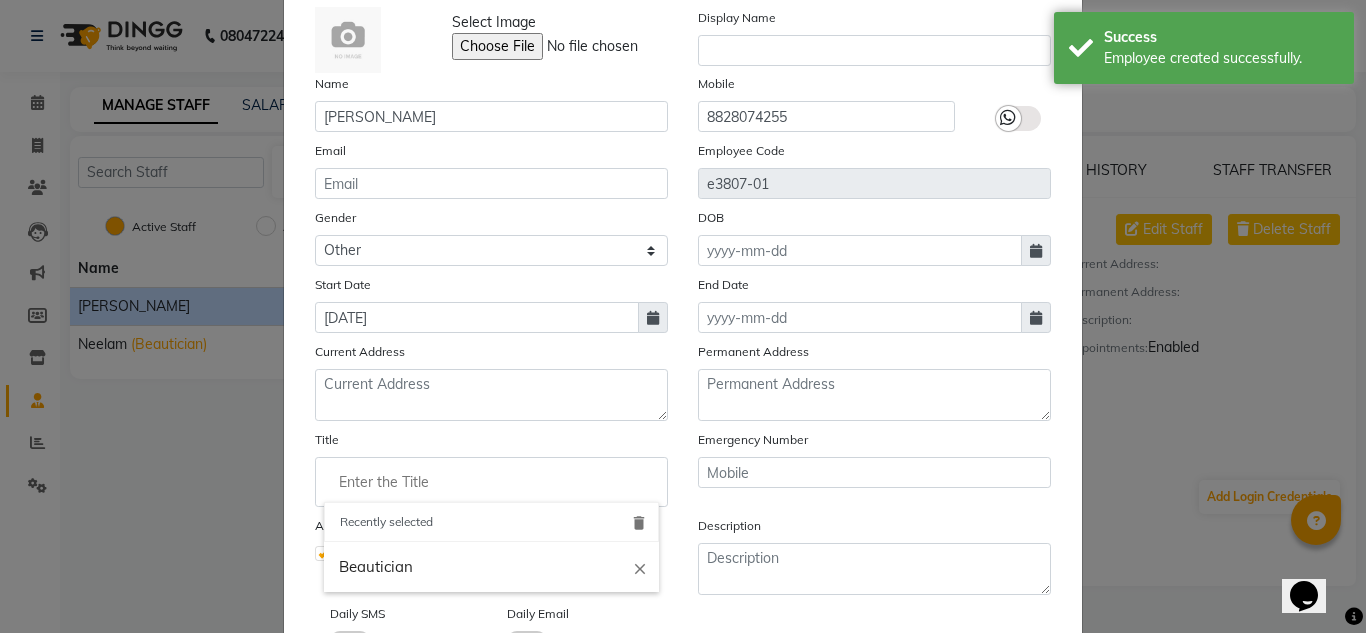 click 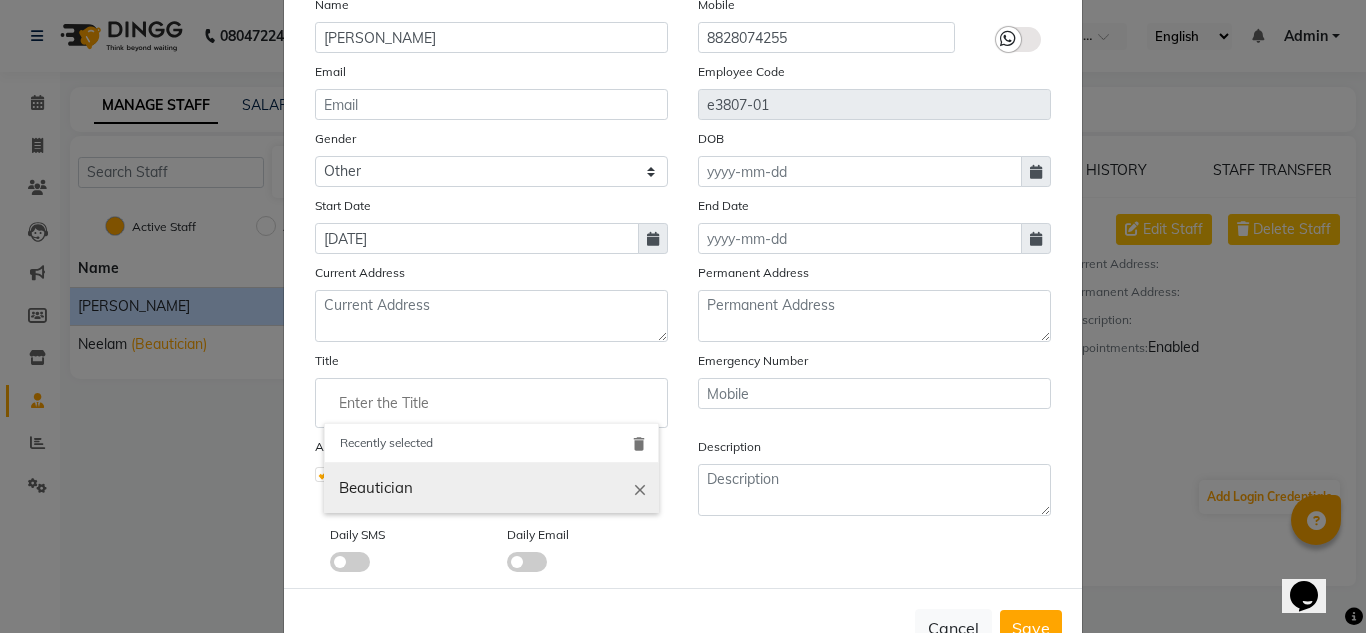 click on "close" at bounding box center (640, 489) 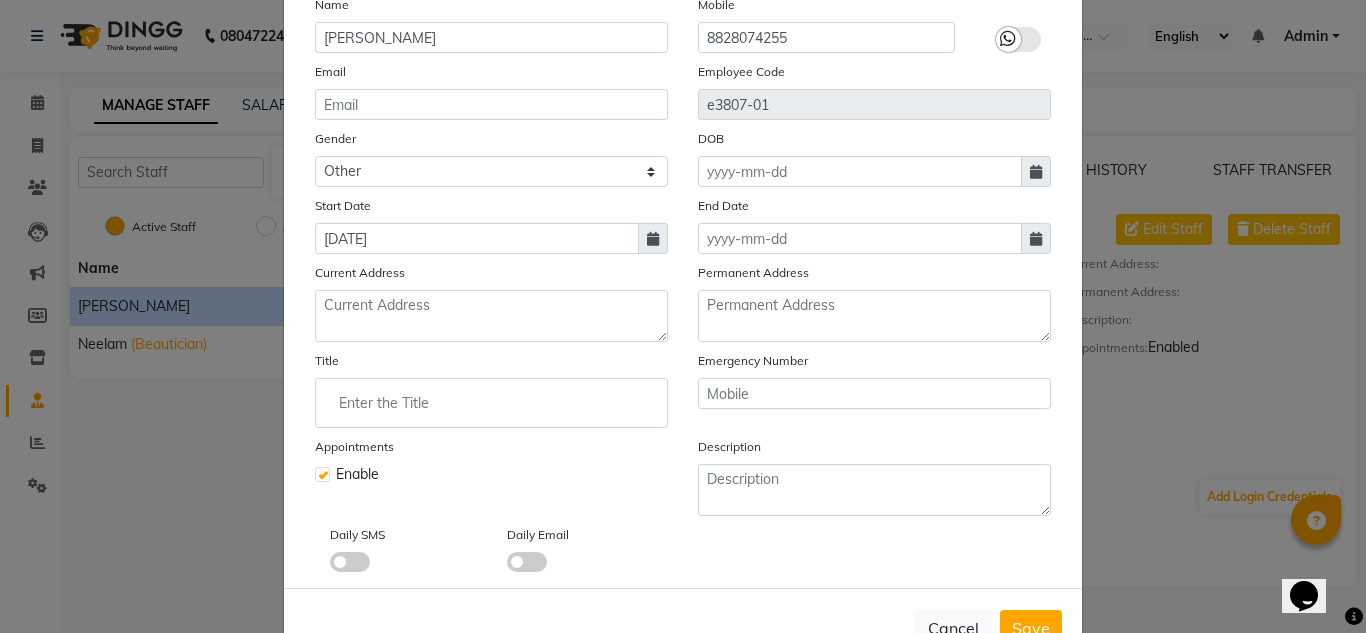 click 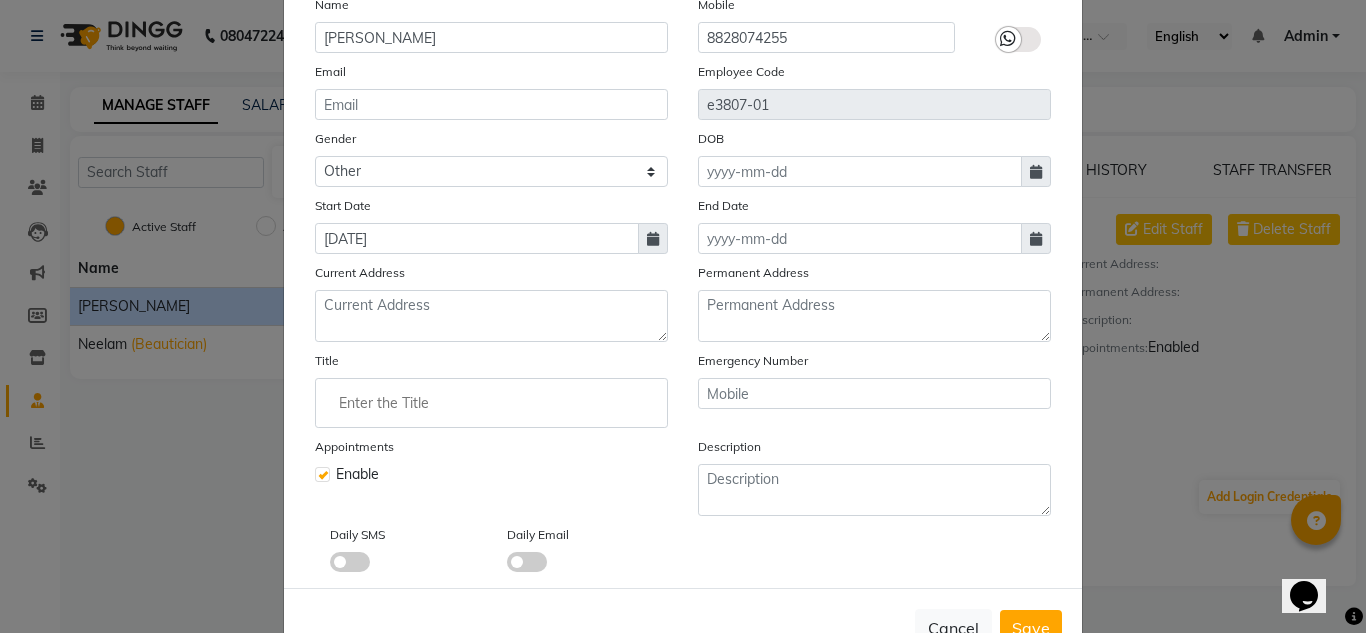 click 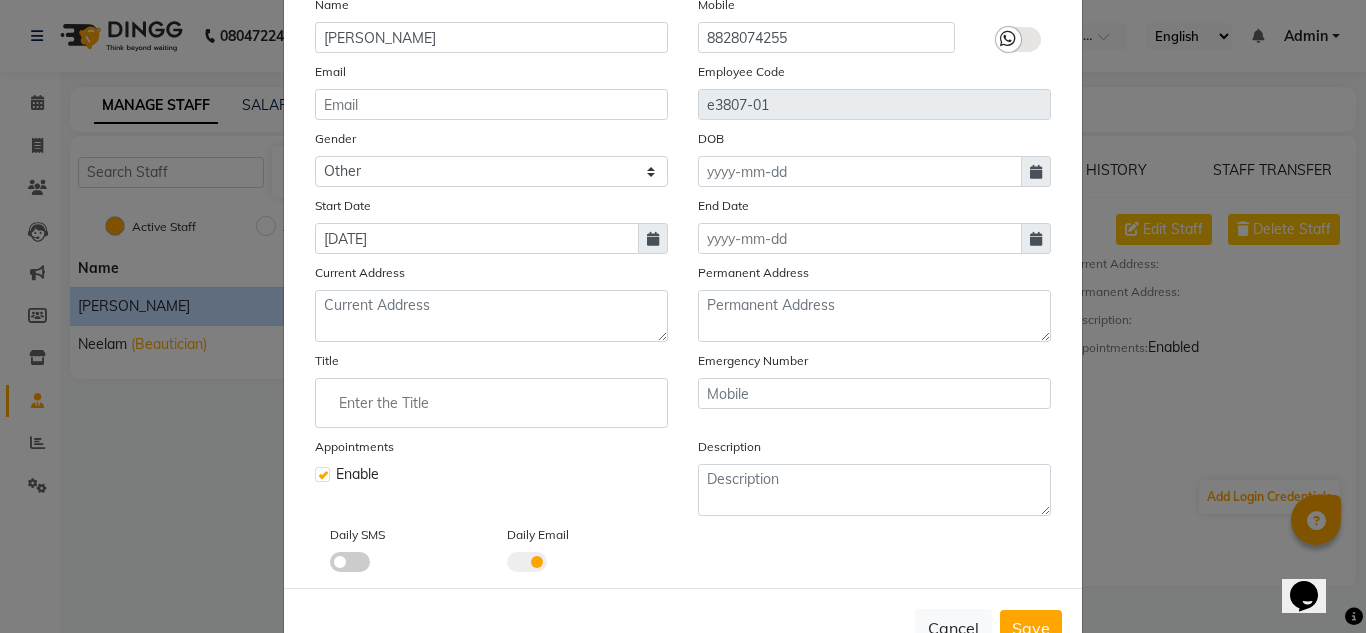 click 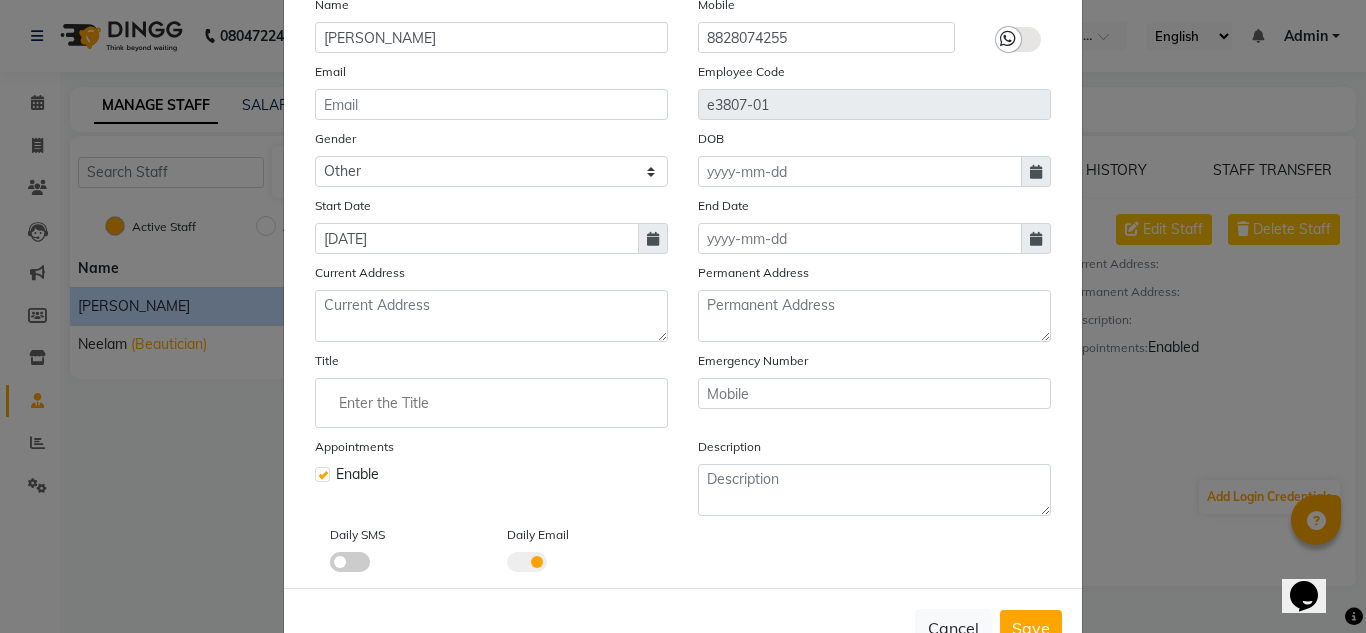 click 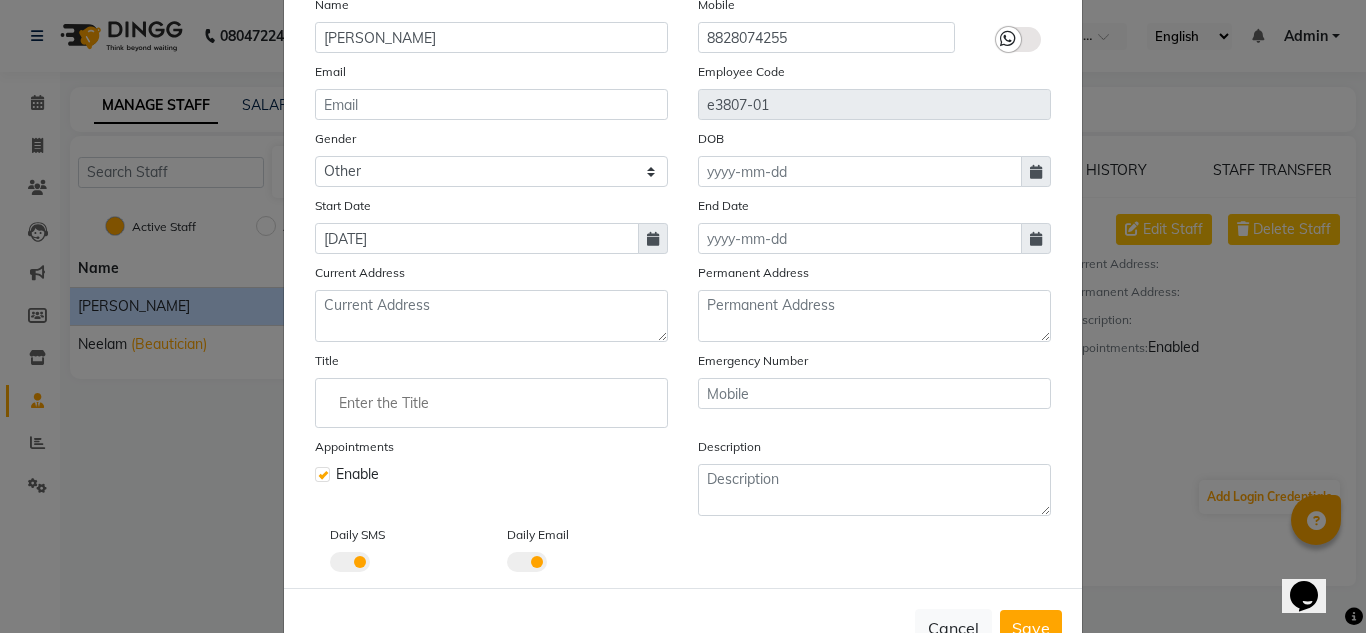 click 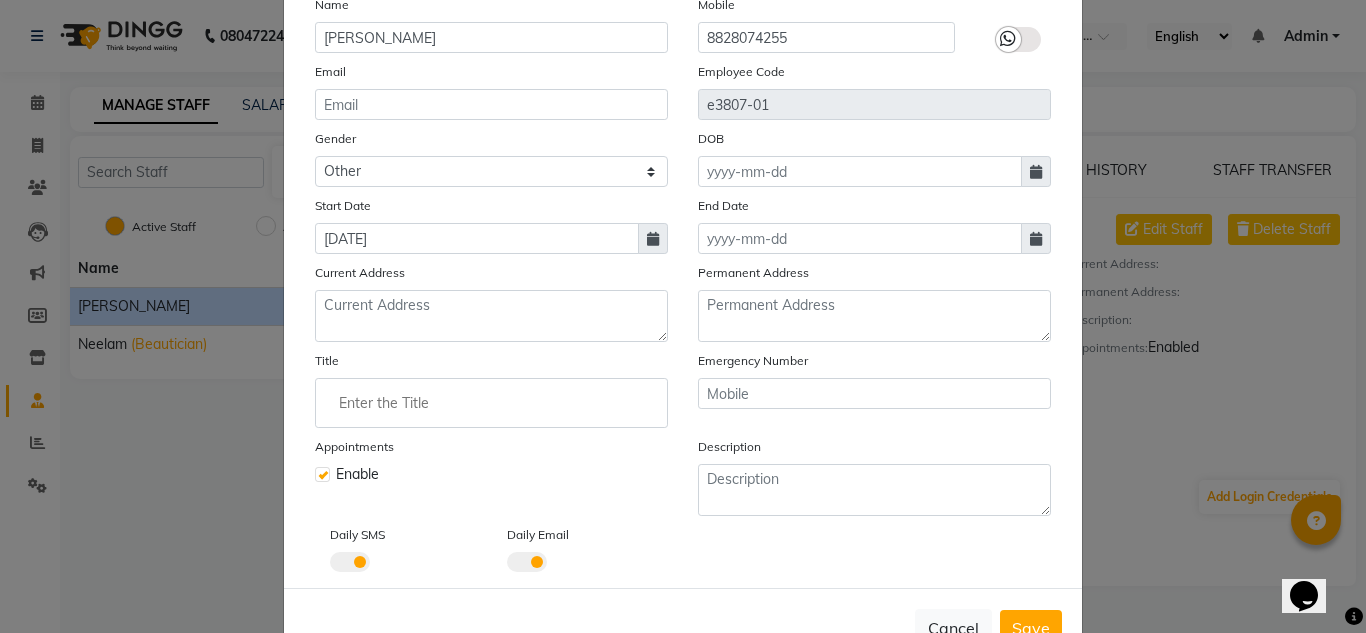 click 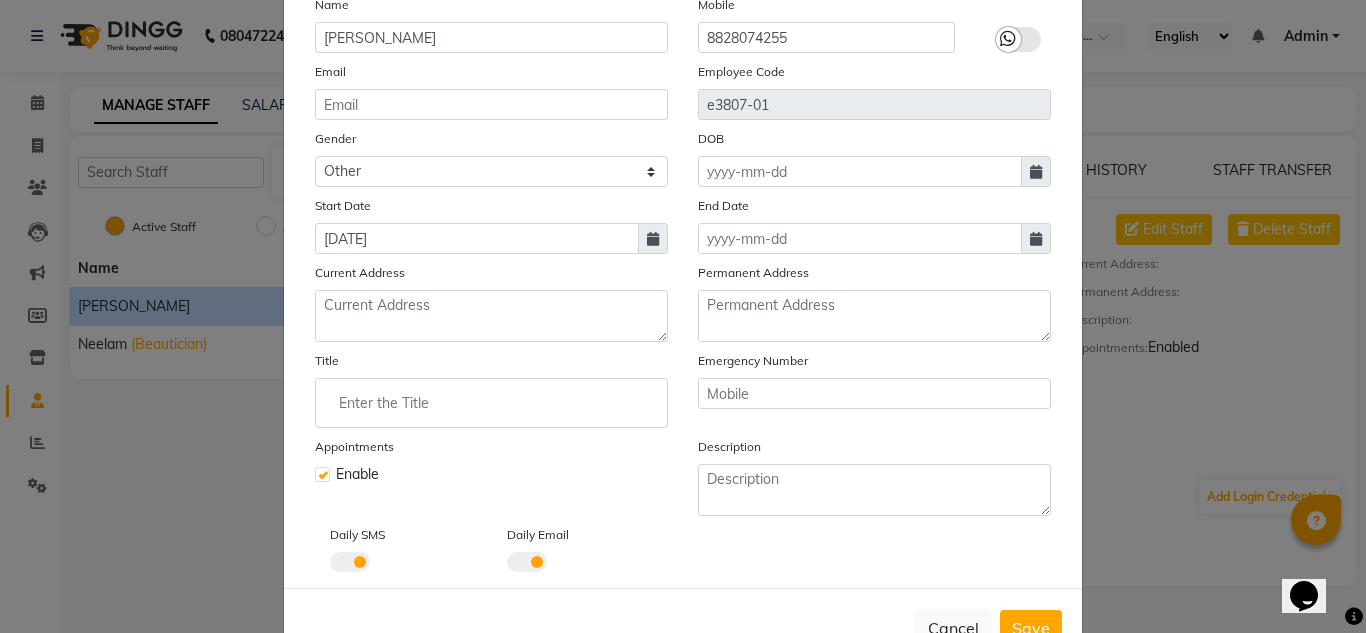 click 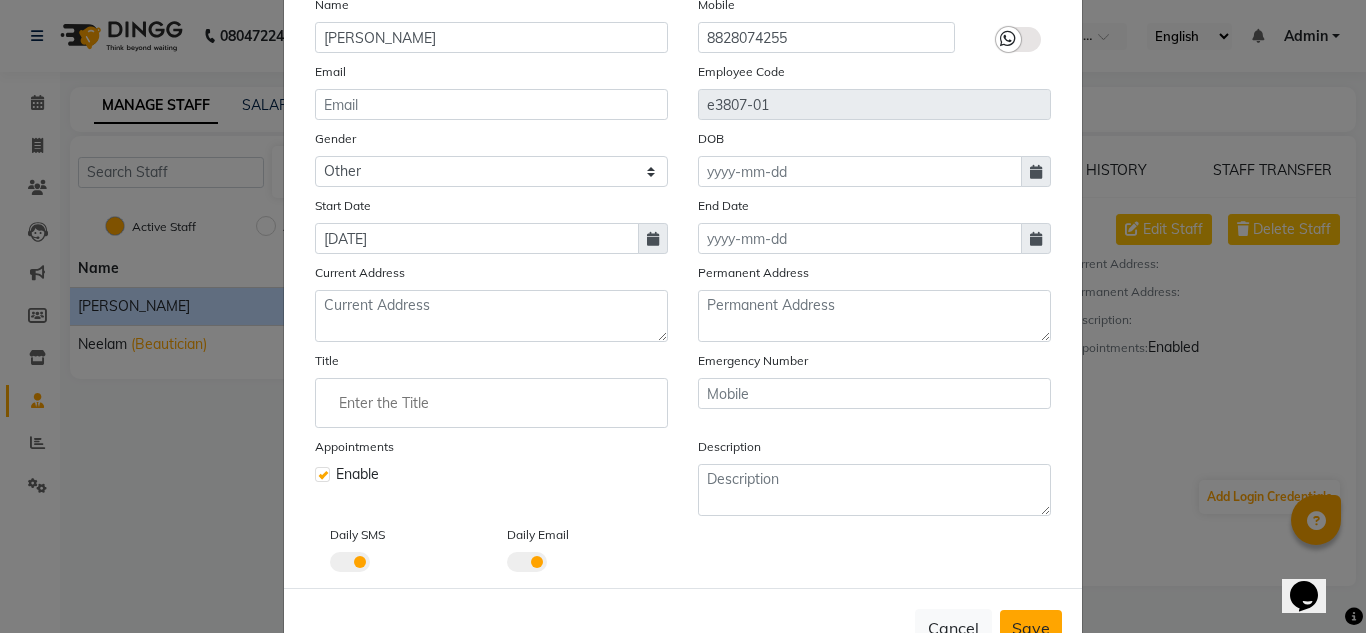 click on "Save" at bounding box center [1031, 628] 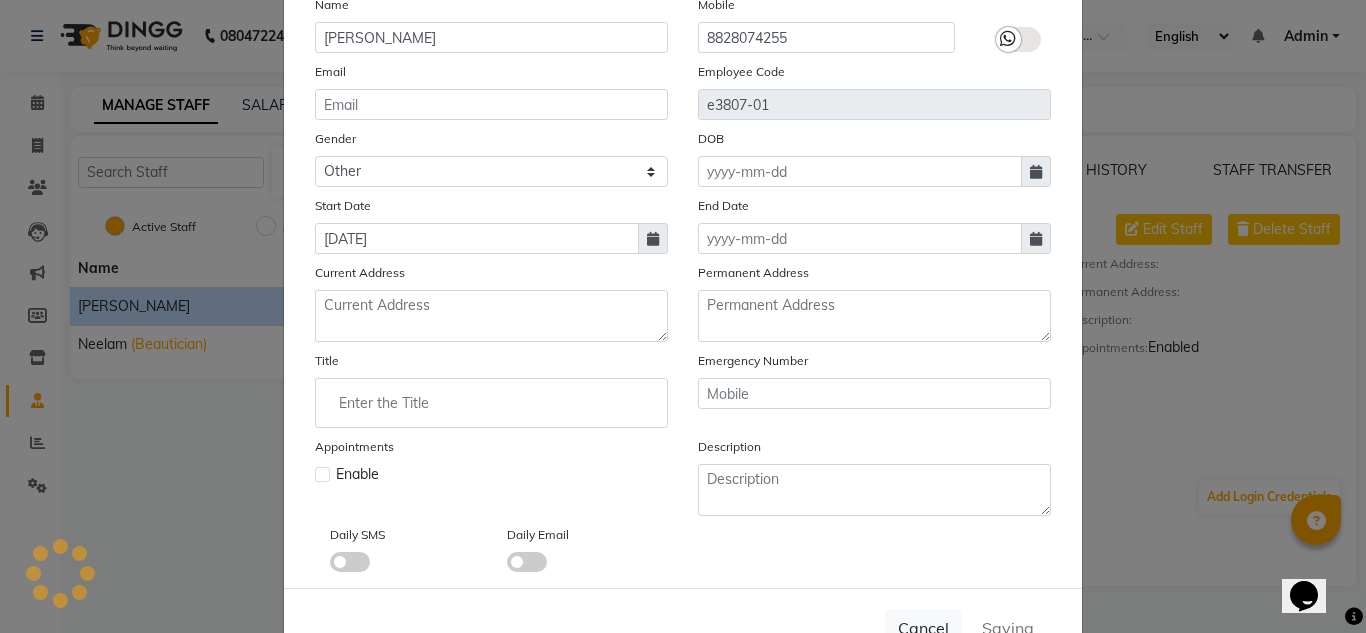type 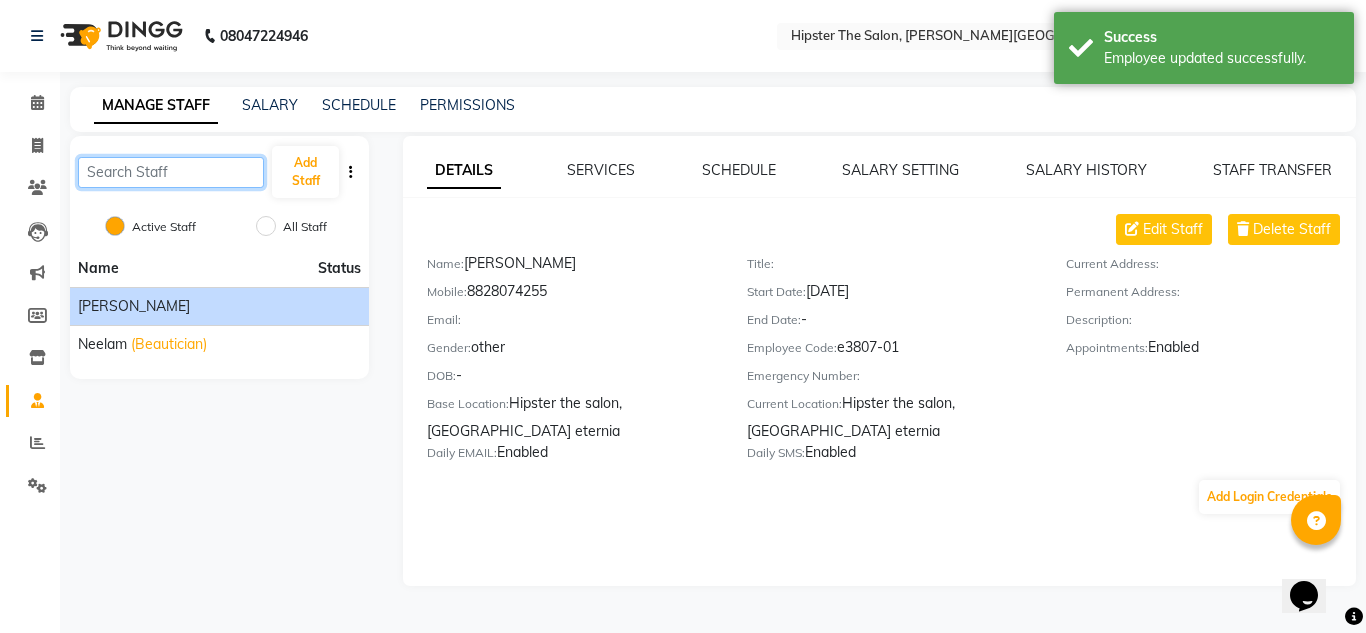click 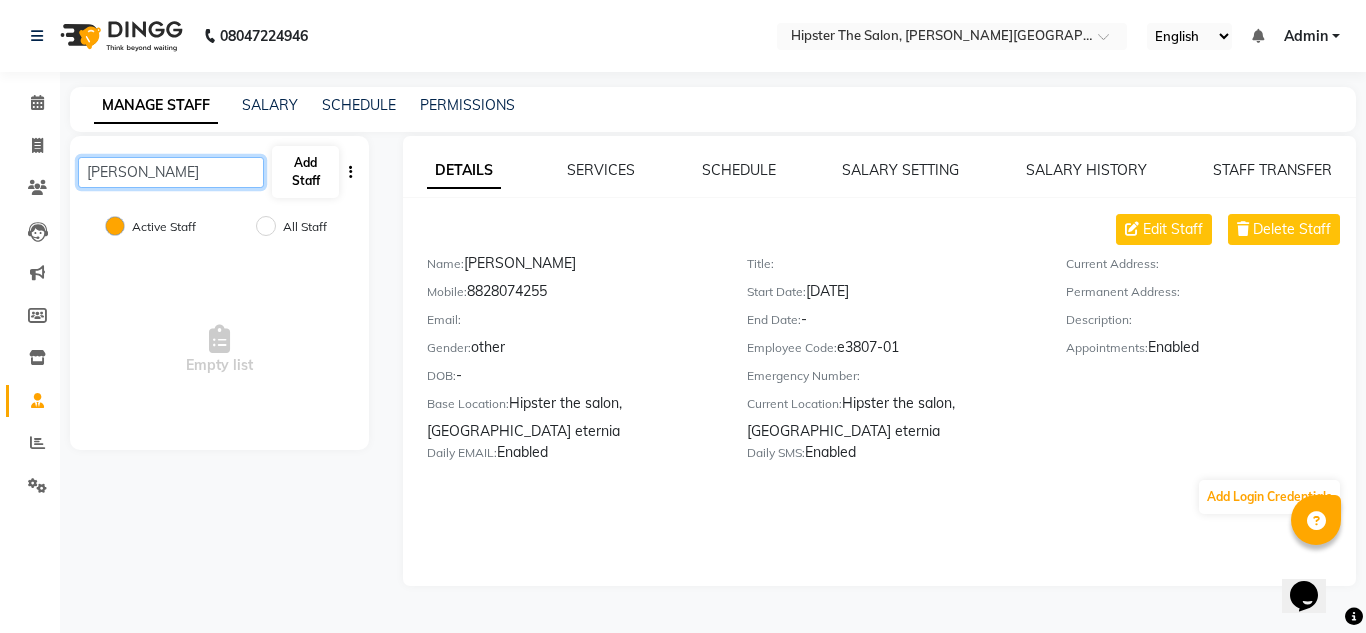 type on "[PERSON_NAME]" 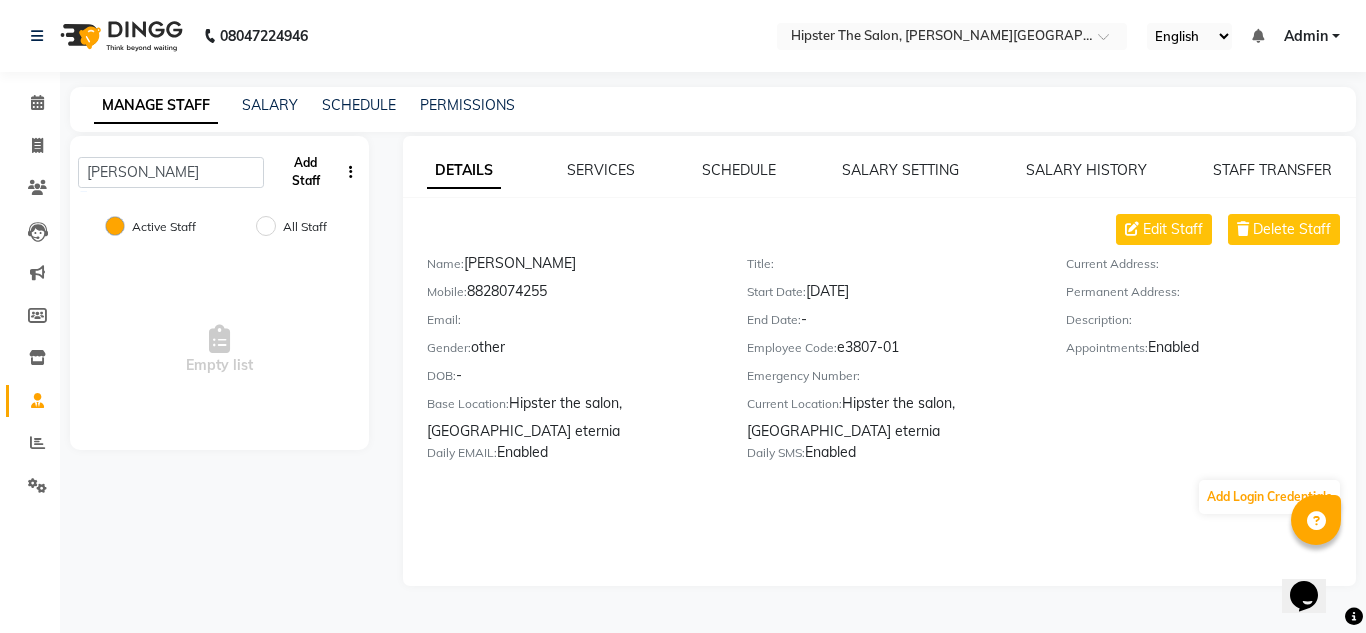 click on "Add Staff" 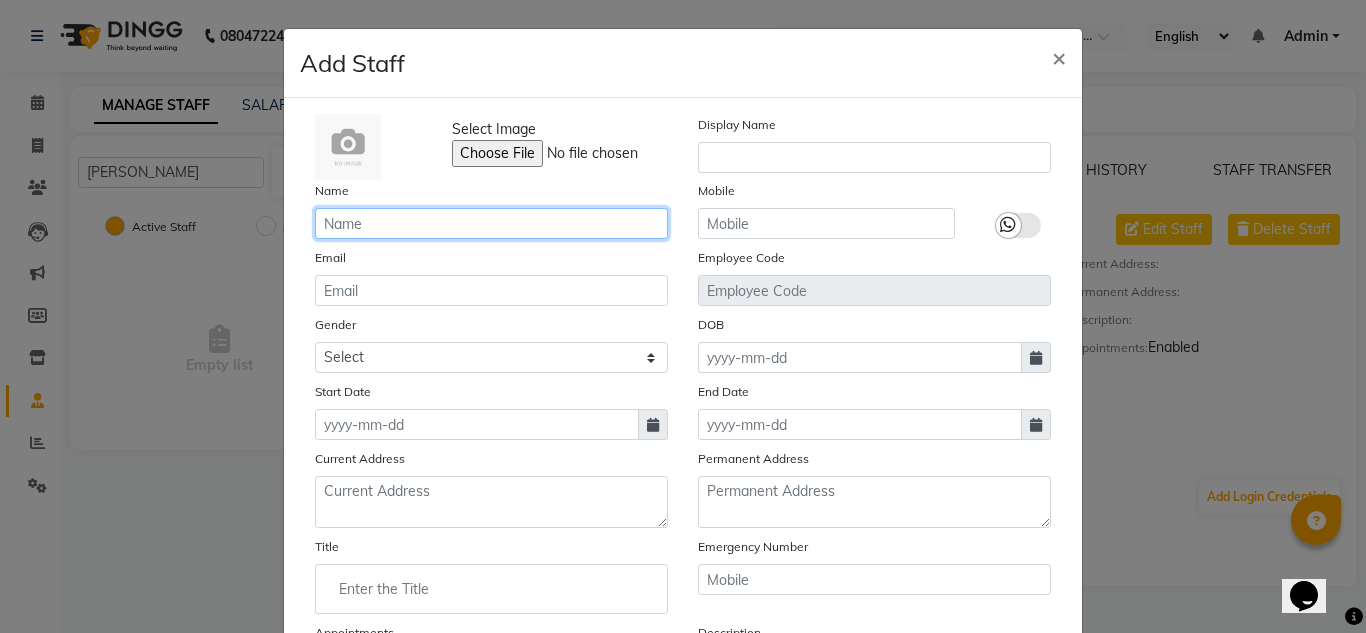 click 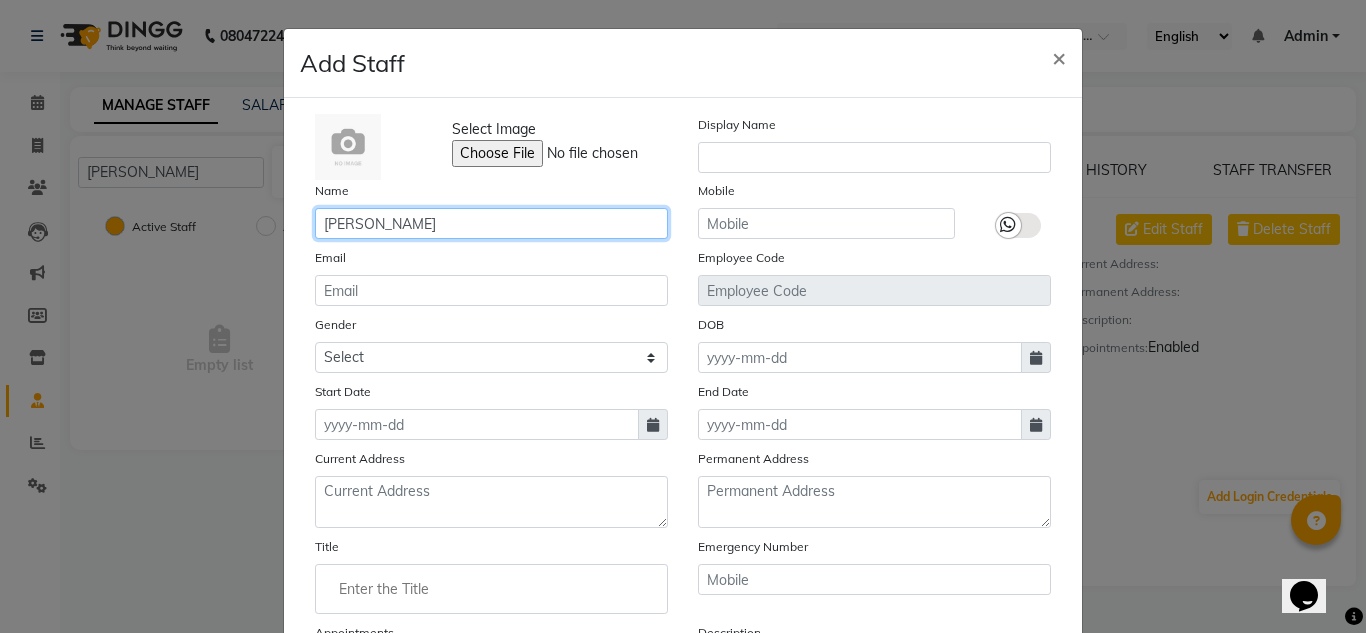 type on "[PERSON_NAME]" 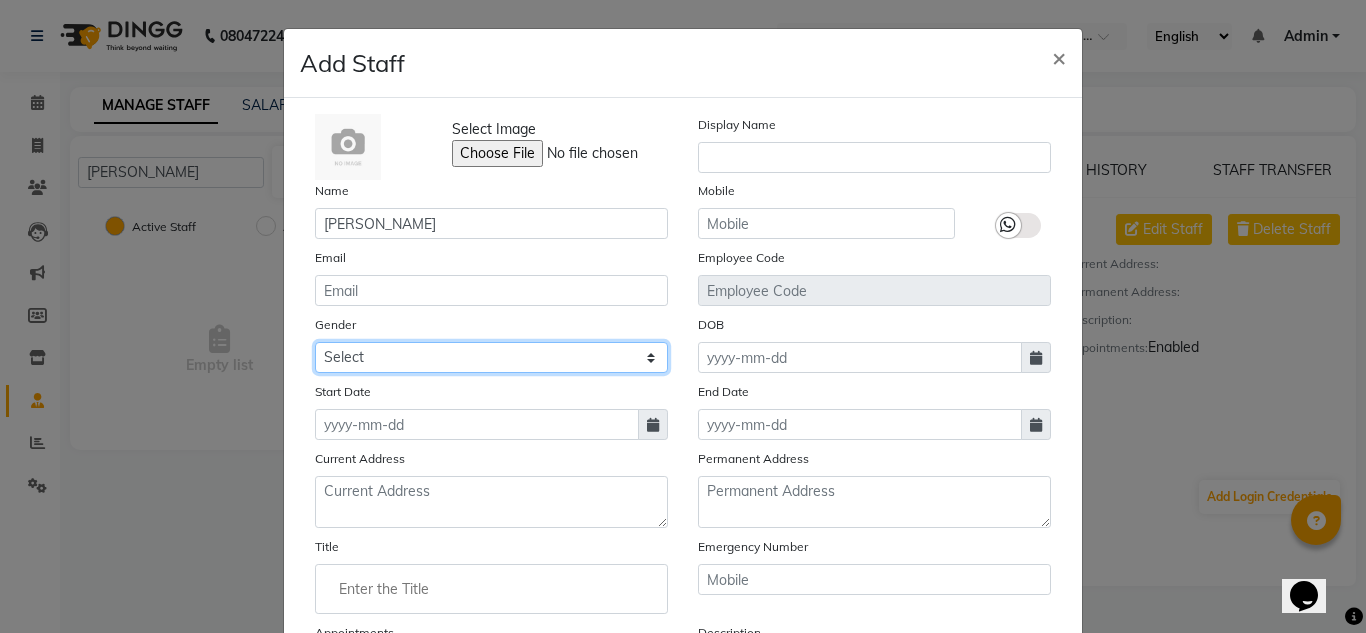 click on "Select [DEMOGRAPHIC_DATA] [DEMOGRAPHIC_DATA] Other Prefer Not To Say" 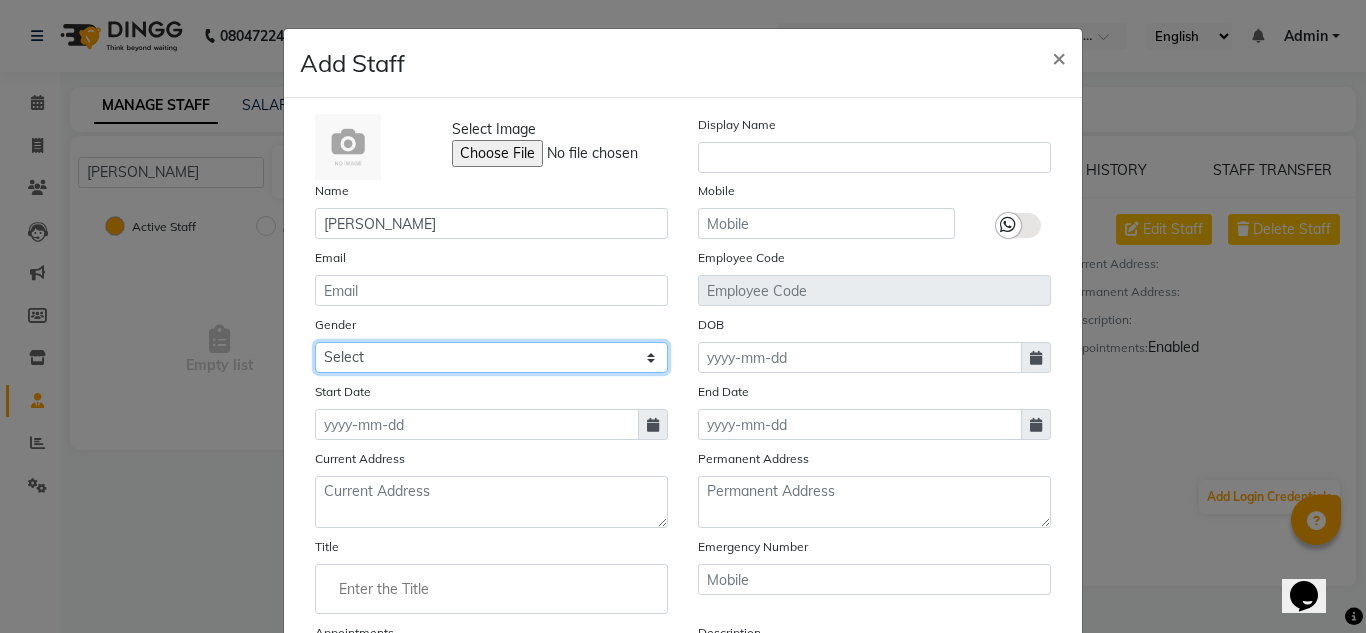 select on "[DEMOGRAPHIC_DATA]" 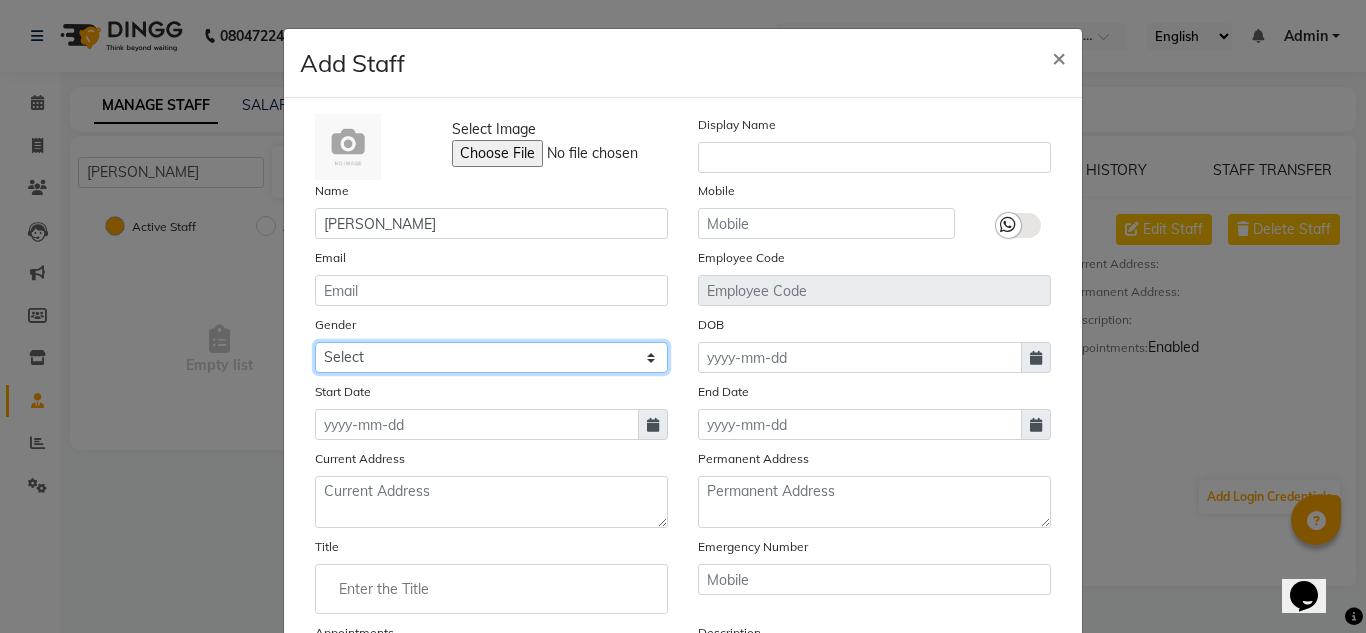 click on "Select [DEMOGRAPHIC_DATA] [DEMOGRAPHIC_DATA] Other Prefer Not To Say" 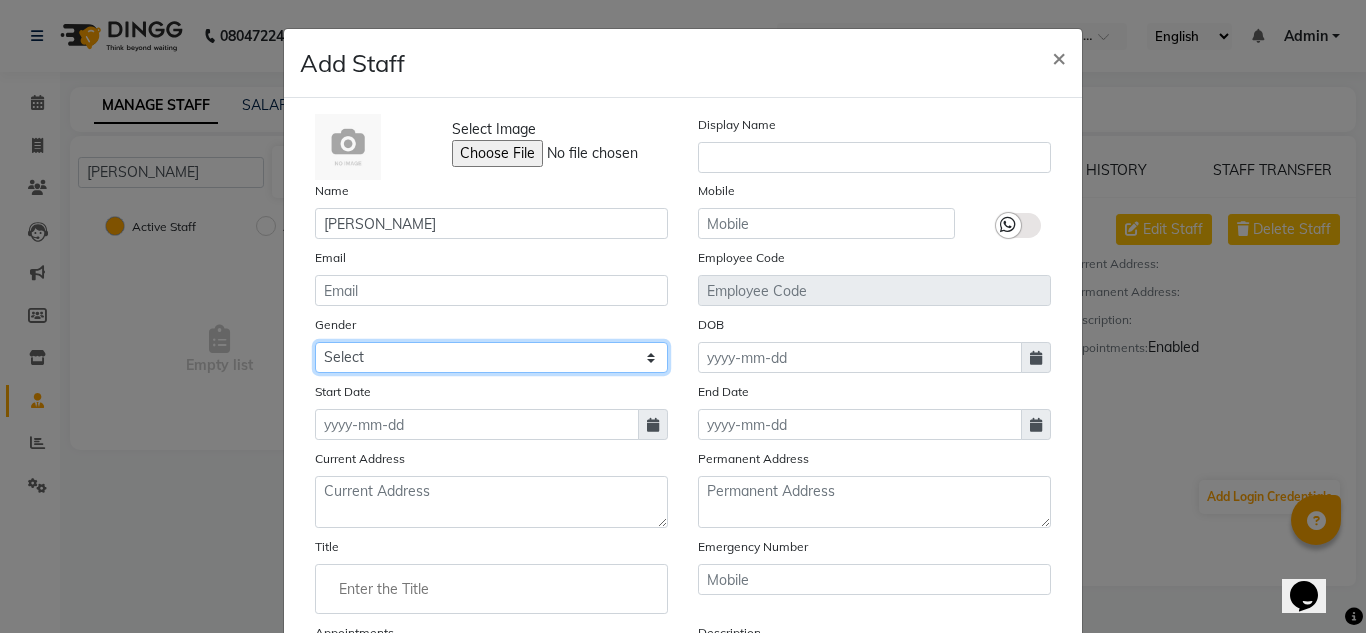 scroll, scrollTop: 106, scrollLeft: 0, axis: vertical 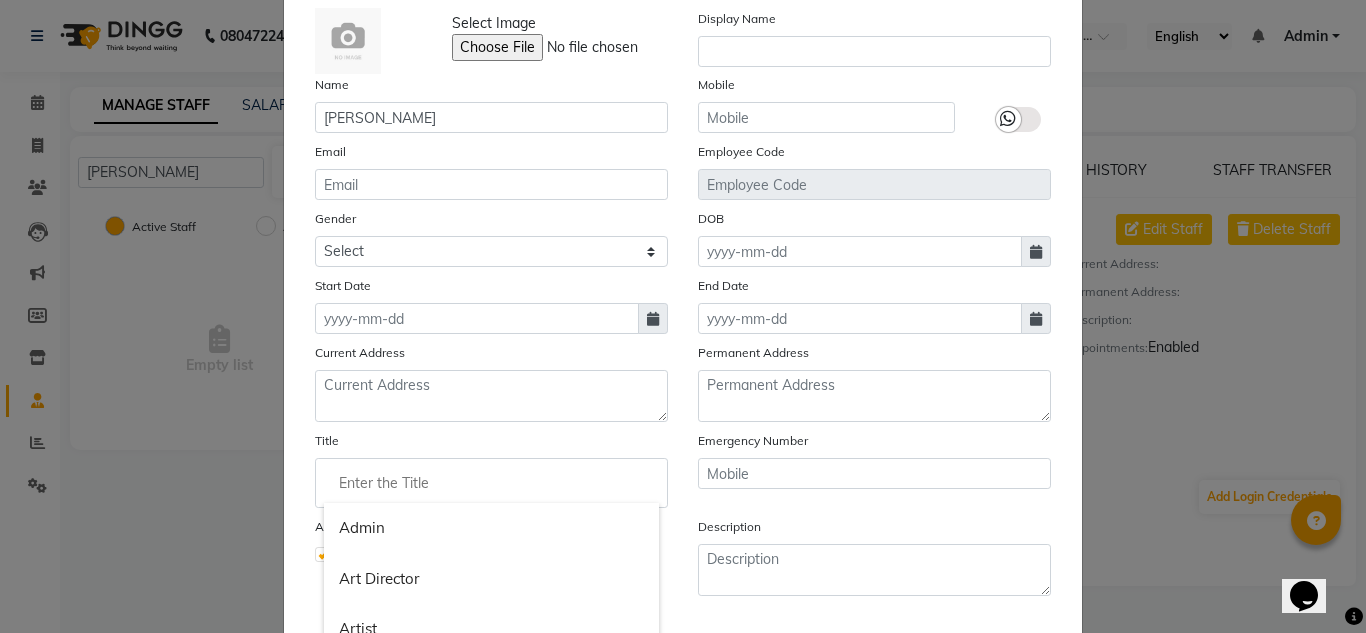 click 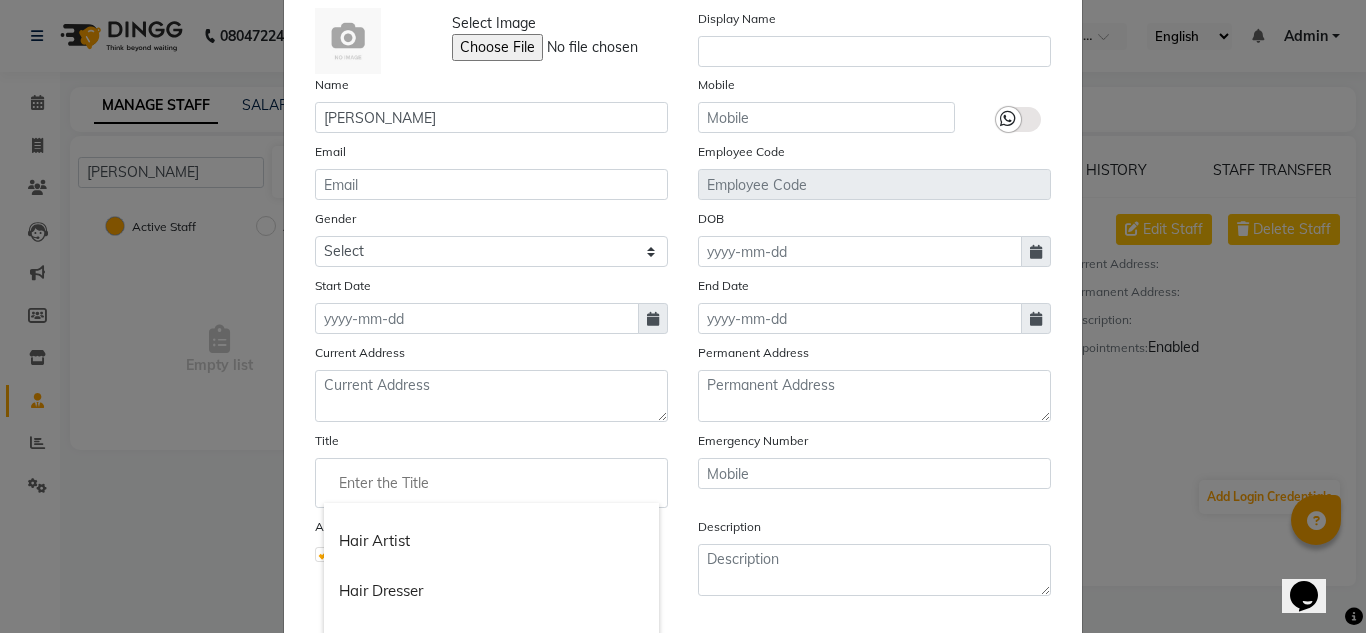 scroll, scrollTop: 647, scrollLeft: 0, axis: vertical 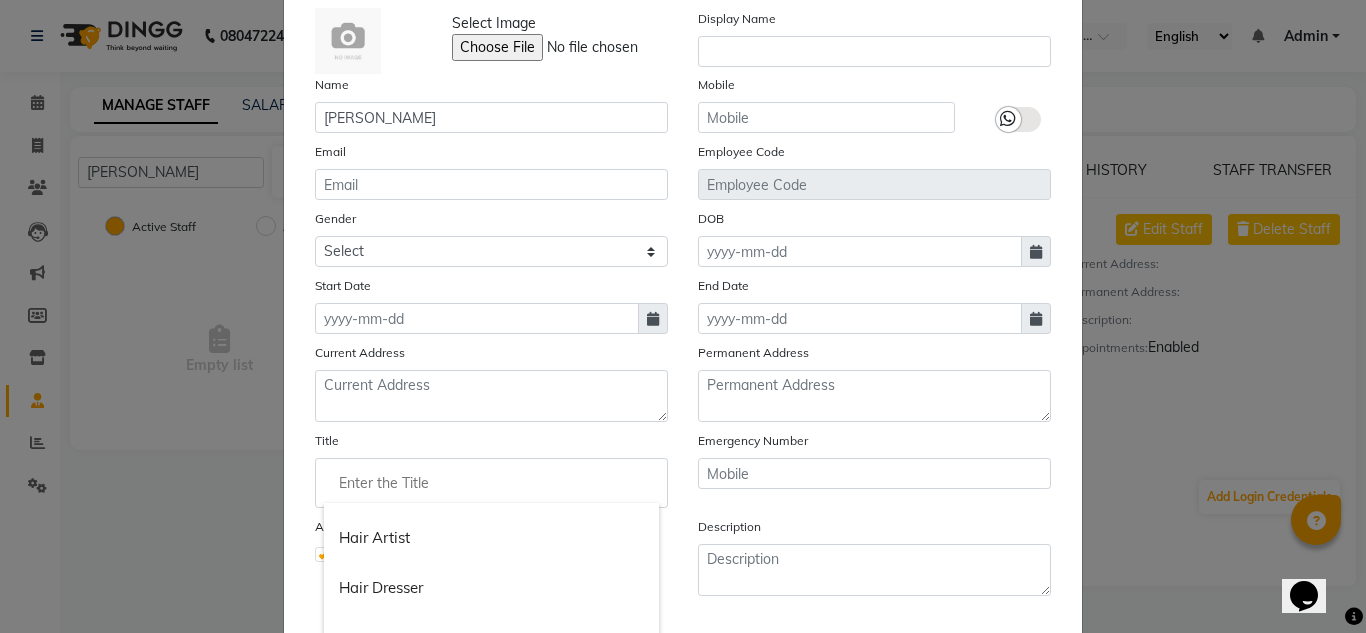 click on "Hair Artist" at bounding box center [491, 538] 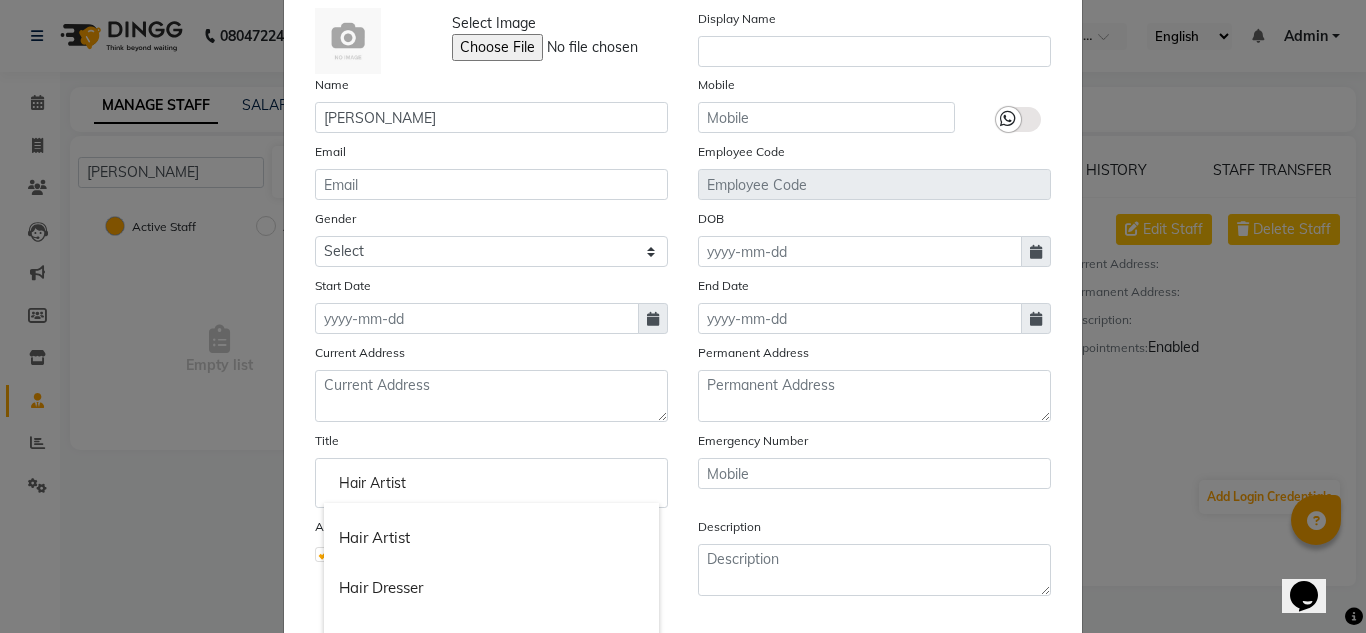 scroll, scrollTop: 0, scrollLeft: 0, axis: both 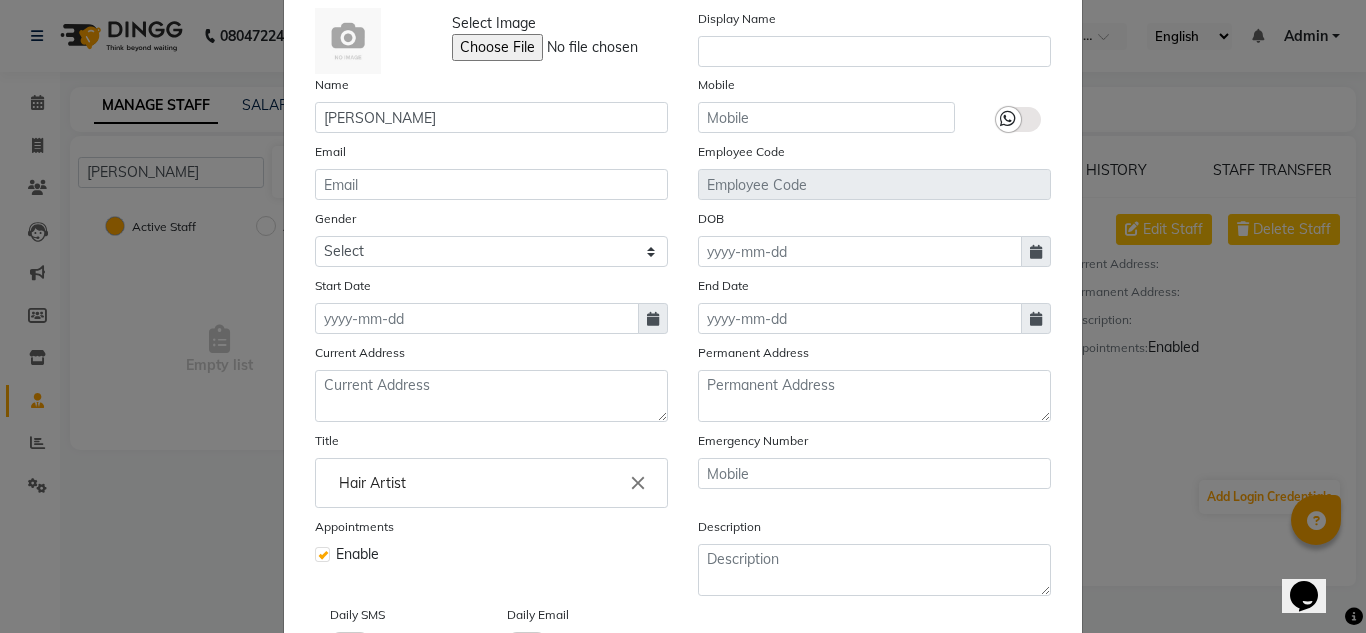 click on "Employee Code" 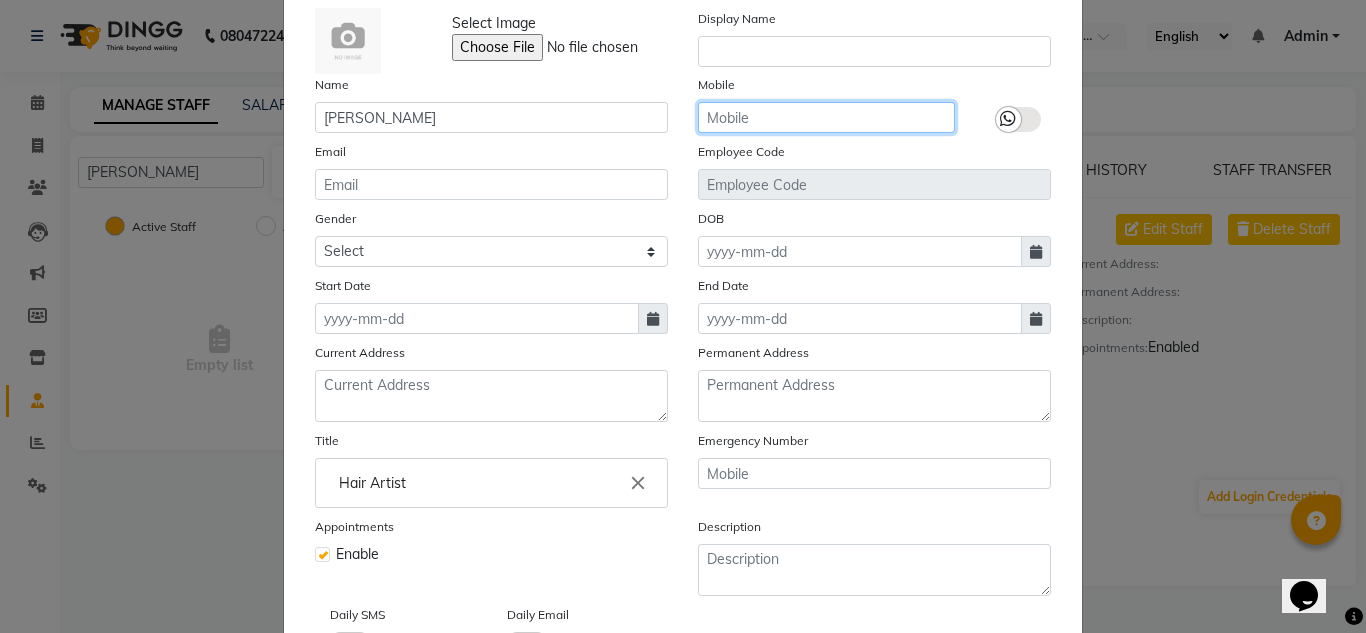 click 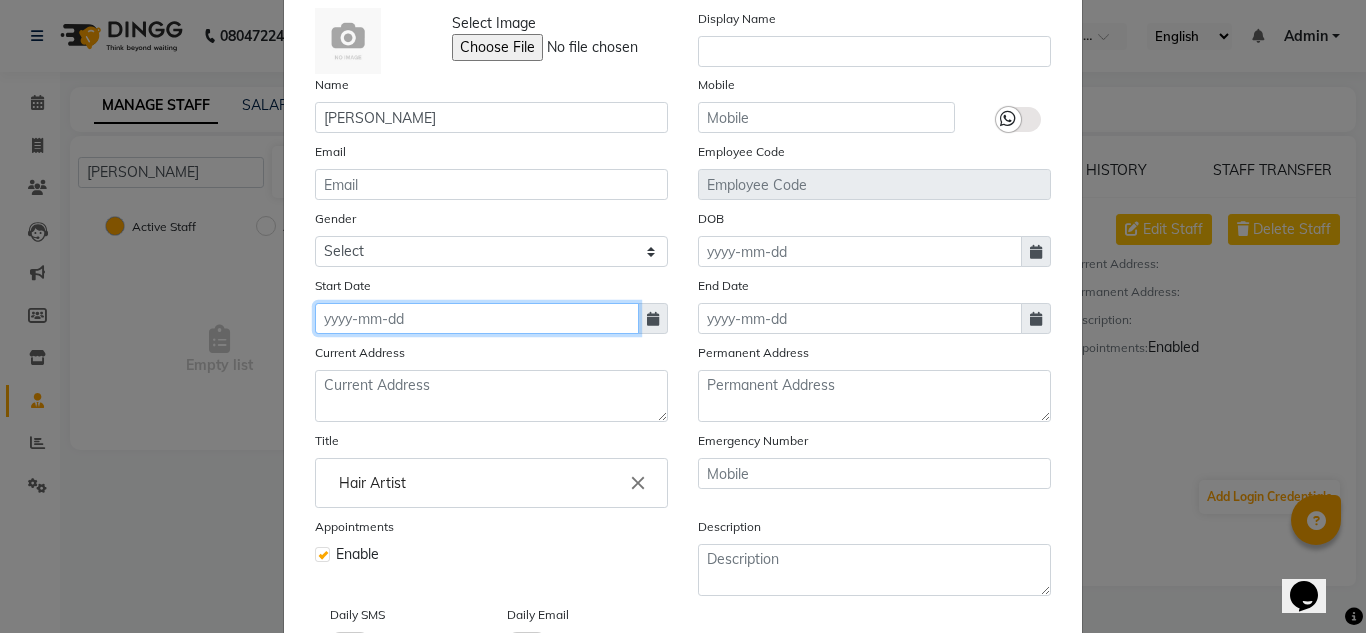 click 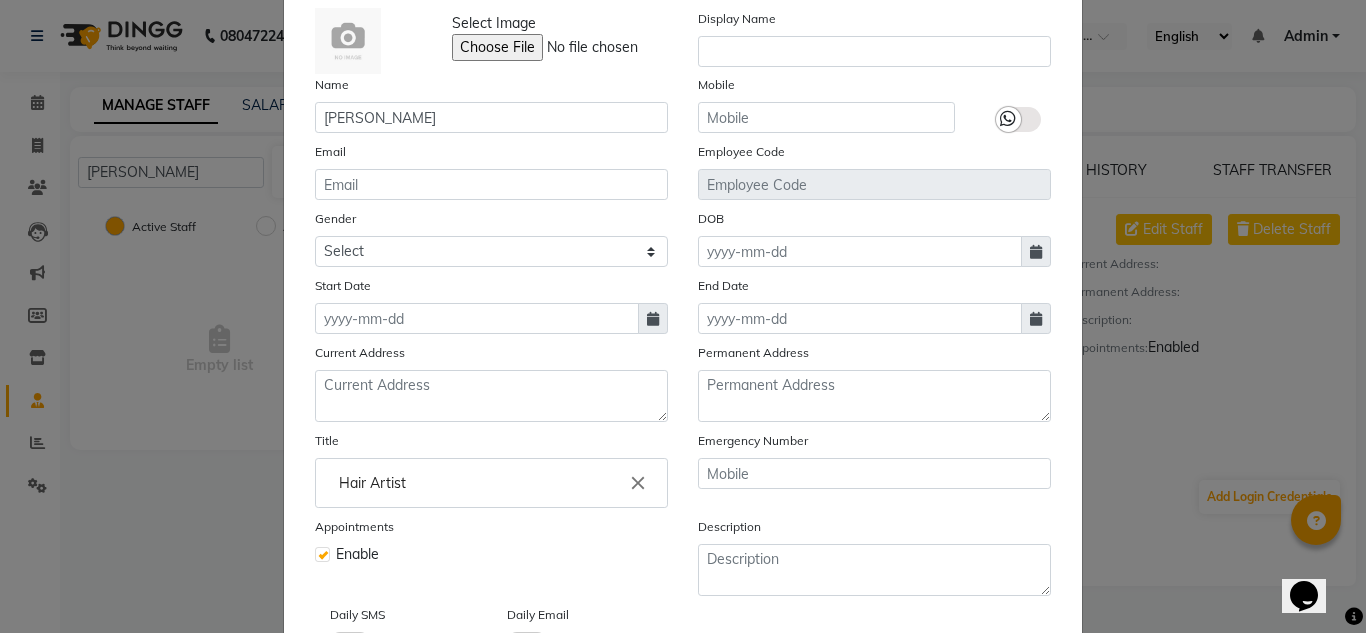 select on "7" 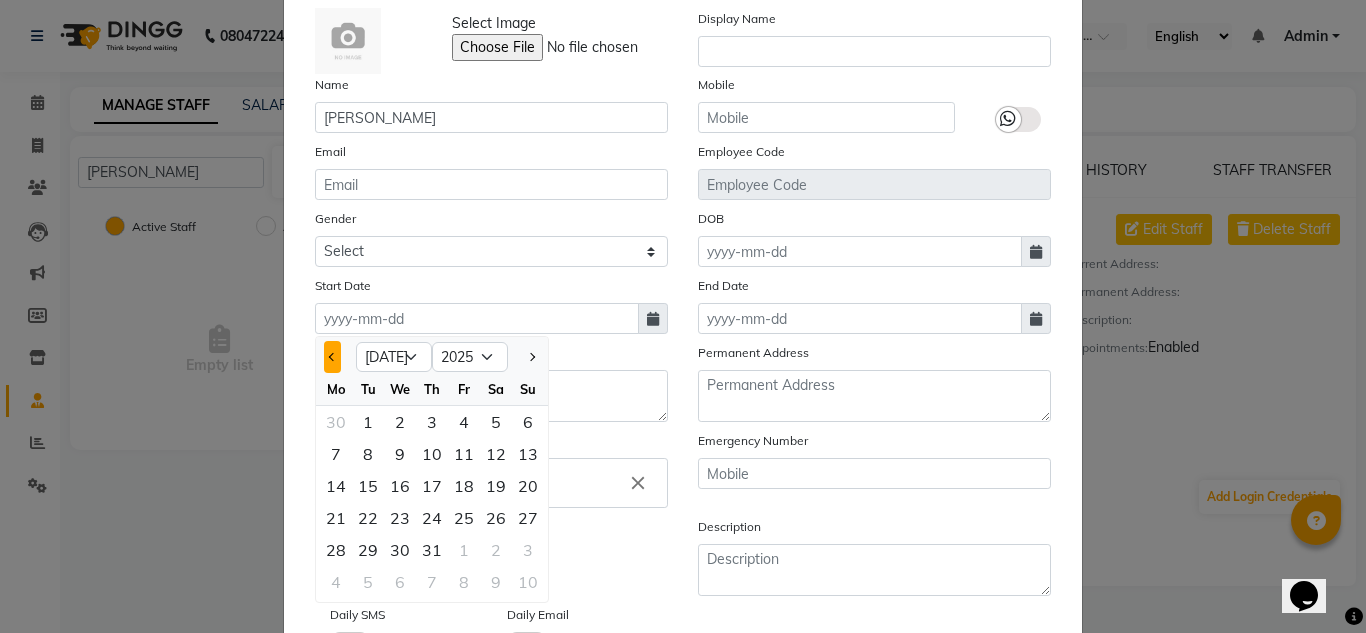 click 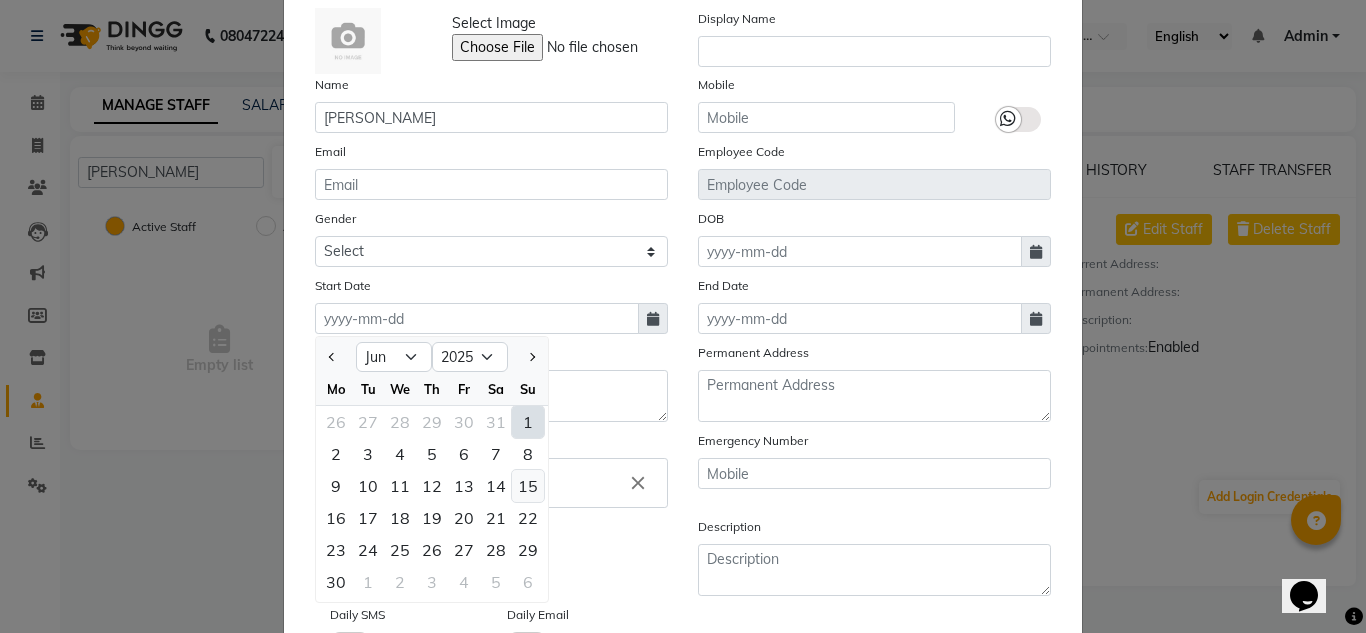 click on "15" 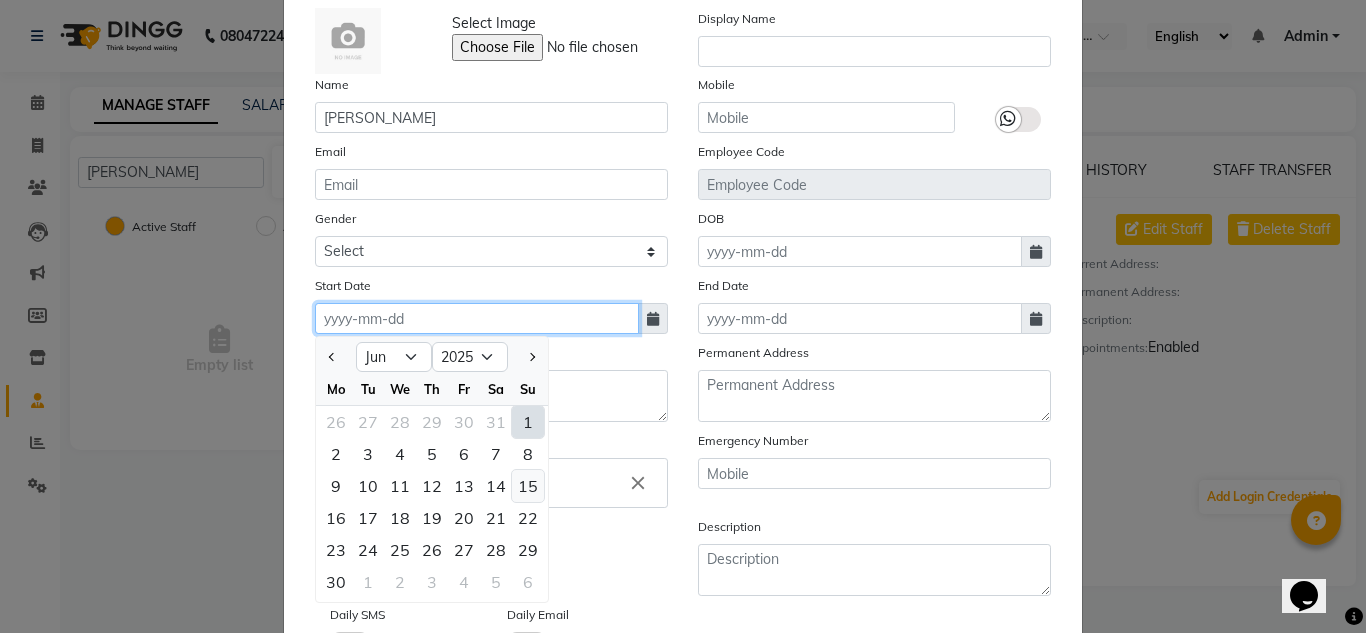type on "[DATE]" 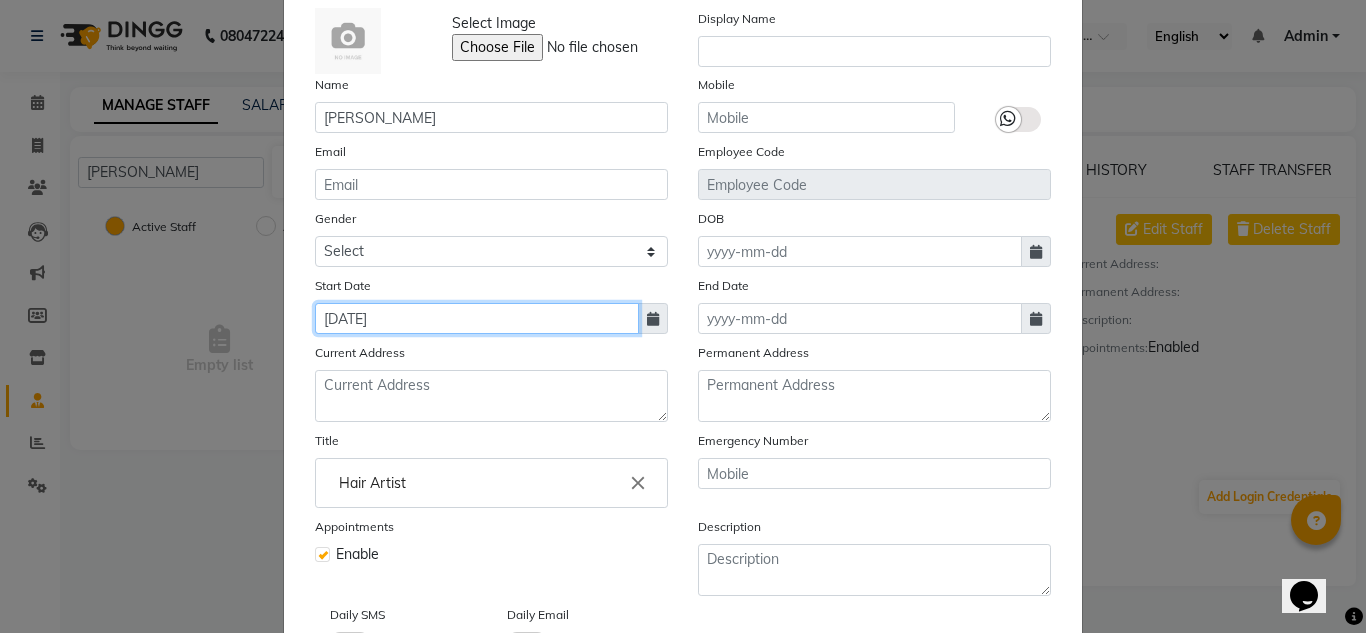 scroll, scrollTop: 249, scrollLeft: 0, axis: vertical 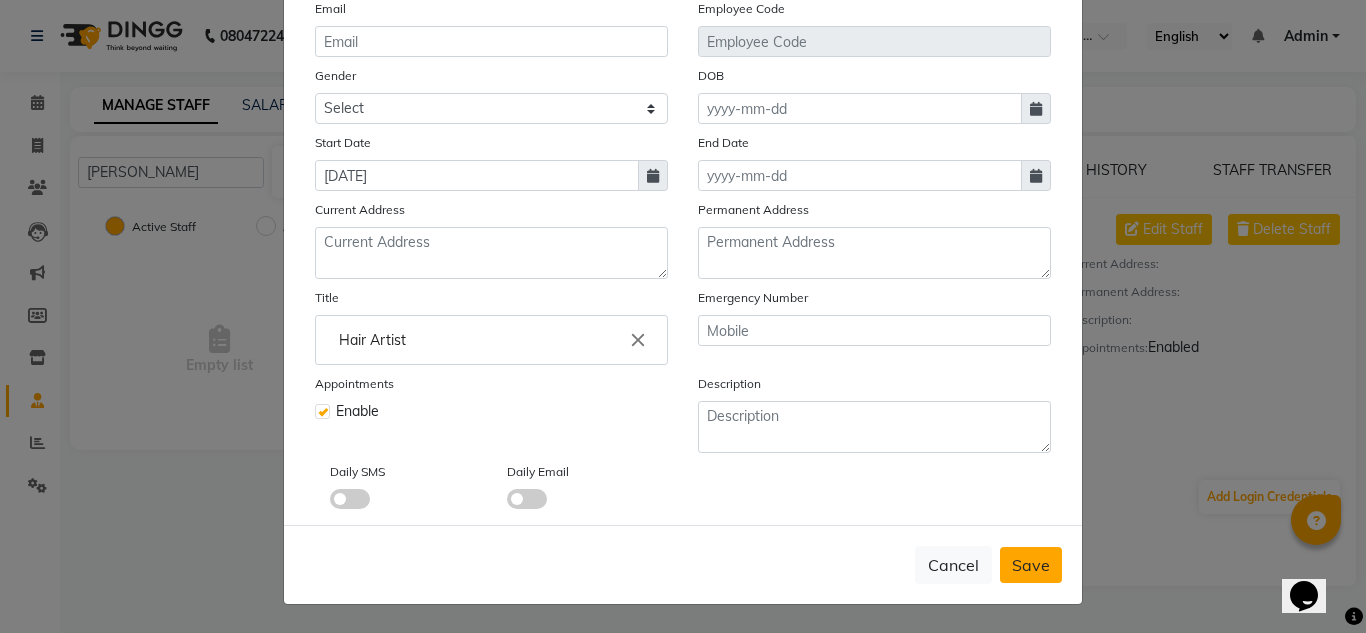 click on "Save" at bounding box center [1031, 565] 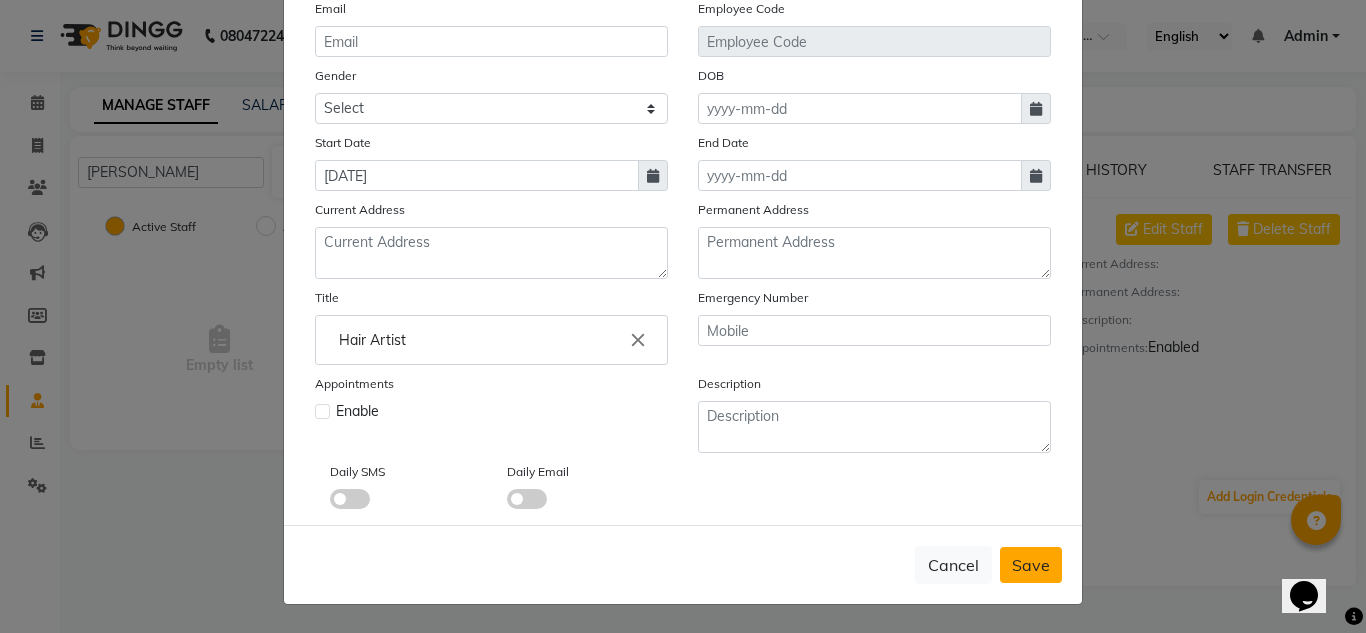 type 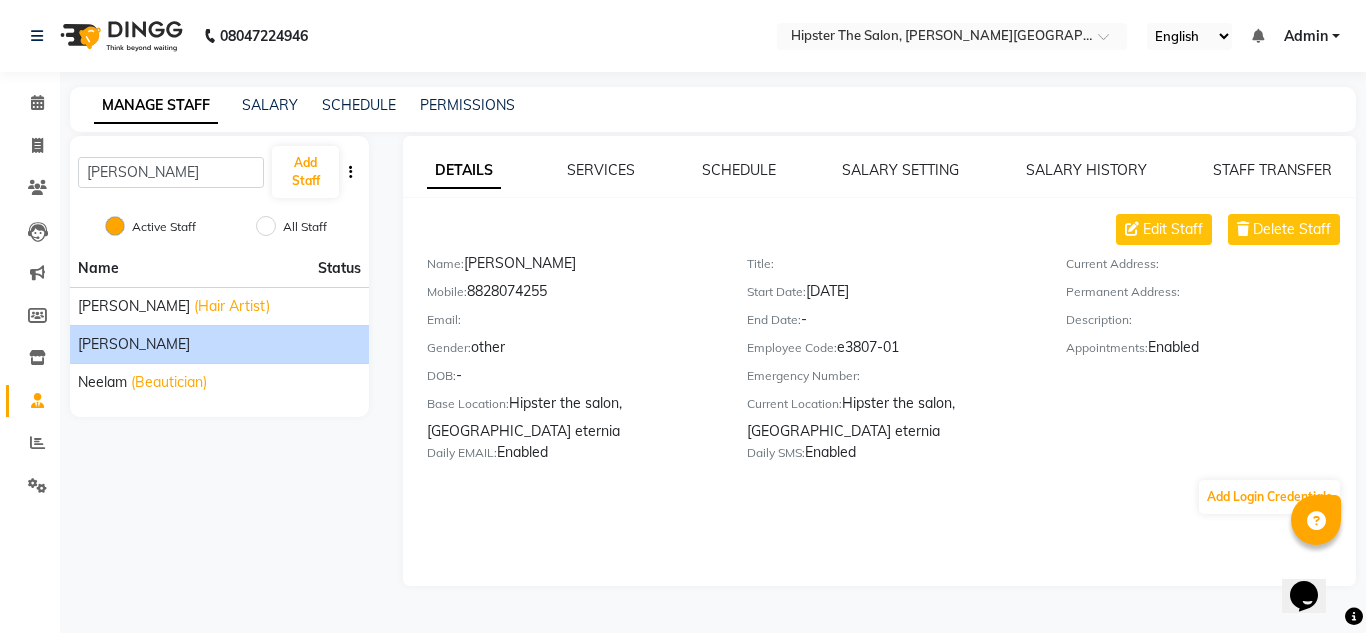 click on "[PERSON_NAME]" 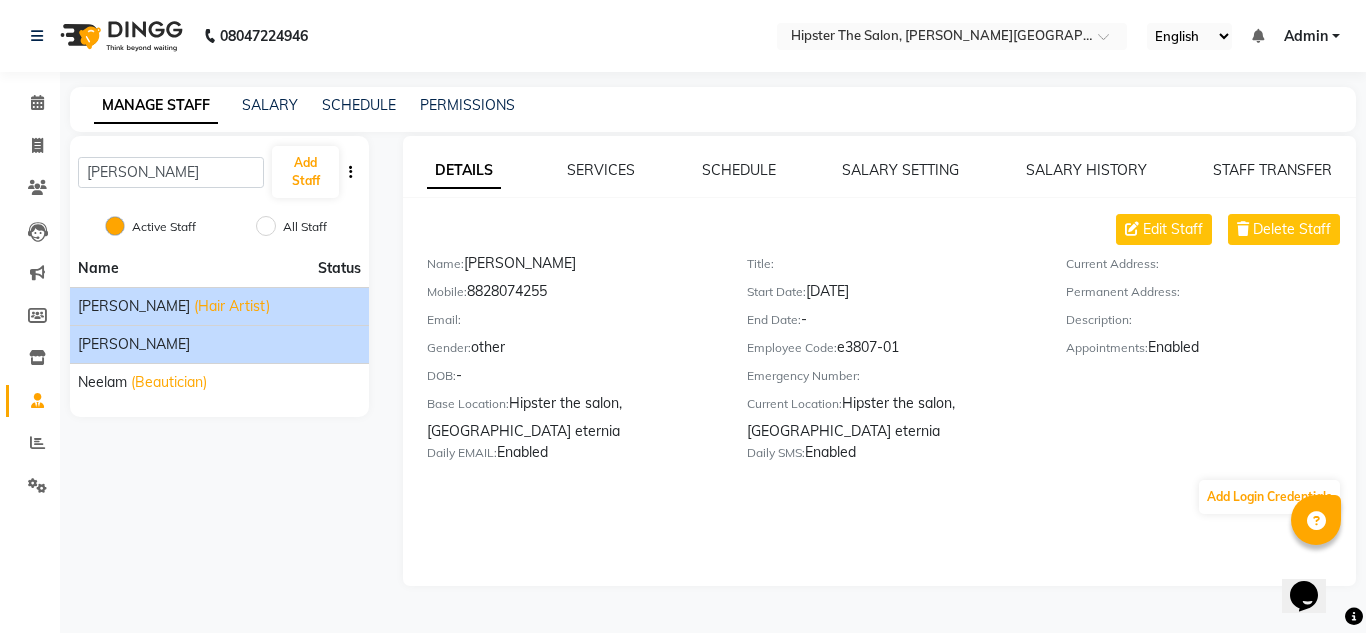 click on "(Hair Artist)" 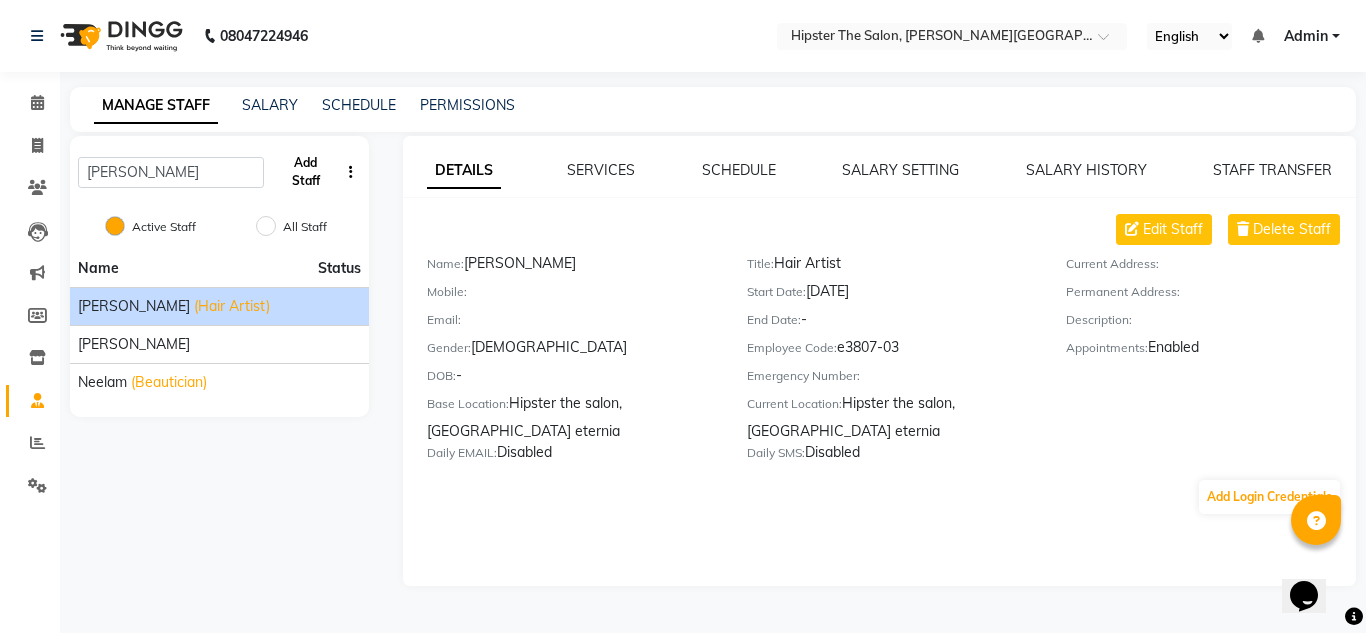 click on "Add Staff" 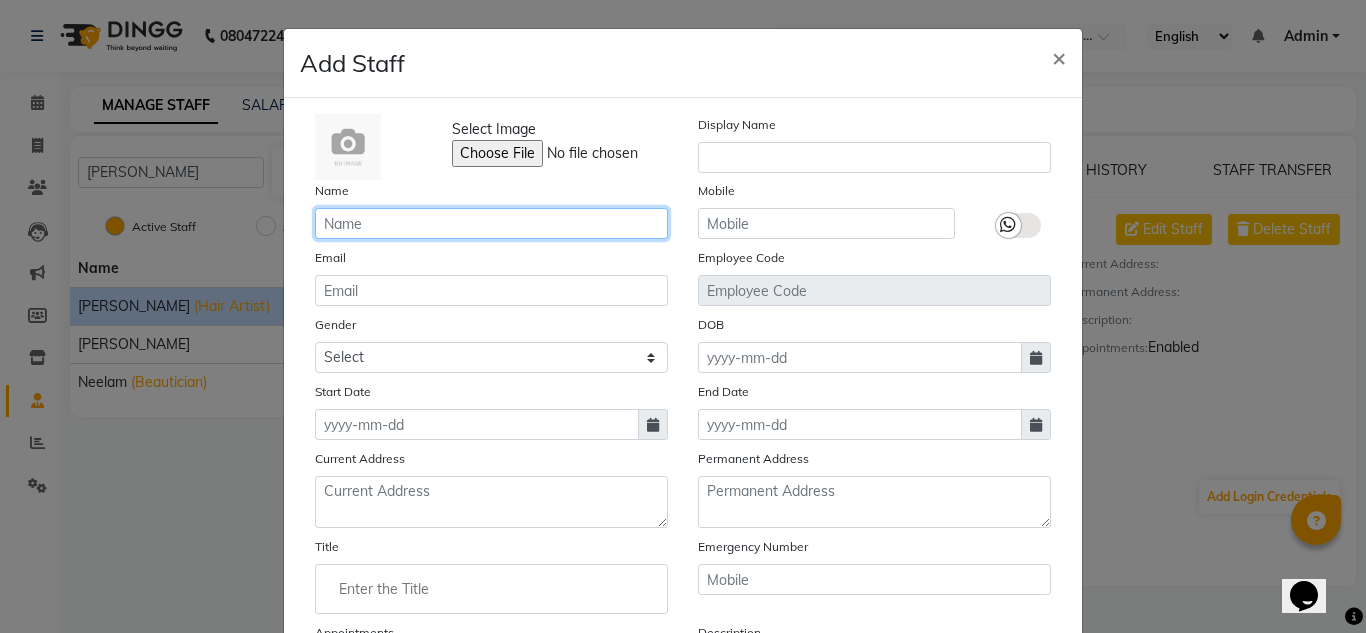 click 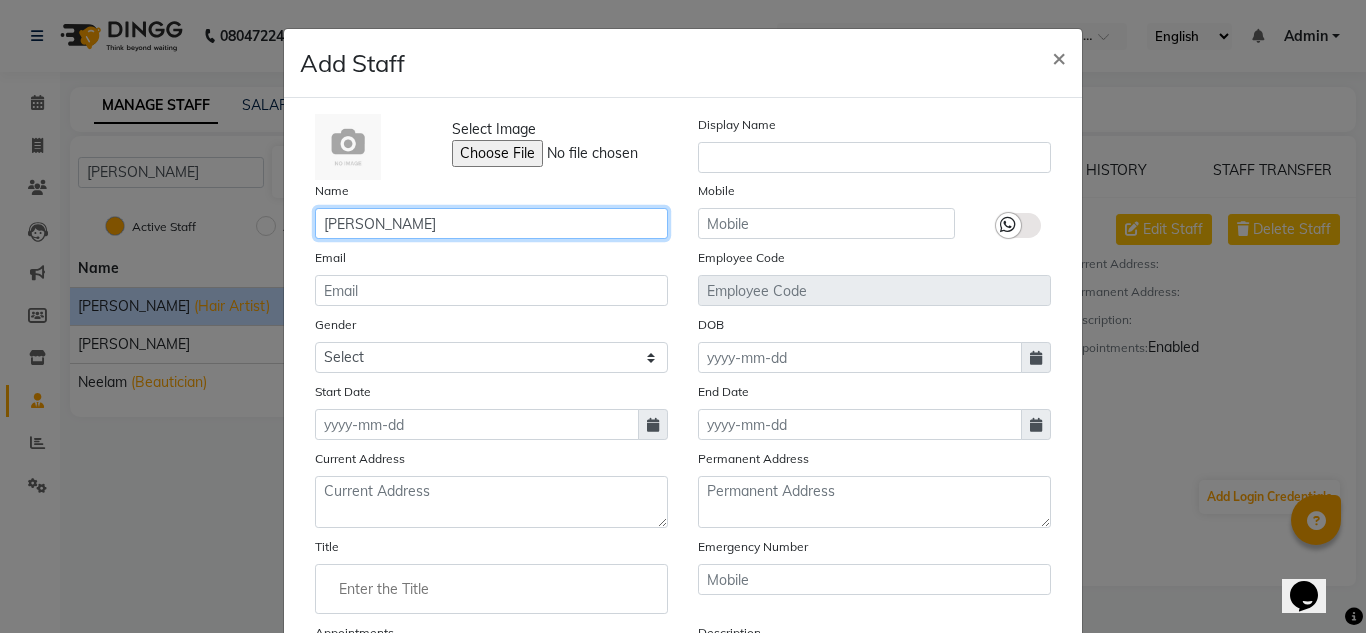 type on "[PERSON_NAME]" 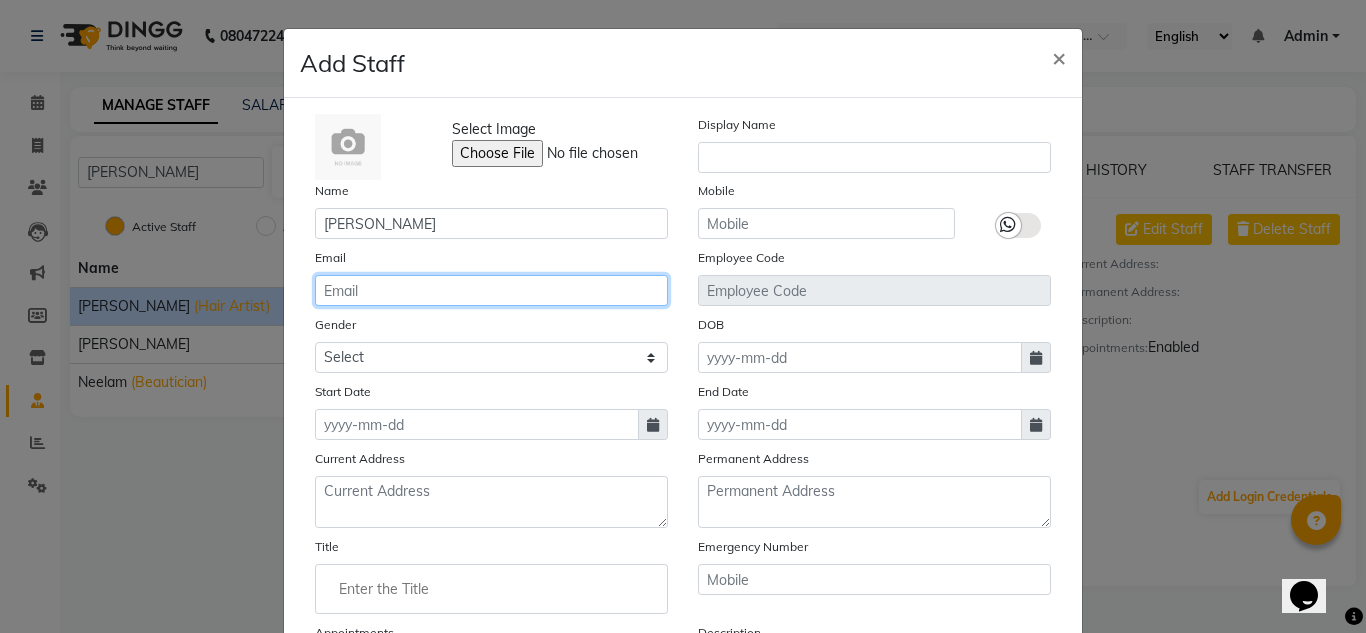 click 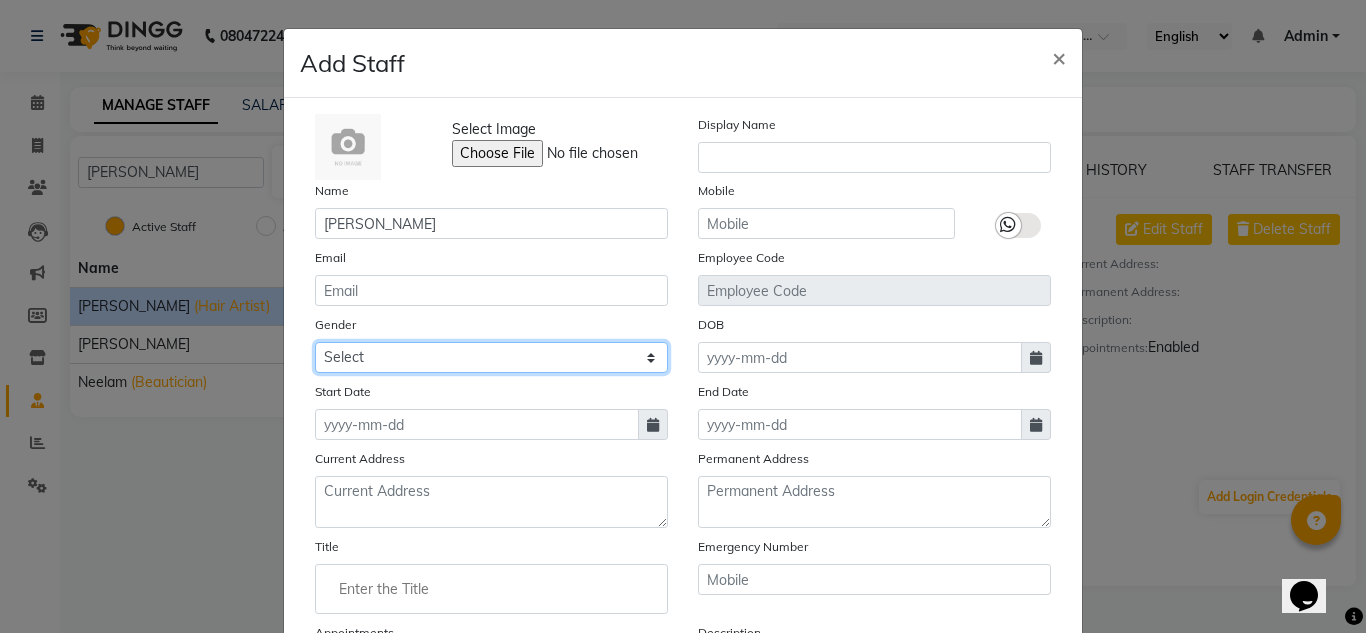 click on "Select [DEMOGRAPHIC_DATA] [DEMOGRAPHIC_DATA] Other Prefer Not To Say" 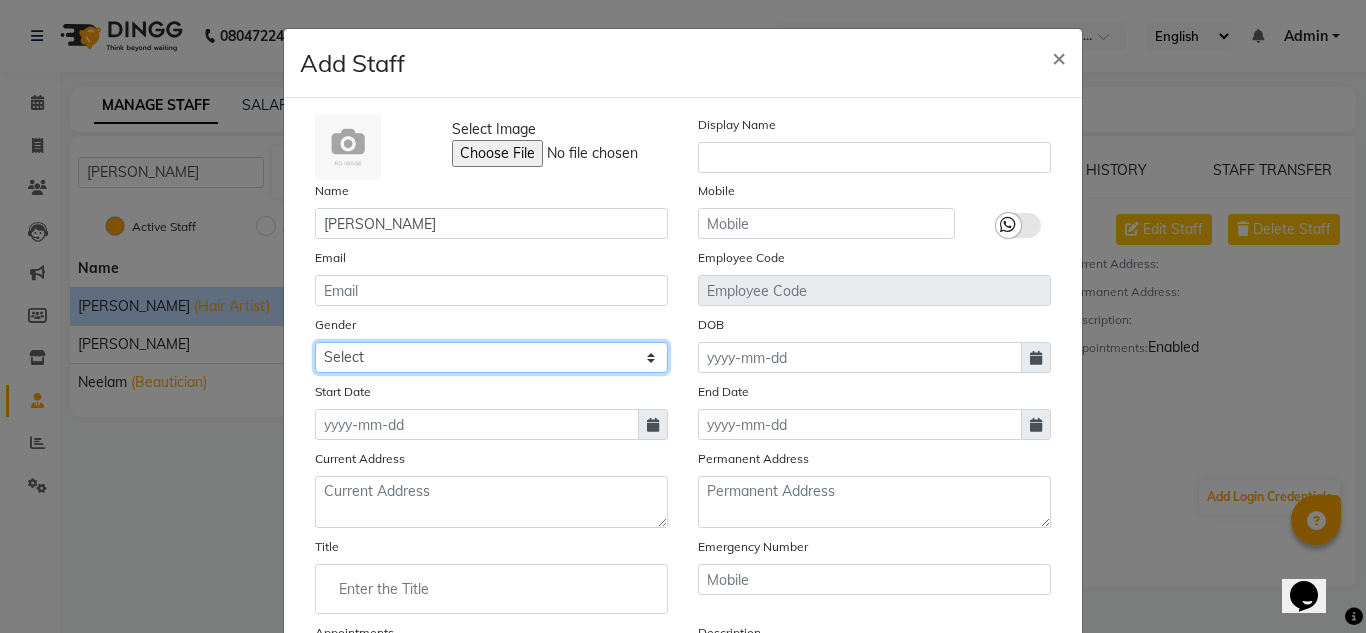 select on "[DEMOGRAPHIC_DATA]" 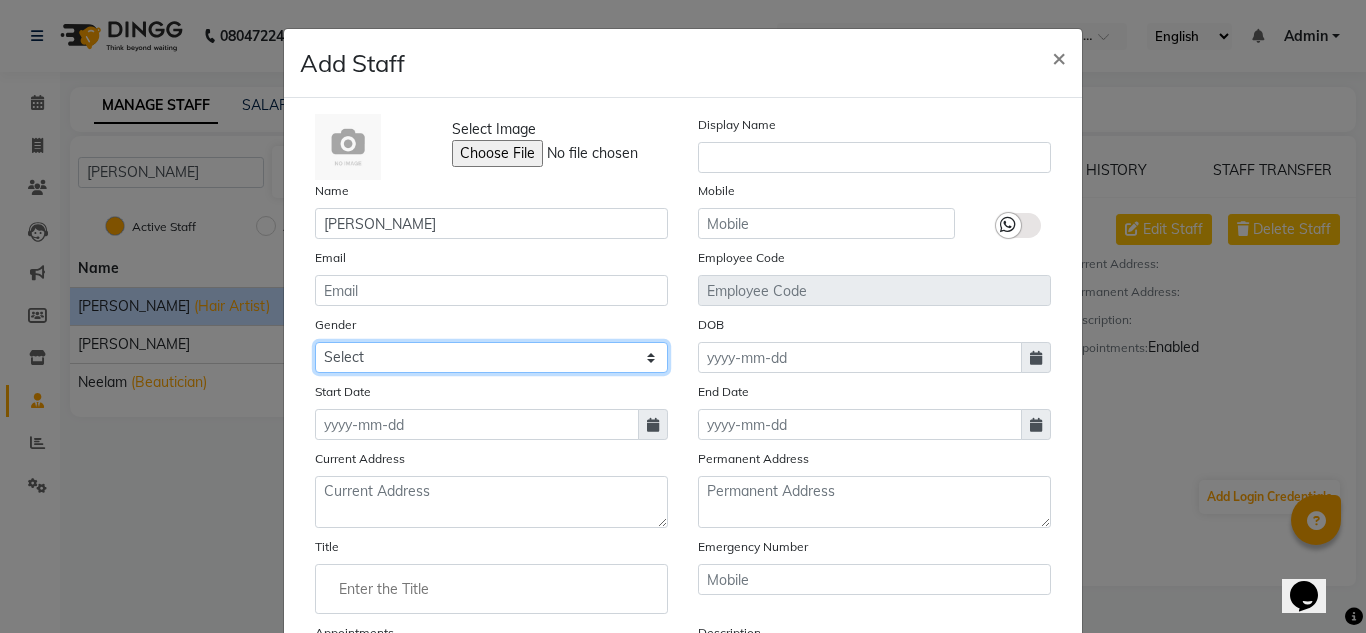 click on "Select [DEMOGRAPHIC_DATA] [DEMOGRAPHIC_DATA] Other Prefer Not To Say" 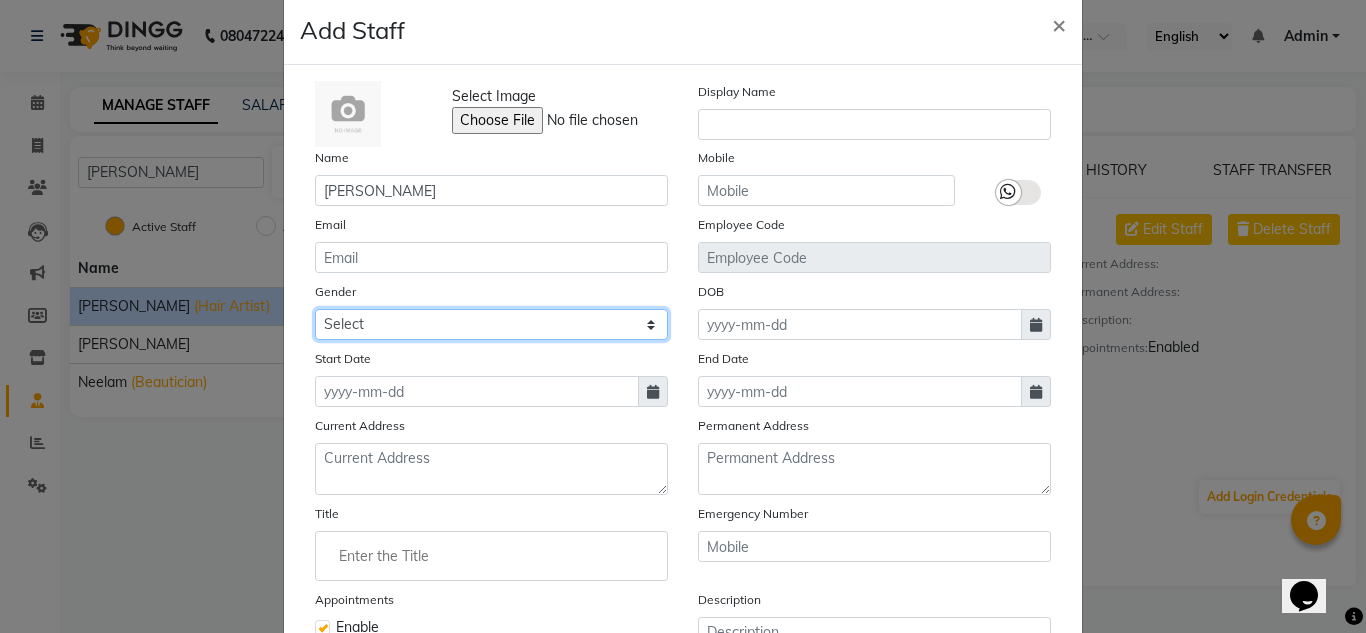 scroll, scrollTop: 36, scrollLeft: 0, axis: vertical 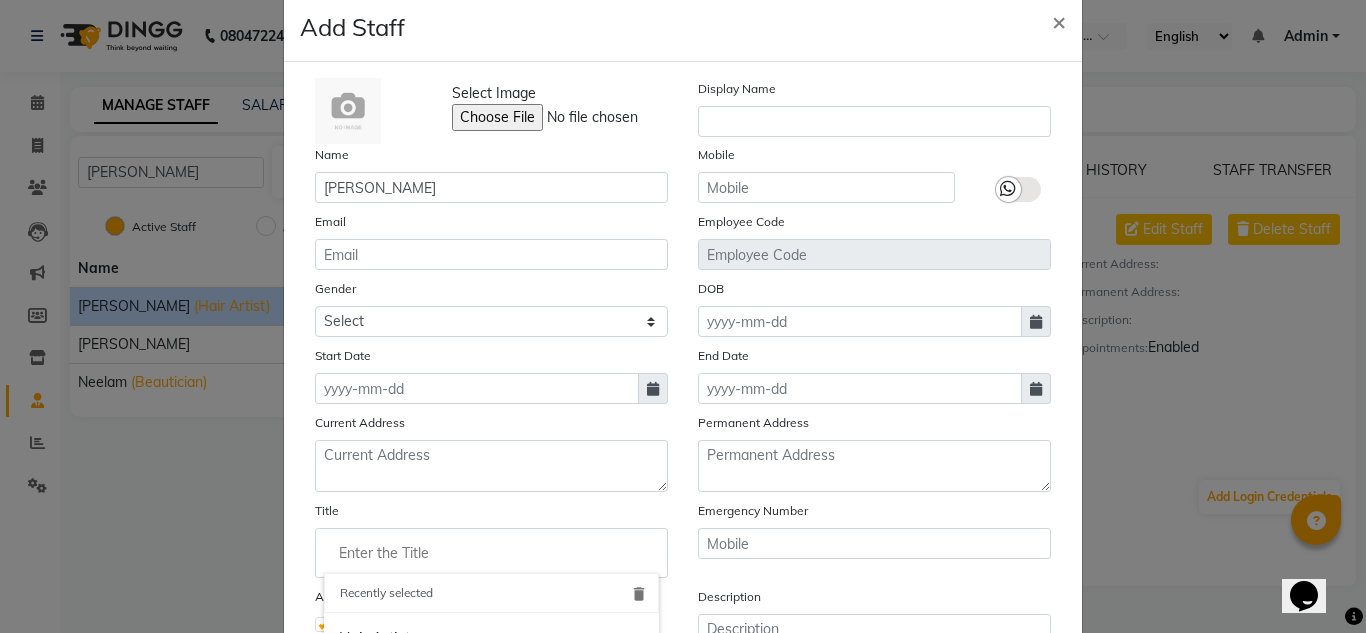 click 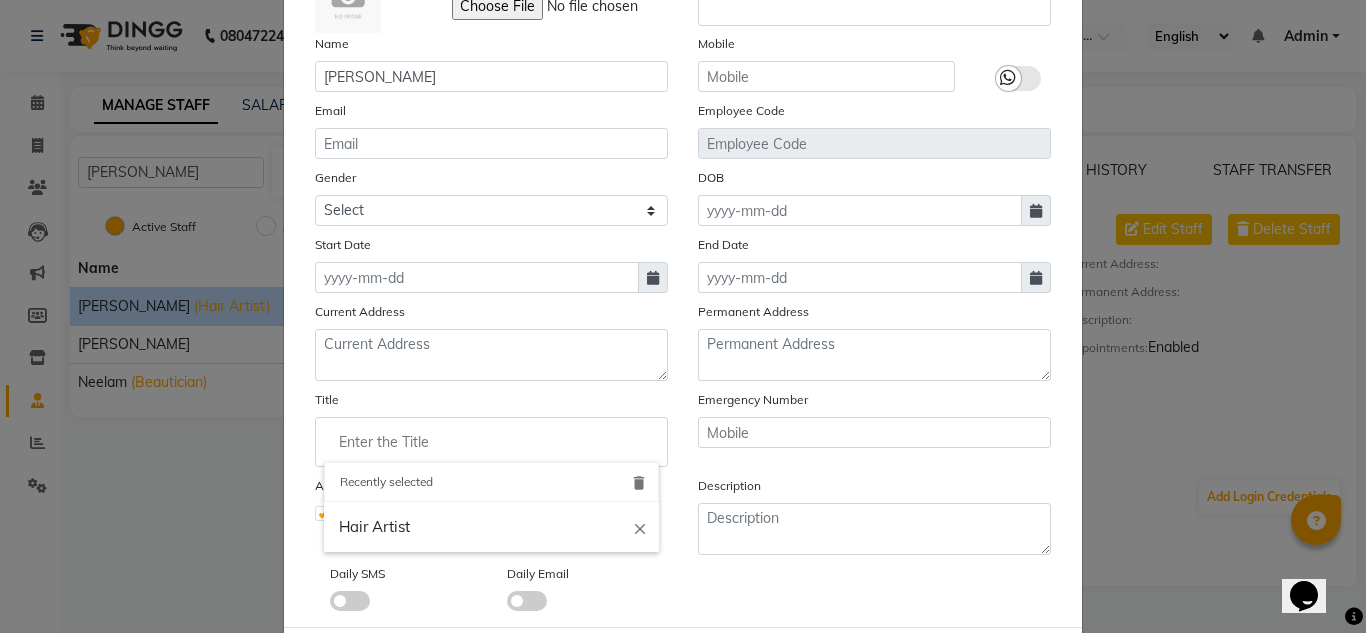 scroll, scrollTop: 148, scrollLeft: 0, axis: vertical 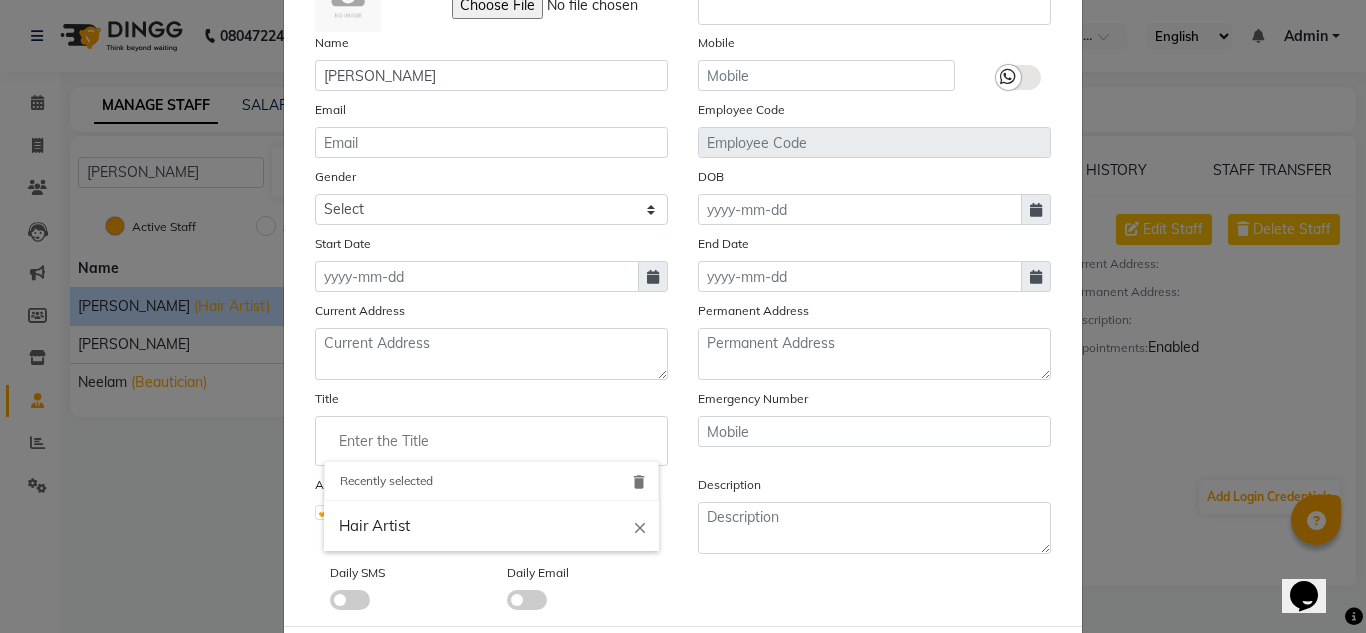 click on "delete" at bounding box center [639, 480] 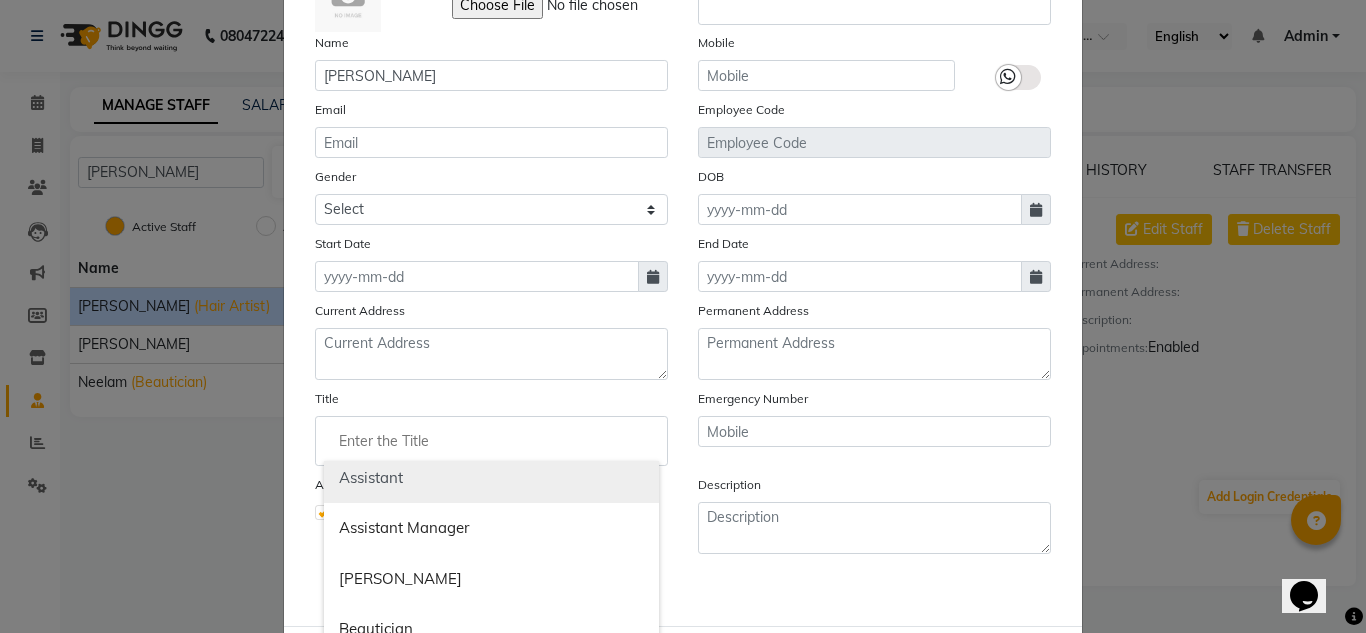 scroll, scrollTop: 161, scrollLeft: 0, axis: vertical 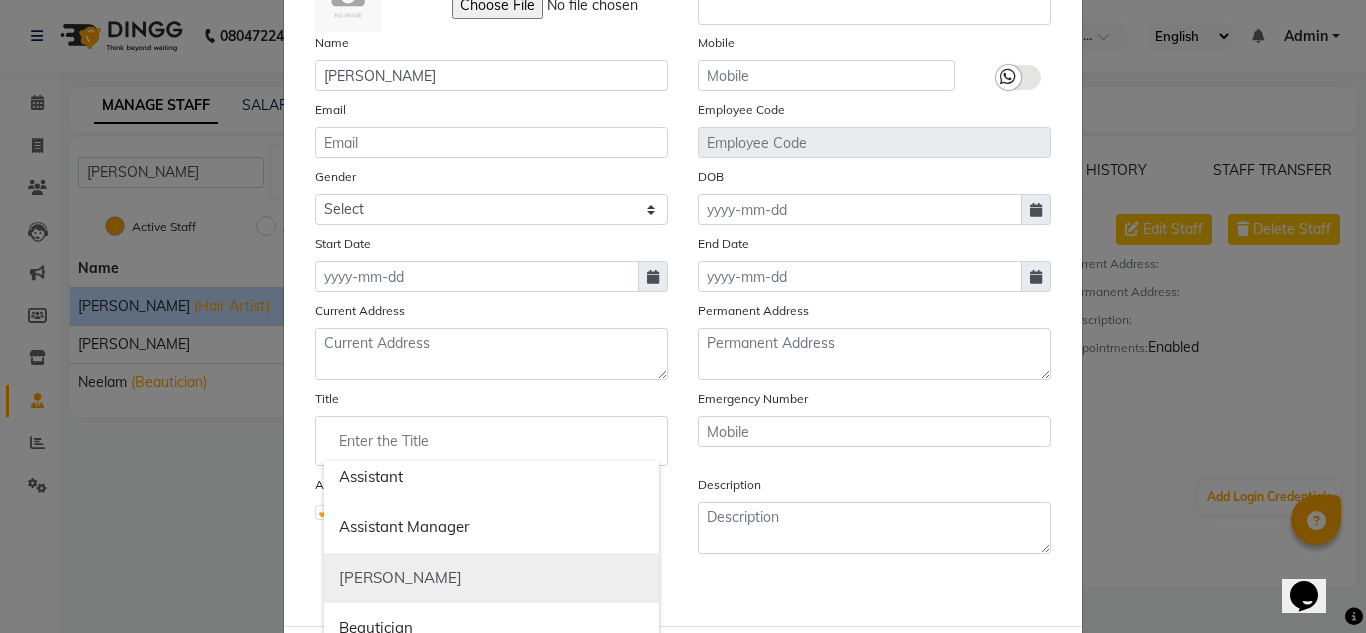 click on "[PERSON_NAME]" at bounding box center (491, 578) 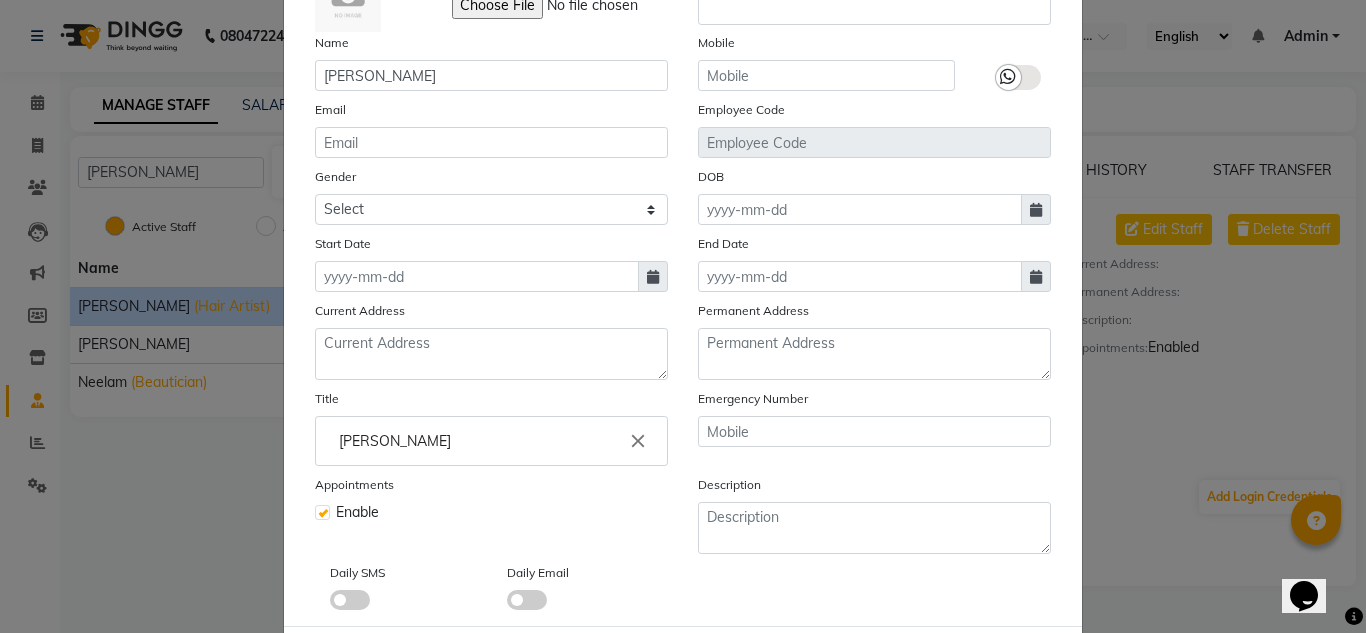 scroll, scrollTop: 0, scrollLeft: 0, axis: both 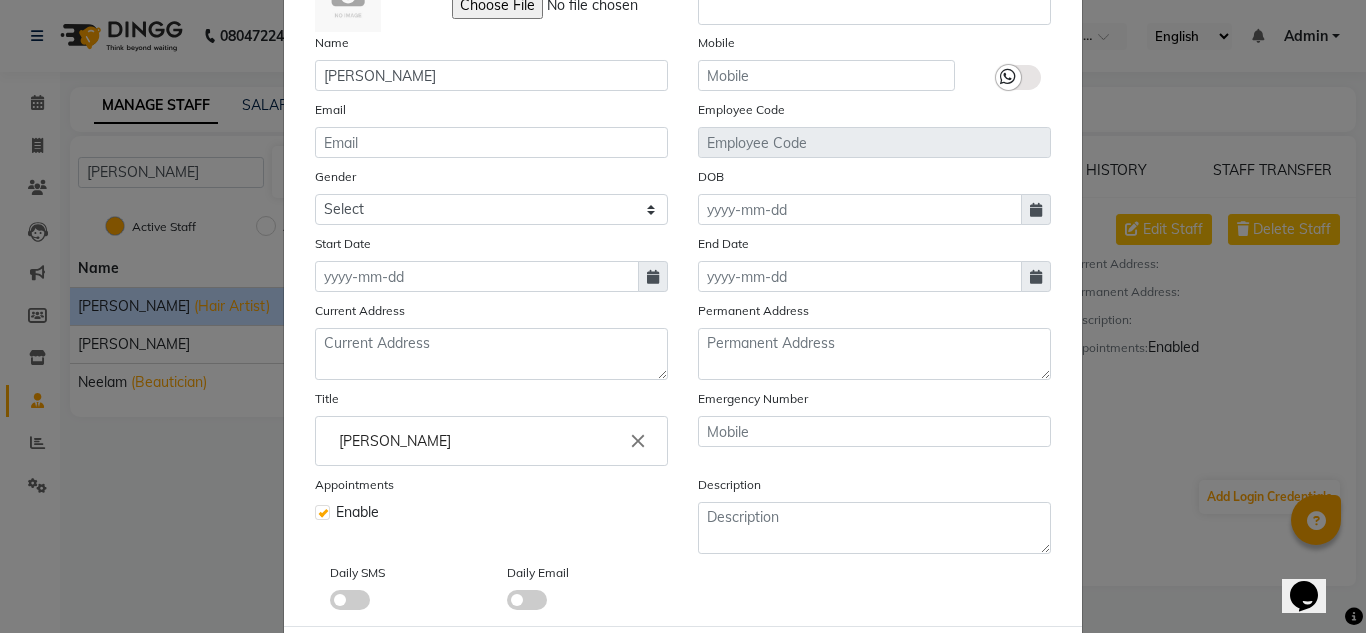 click 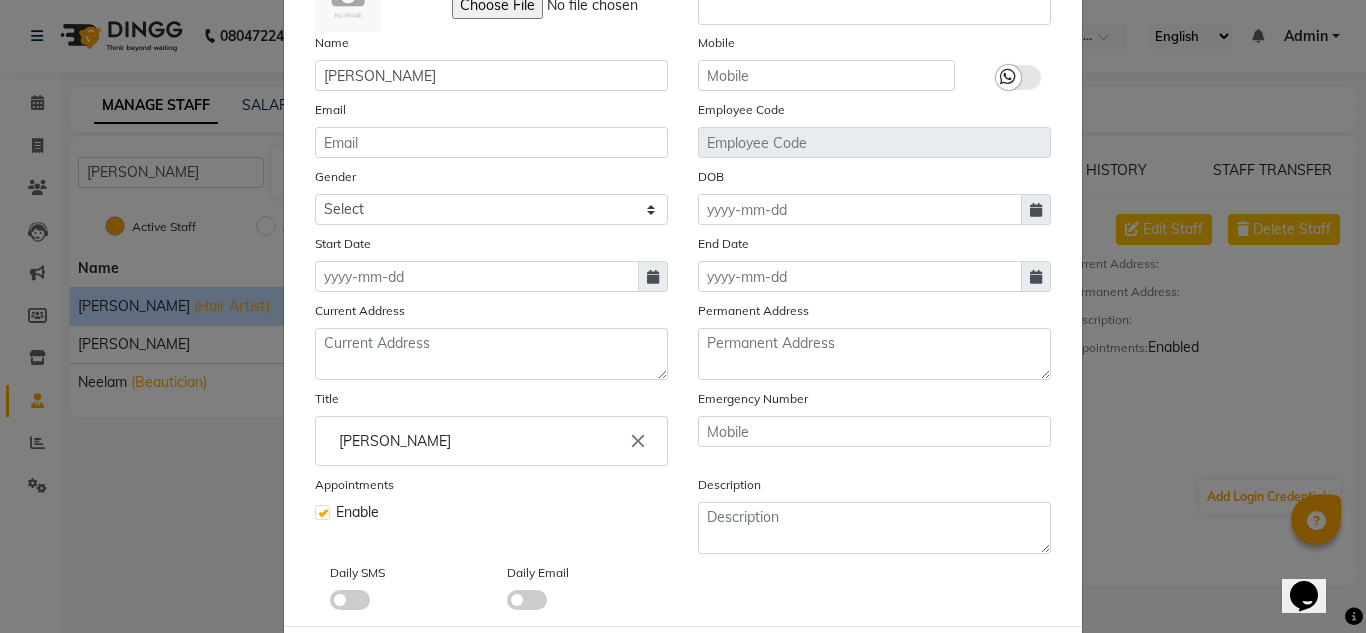 click 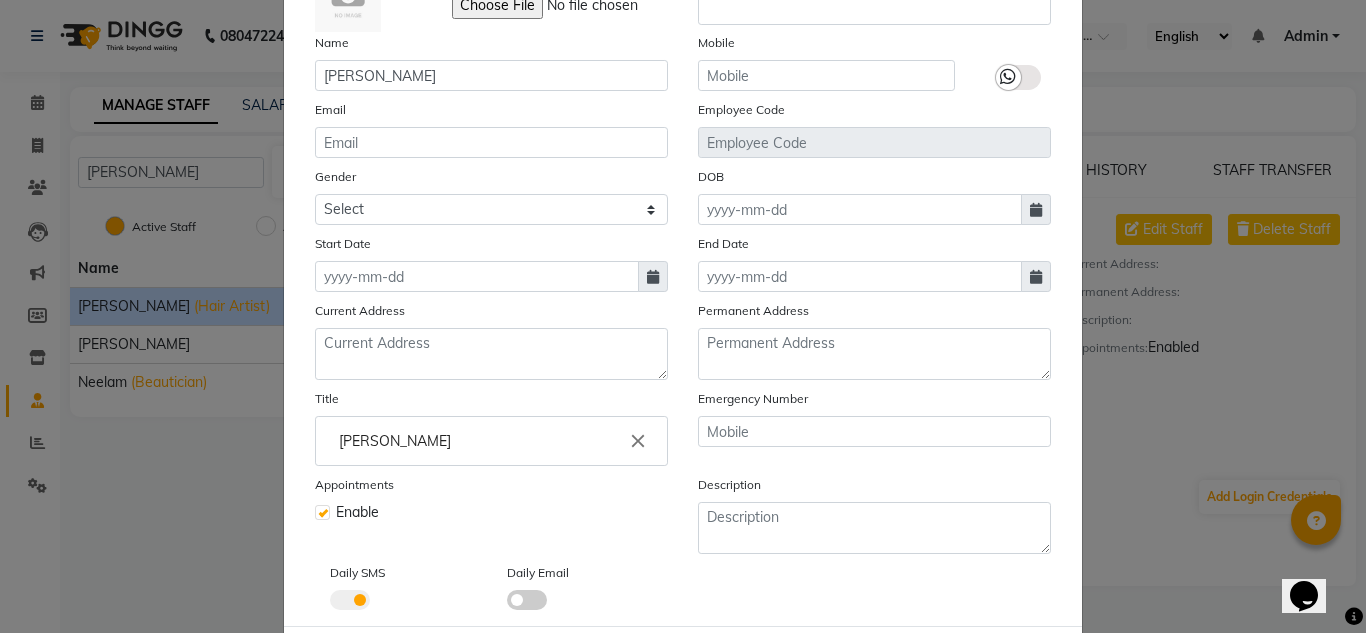 click 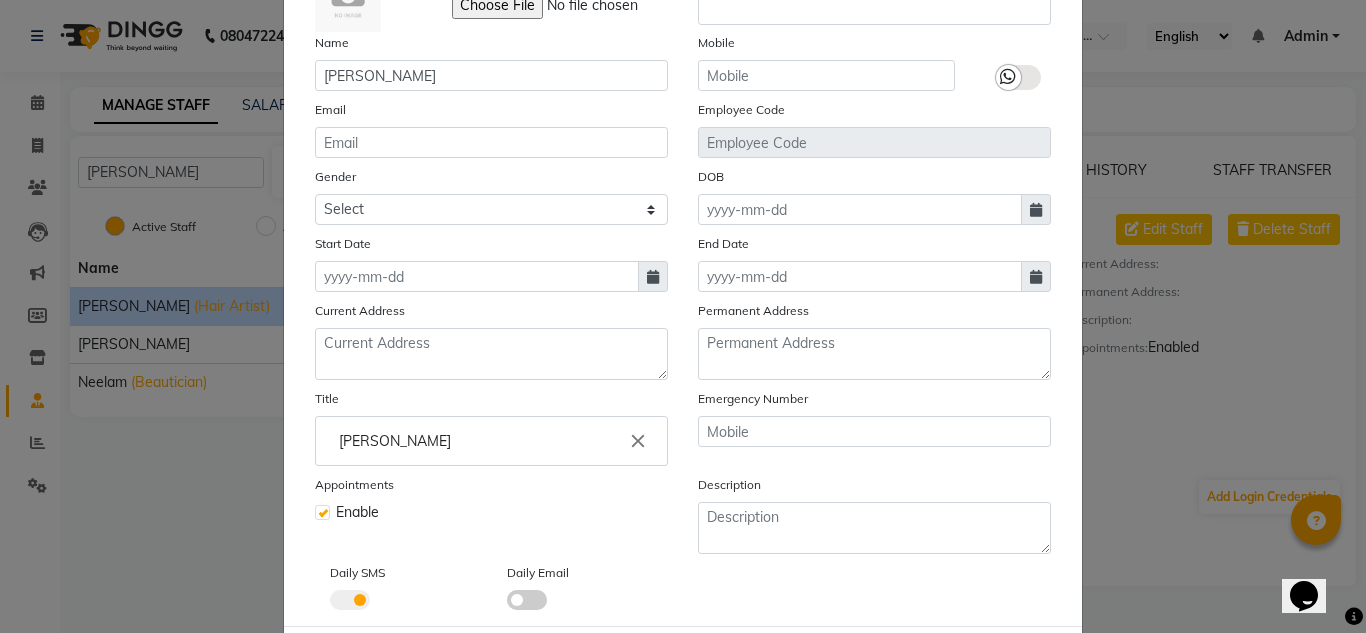 click 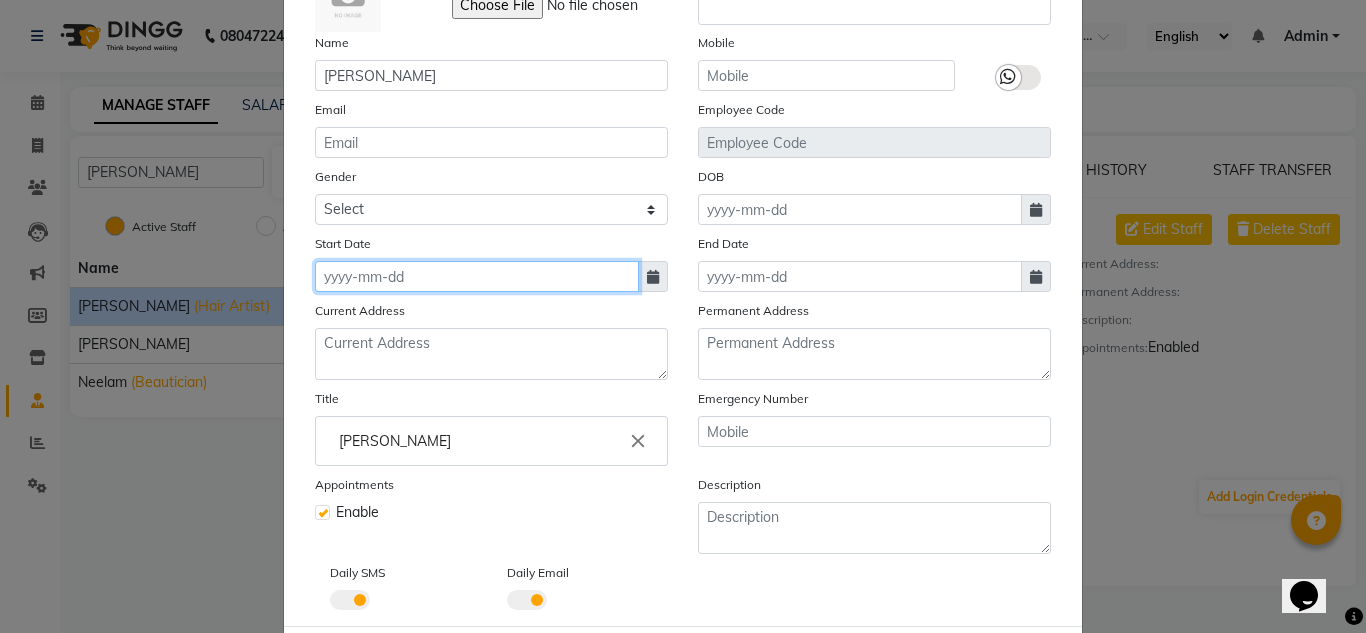 click 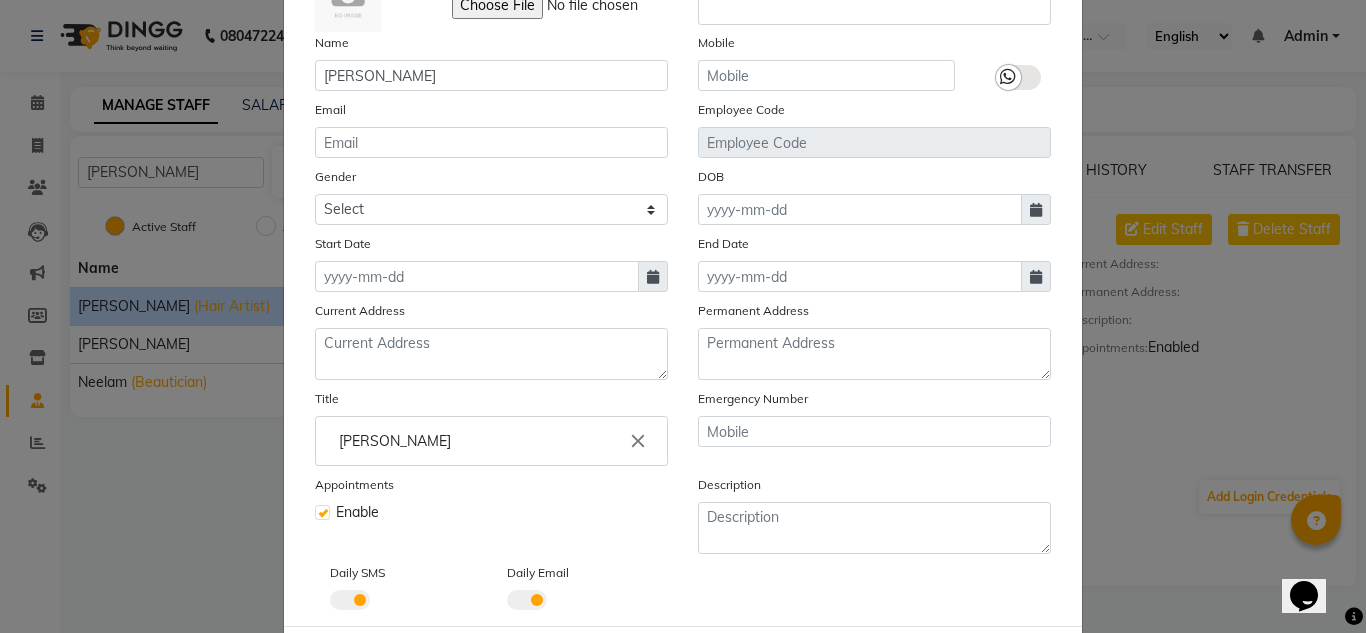 select on "7" 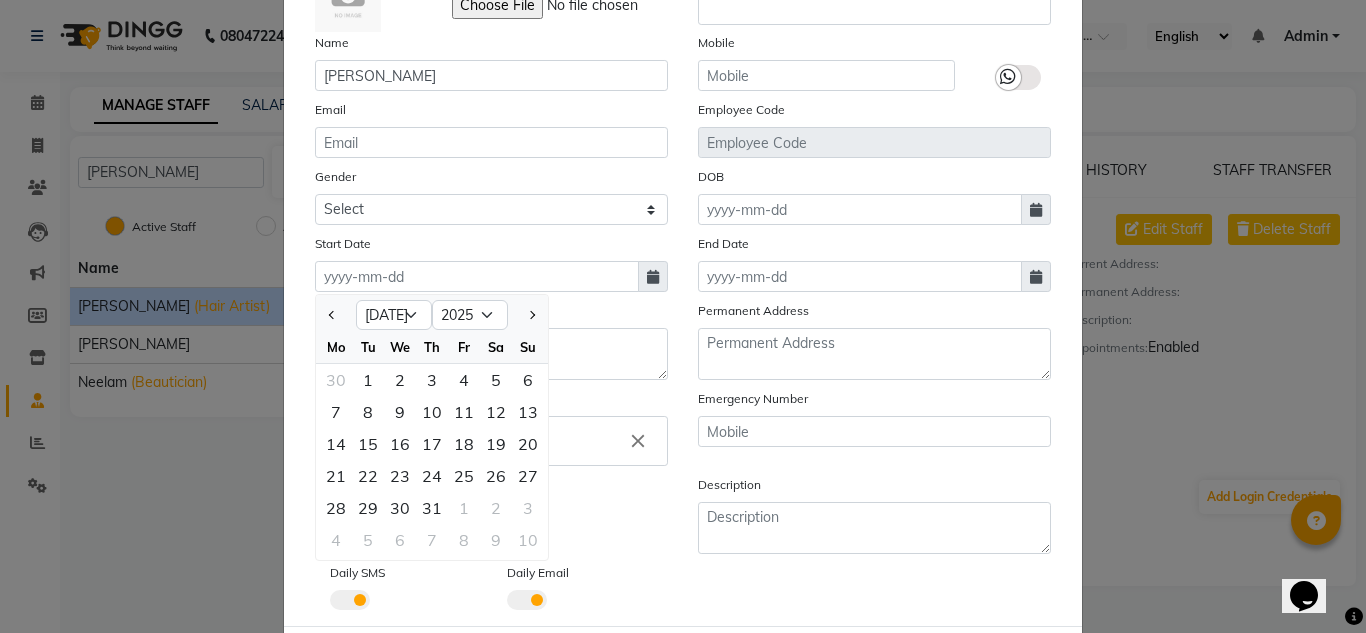 click 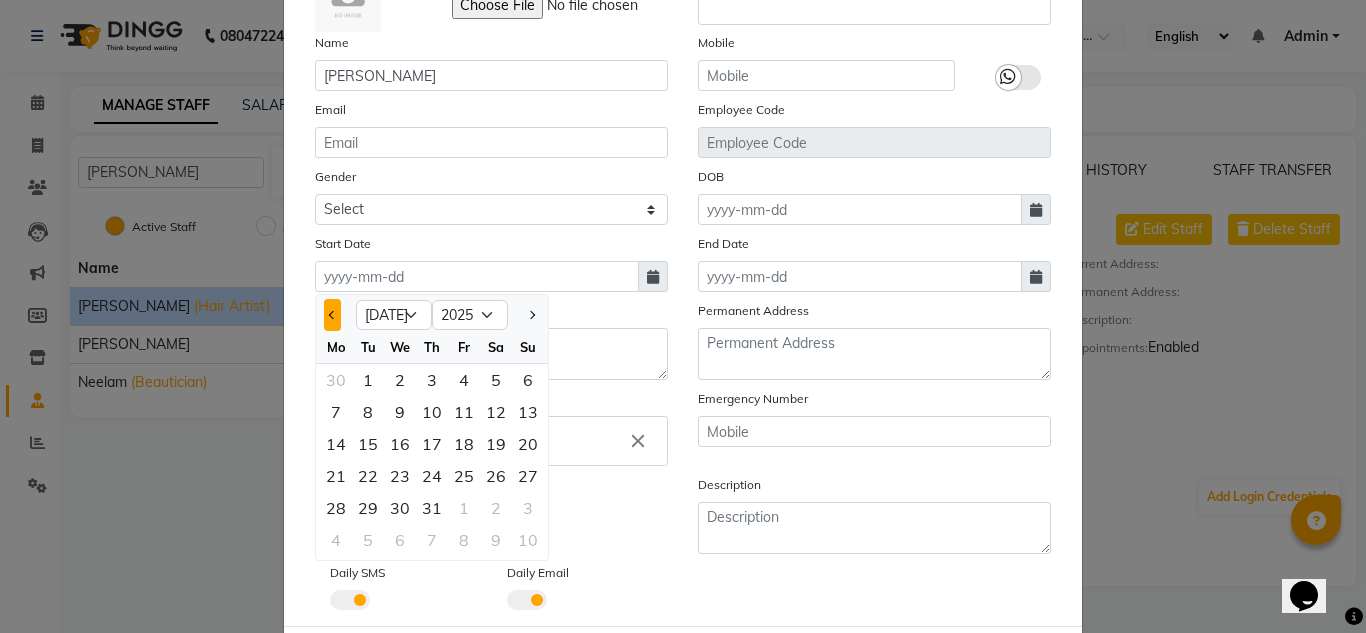 click 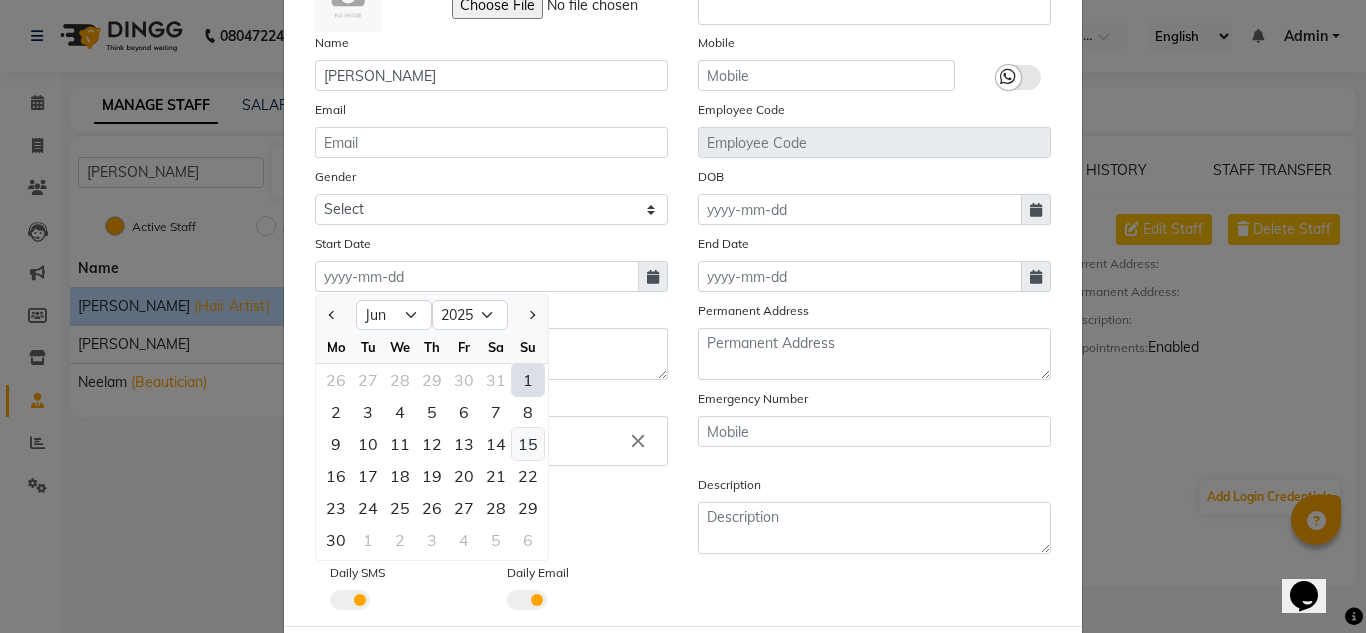click on "15" 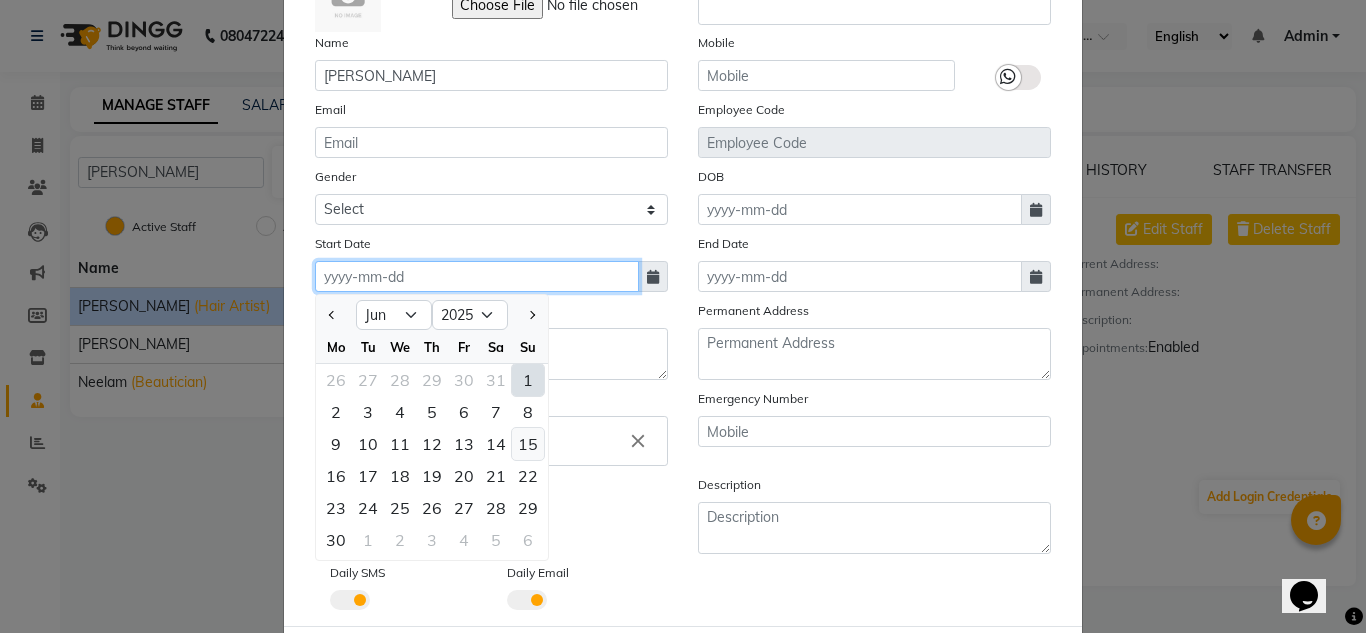 type on "[DATE]" 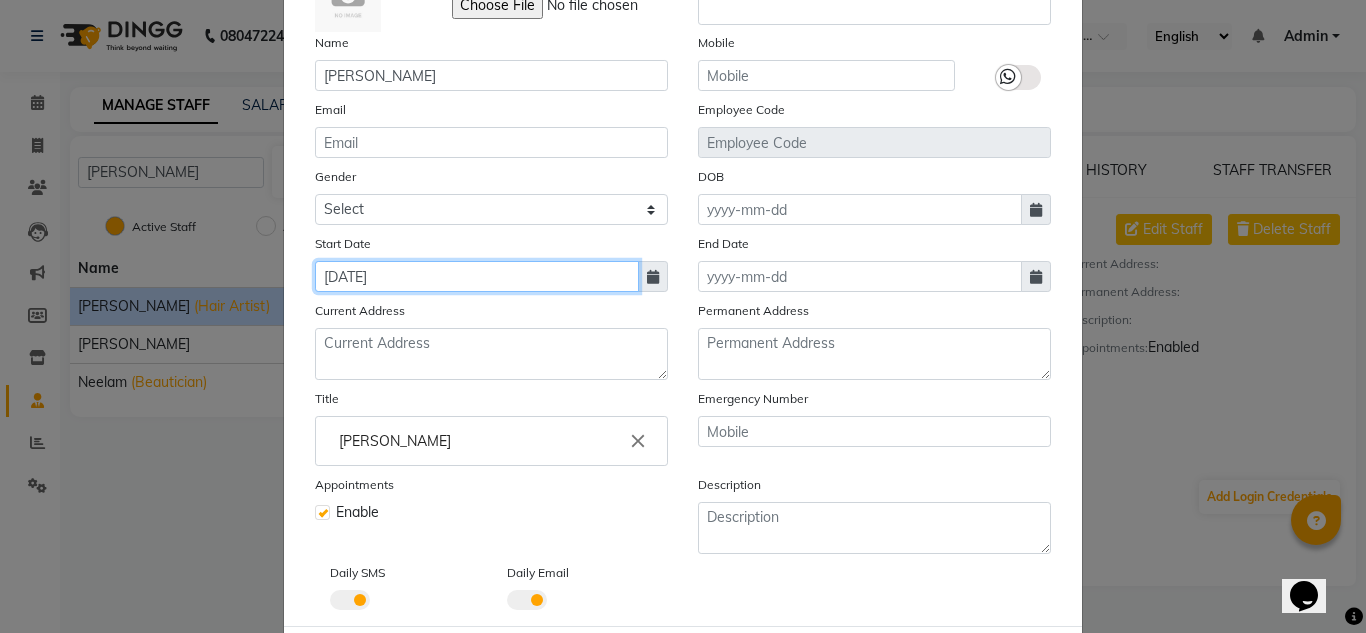 scroll, scrollTop: 249, scrollLeft: 0, axis: vertical 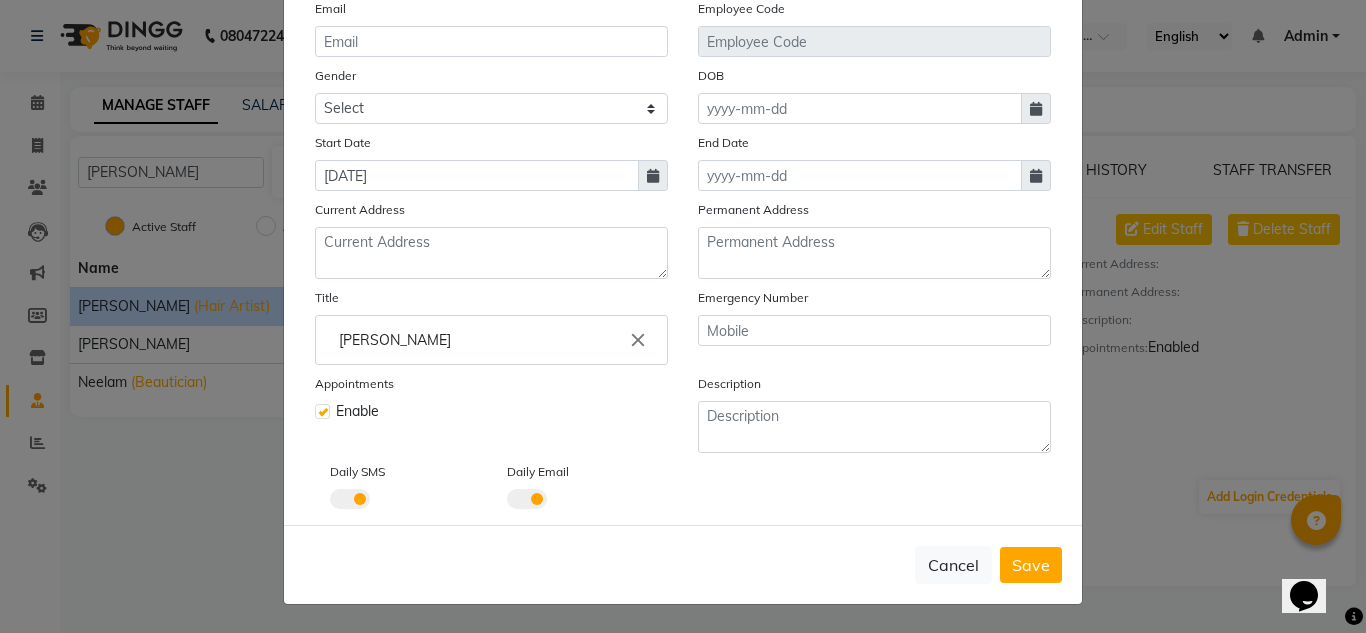 click on "Cancel   Save" 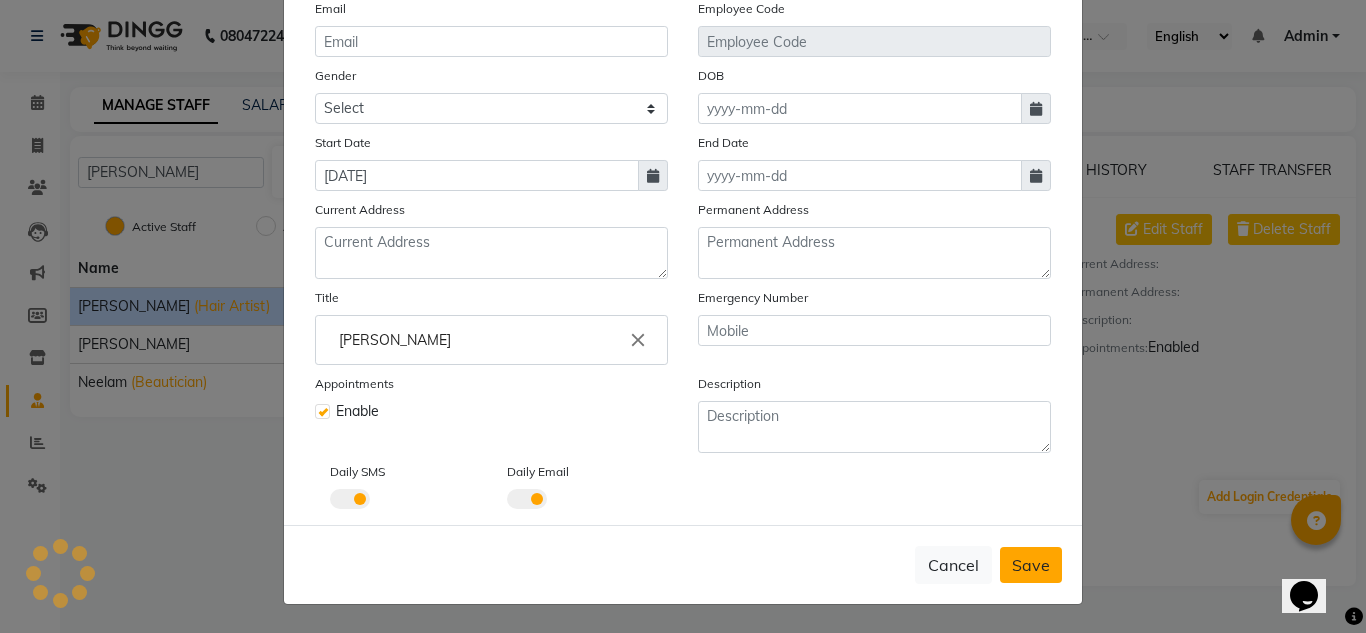 click on "Save" at bounding box center [1031, 565] 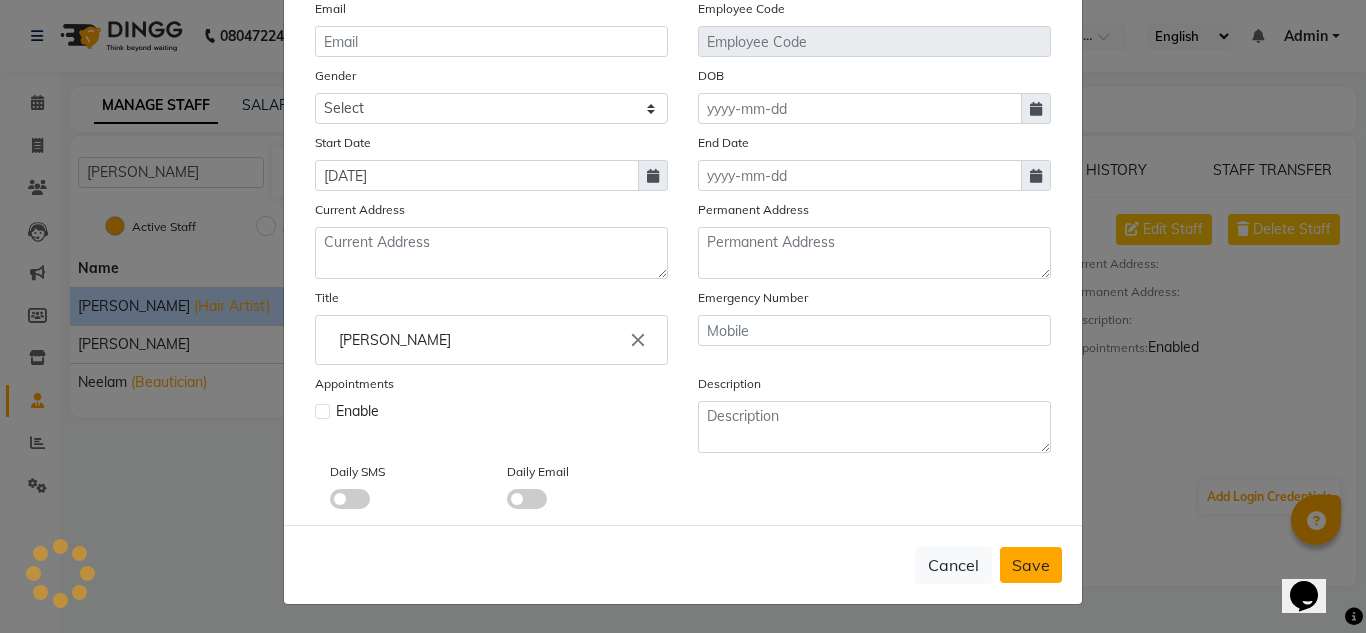 type 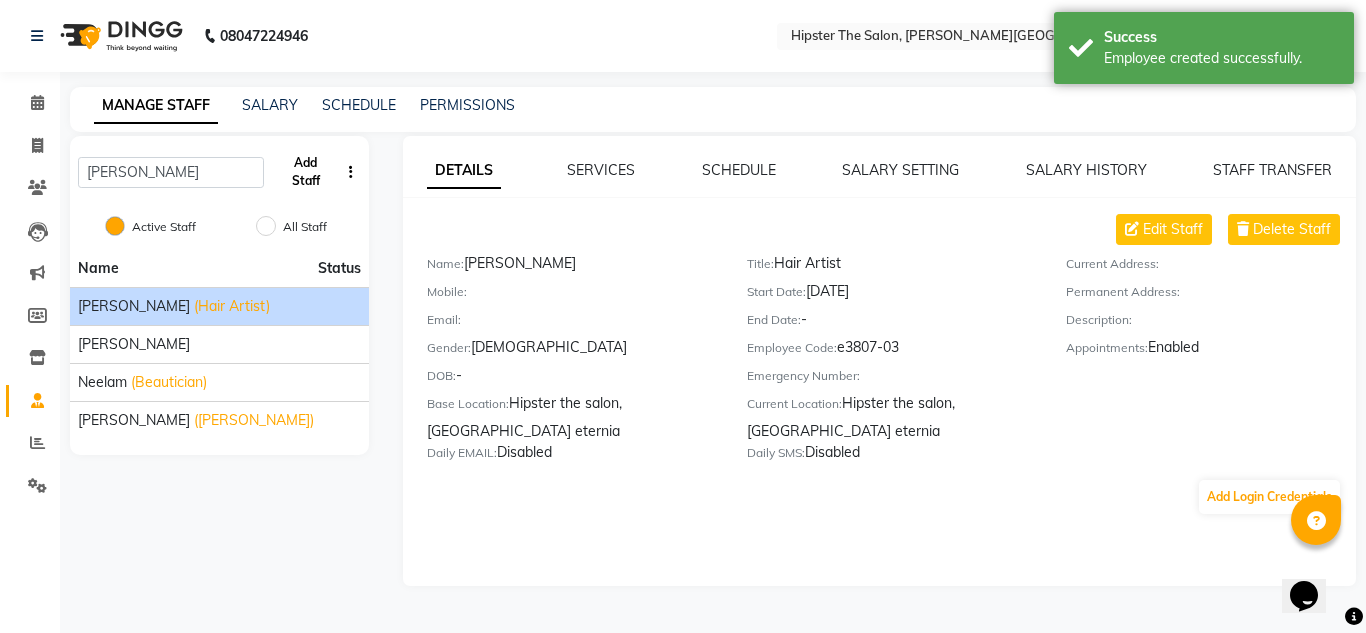 click on "Add Staff" 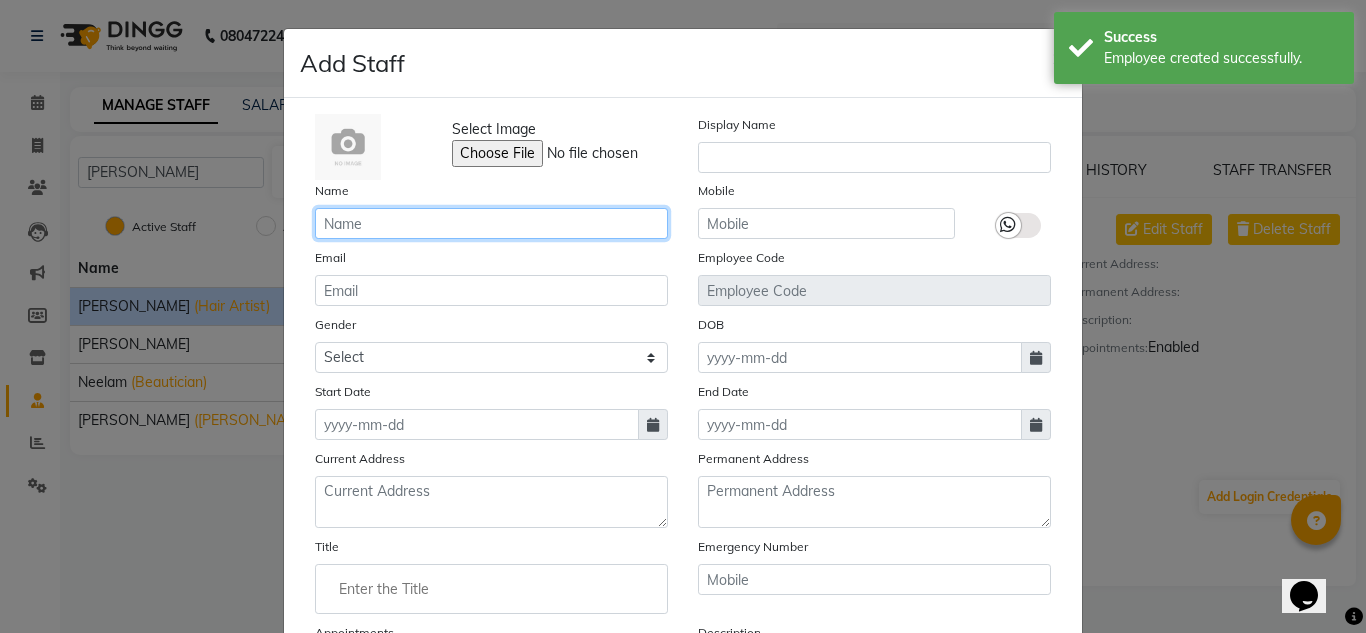 click 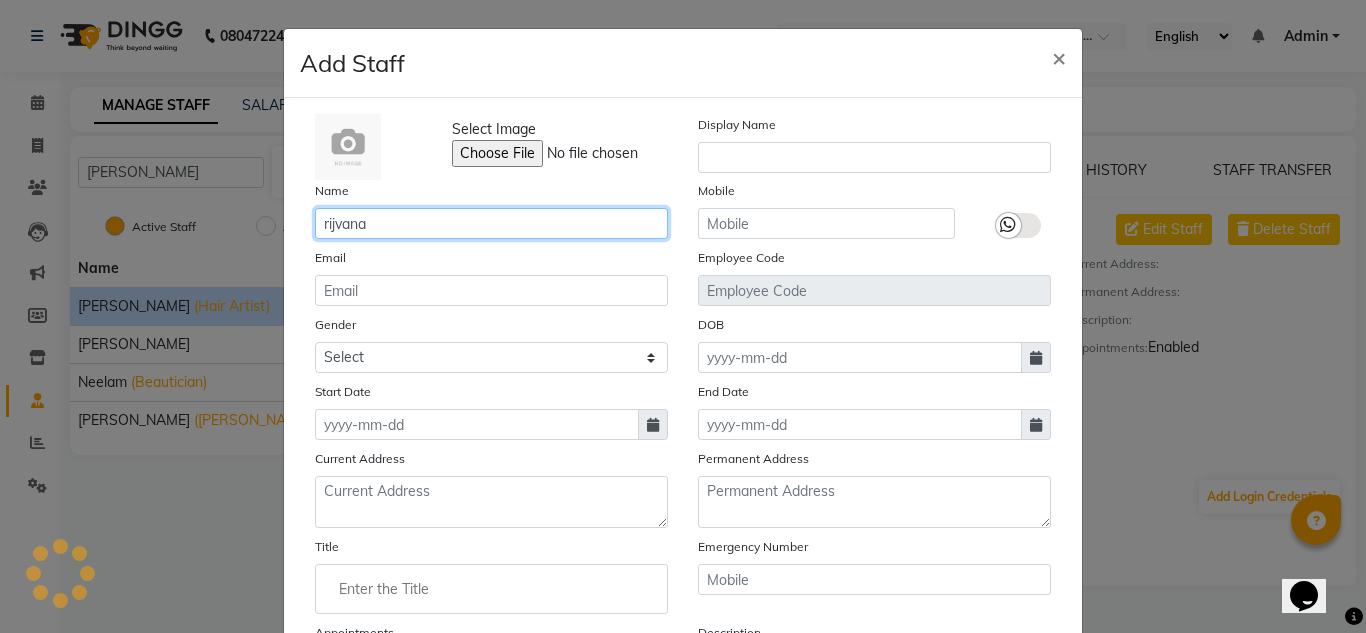 type on "rijvana" 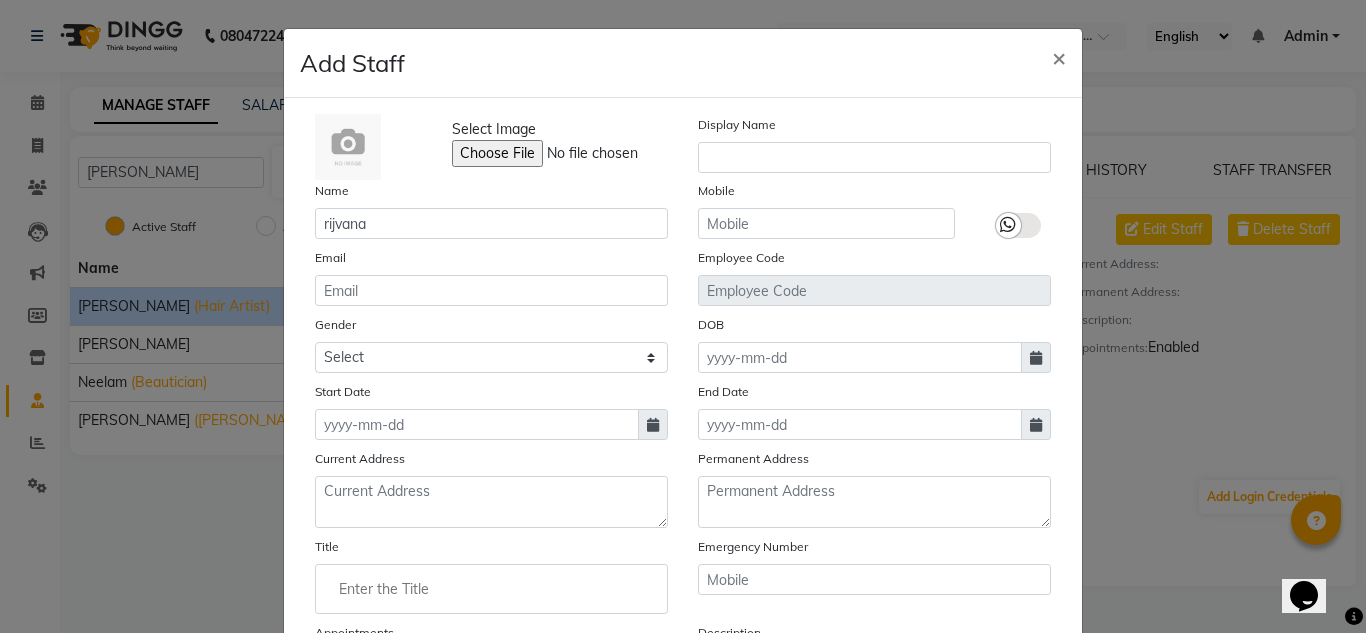 click on "Gender Select [DEMOGRAPHIC_DATA] [DEMOGRAPHIC_DATA] Other Prefer Not To Say" 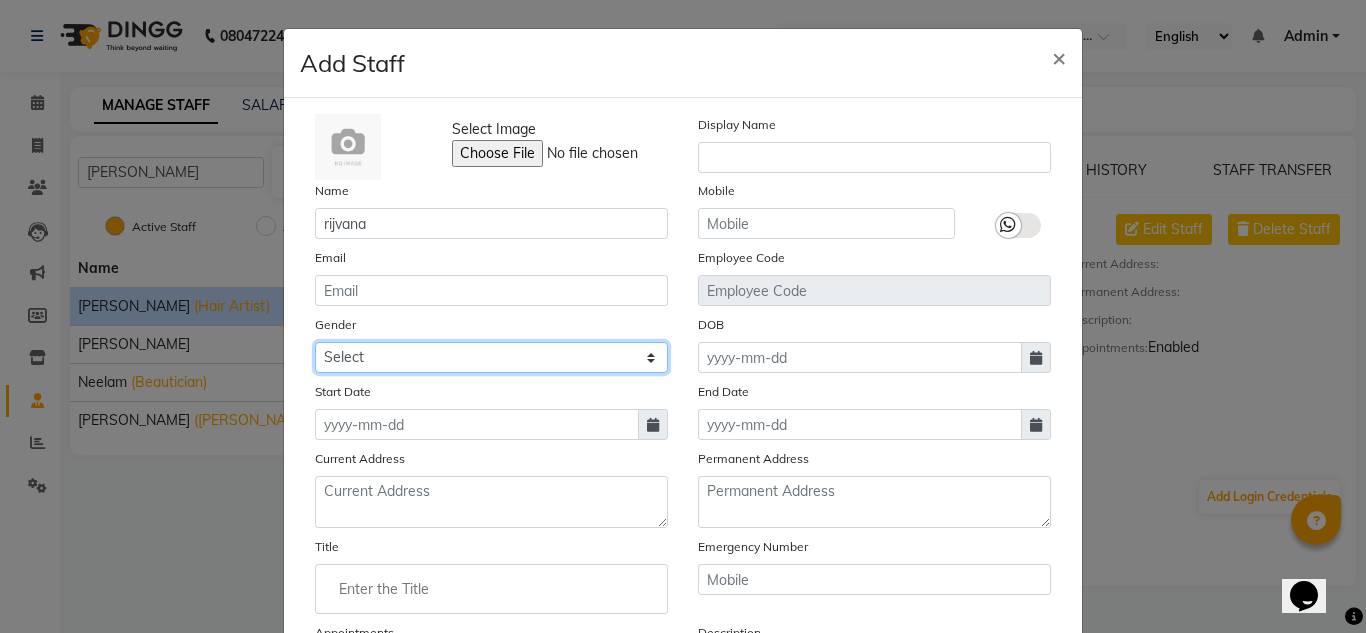 click on "Select [DEMOGRAPHIC_DATA] [DEMOGRAPHIC_DATA] Other Prefer Not To Say" 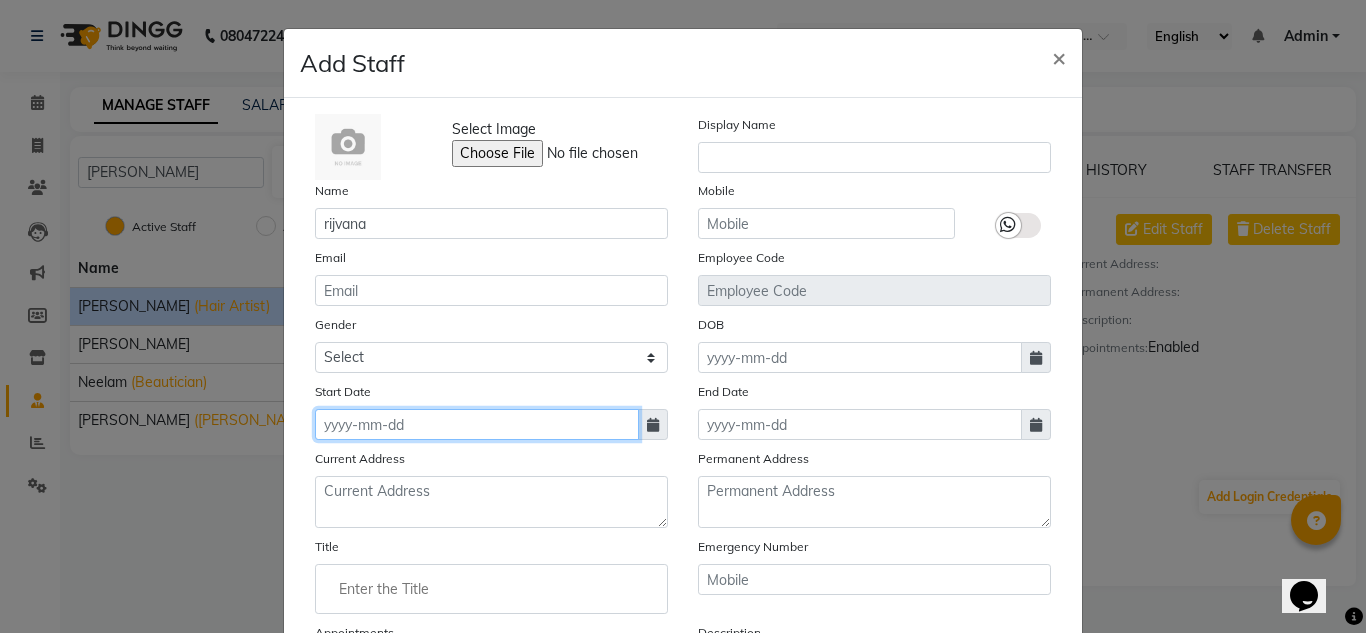 click 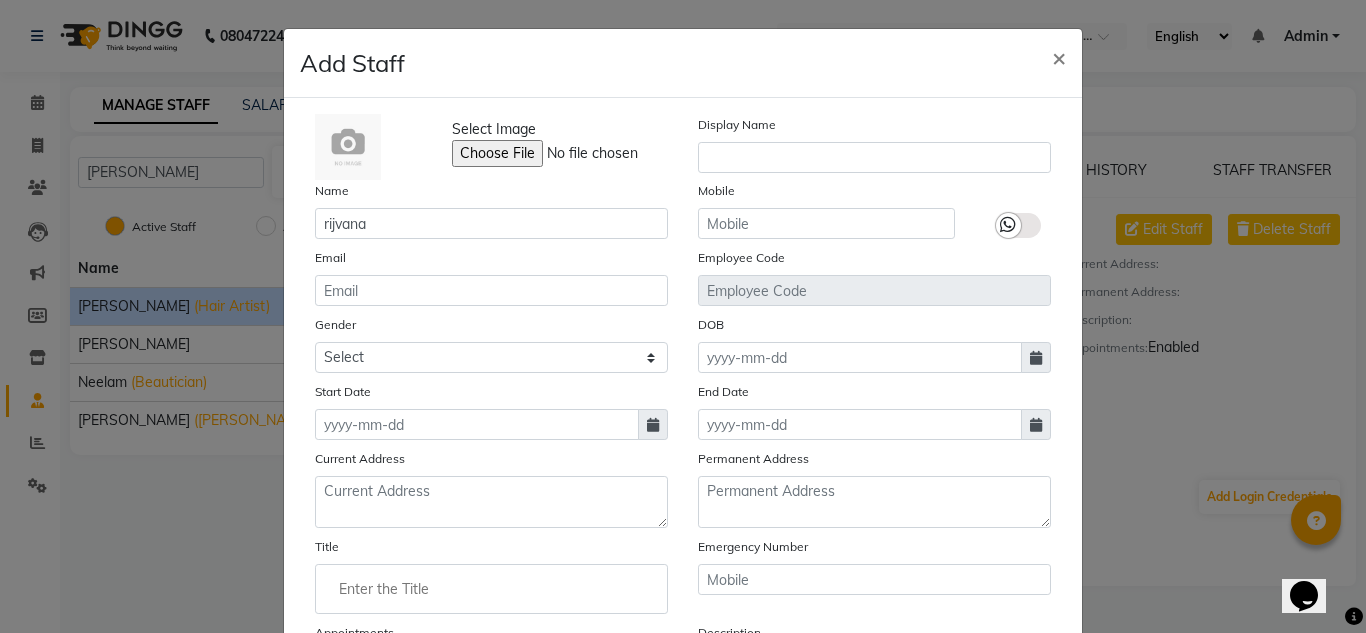 select on "7" 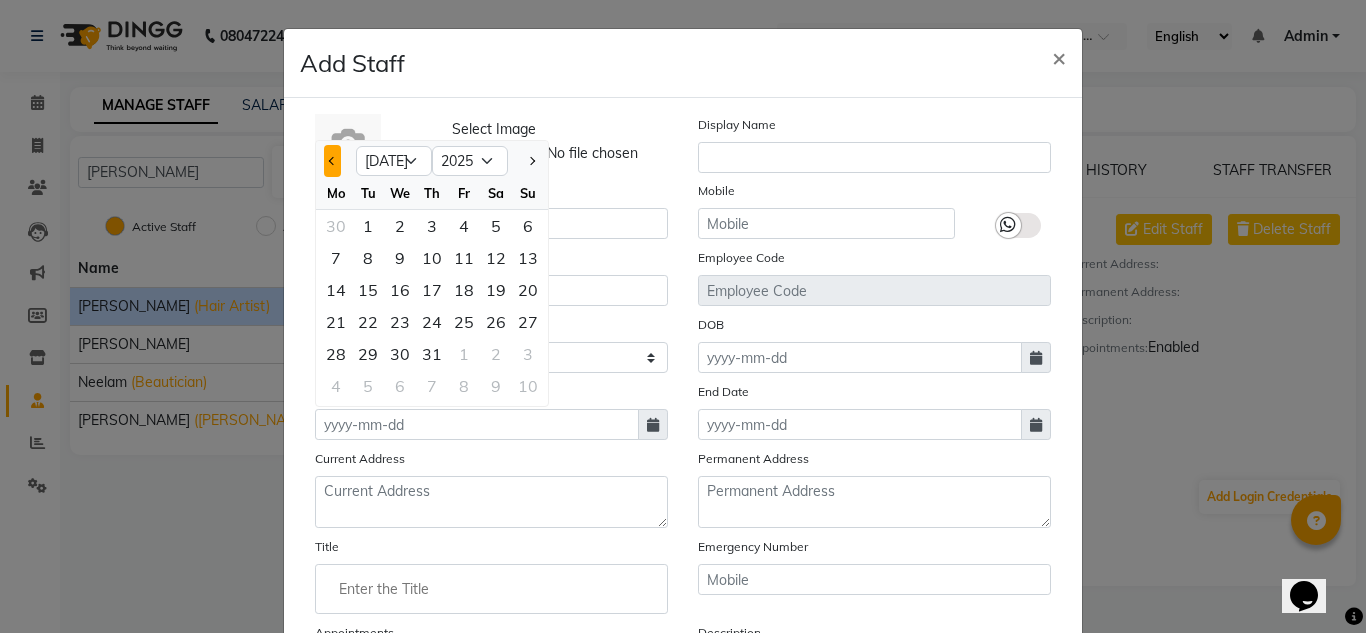 click 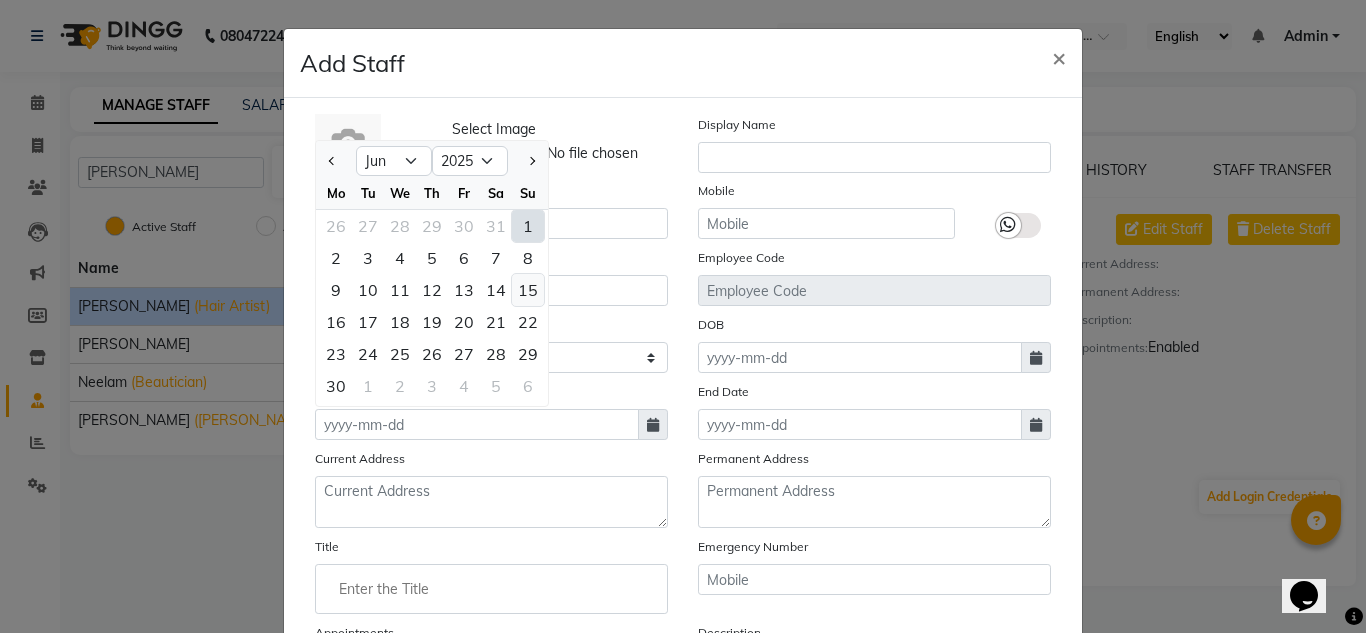click on "15" 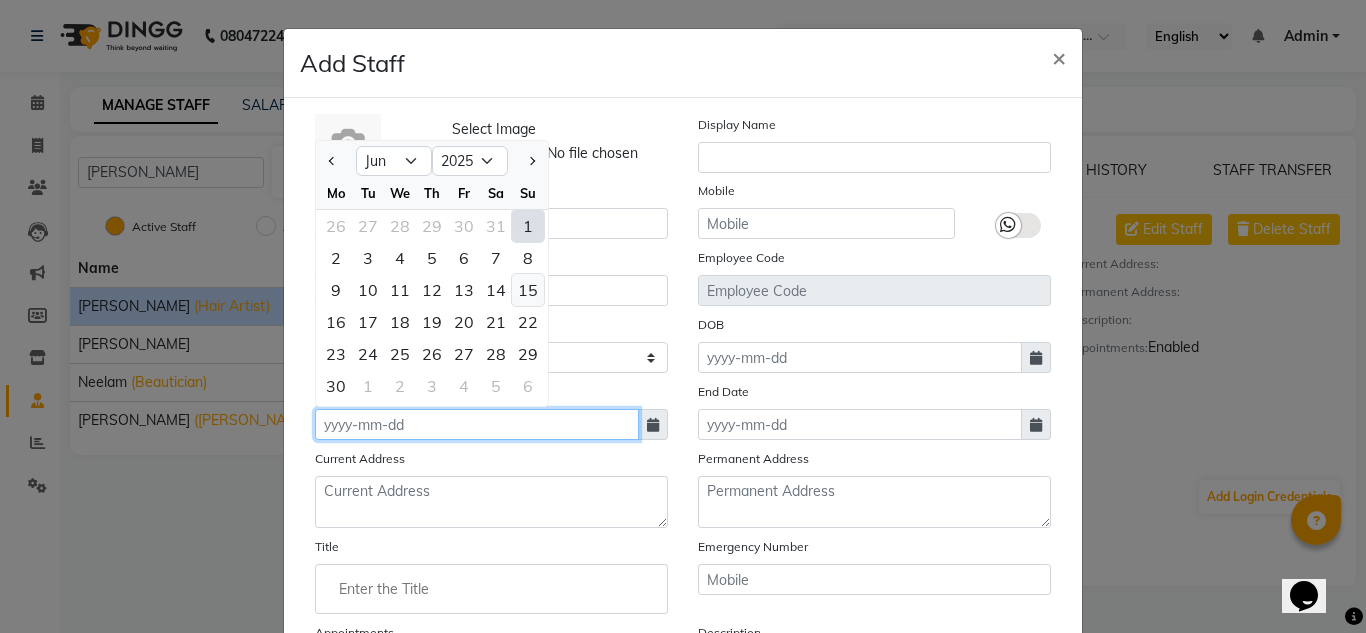 type on "[DATE]" 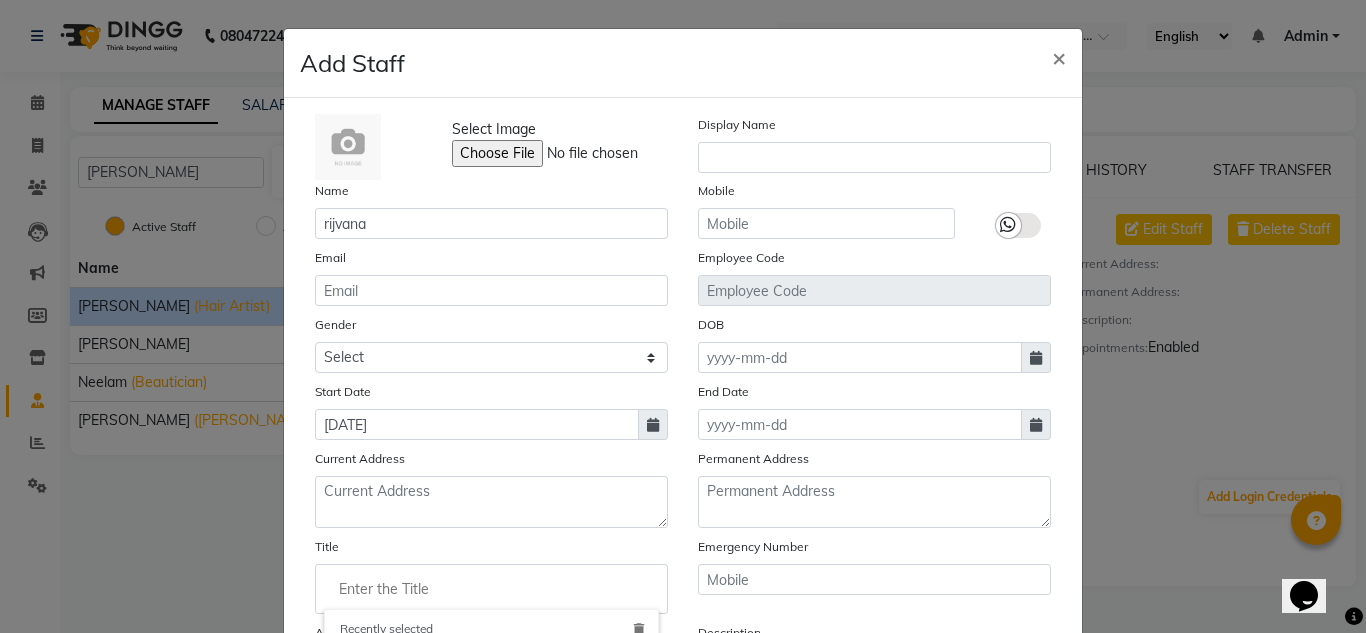 click 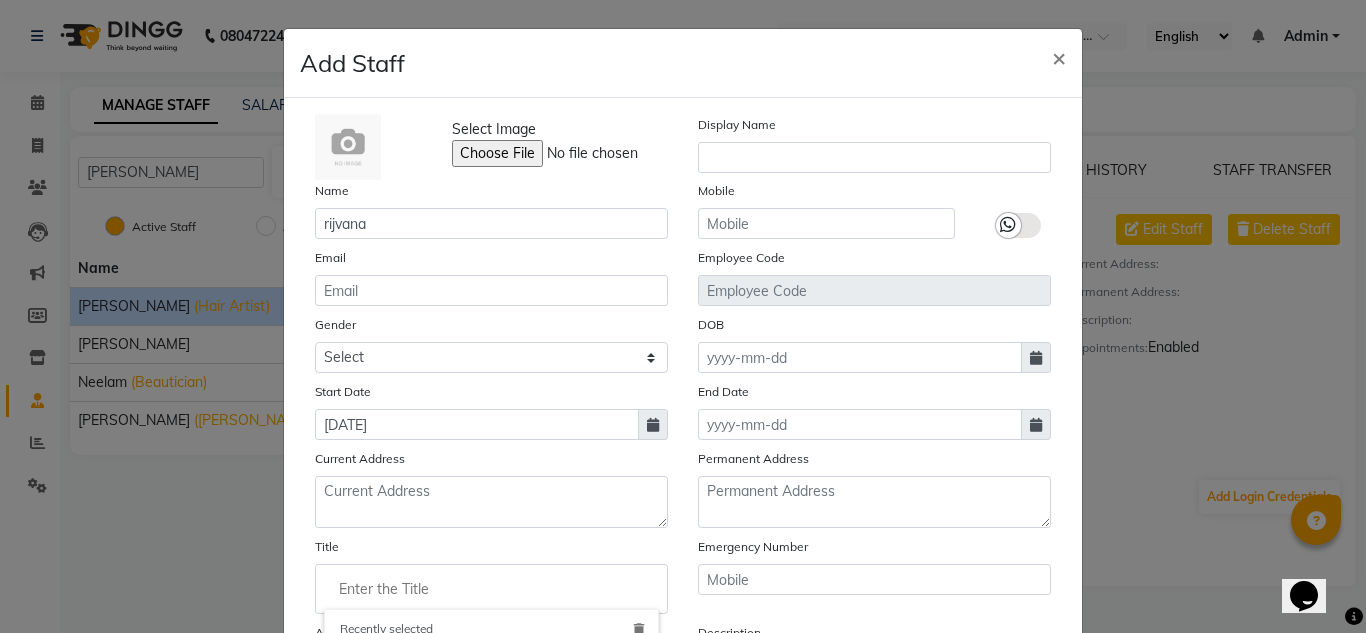 click on "delete" at bounding box center [639, 630] 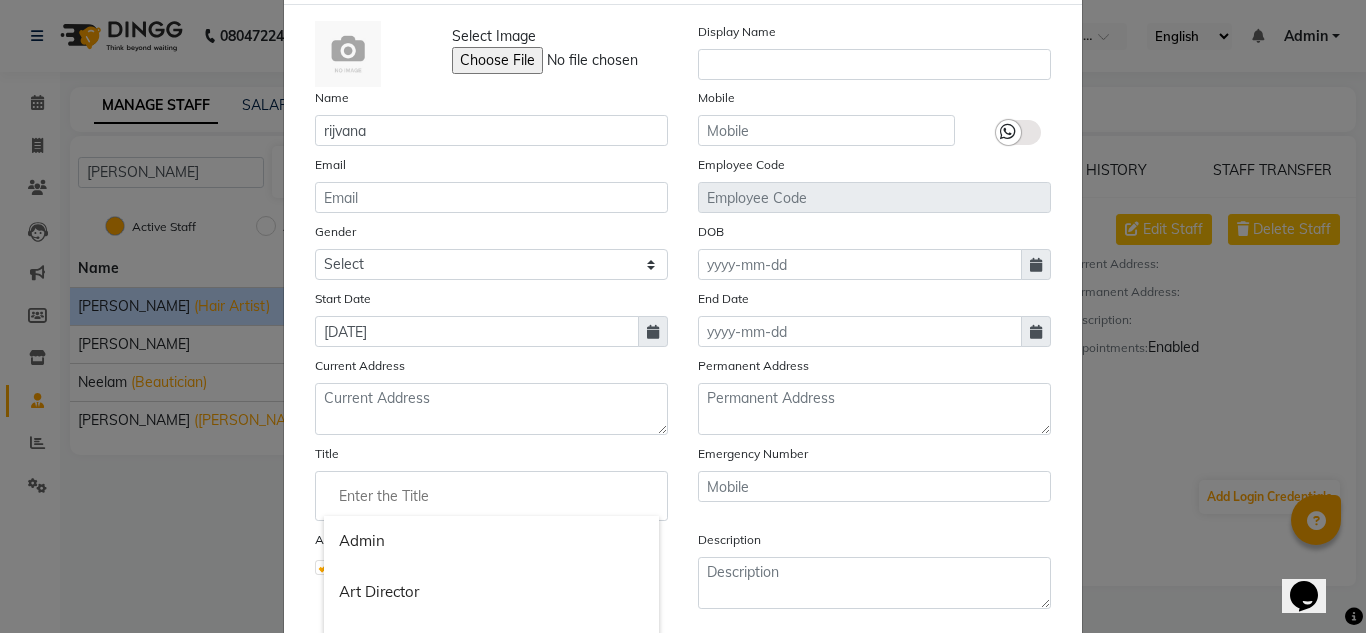 scroll, scrollTop: 95, scrollLeft: 0, axis: vertical 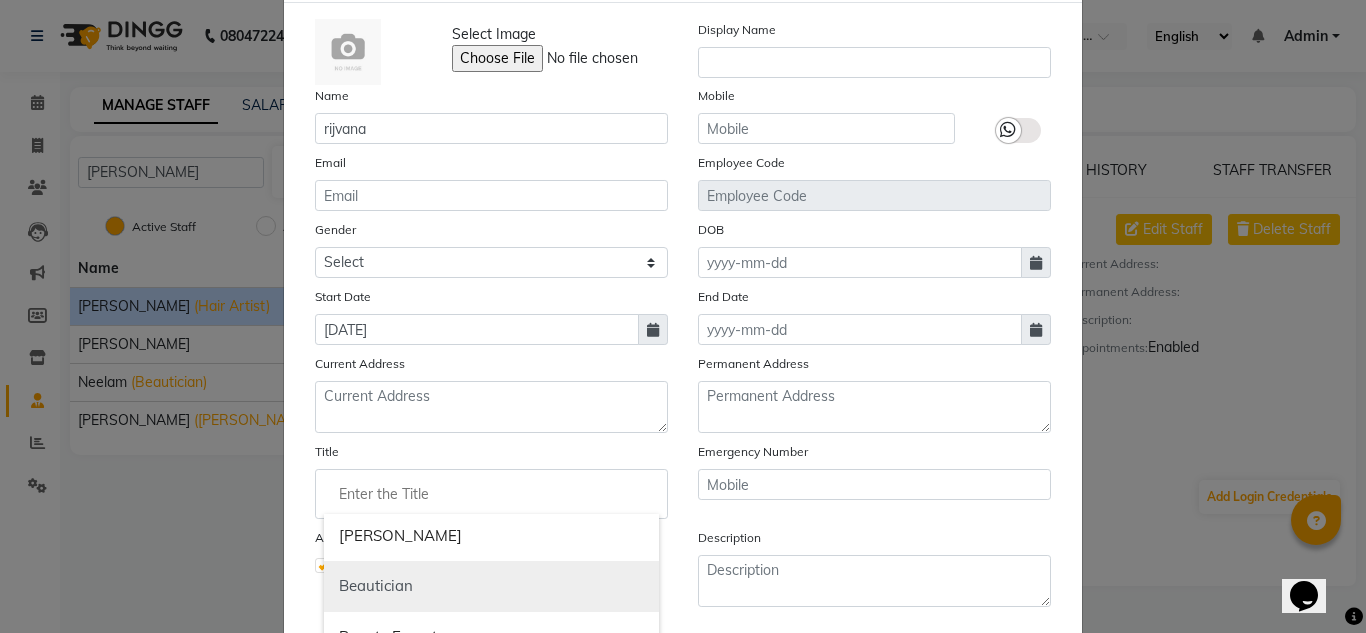 click on "Beautician" at bounding box center [491, 586] 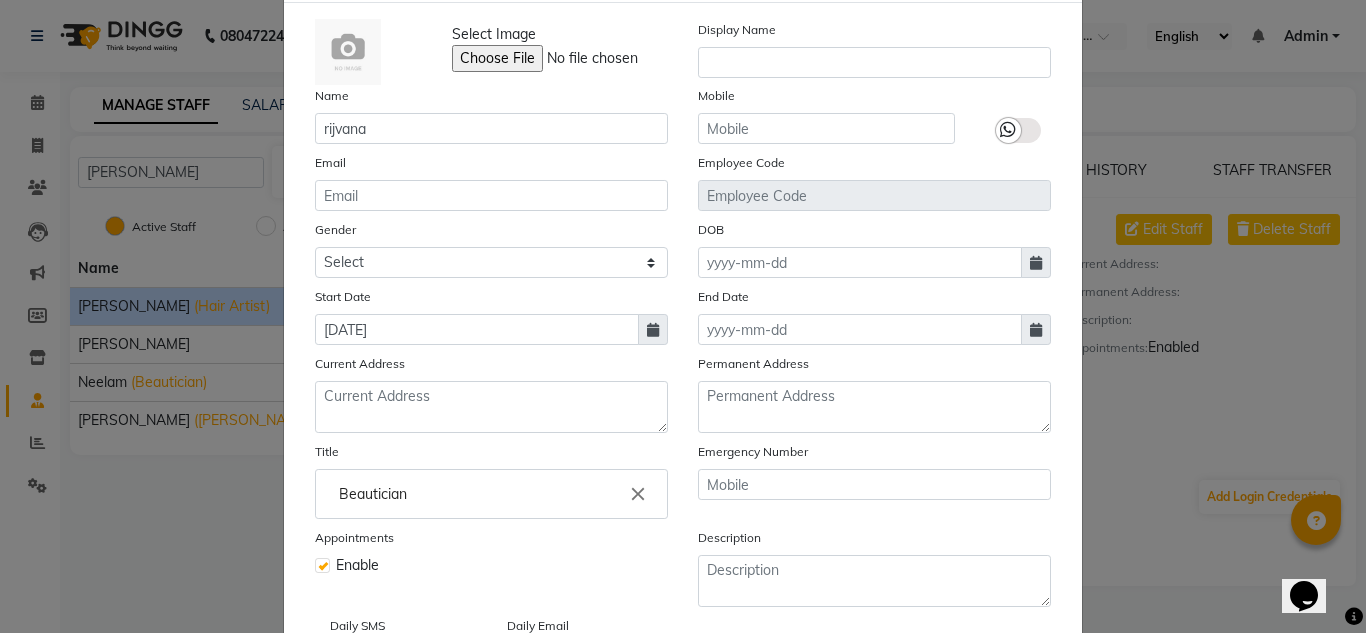 scroll, scrollTop: 0, scrollLeft: 0, axis: both 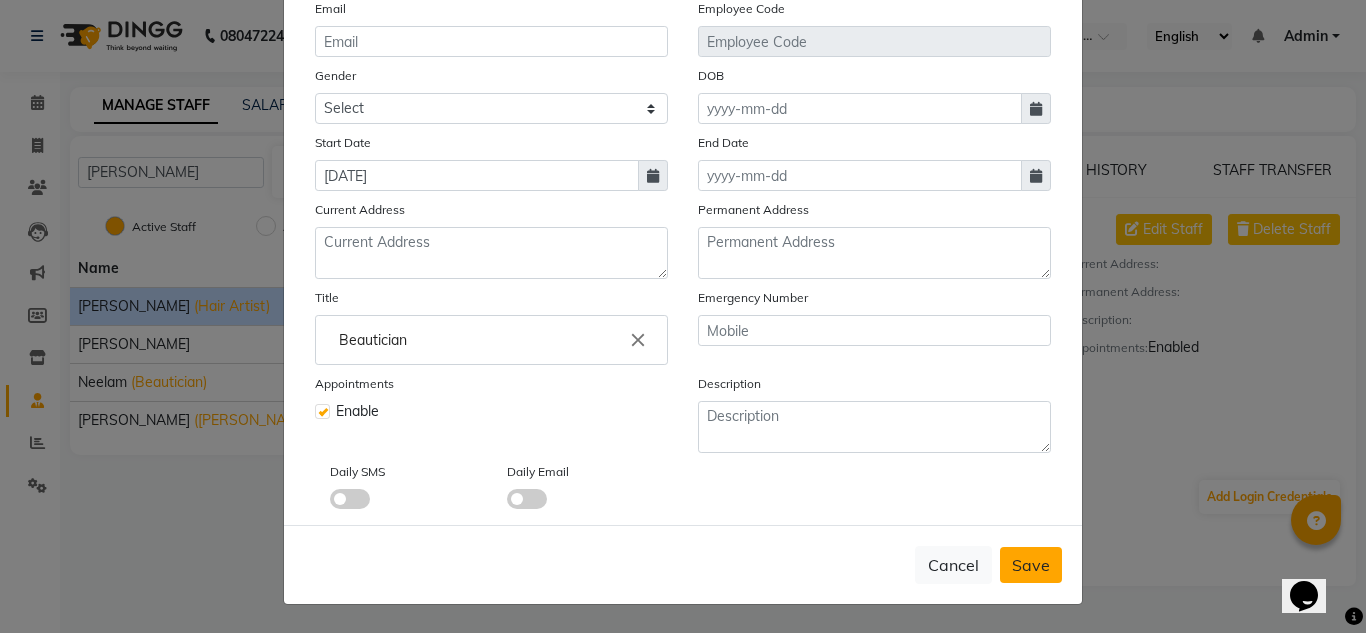 click on "Save" at bounding box center (1031, 565) 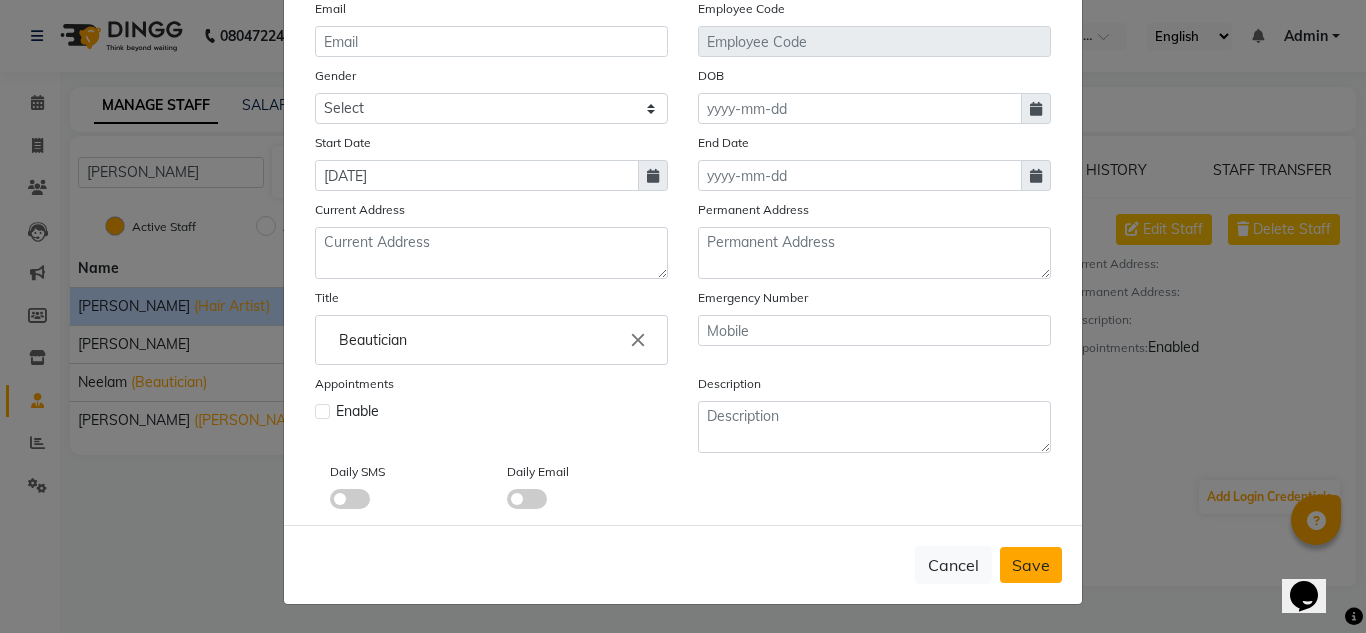 type 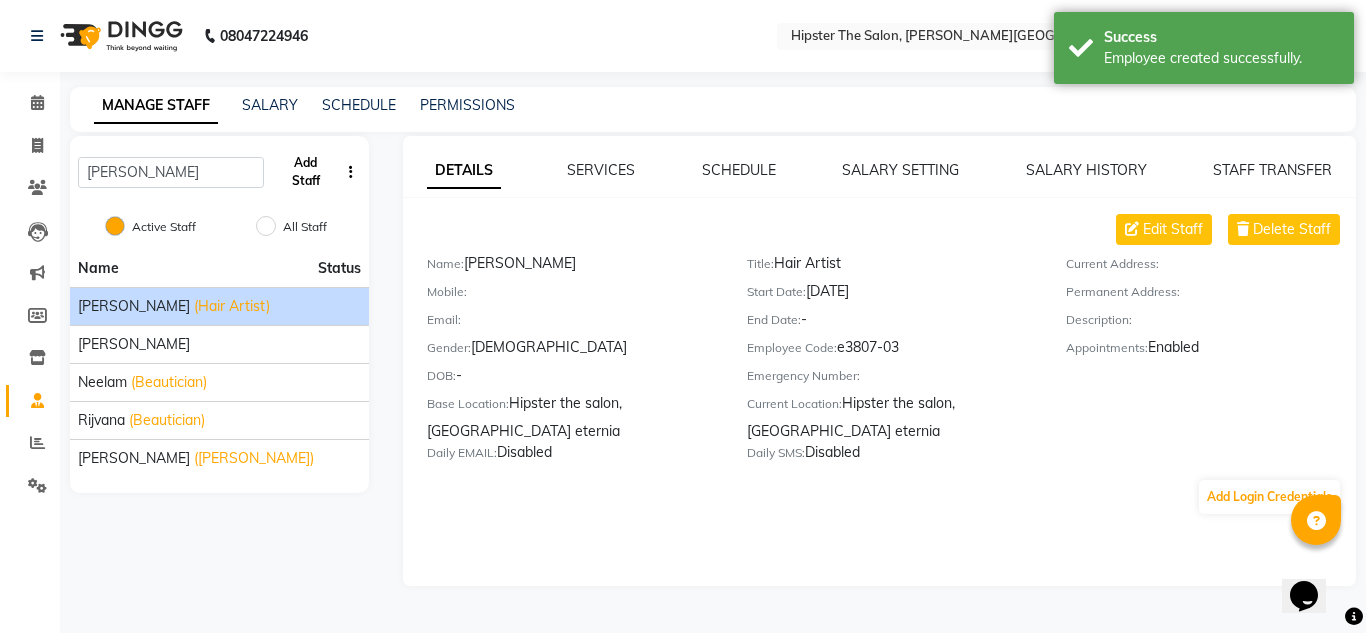 click on "Add Staff" 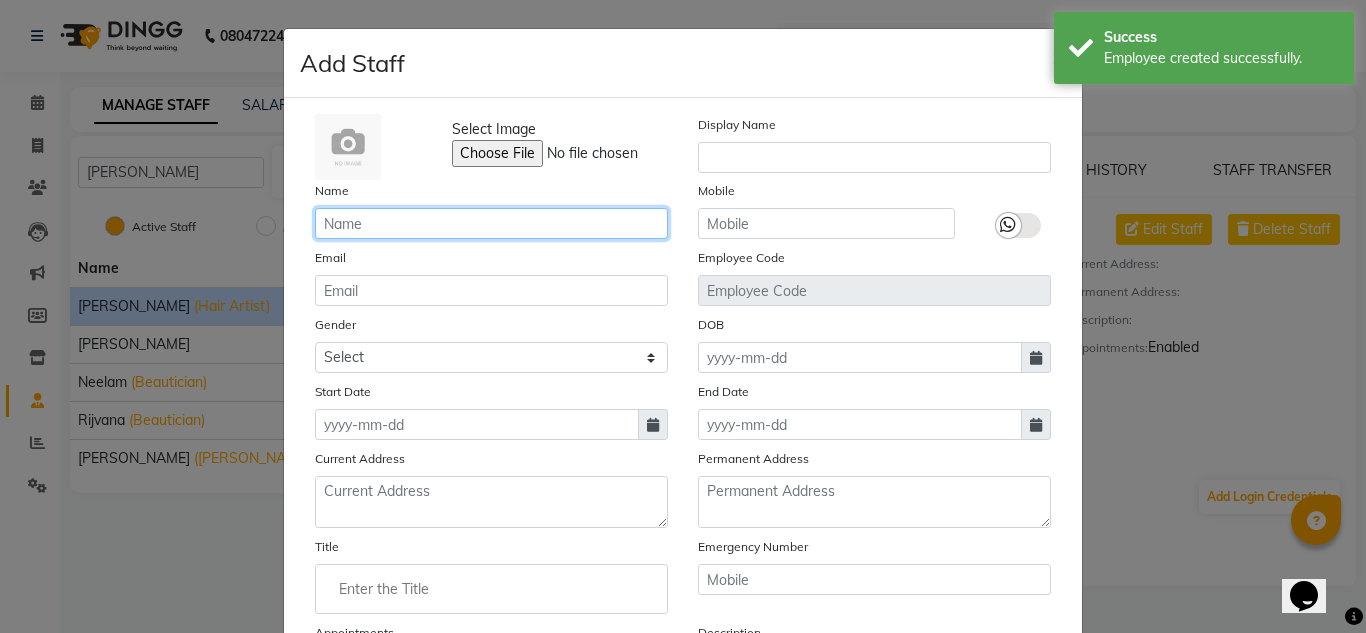 click 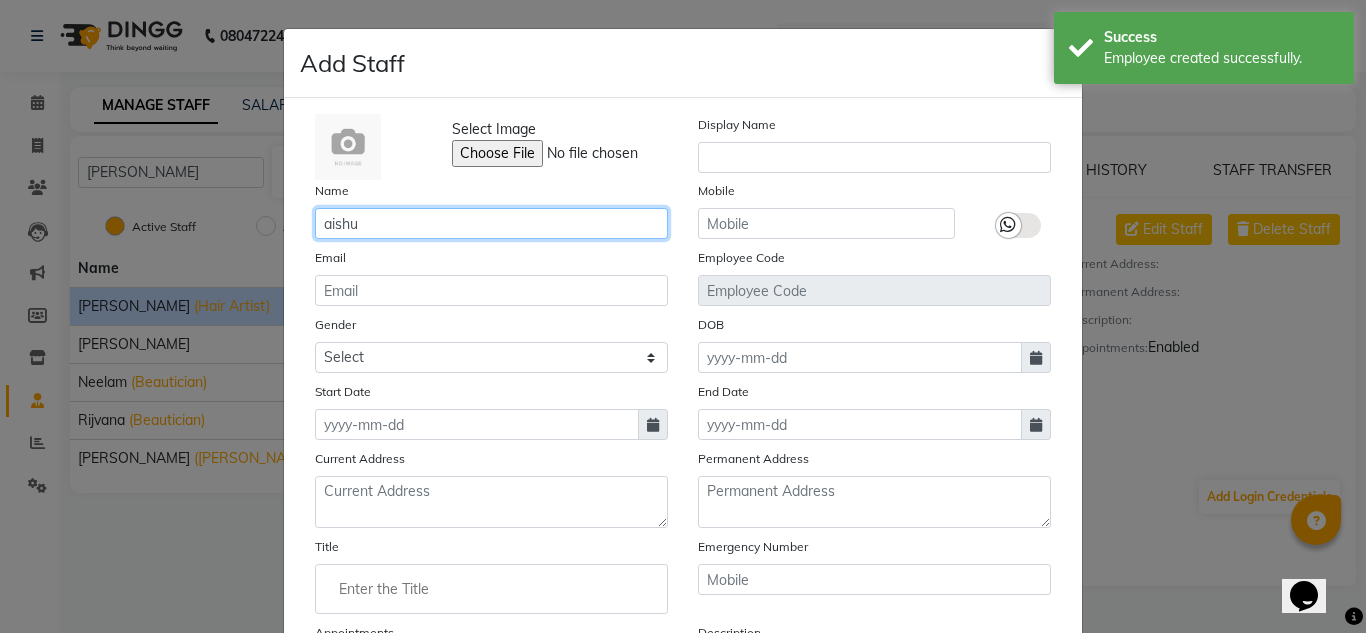 type on "aishu" 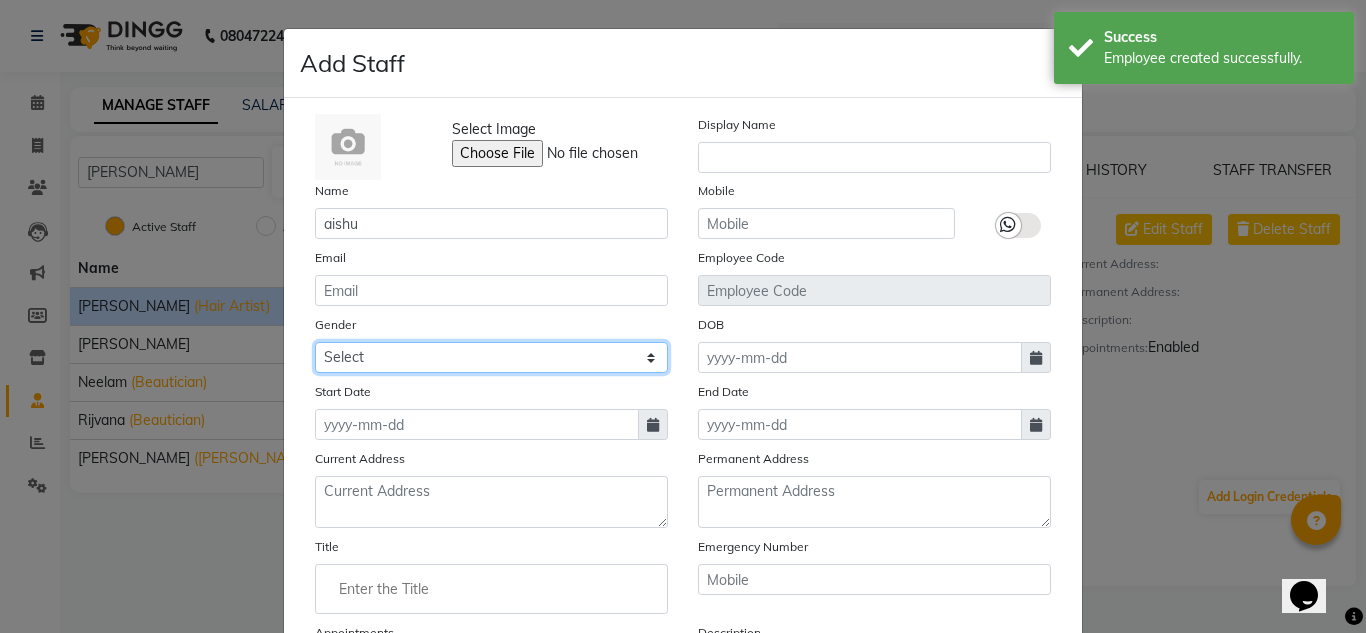click on "Select [DEMOGRAPHIC_DATA] [DEMOGRAPHIC_DATA] Other Prefer Not To Say" 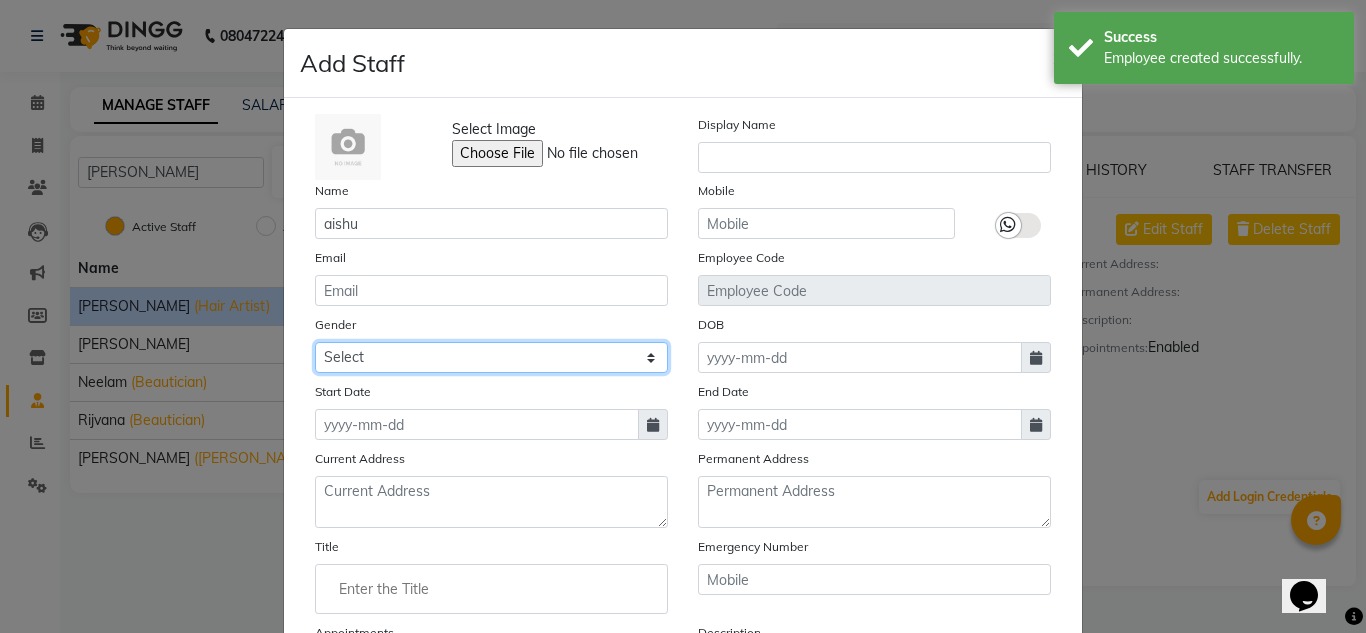 select on "[DEMOGRAPHIC_DATA]" 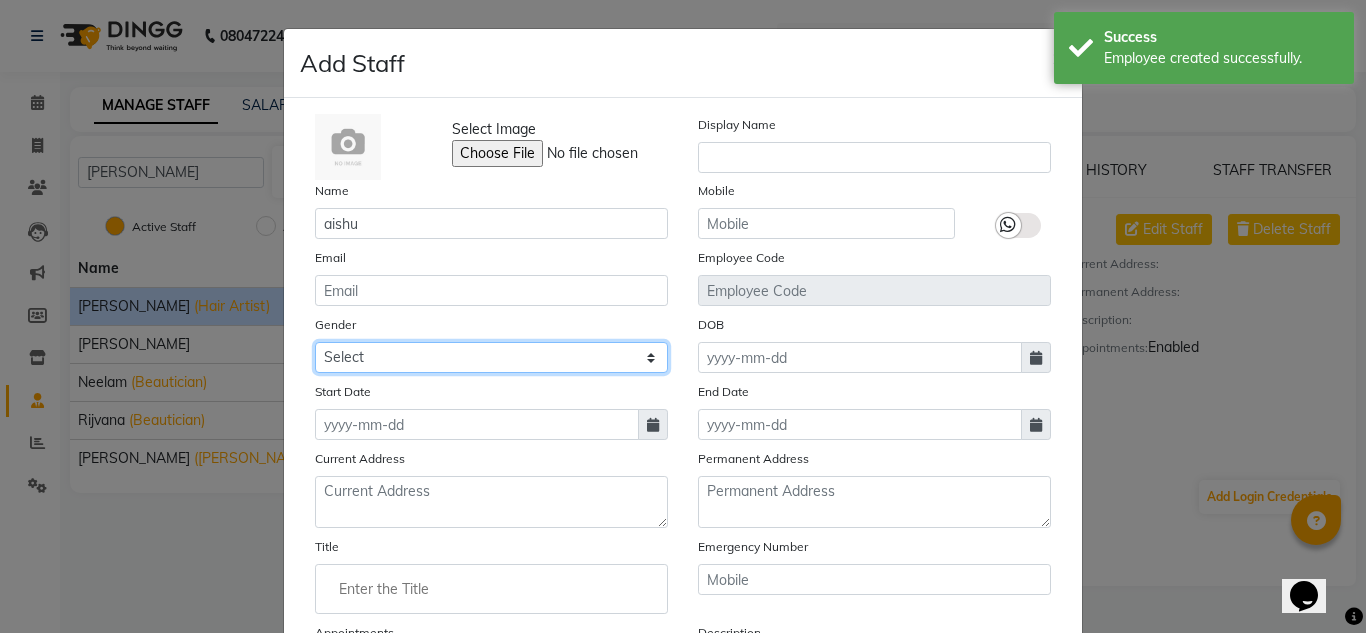 click on "Select [DEMOGRAPHIC_DATA] [DEMOGRAPHIC_DATA] Other Prefer Not To Say" 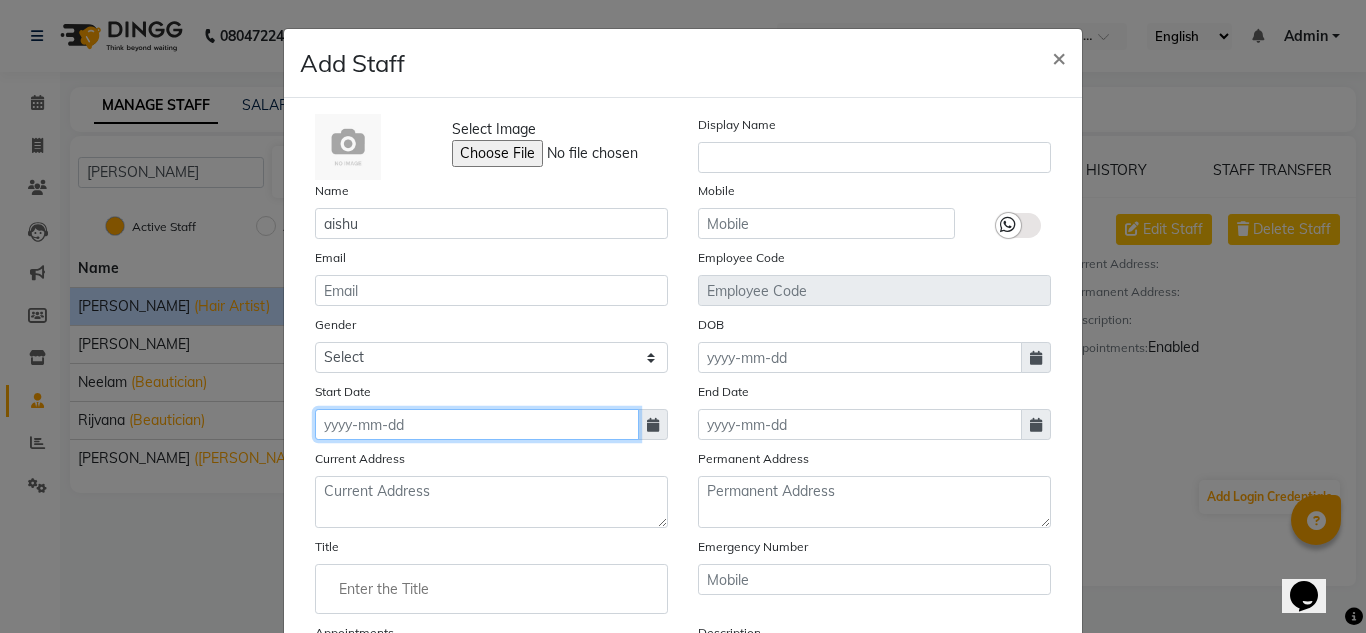 click 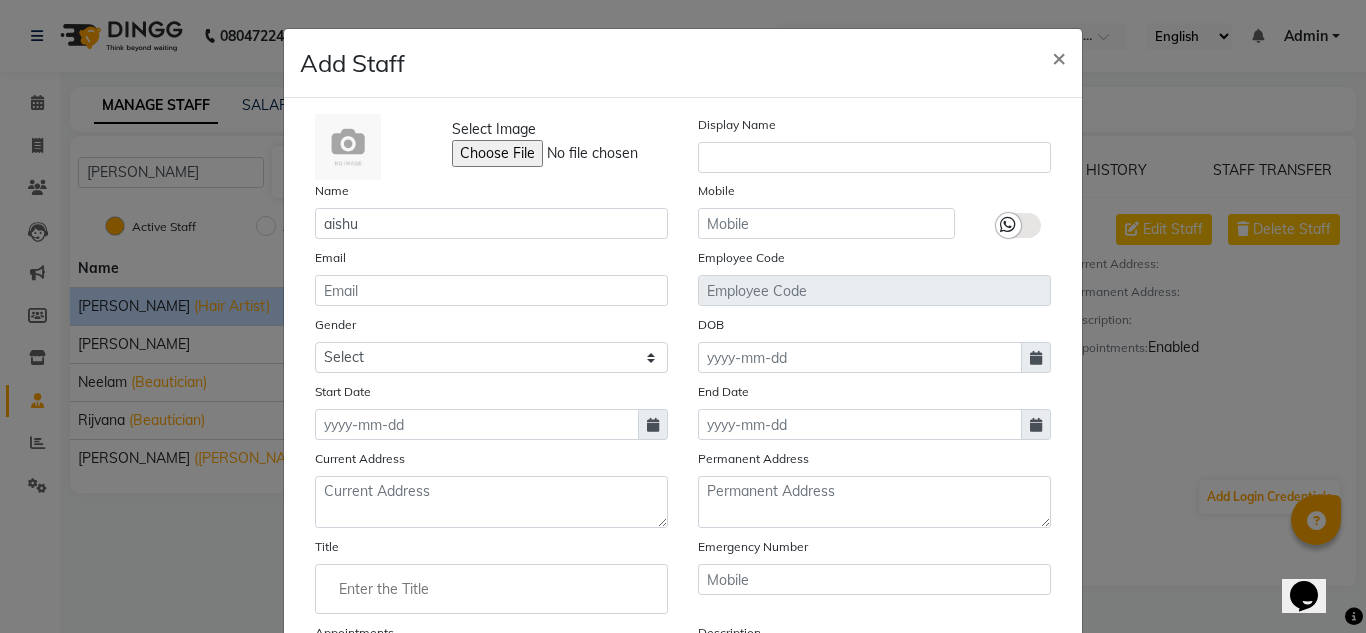 select on "7" 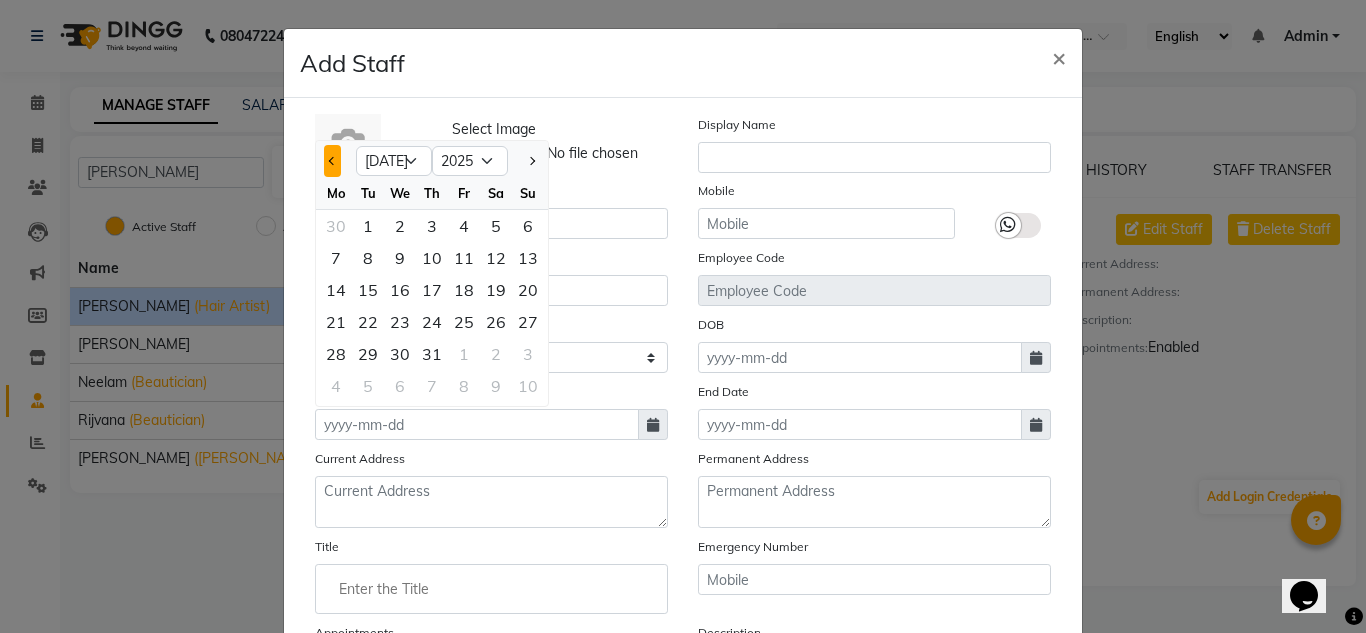 click 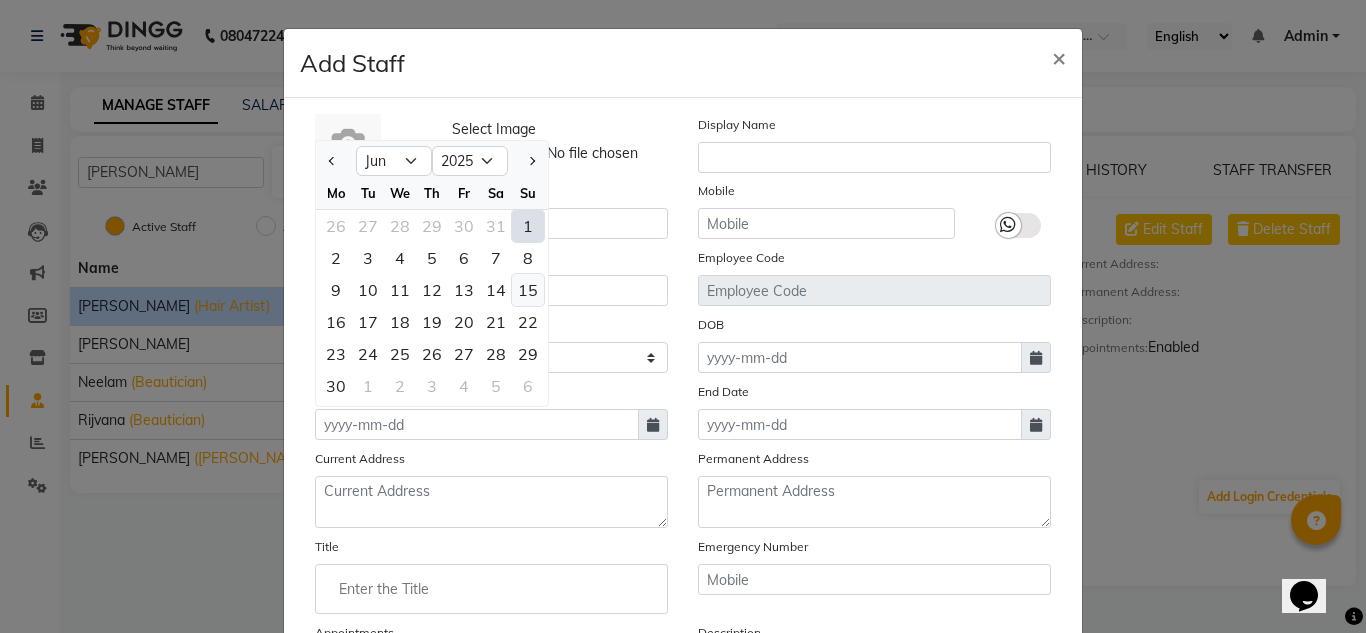 click on "15" 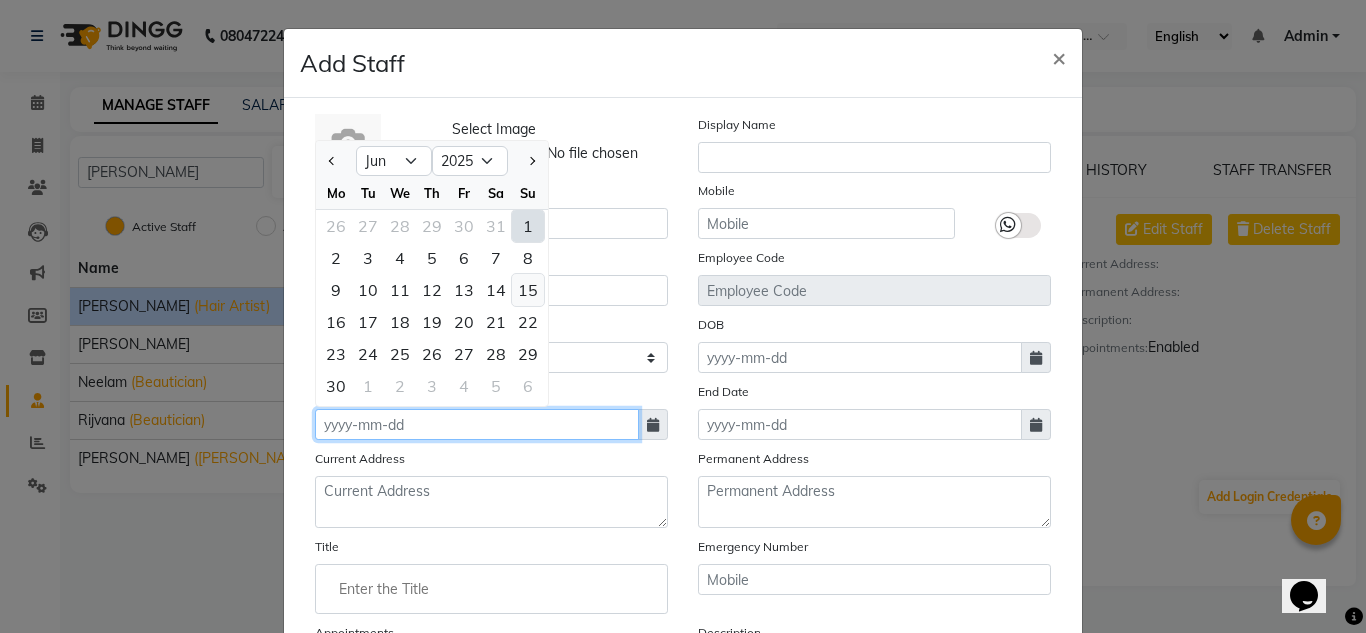 type on "[DATE]" 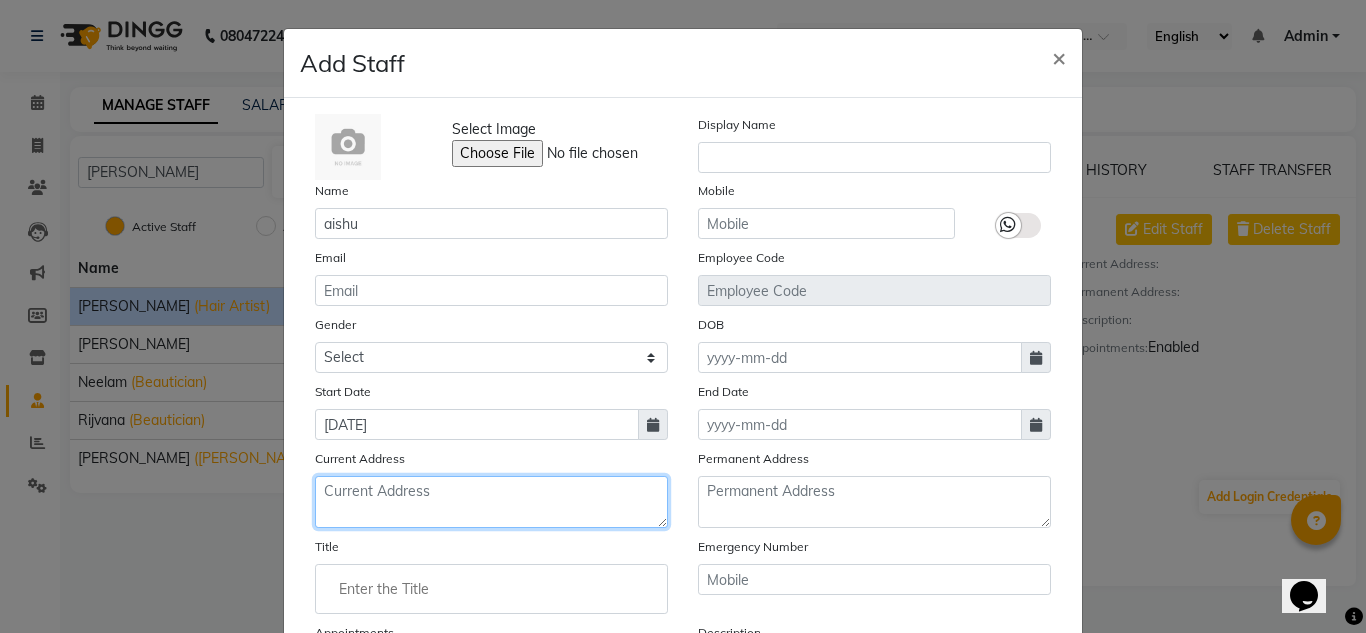 click 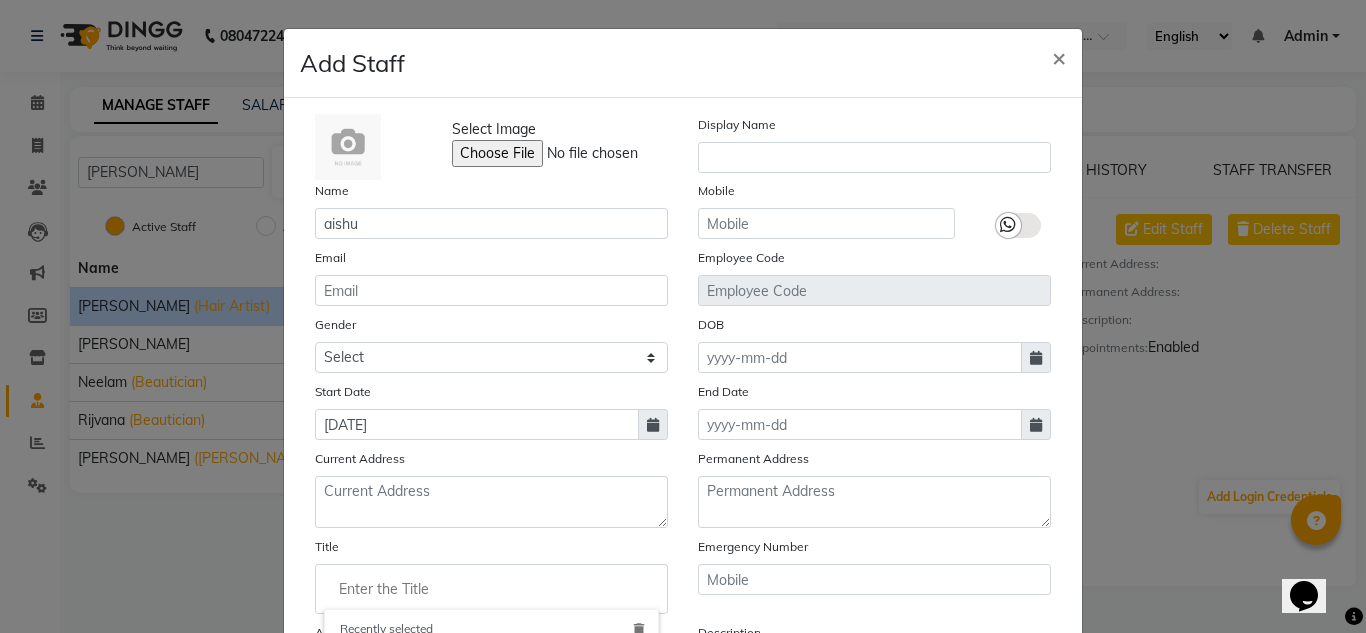 click 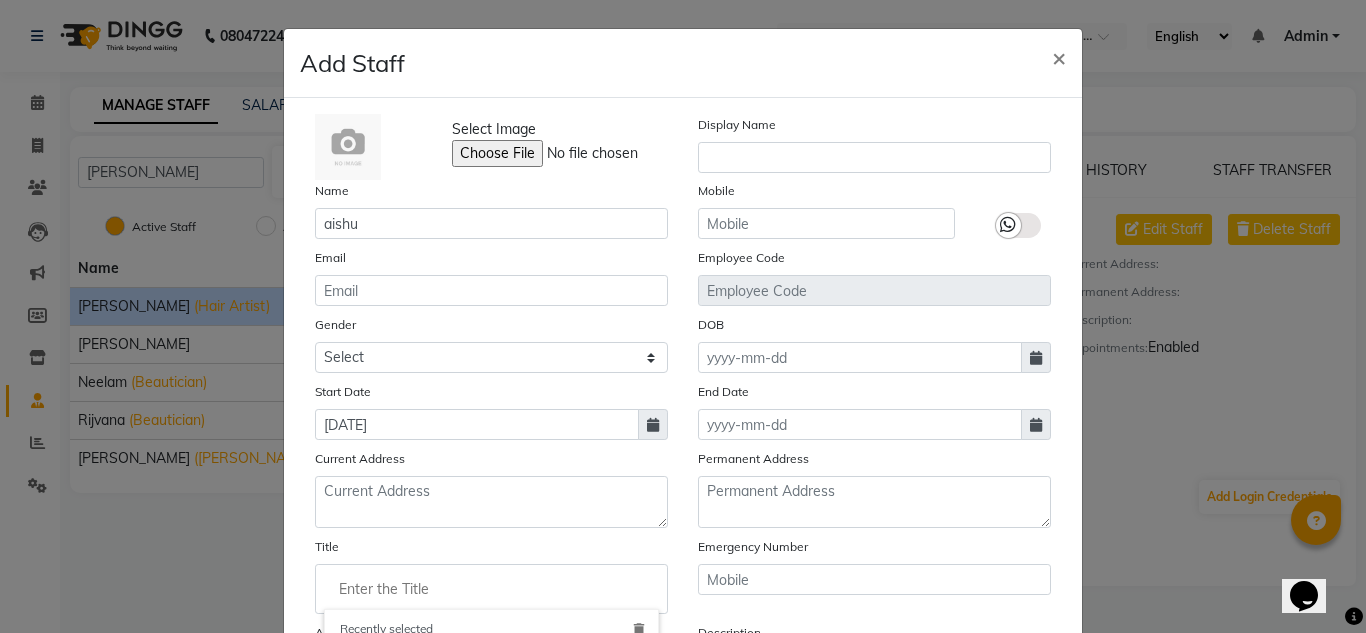 click on "delete" at bounding box center (639, 630) 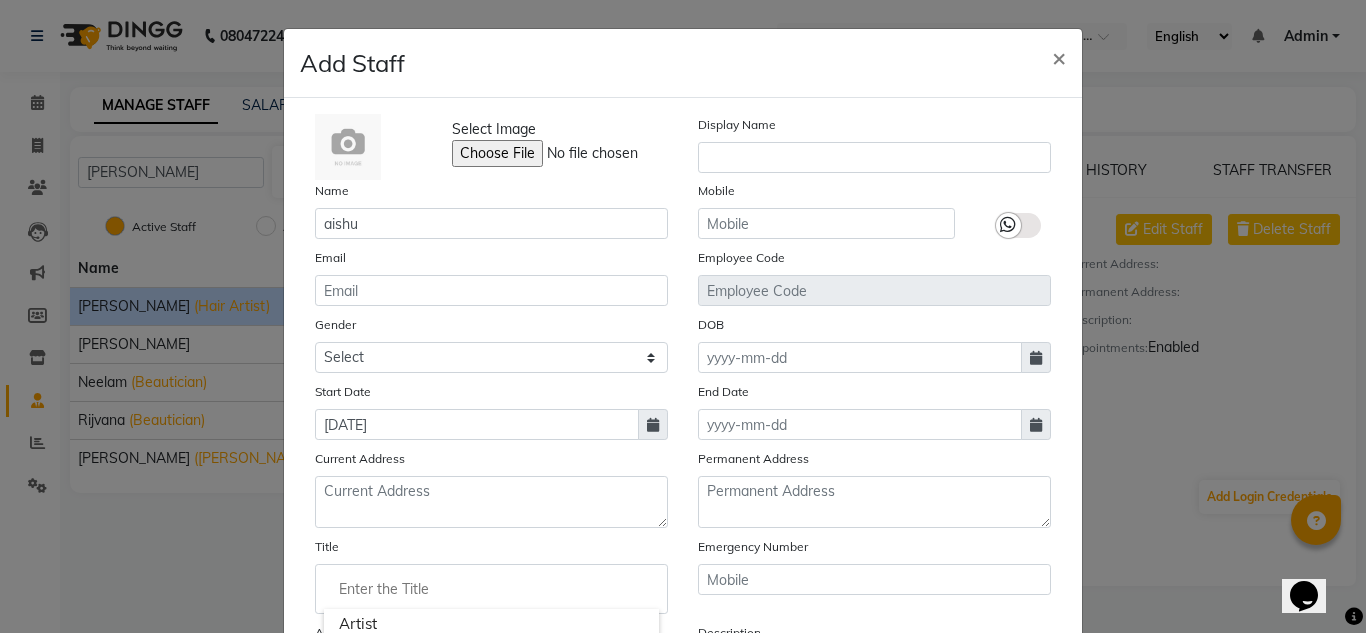 scroll, scrollTop: 112, scrollLeft: 0, axis: vertical 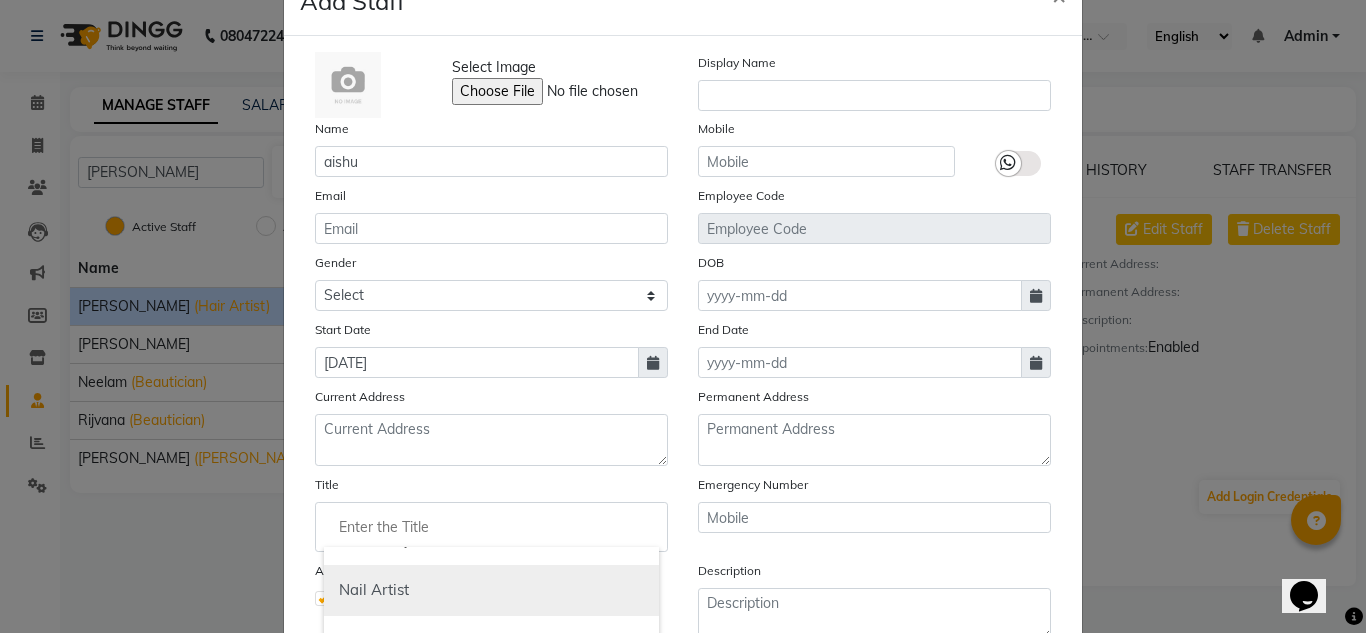 click on "Nail Artist" at bounding box center [491, 590] 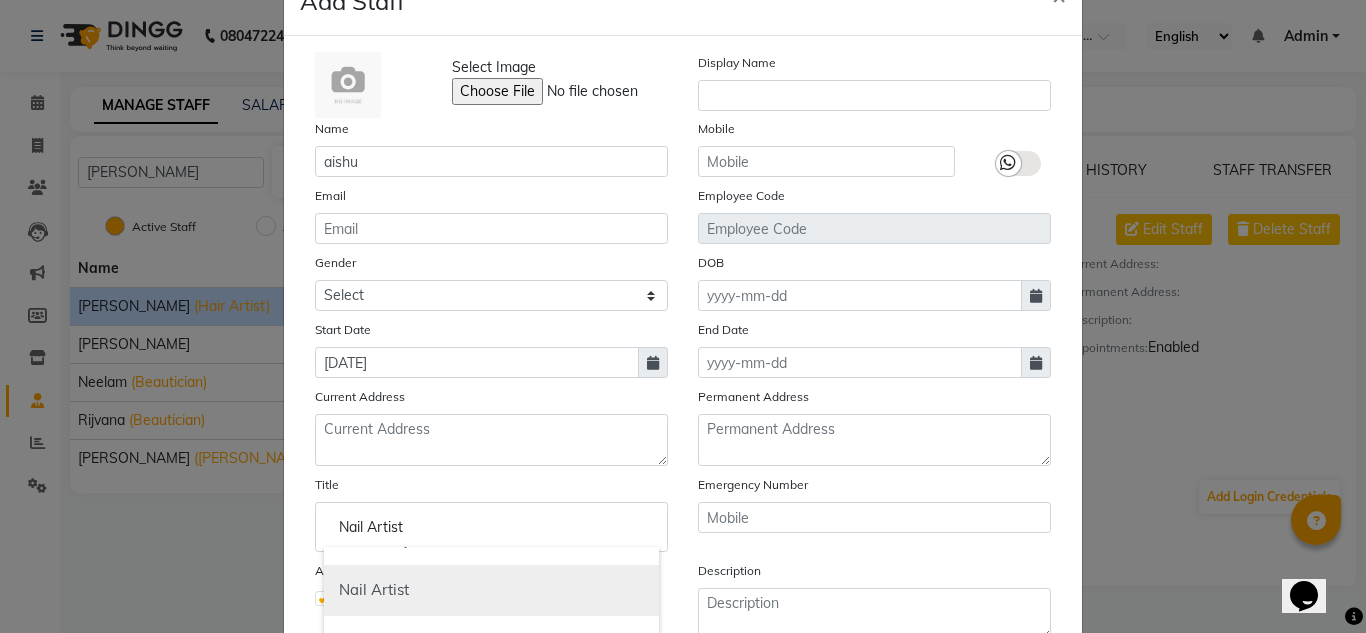 scroll, scrollTop: 0, scrollLeft: 0, axis: both 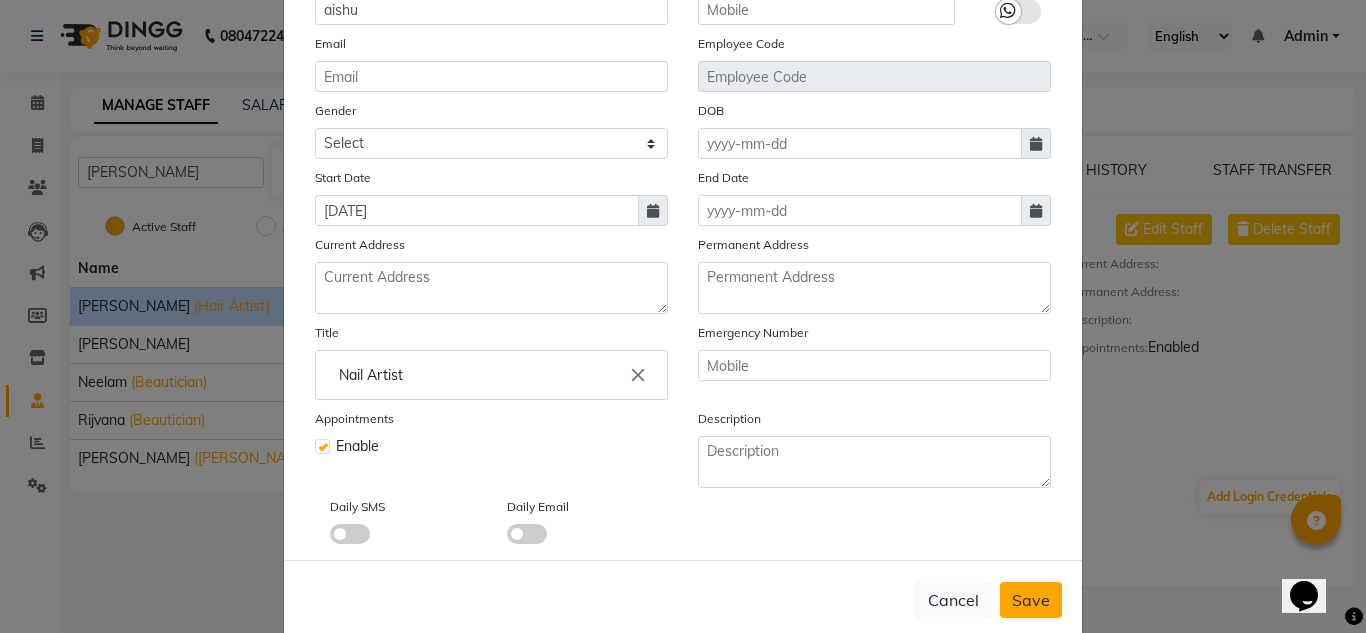 click on "Save" at bounding box center (1031, 600) 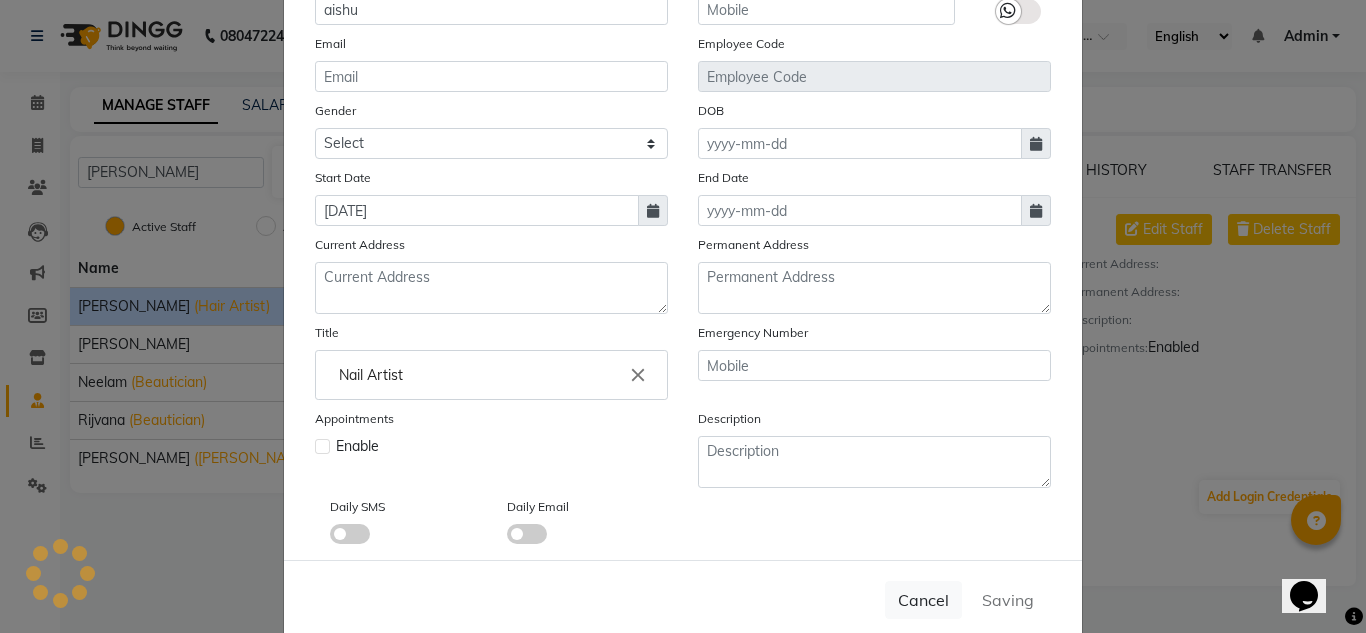 type 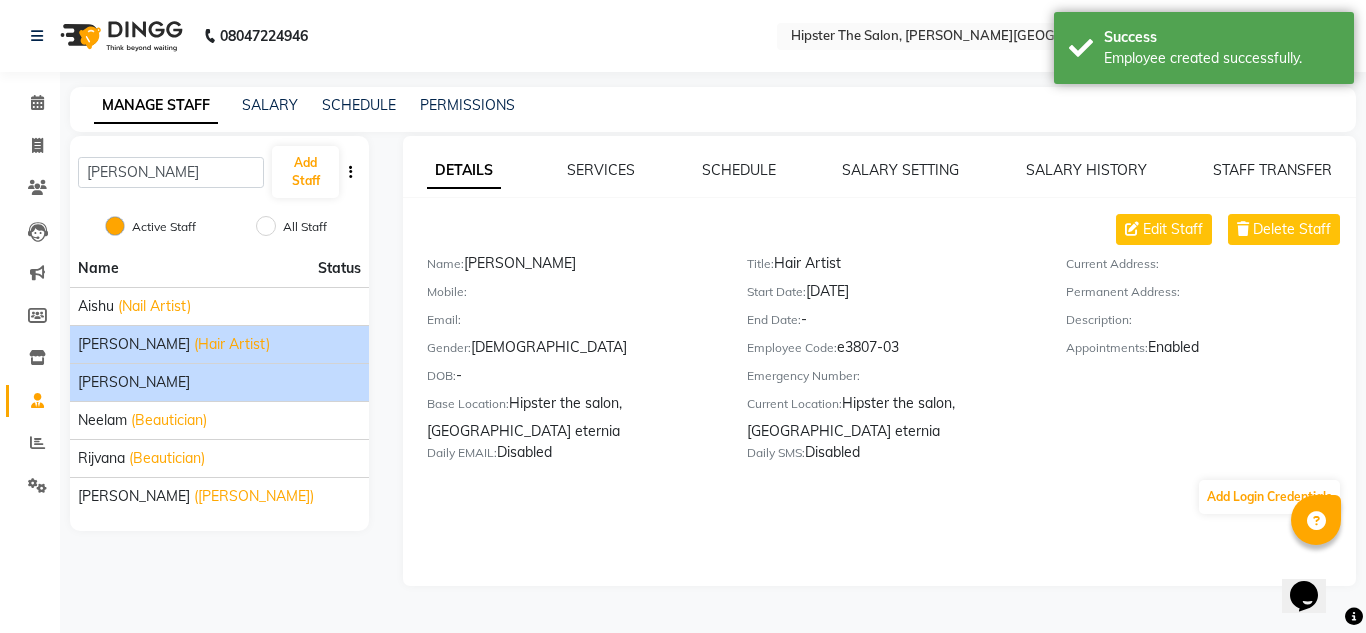 click on "[PERSON_NAME]" 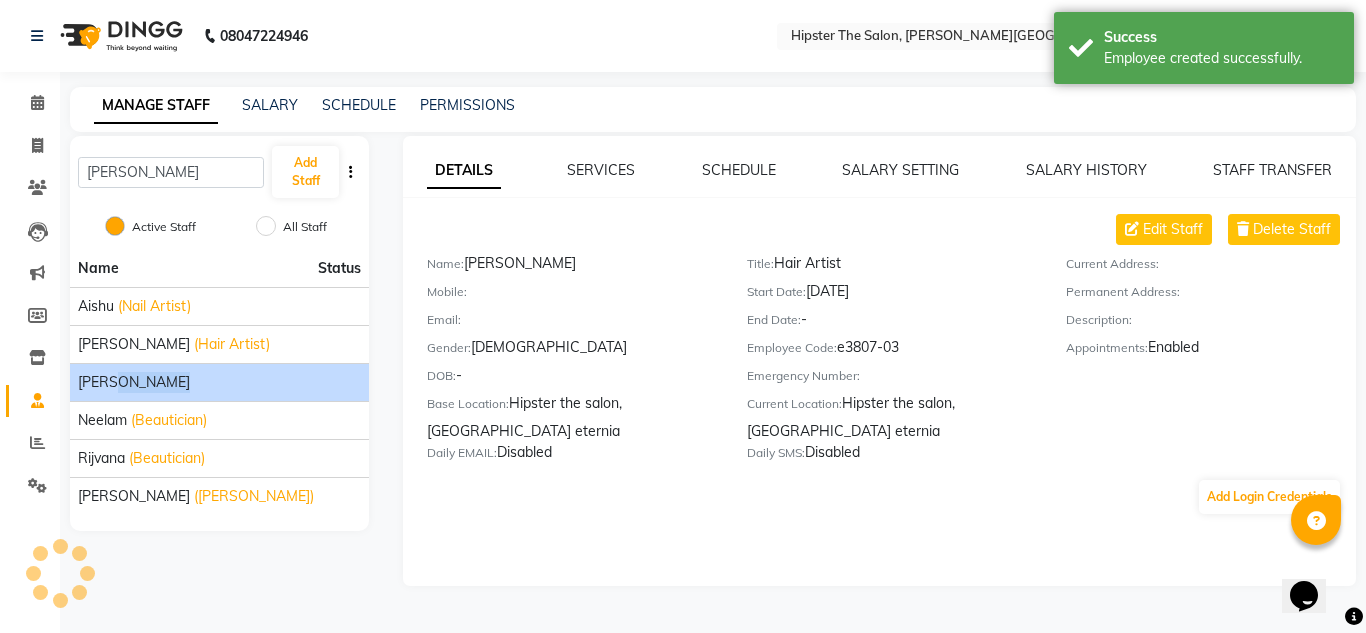 click on "[PERSON_NAME]" 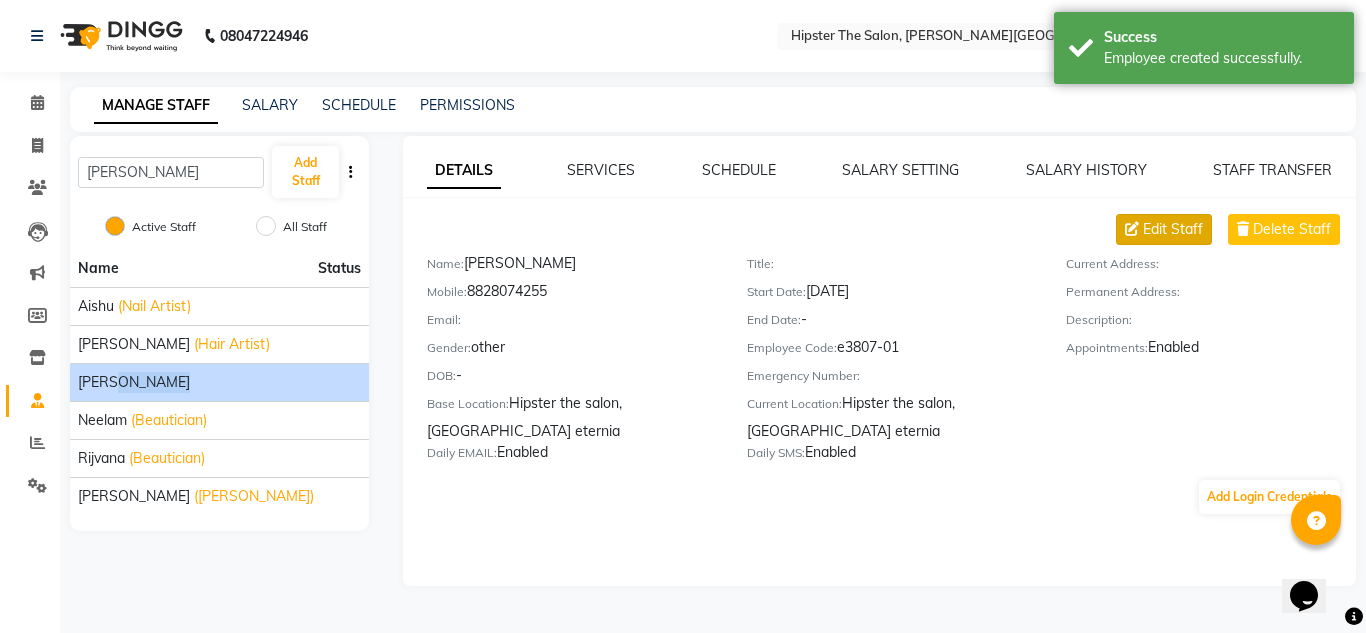 click on "Edit Staff" 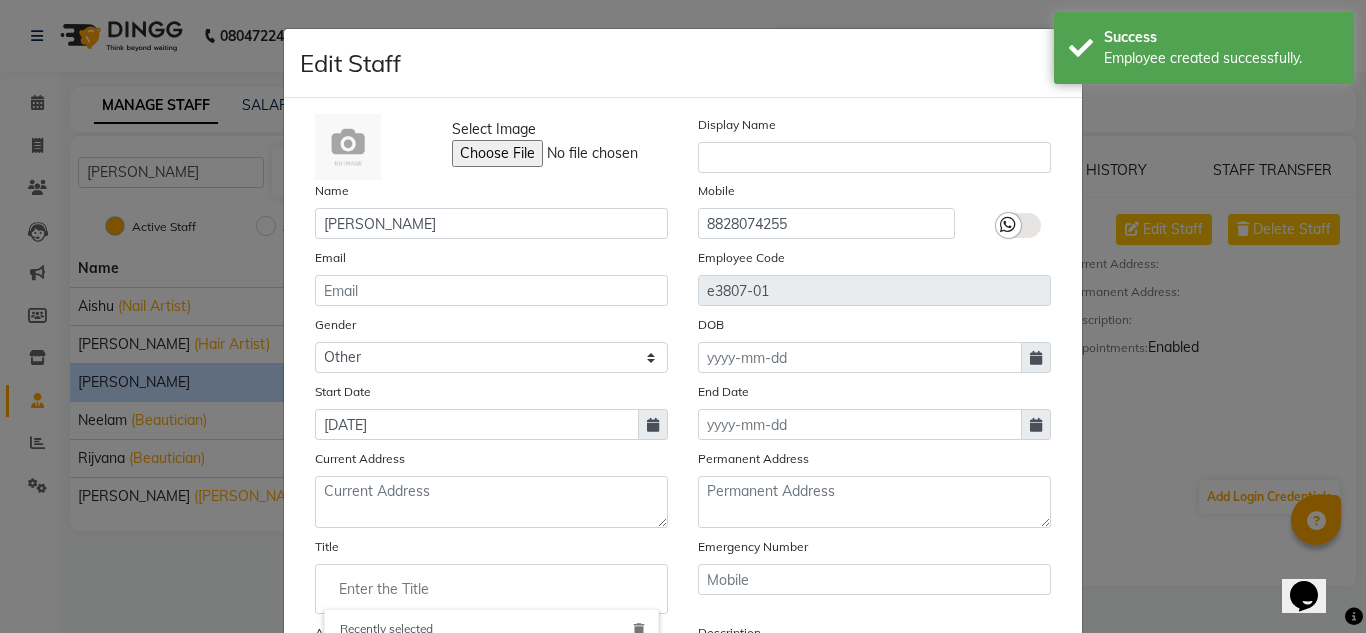click 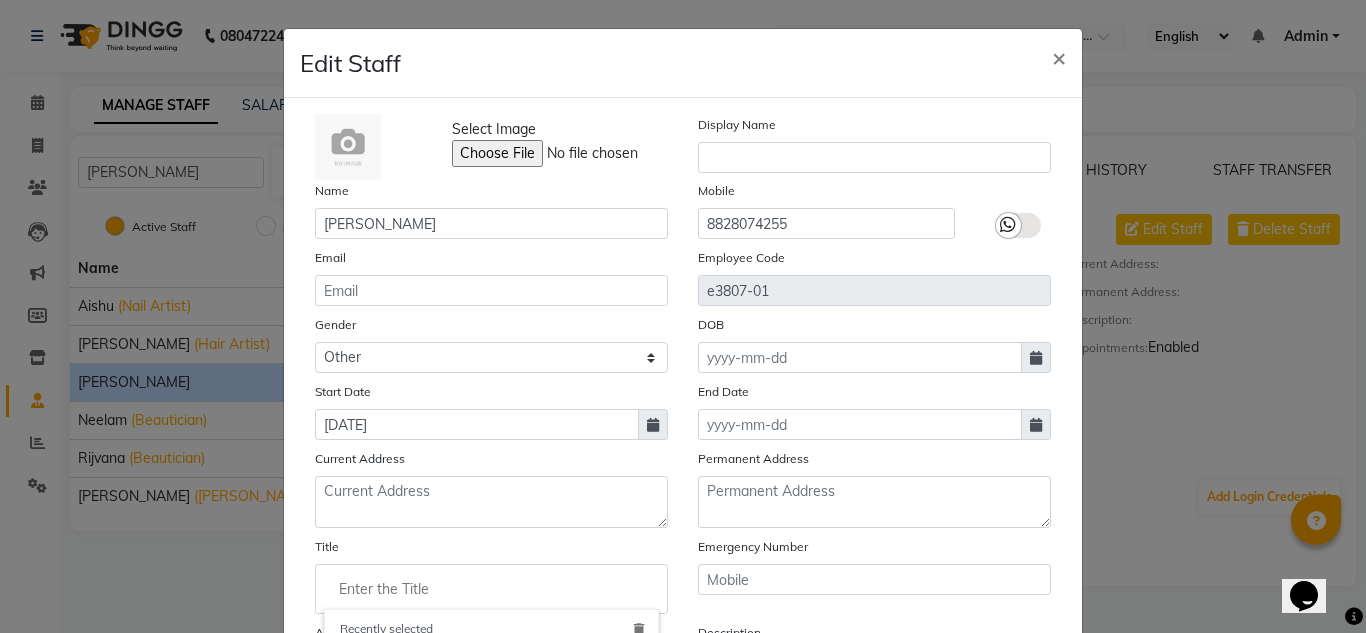 click on "delete" at bounding box center [639, 630] 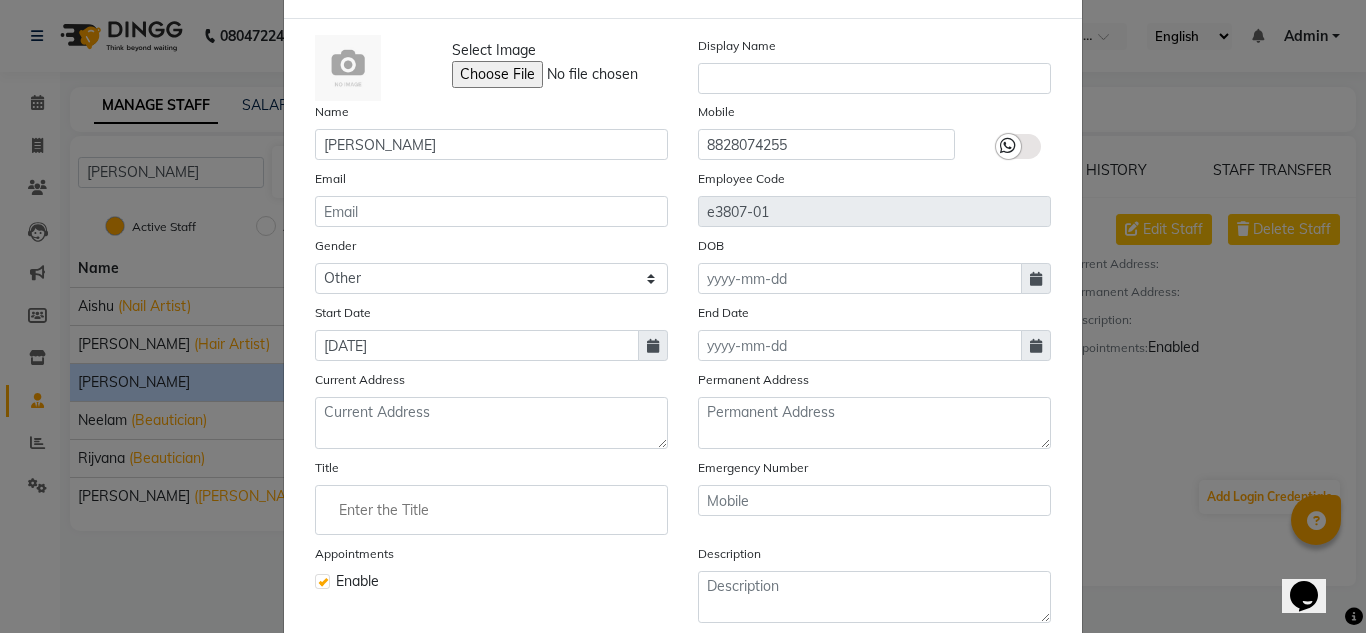 scroll, scrollTop: 80, scrollLeft: 0, axis: vertical 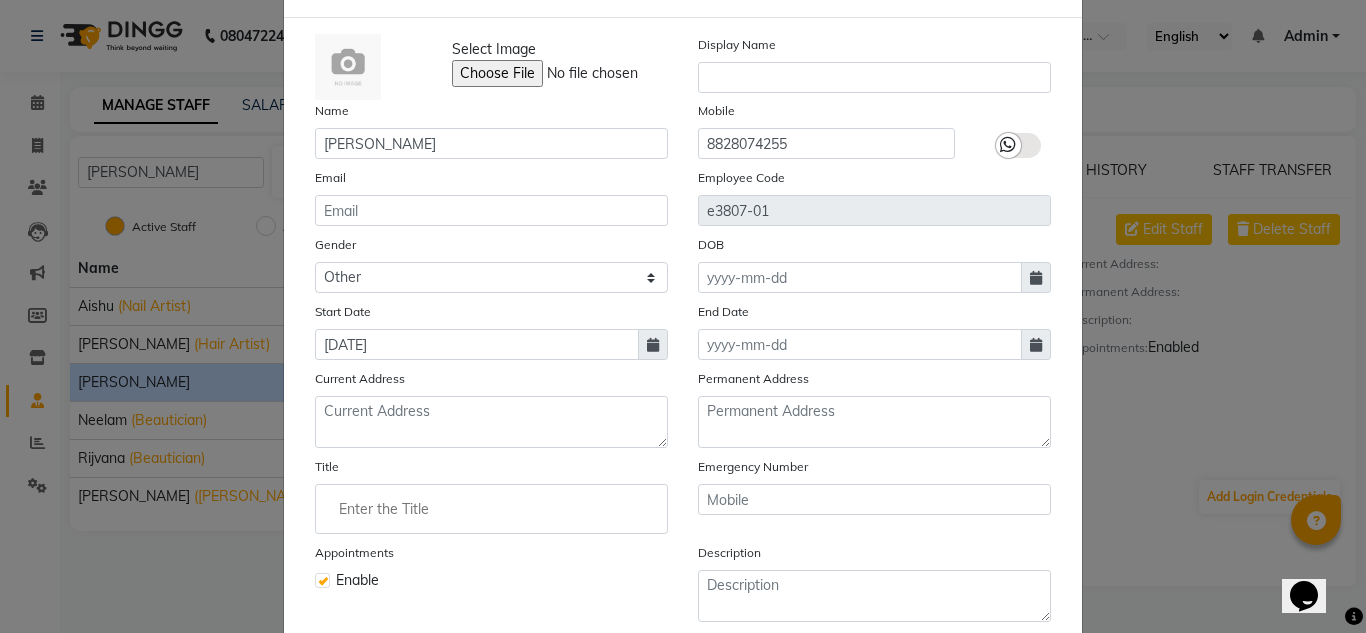 click 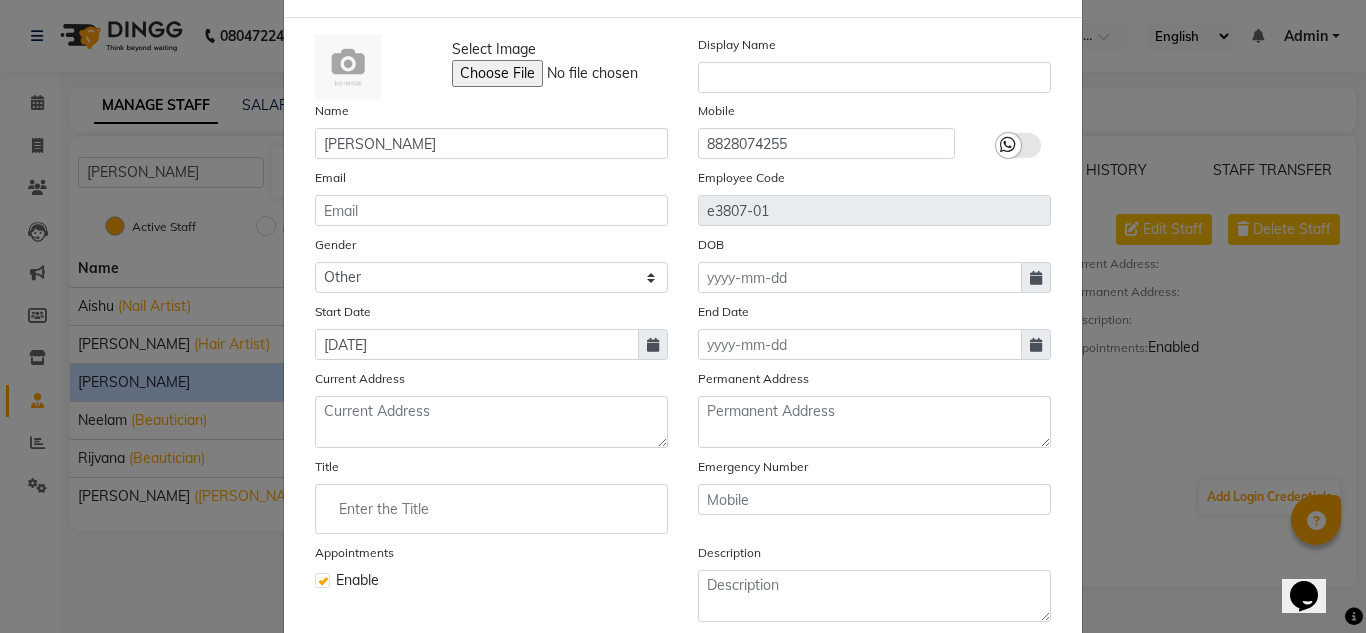 click 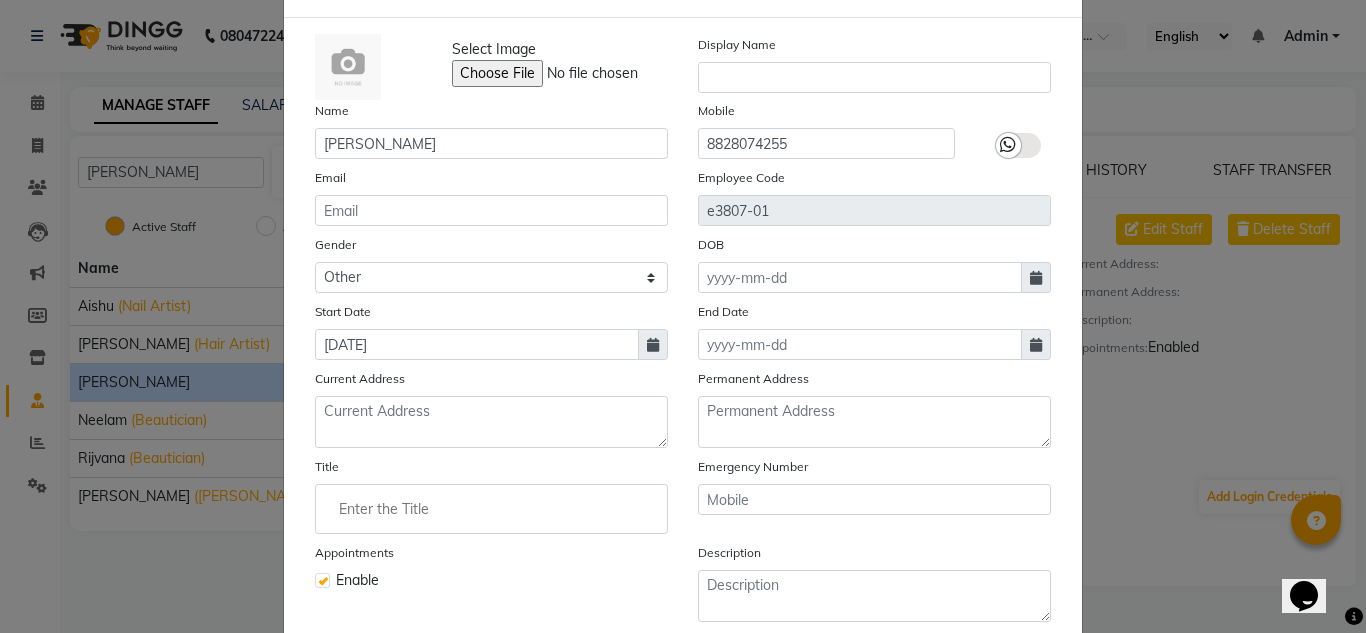 click at bounding box center [321, 578] 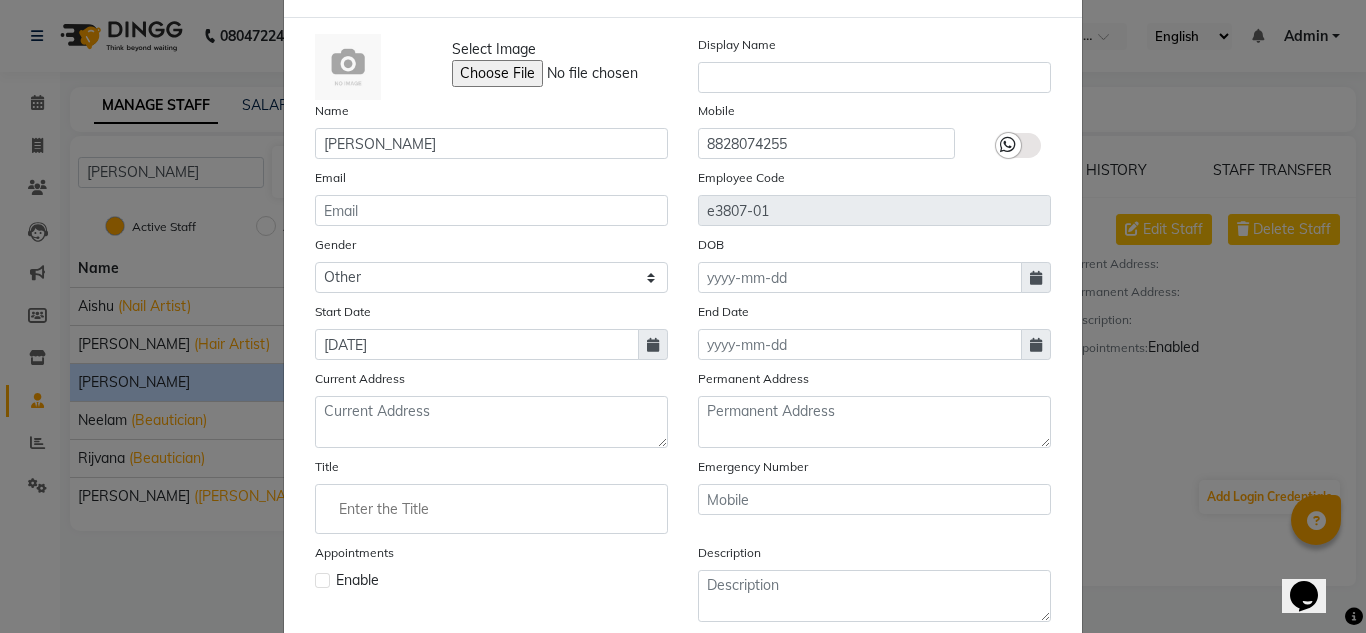 click on "Title" 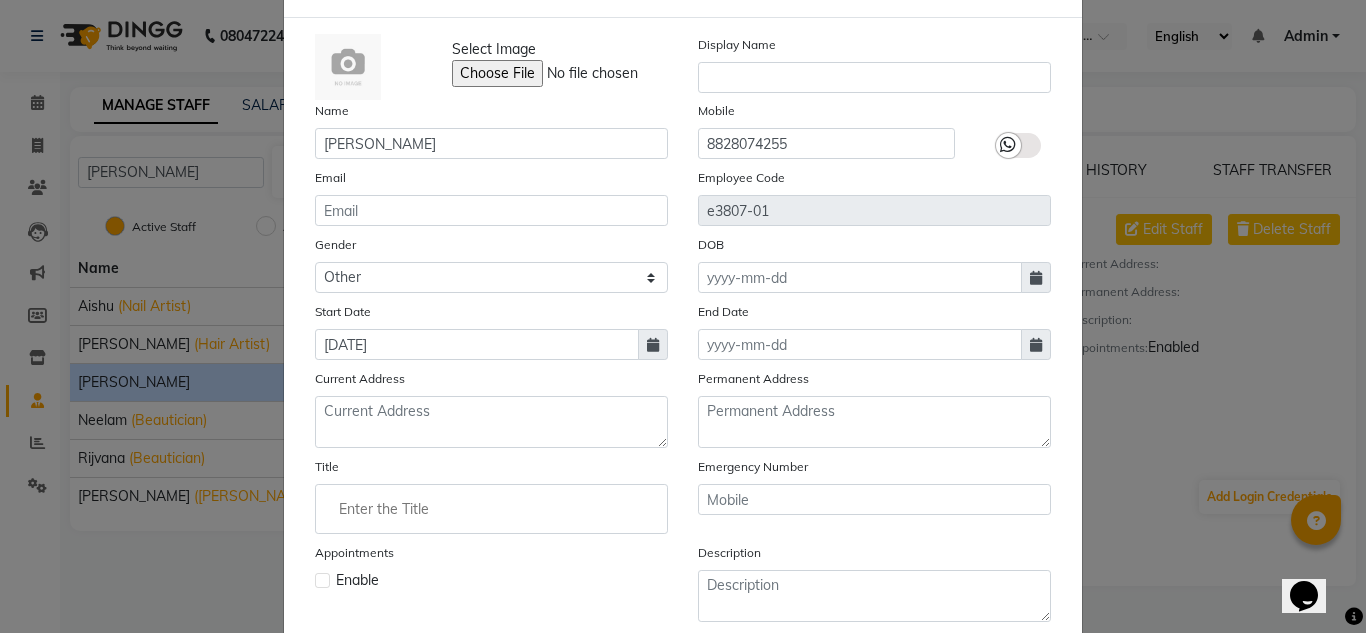 click 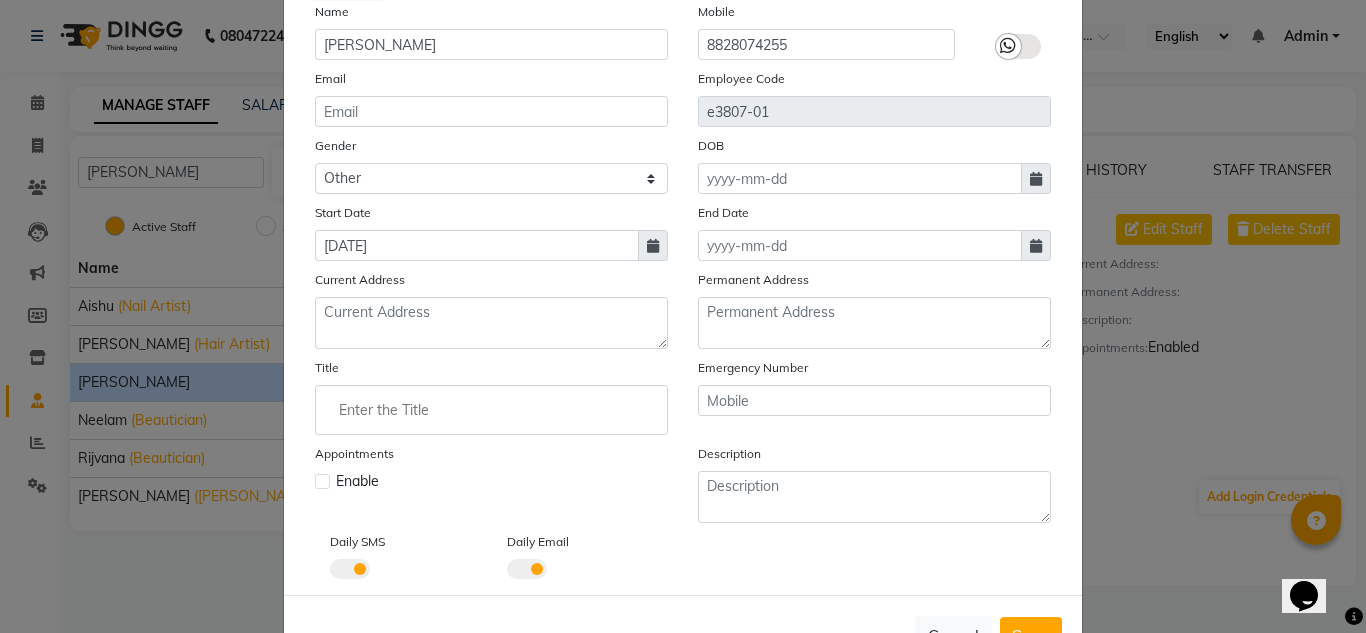 scroll, scrollTop: 182, scrollLeft: 0, axis: vertical 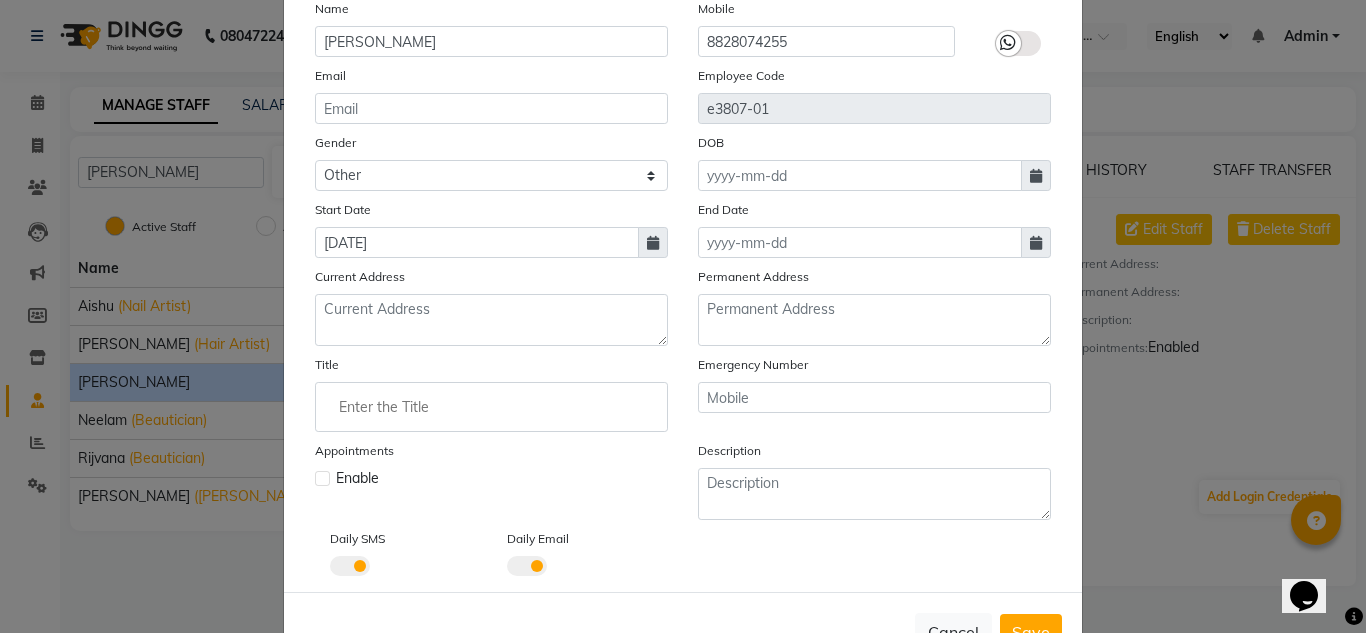 click 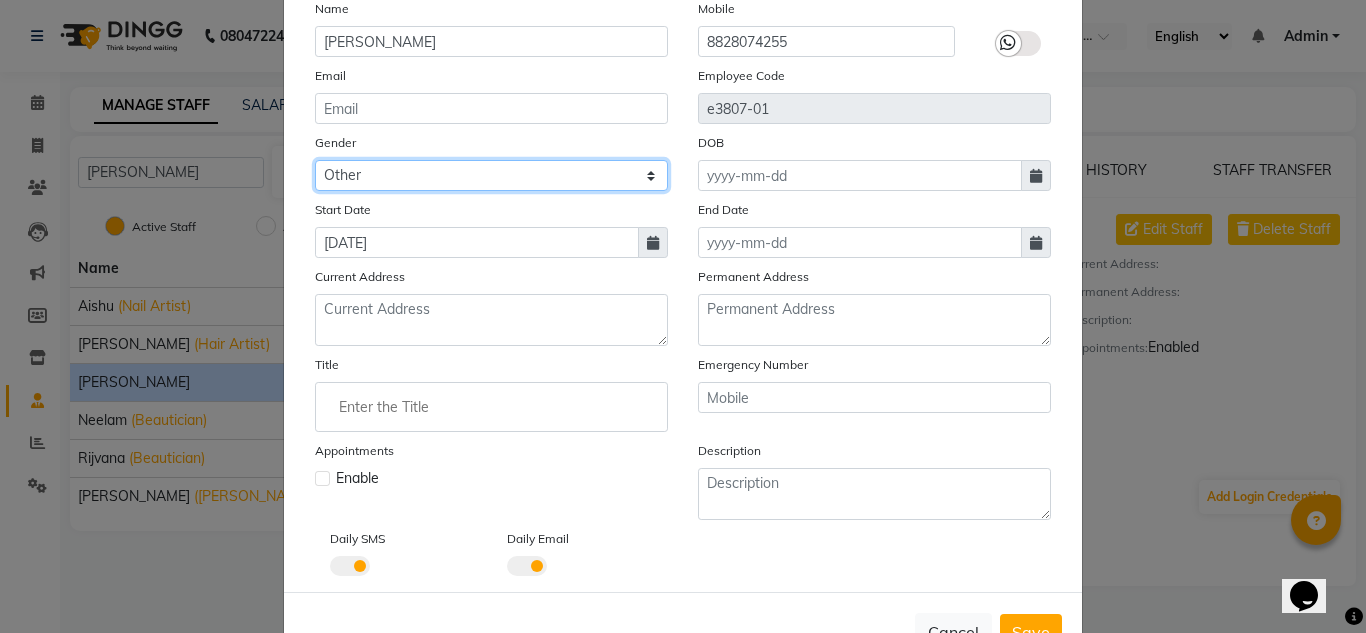 click on "Select [DEMOGRAPHIC_DATA] [DEMOGRAPHIC_DATA] Other Prefer Not To Say" 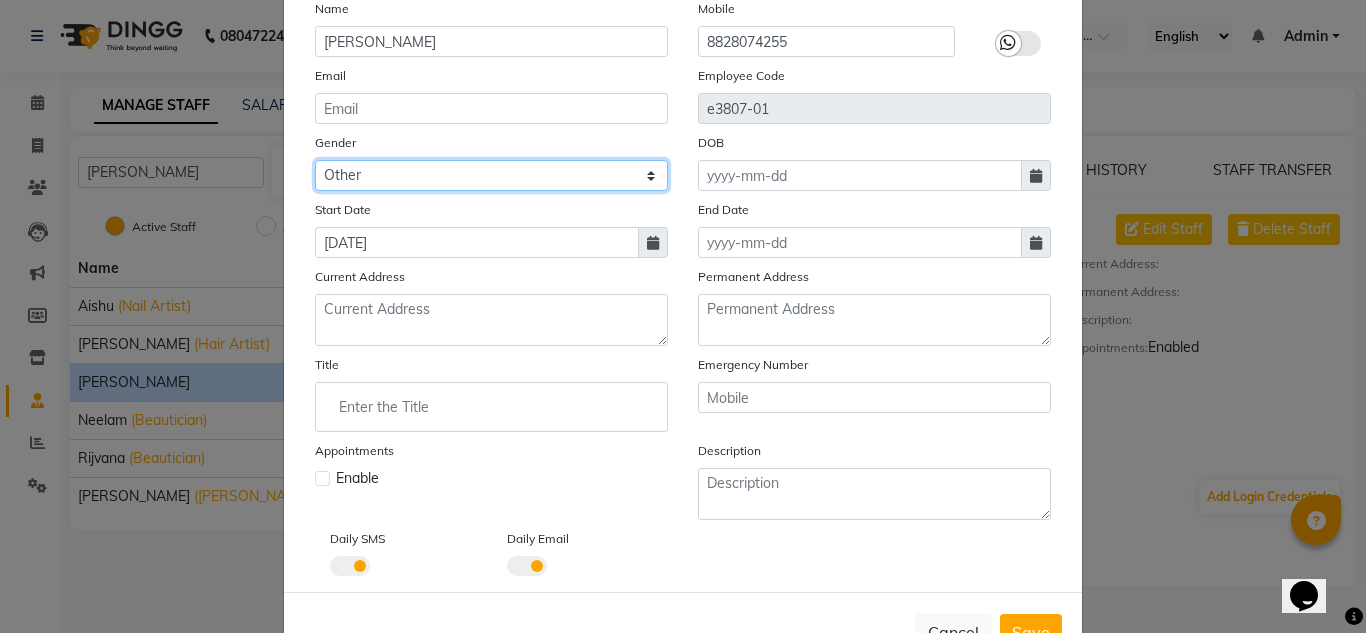 select on "[DEMOGRAPHIC_DATA]" 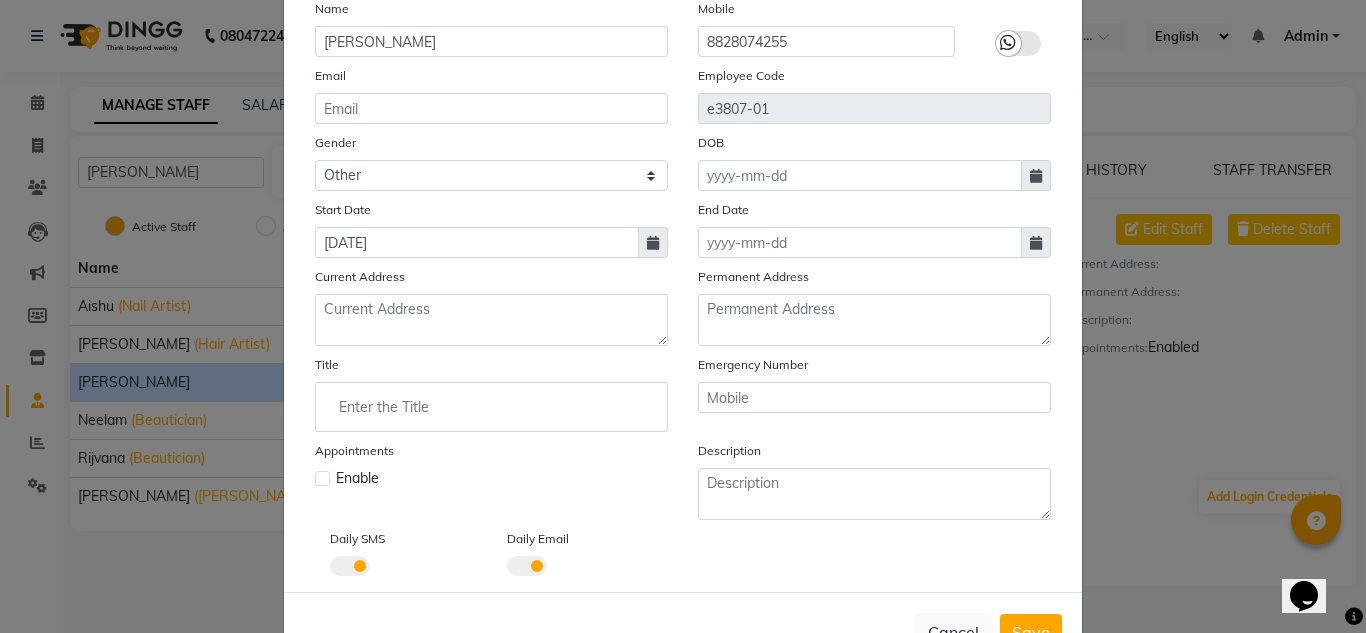 click 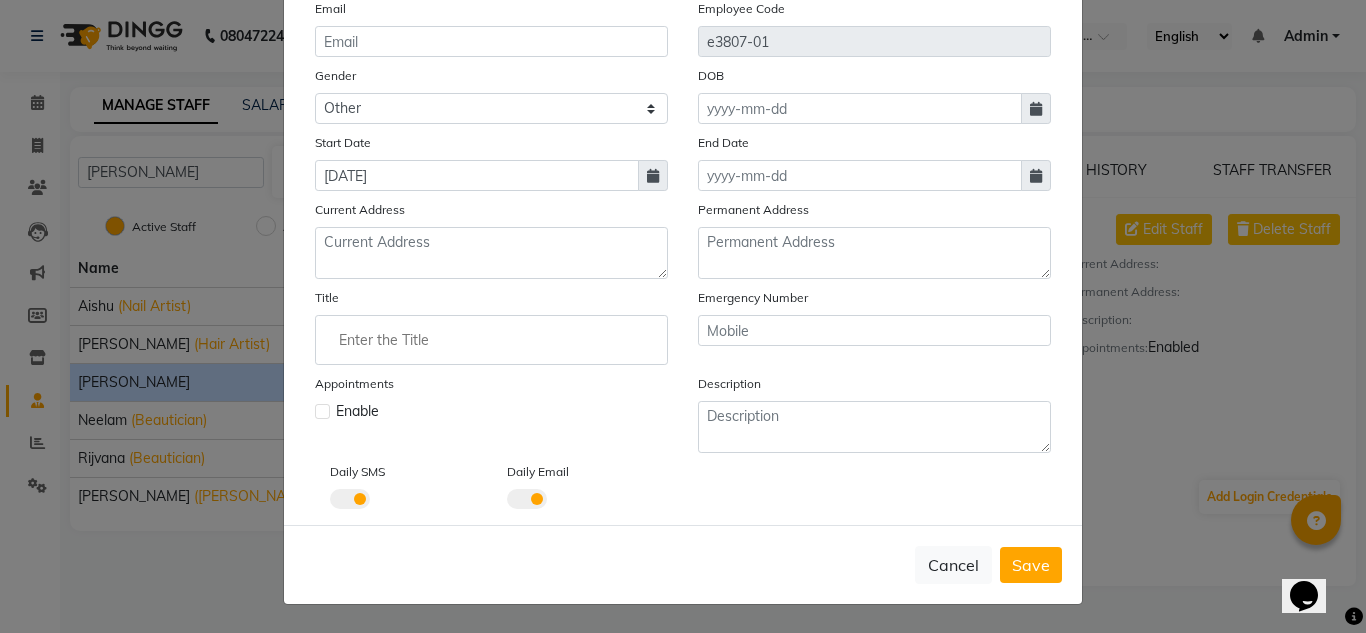 click 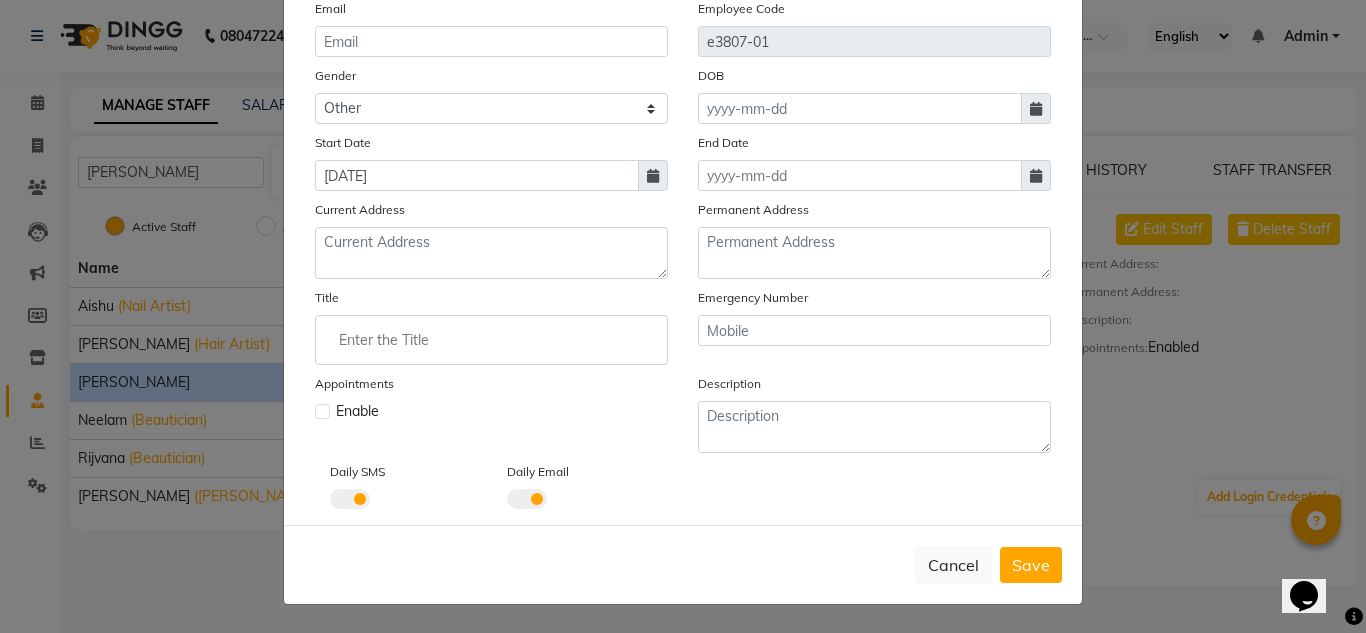 click on "Save" at bounding box center (1031, 565) 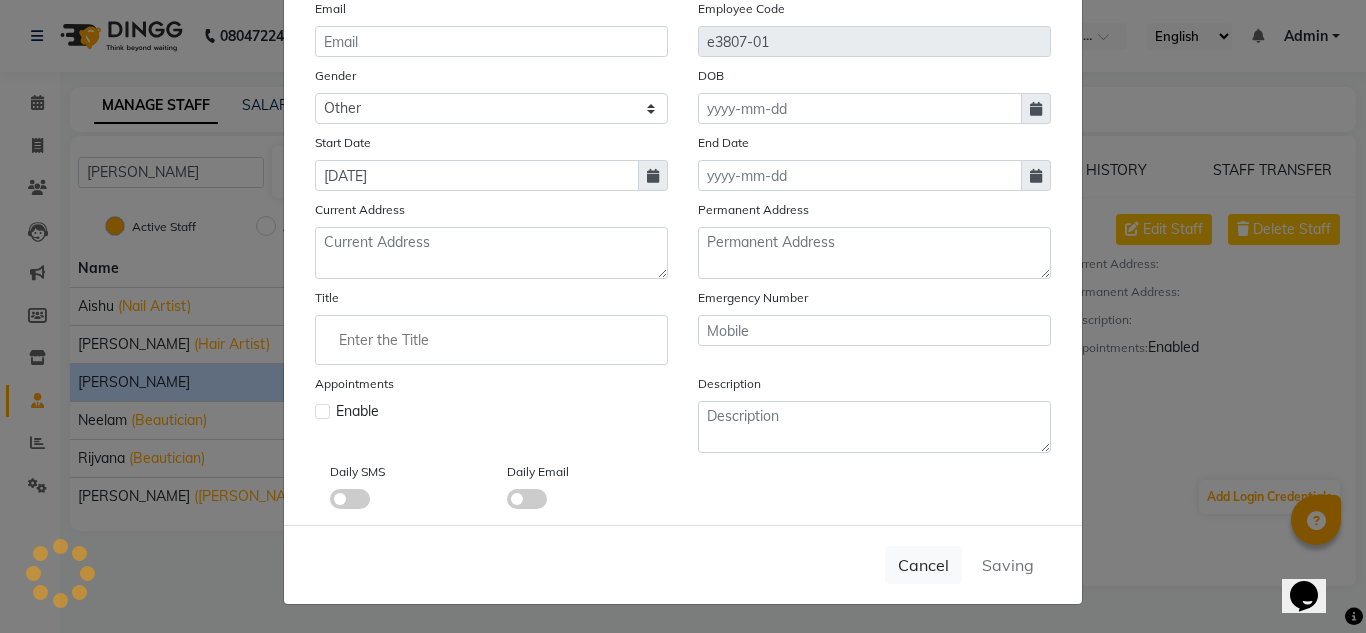 type 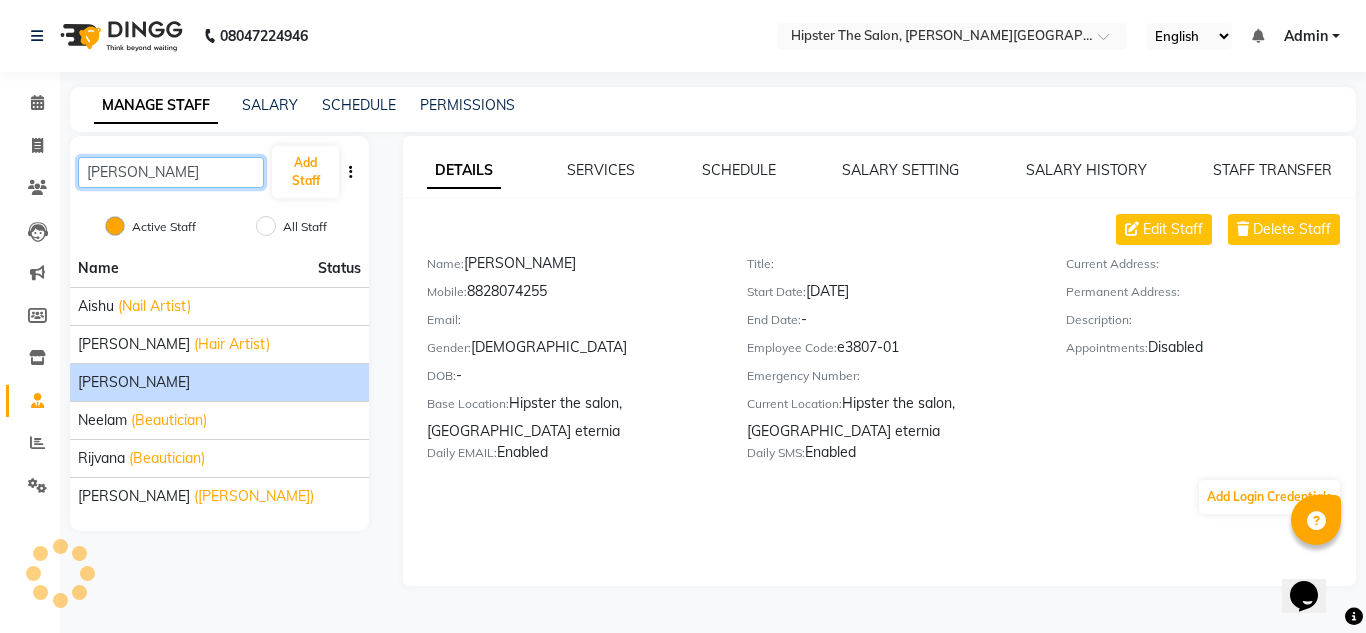 click on "[PERSON_NAME]" 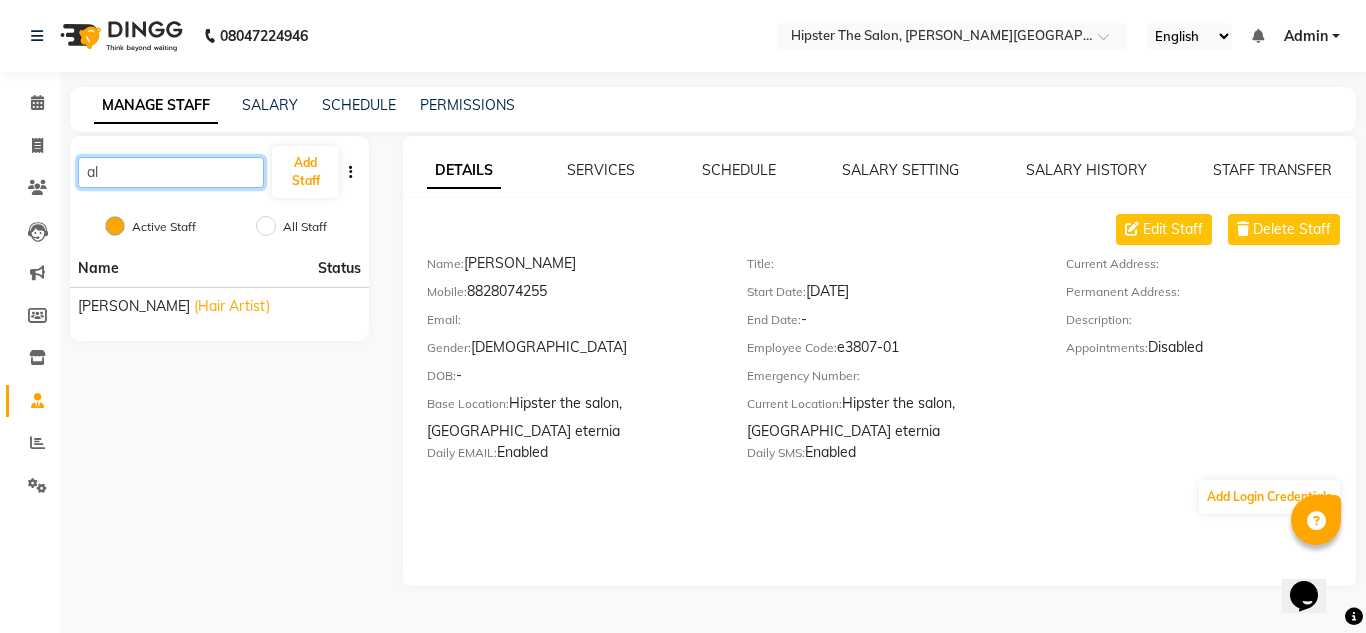 type on "a" 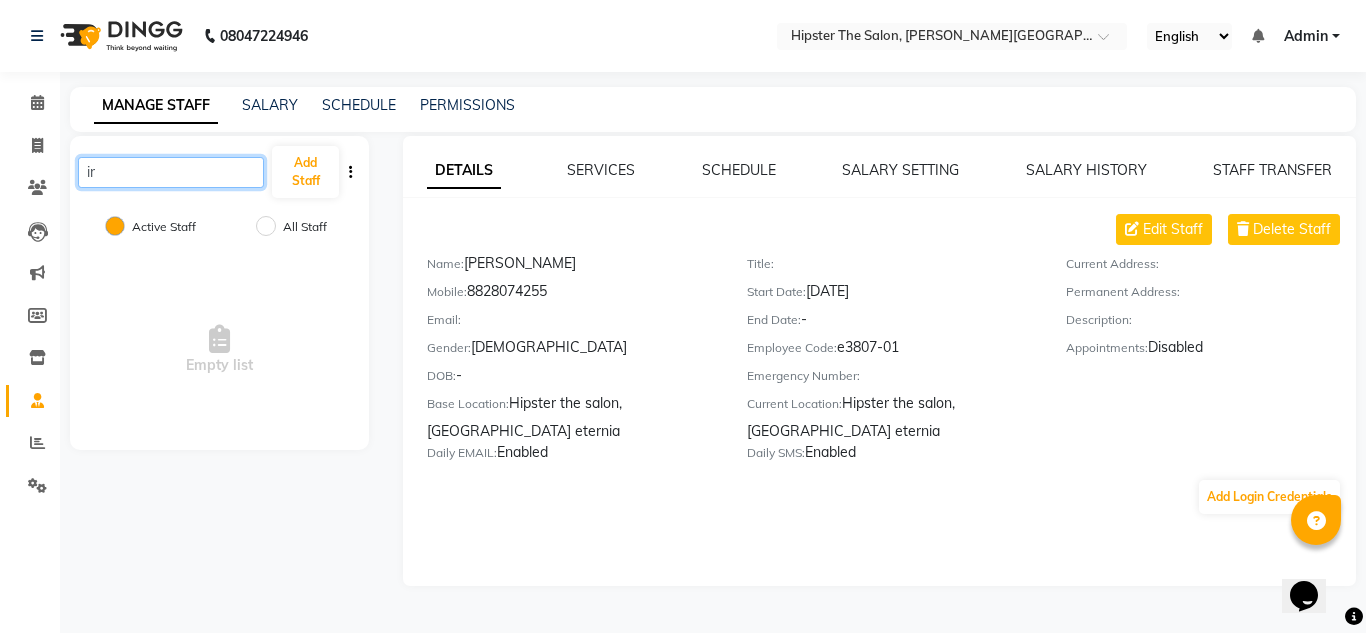 type on "i" 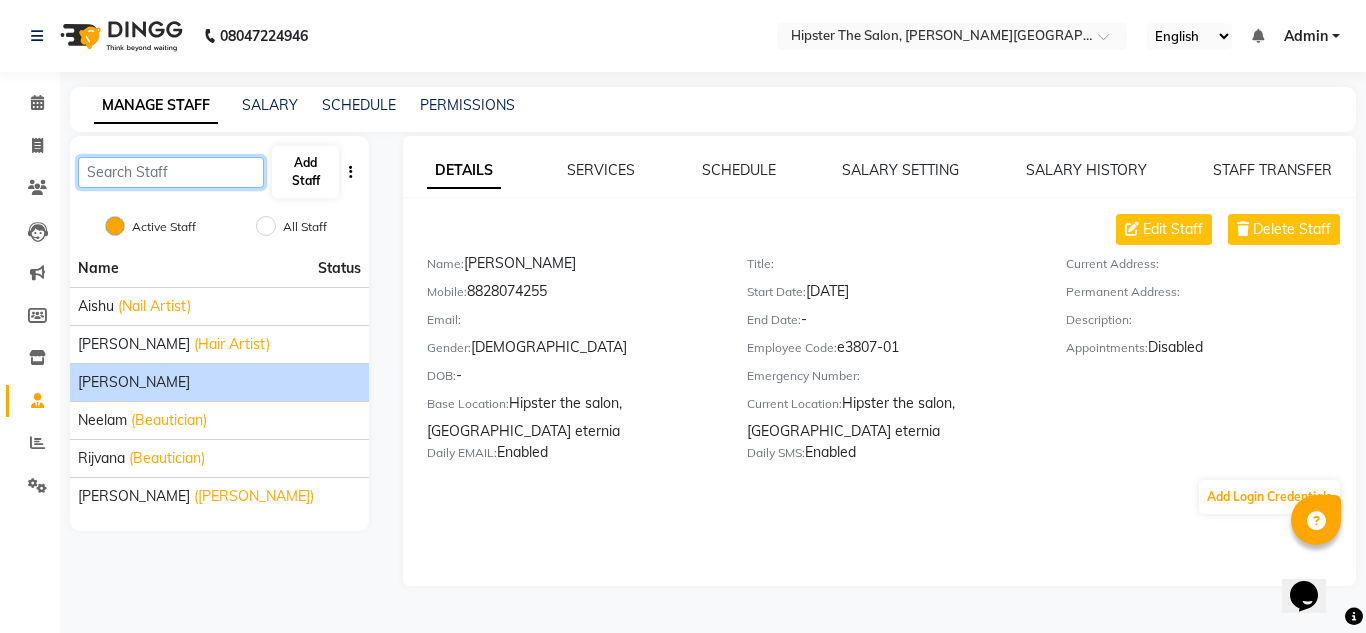 type 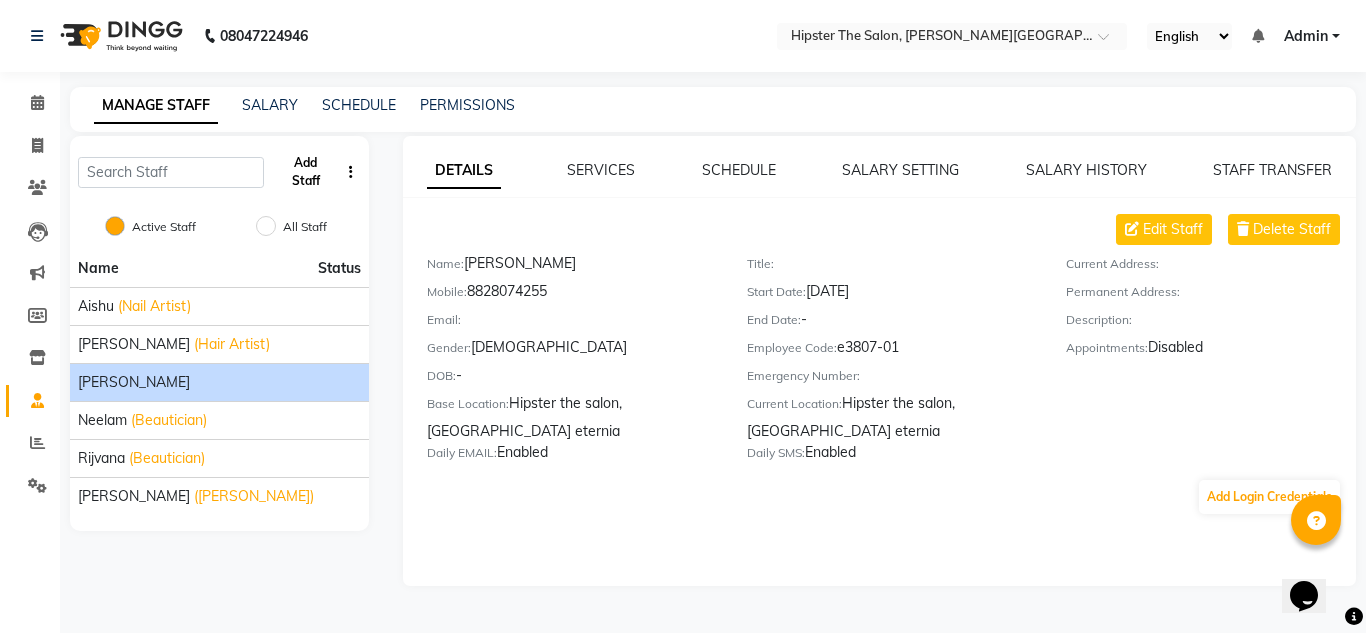click on "Add Staff" 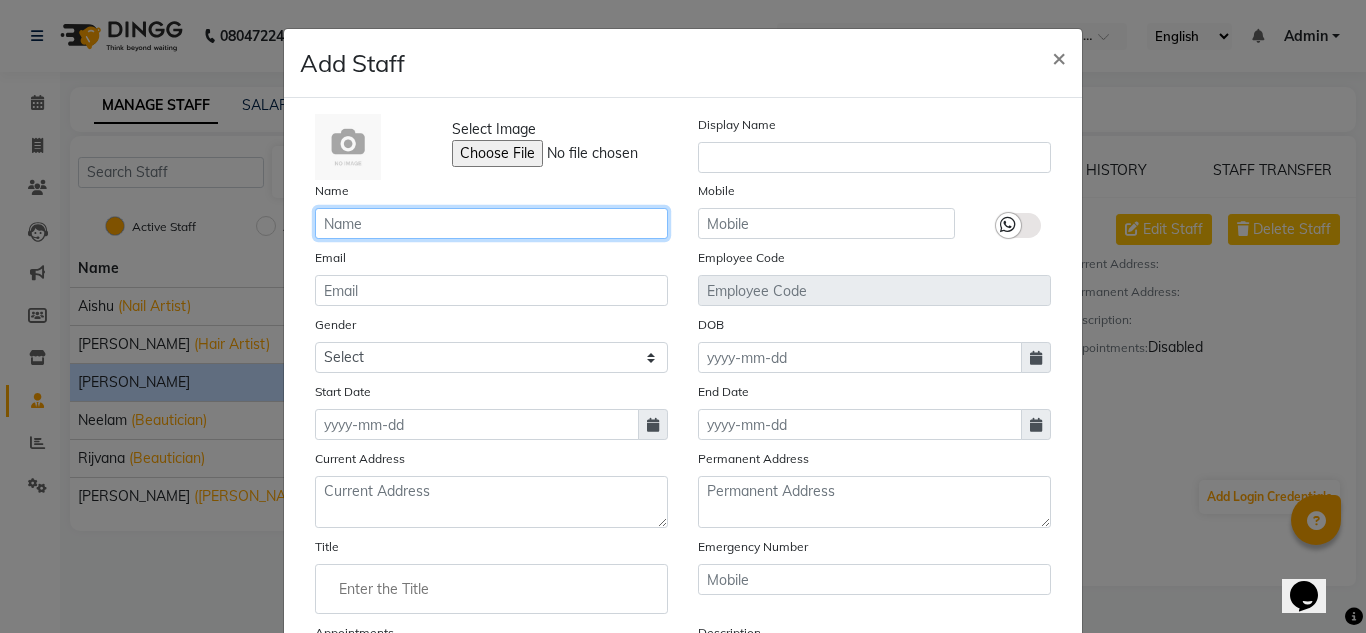 click 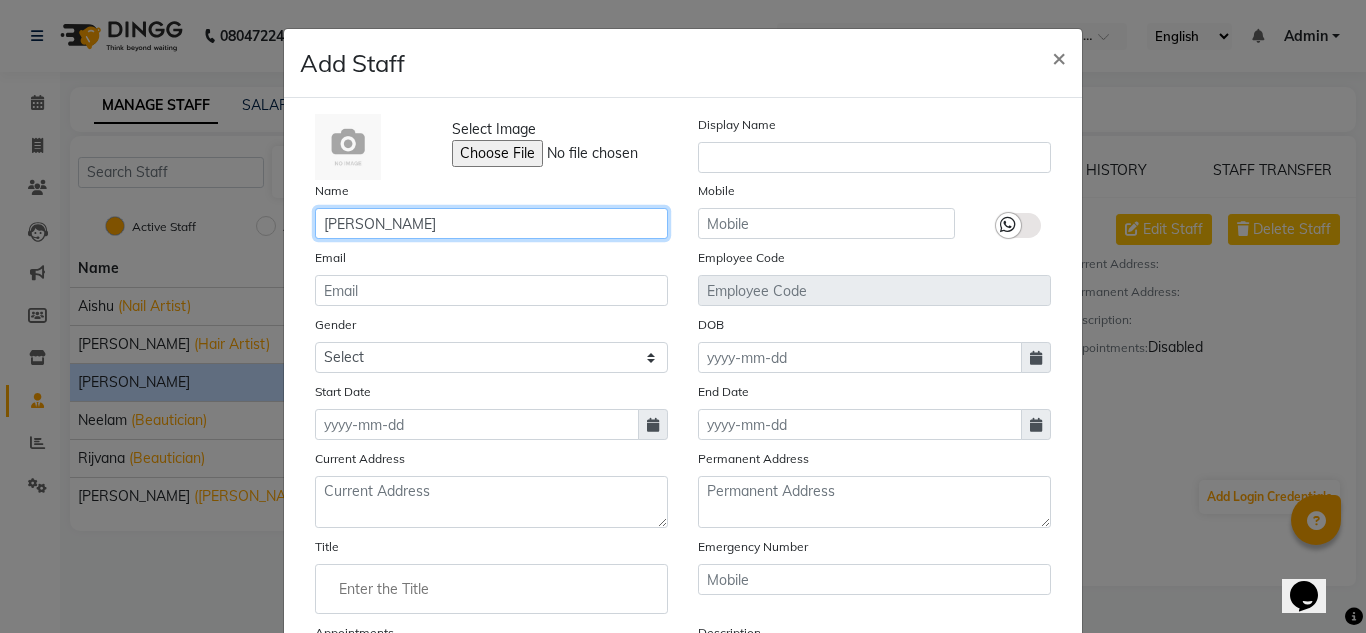 type on "[PERSON_NAME]" 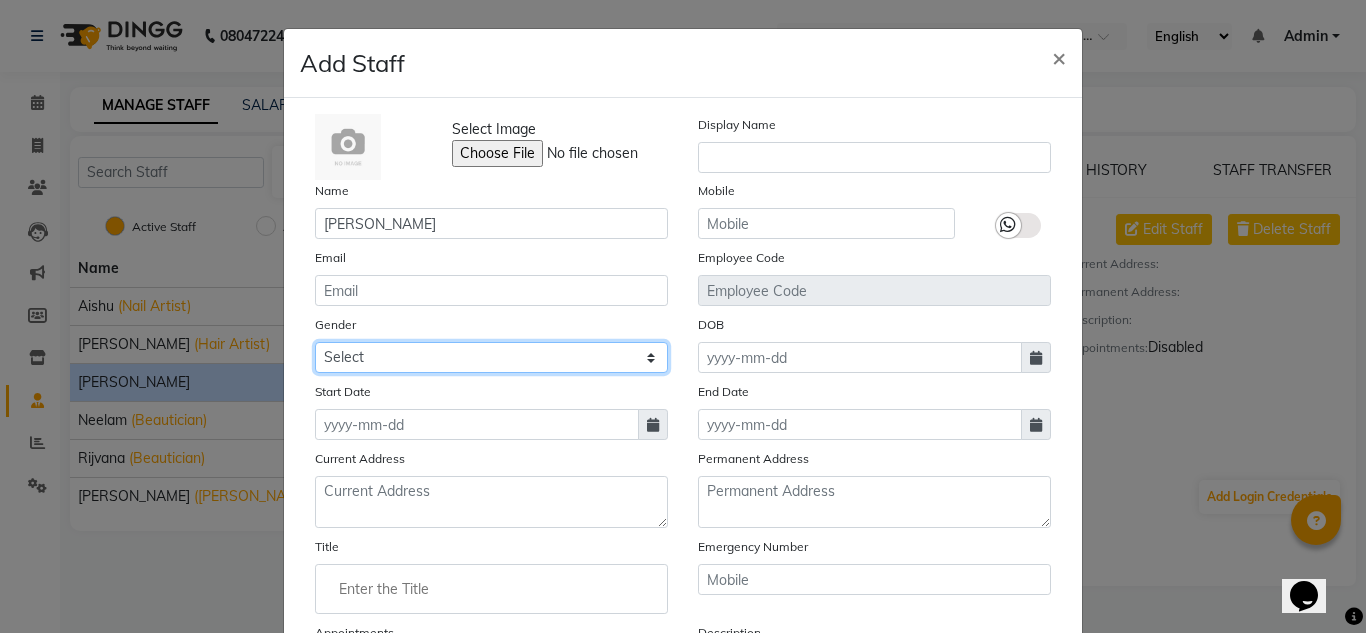 click on "Select [DEMOGRAPHIC_DATA] [DEMOGRAPHIC_DATA] Other Prefer Not To Say" 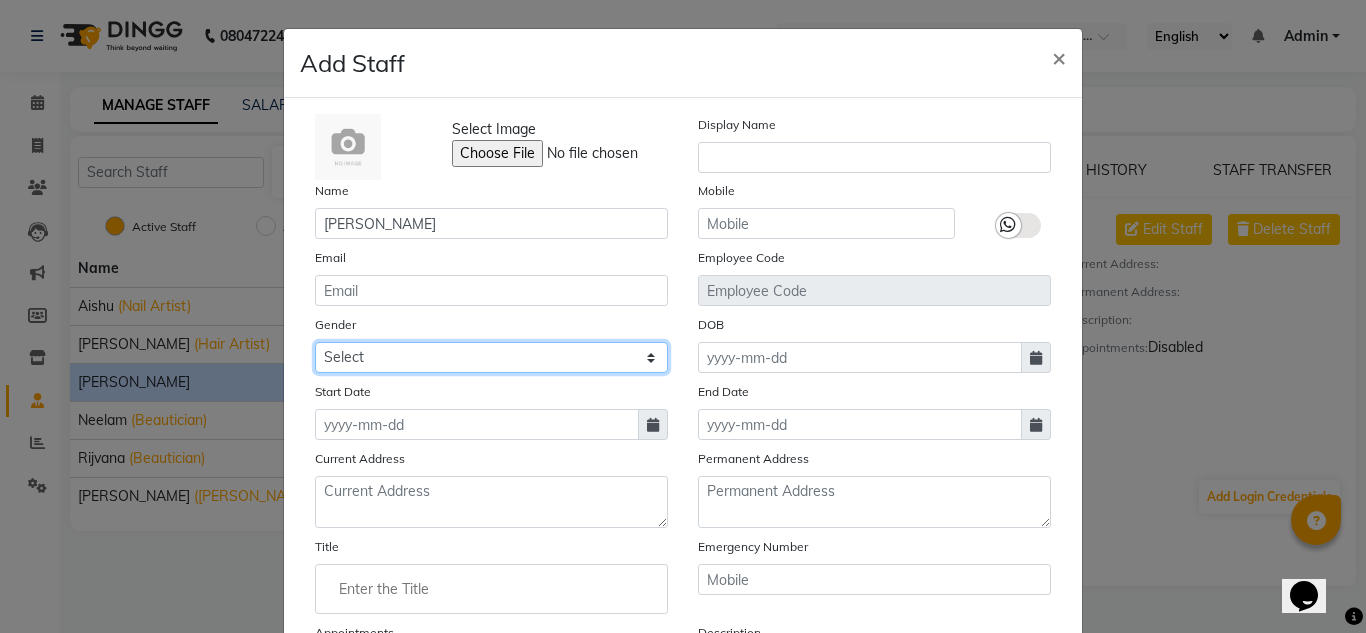 select on "[DEMOGRAPHIC_DATA]" 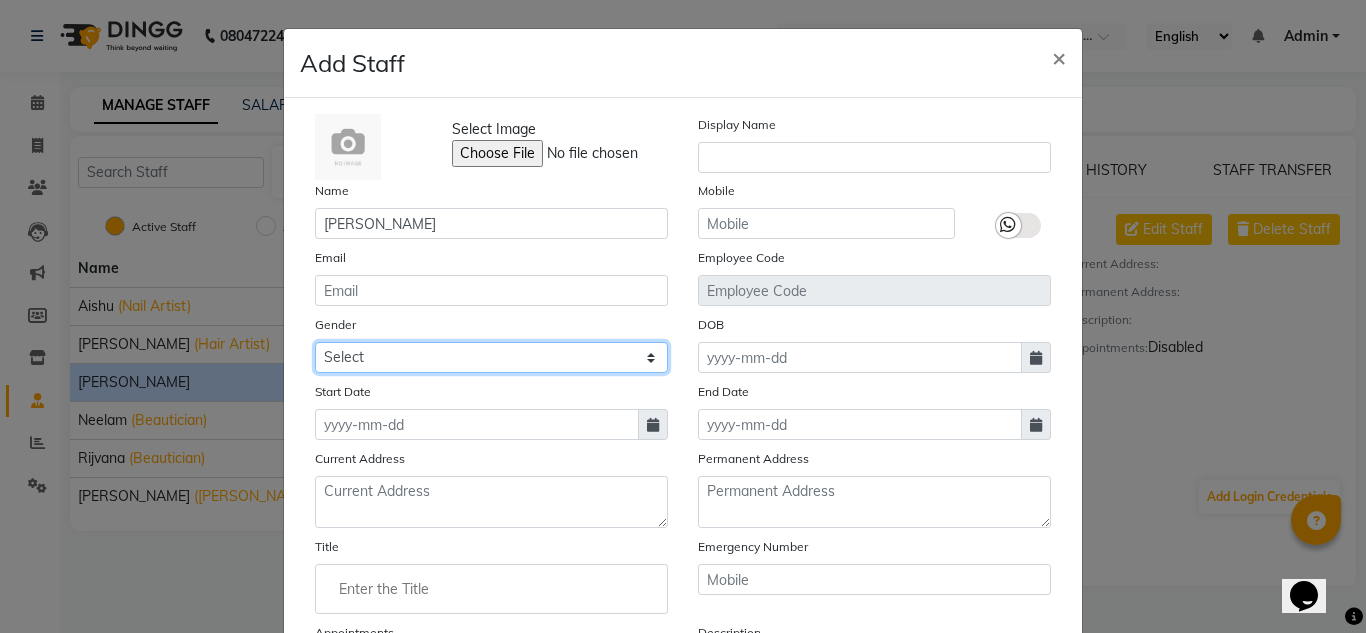 click on "Select [DEMOGRAPHIC_DATA] [DEMOGRAPHIC_DATA] Other Prefer Not To Say" 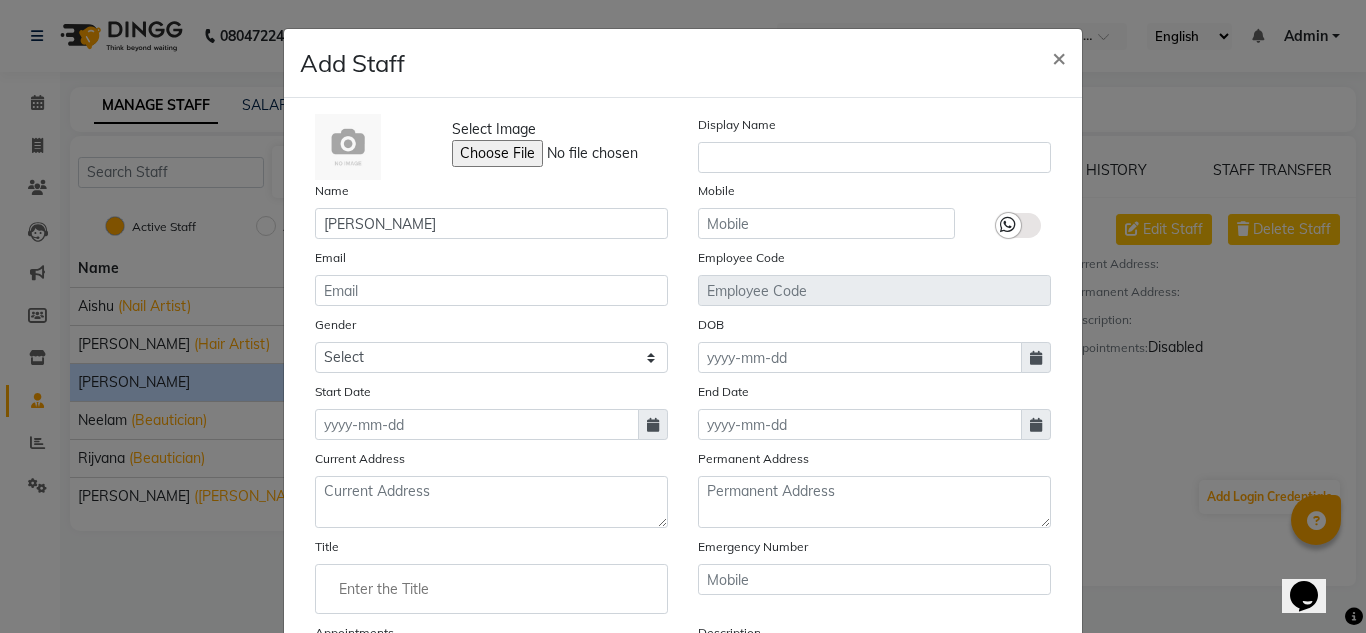 click 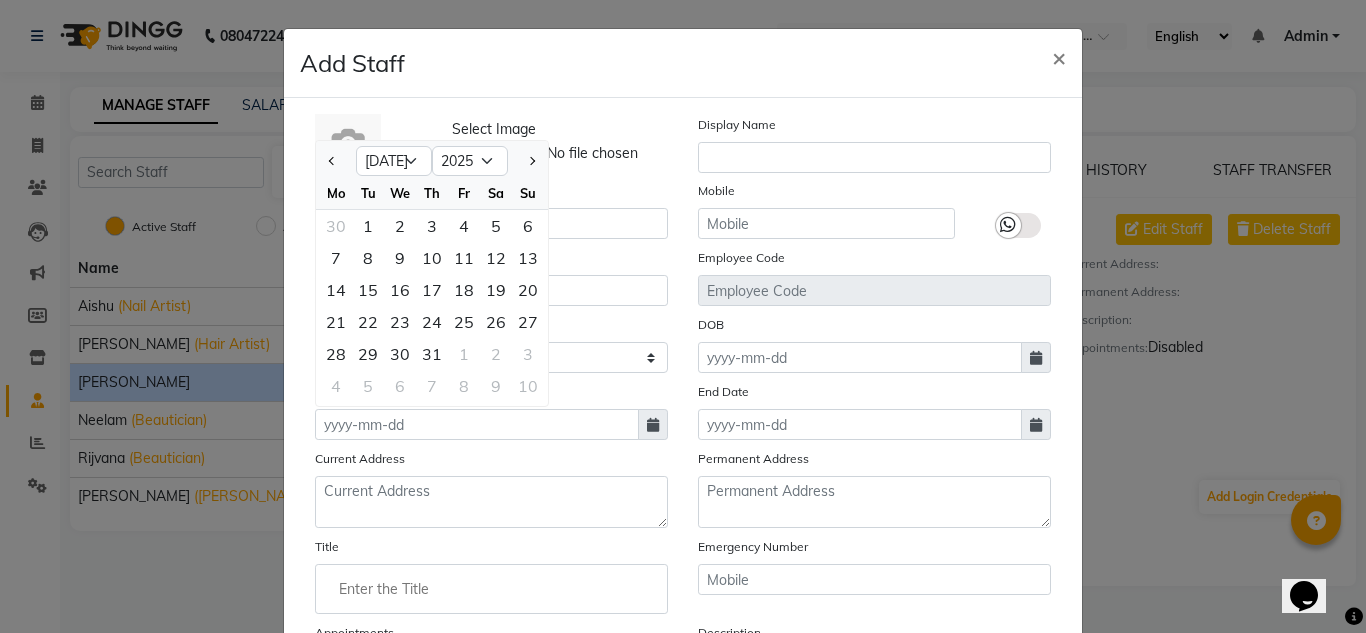 click 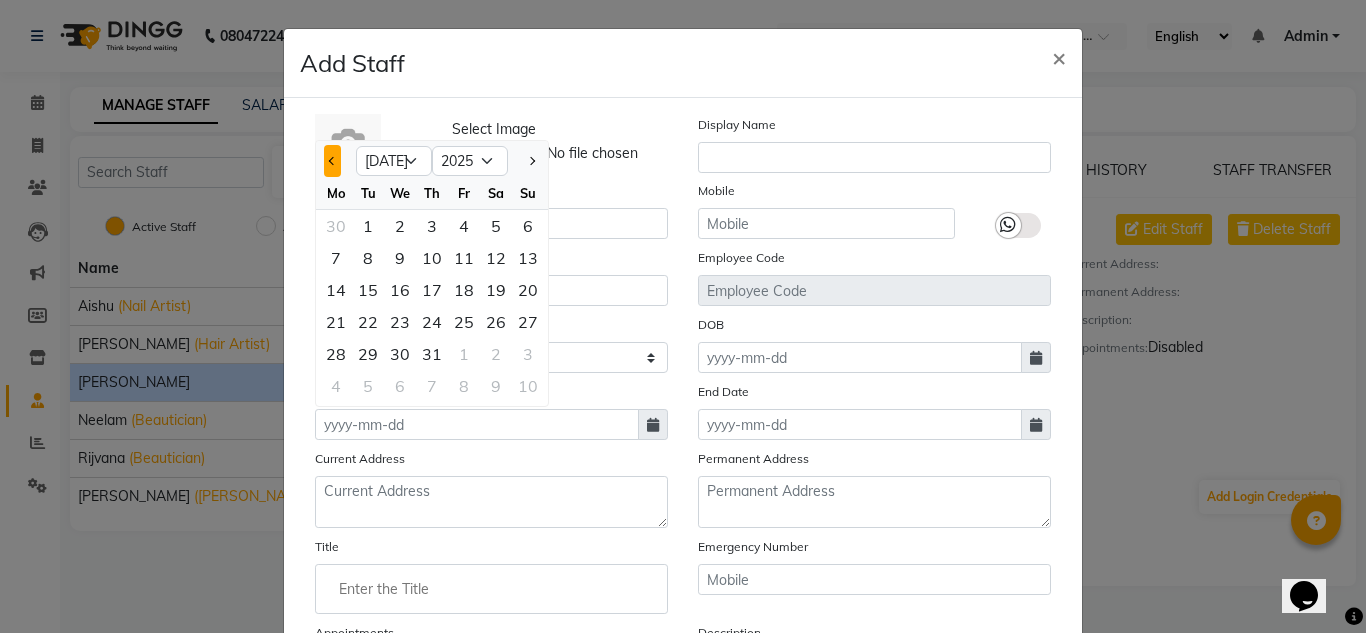 click 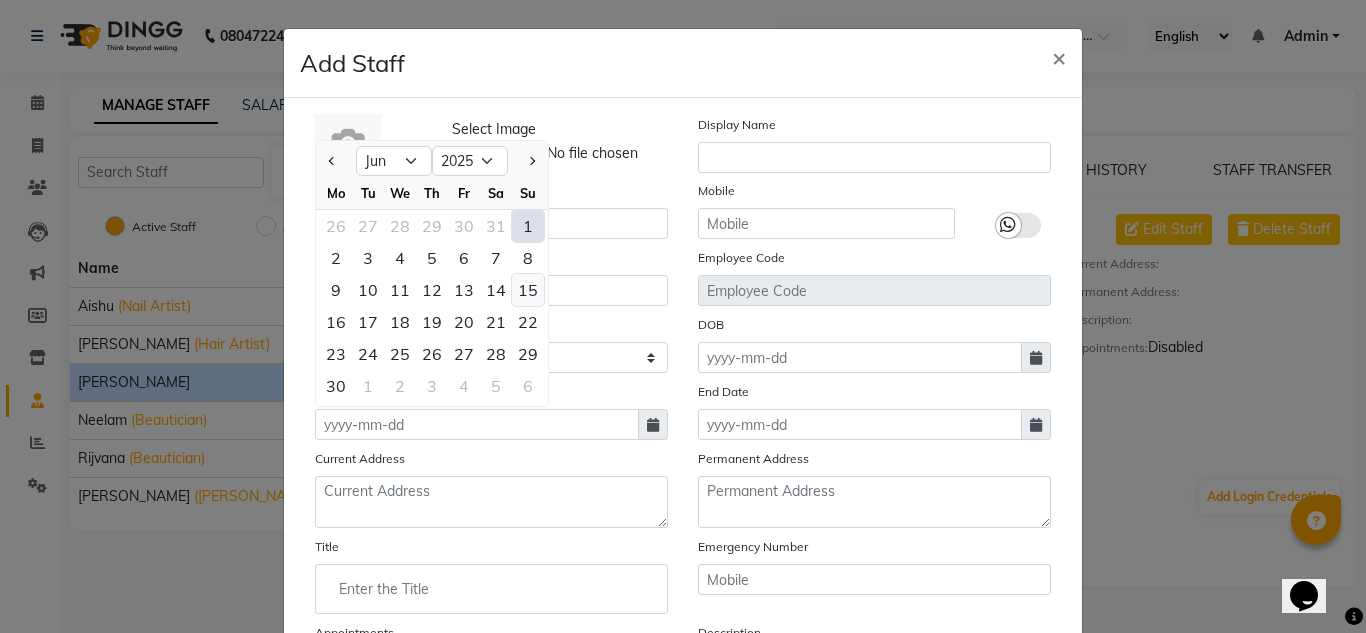 click on "15" 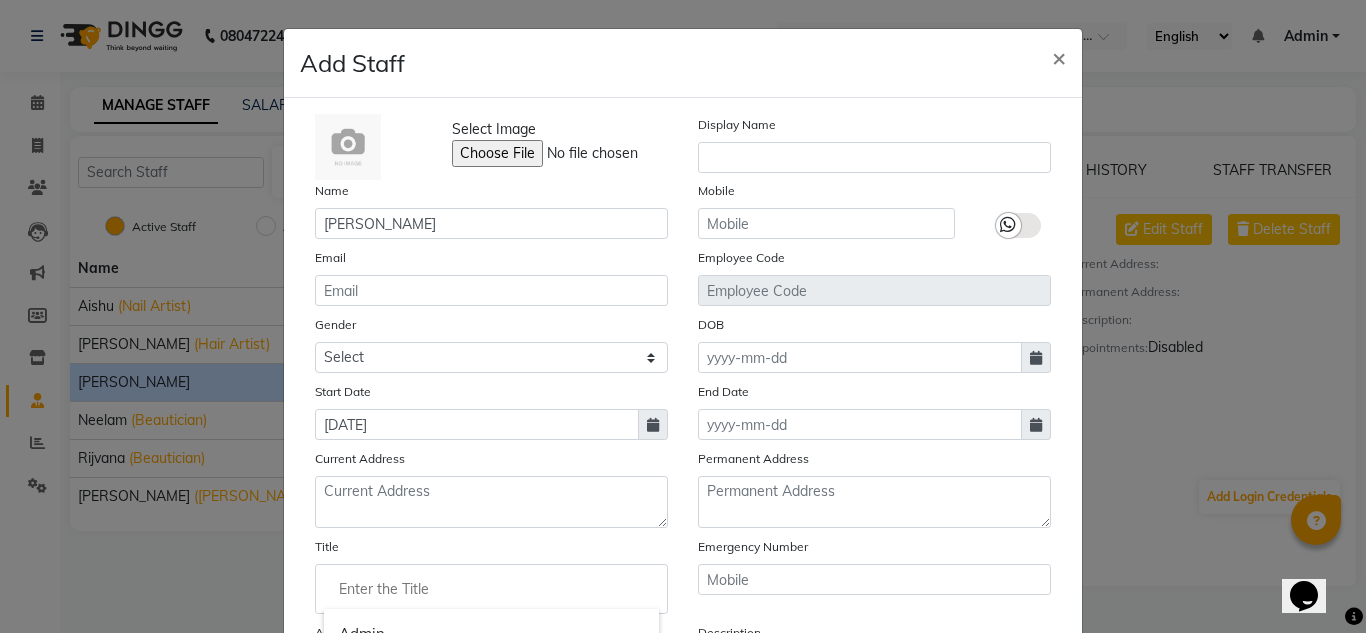 click 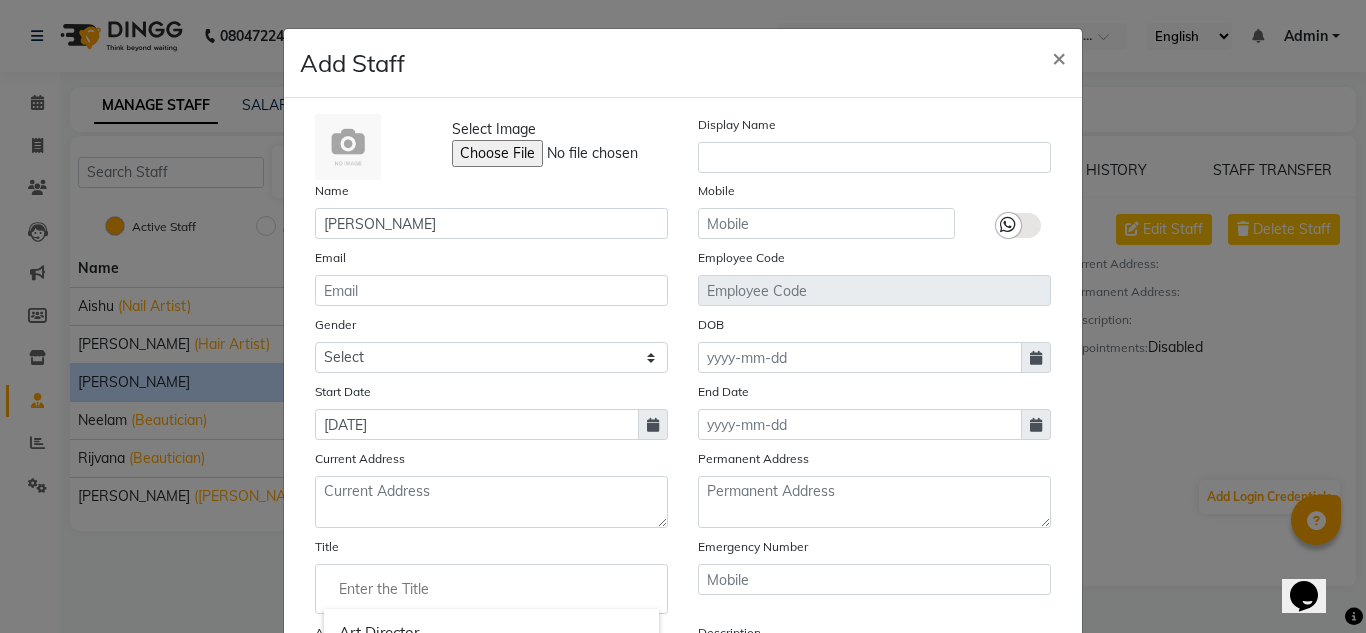 scroll, scrollTop: 53, scrollLeft: 0, axis: vertical 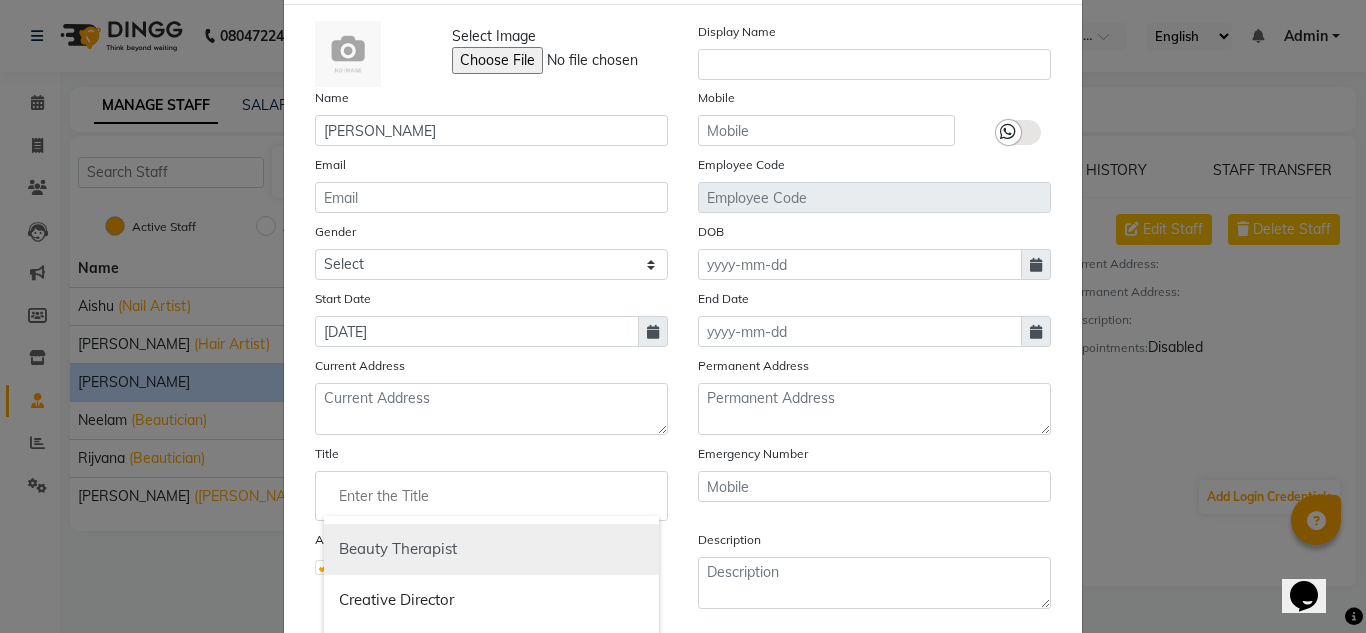 click on "Beauty Therapist" at bounding box center [491, 549] 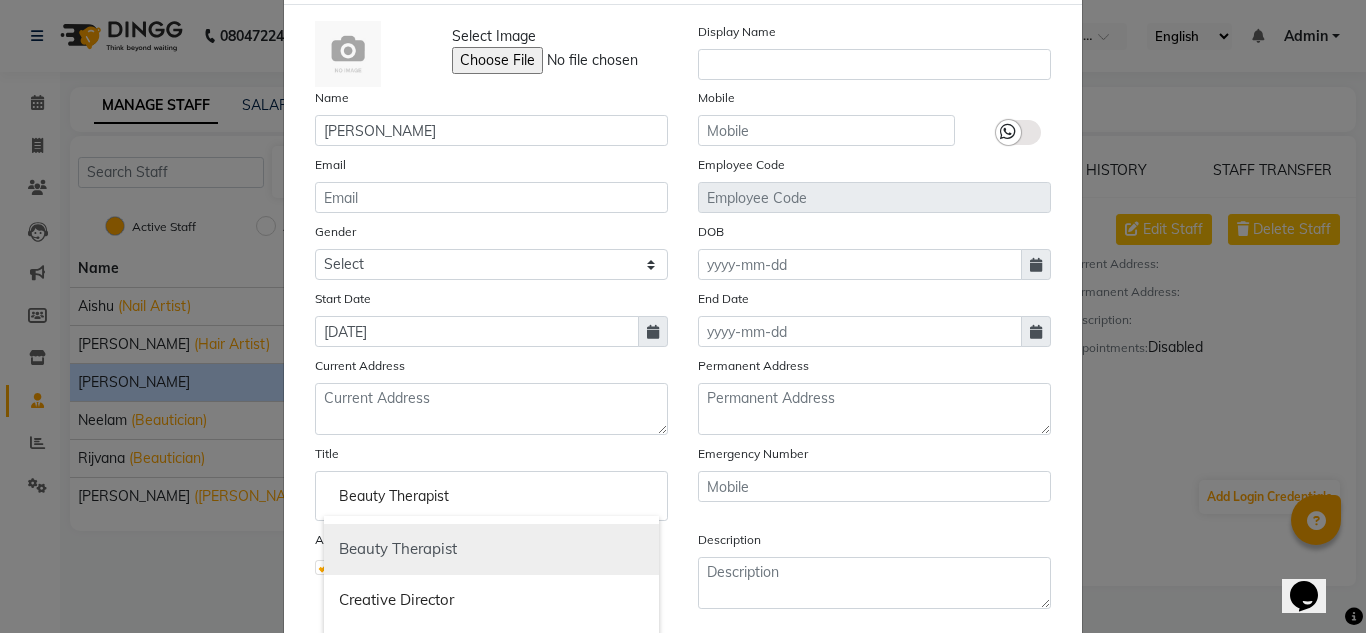 scroll, scrollTop: 0, scrollLeft: 0, axis: both 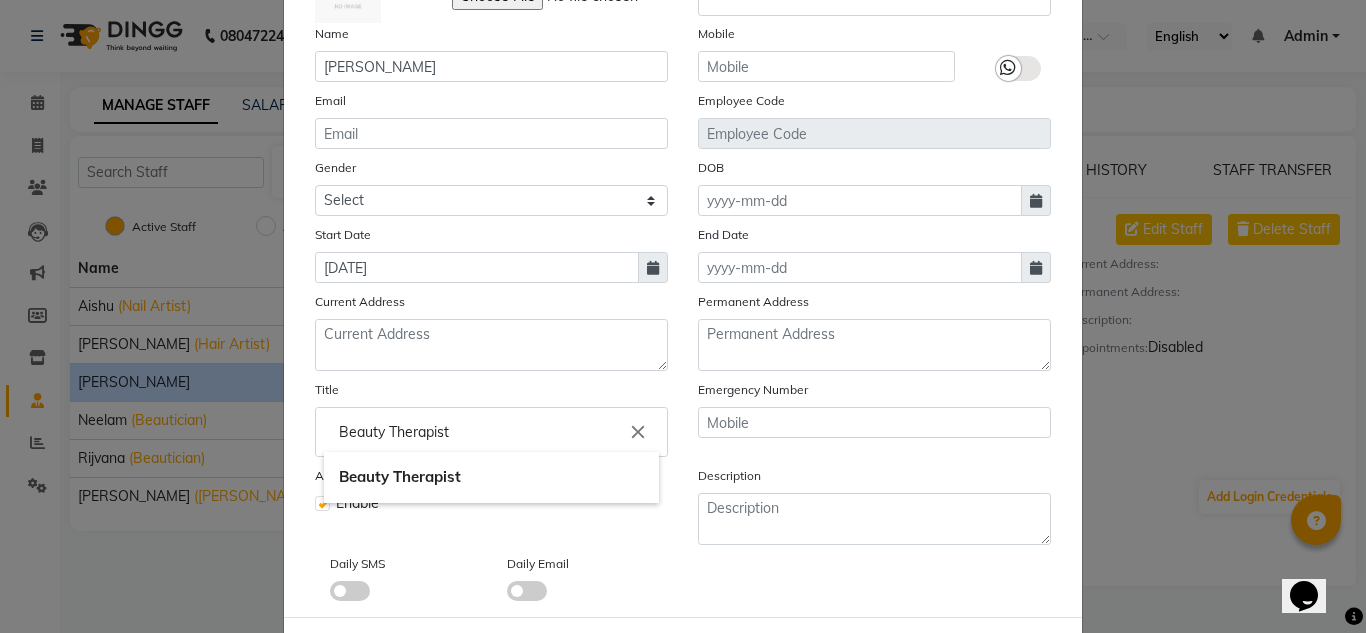 click on "Beauty Therapist" 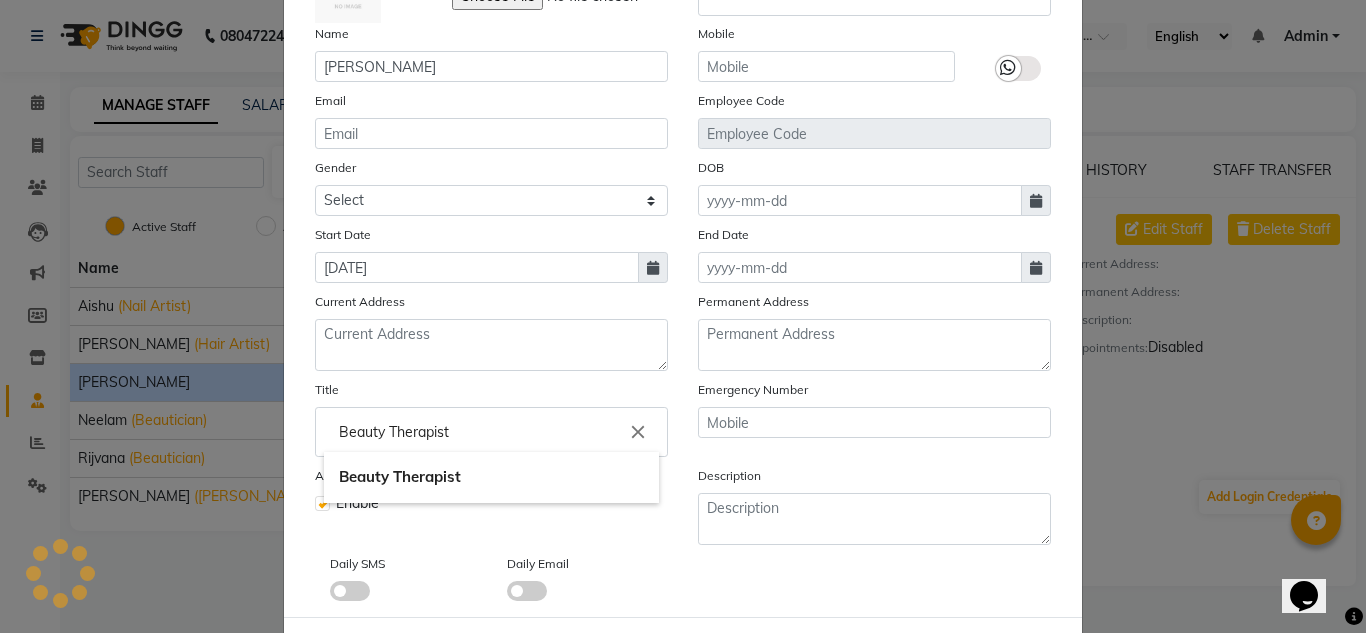 click 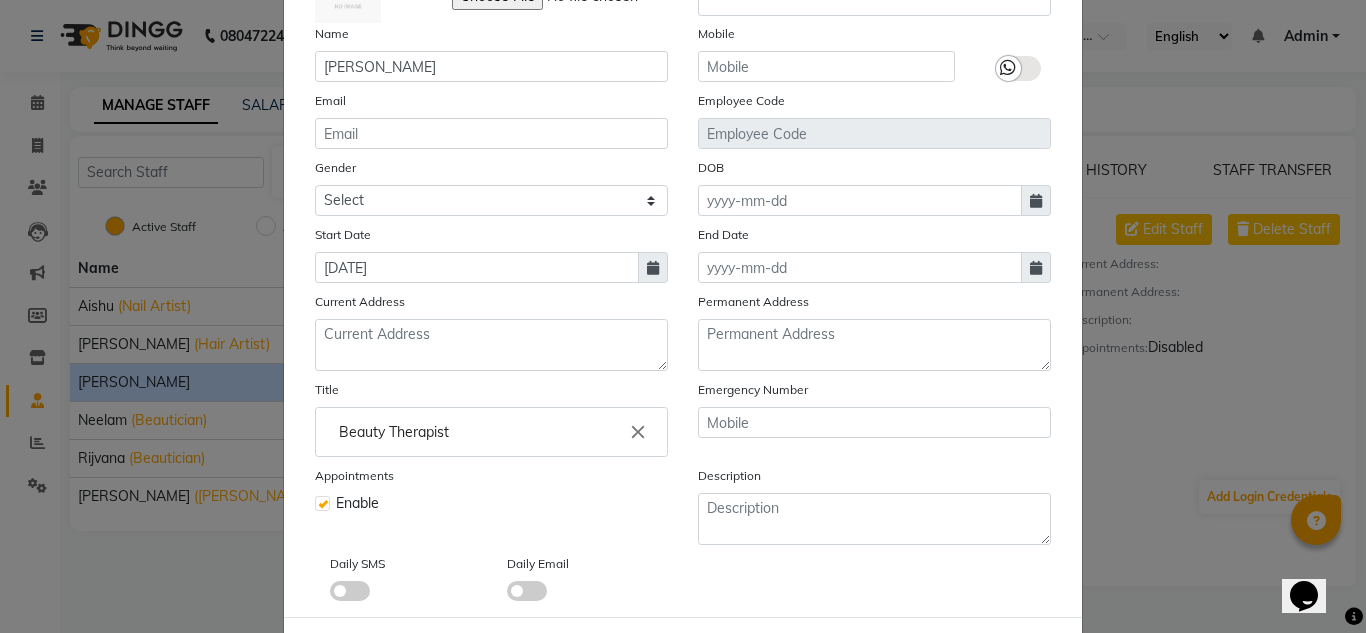 scroll, scrollTop: 249, scrollLeft: 0, axis: vertical 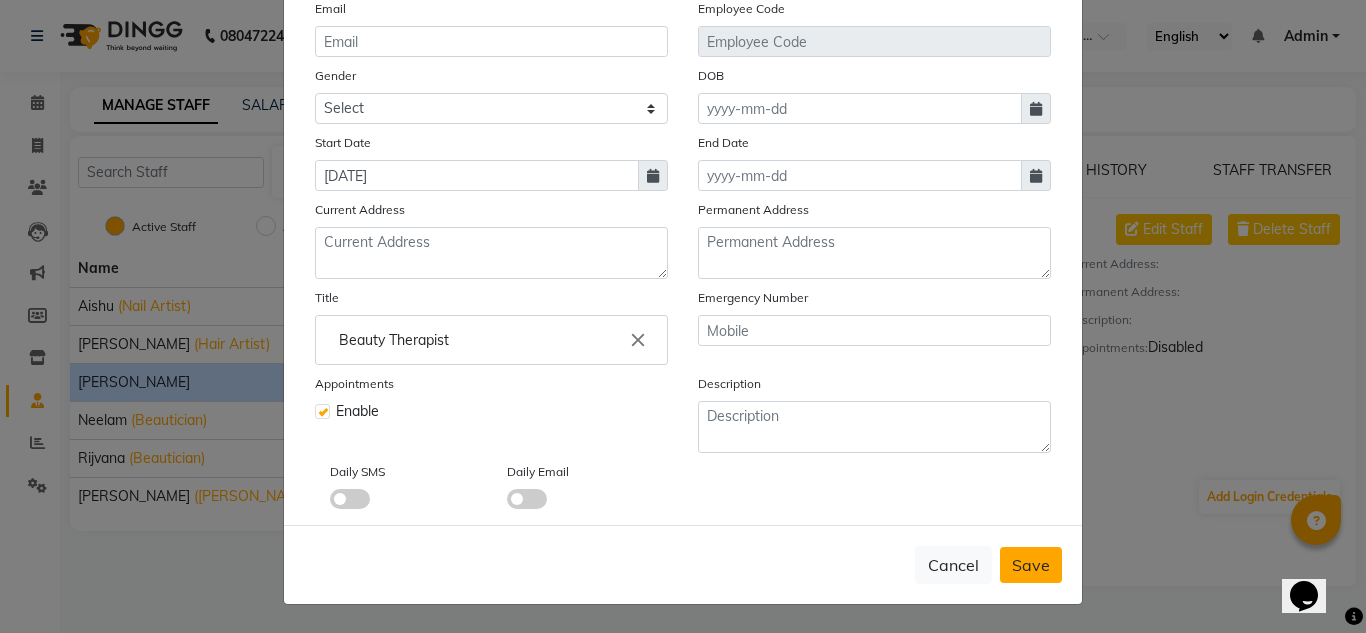 click on "Save" at bounding box center [1031, 565] 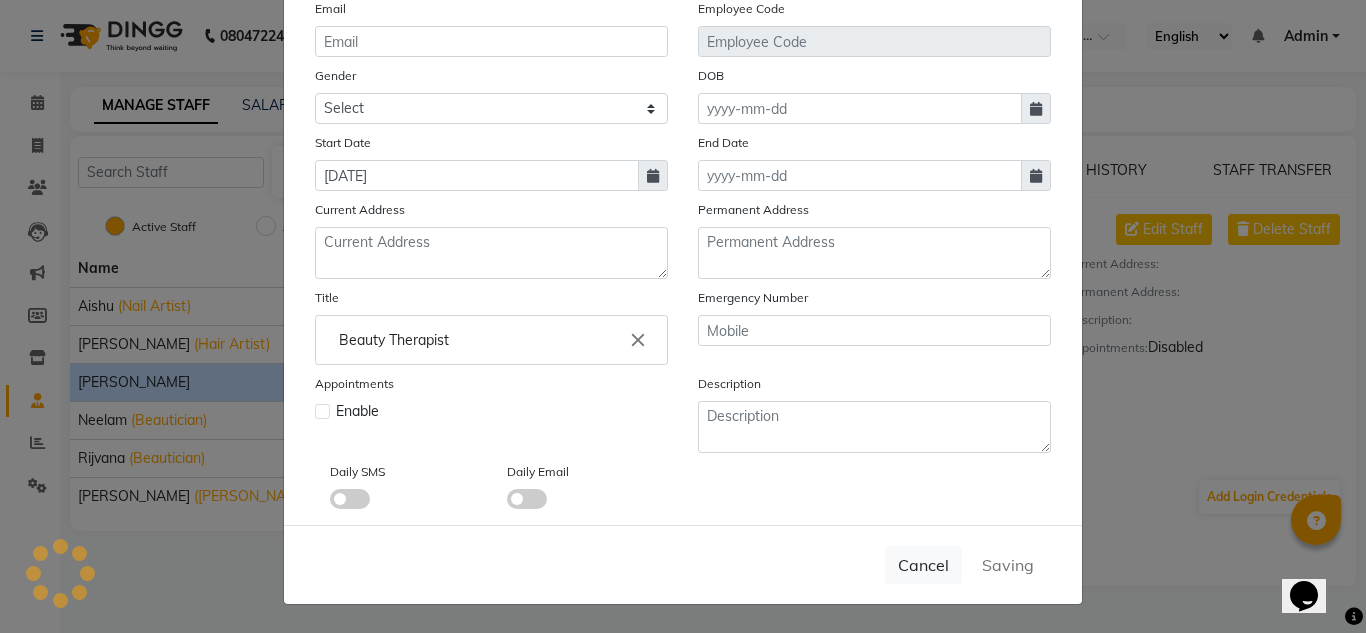 type 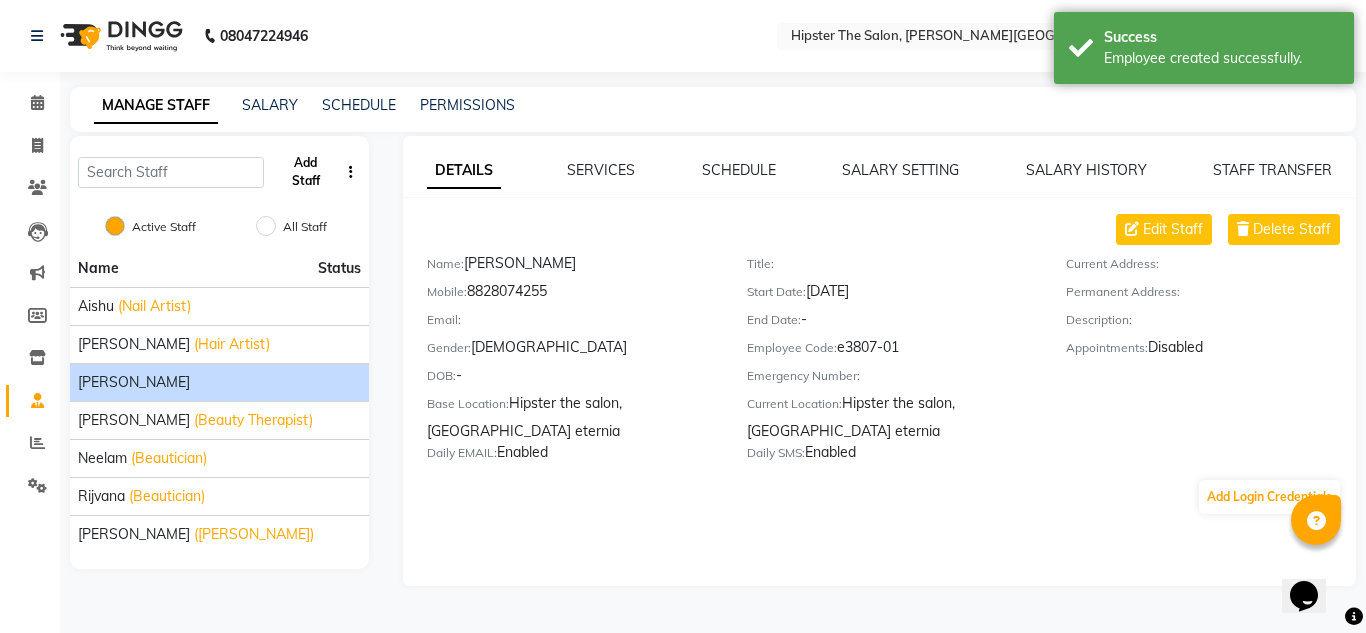 click on "Add Staff" 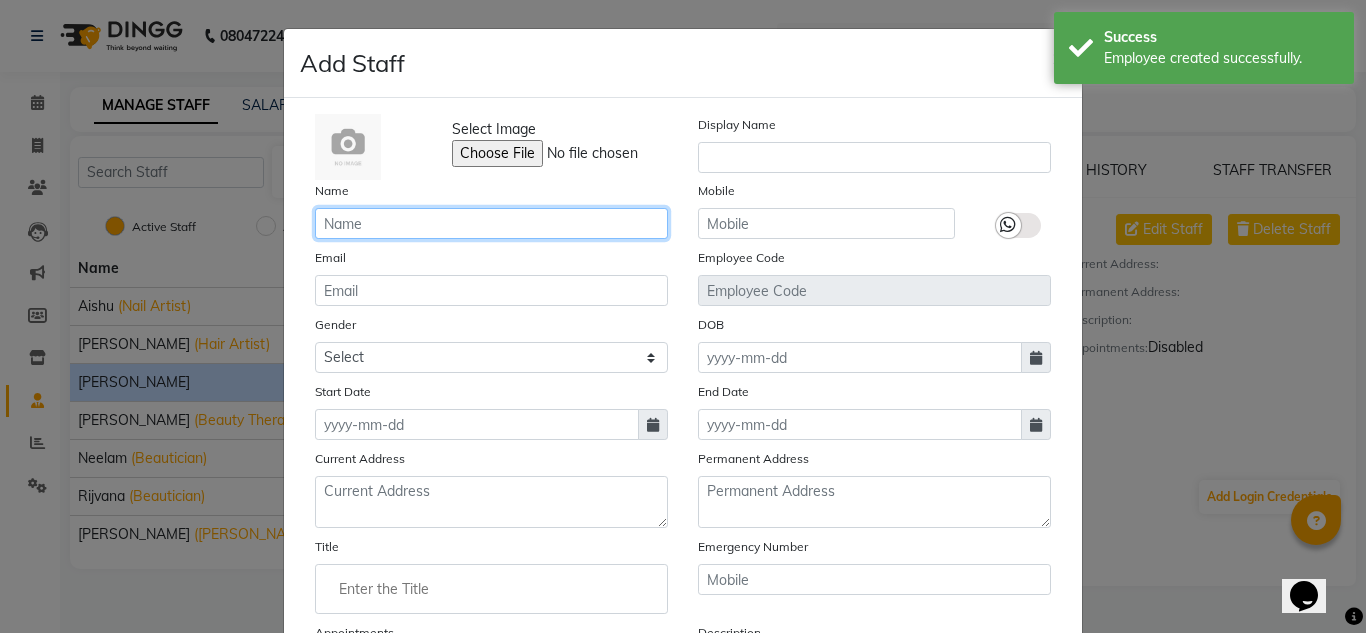 click 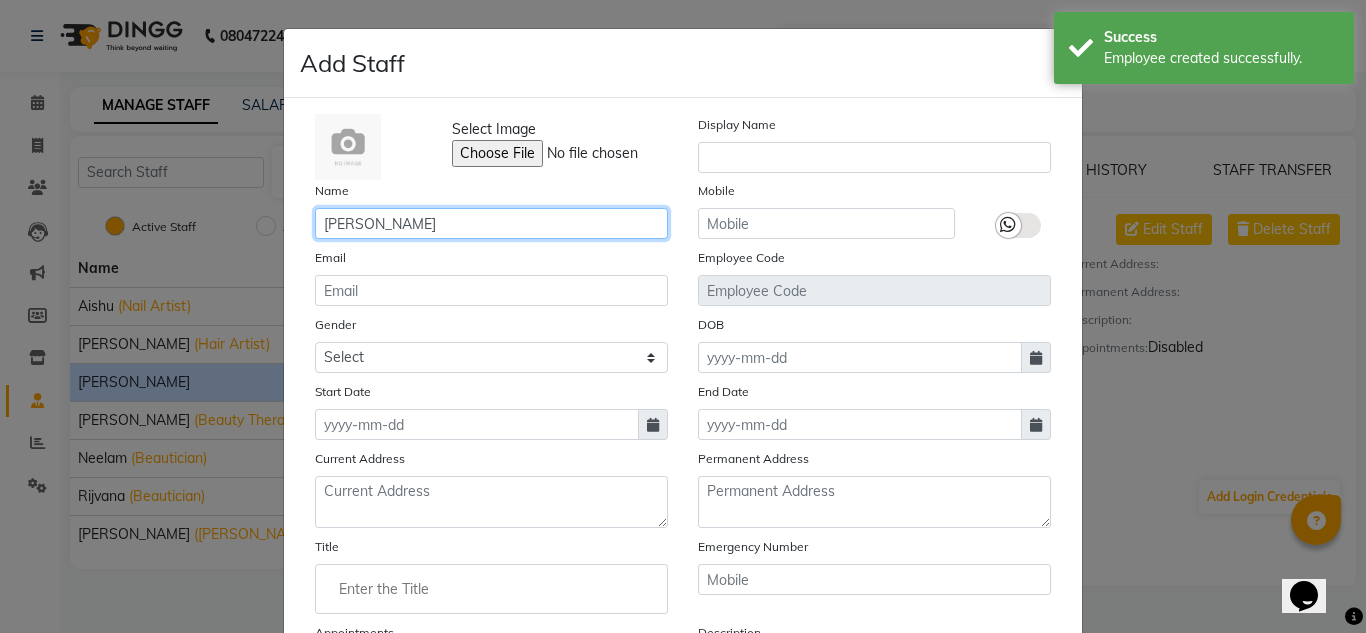 type on "[PERSON_NAME]" 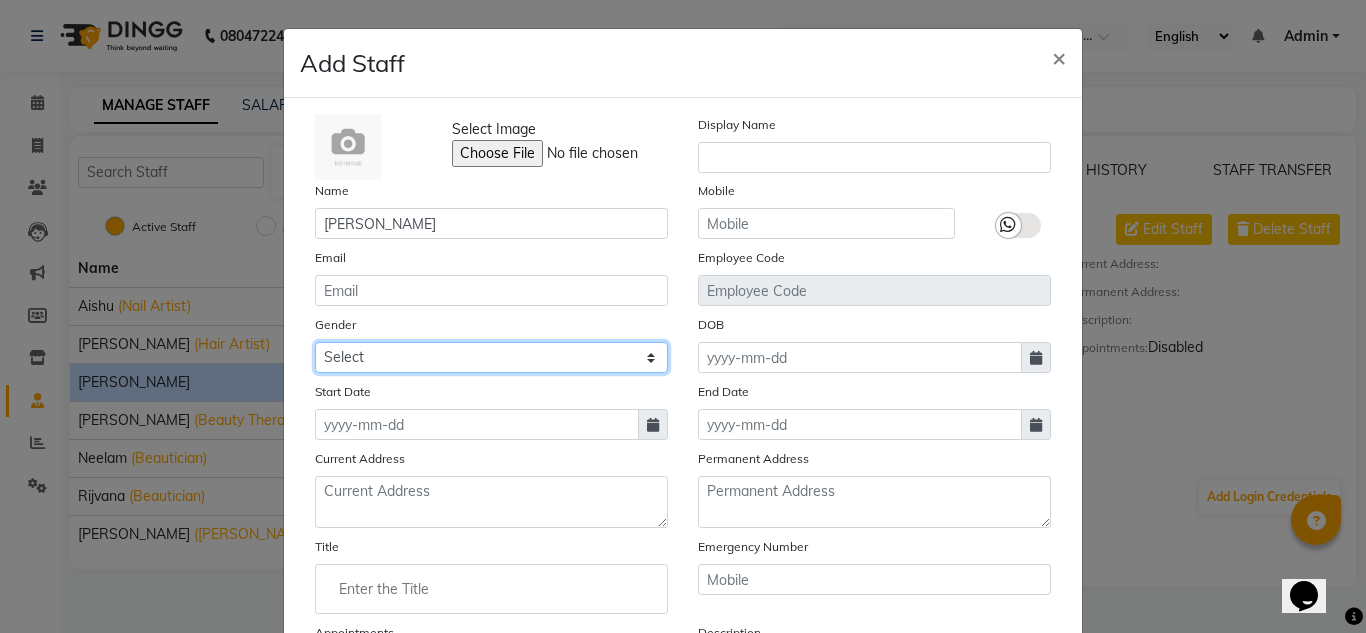 click on "Select [DEMOGRAPHIC_DATA] [DEMOGRAPHIC_DATA] Other Prefer Not To Say" 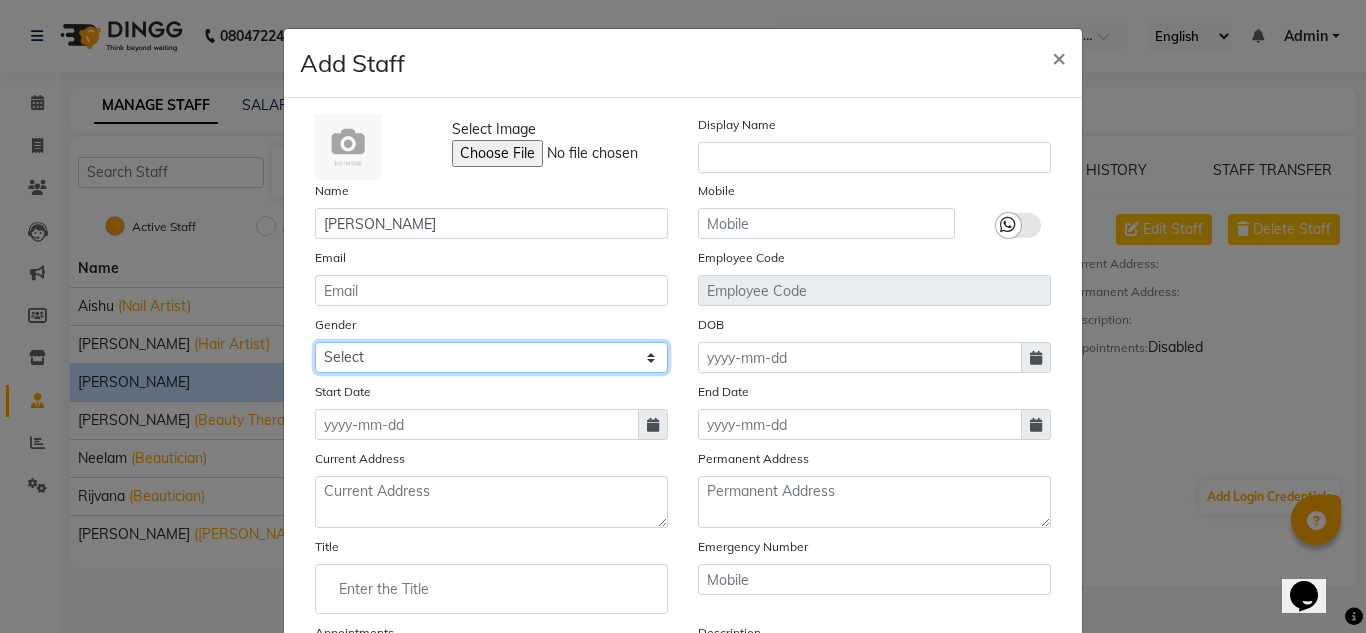 select on "[DEMOGRAPHIC_DATA]" 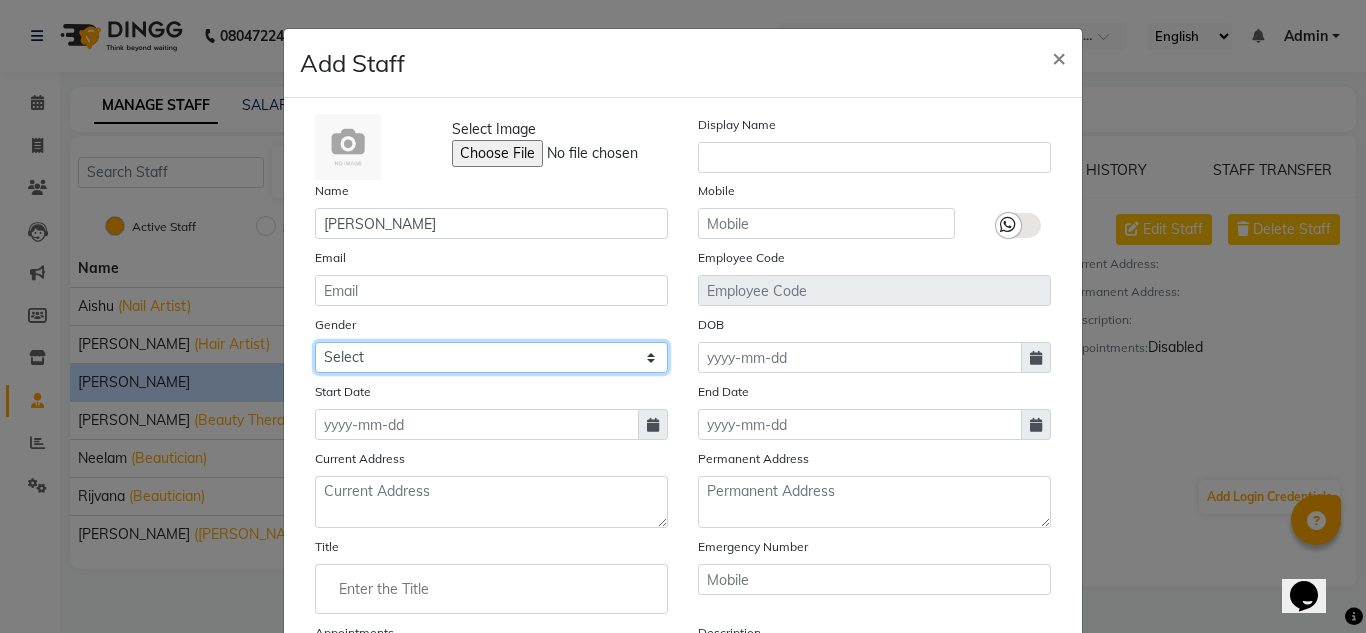 click on "Select [DEMOGRAPHIC_DATA] [DEMOGRAPHIC_DATA] Other Prefer Not To Say" 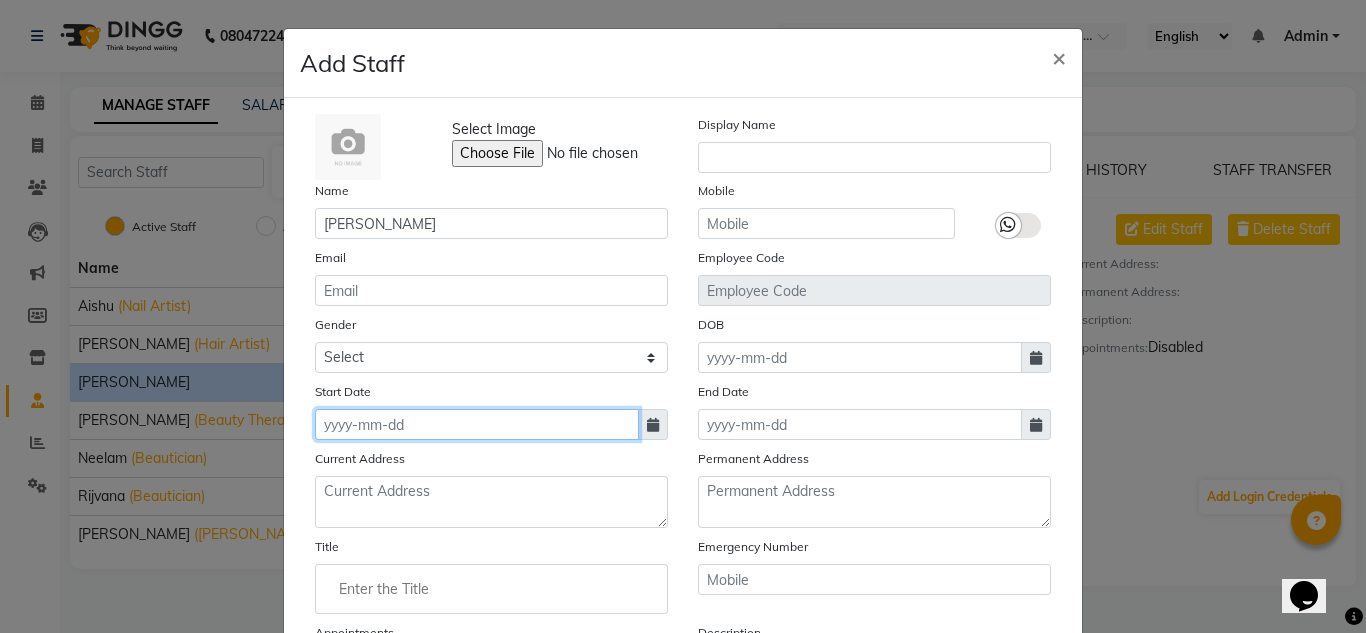 click 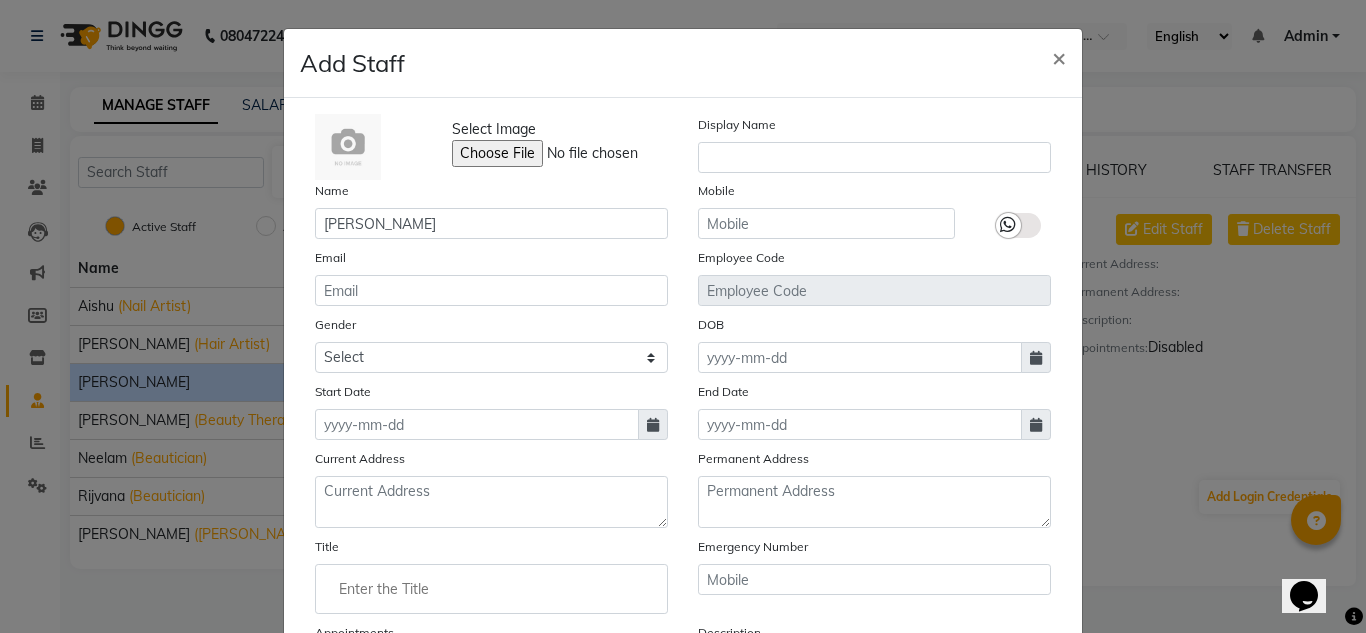 select on "7" 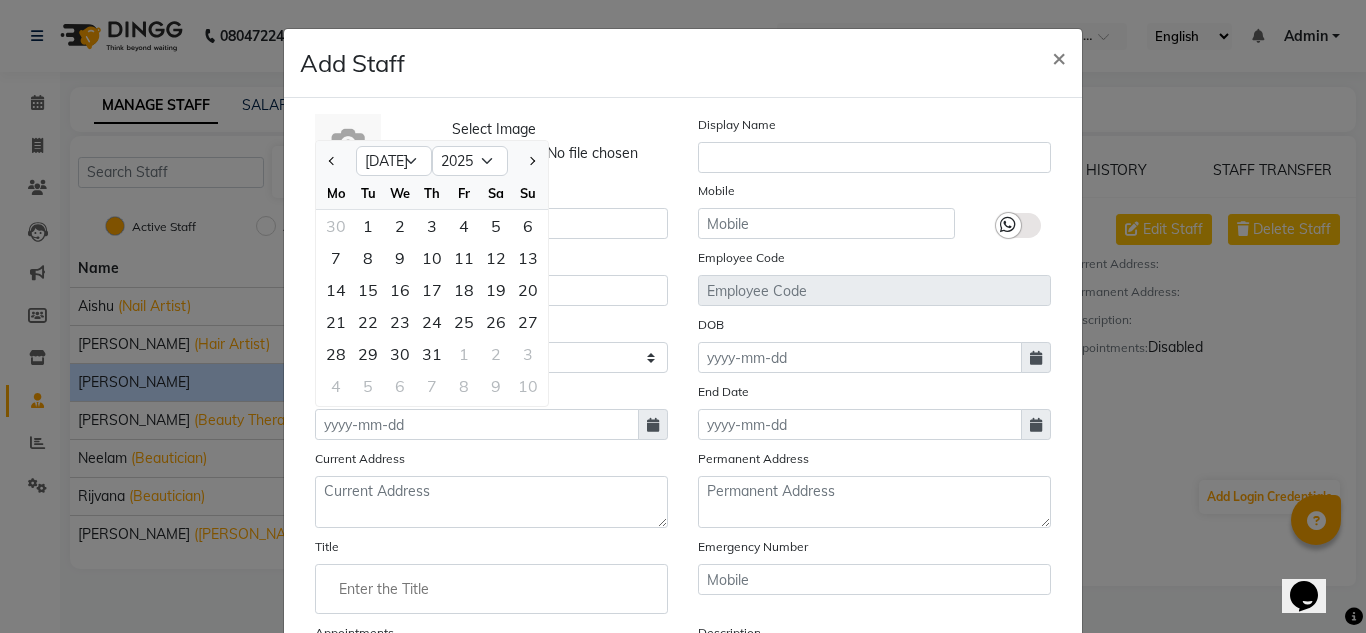 click 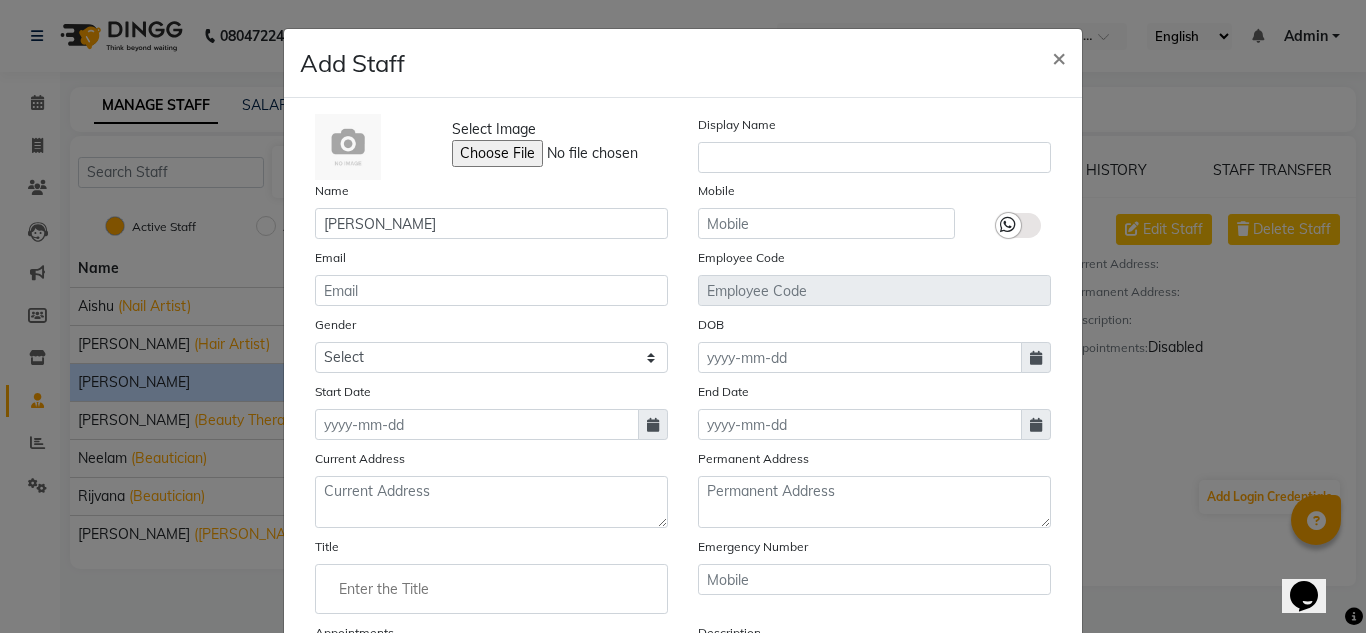 click 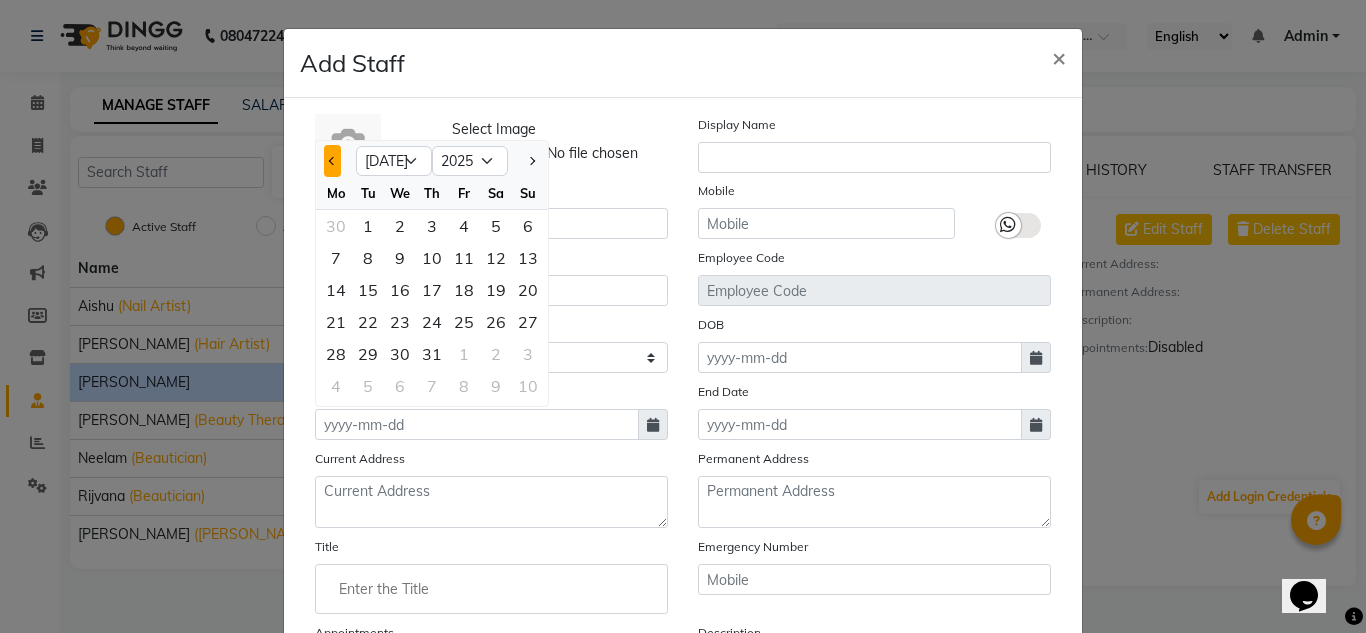 click 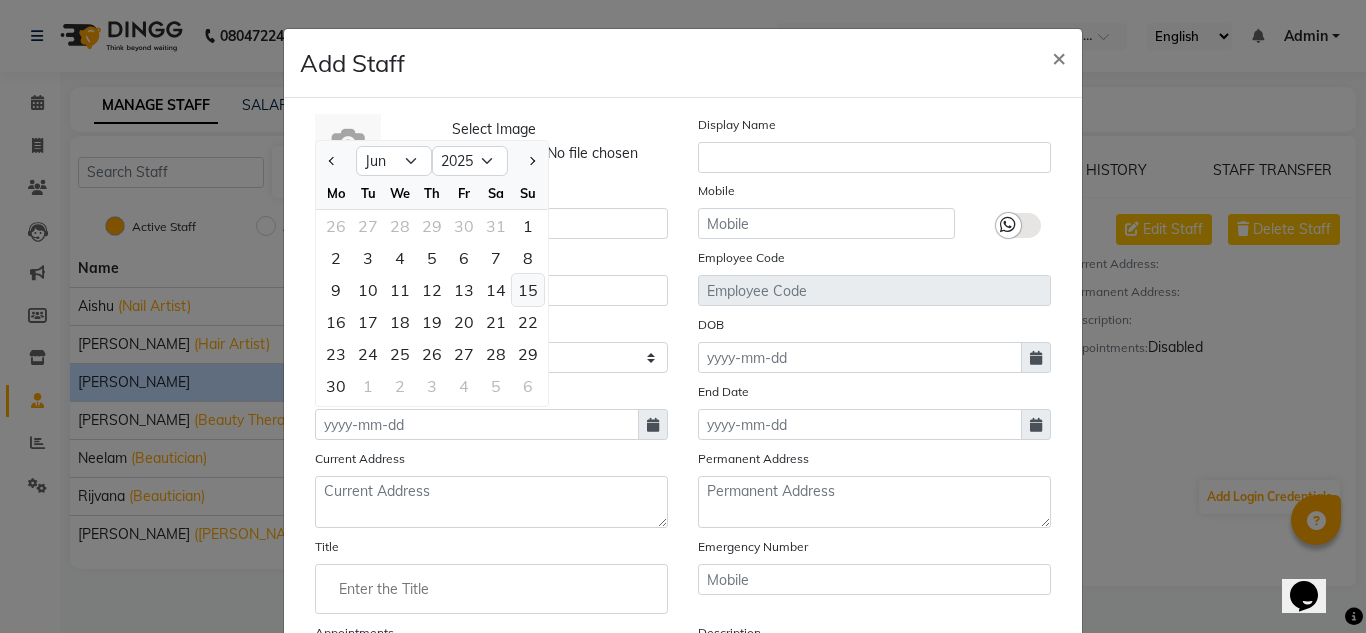 click on "15" 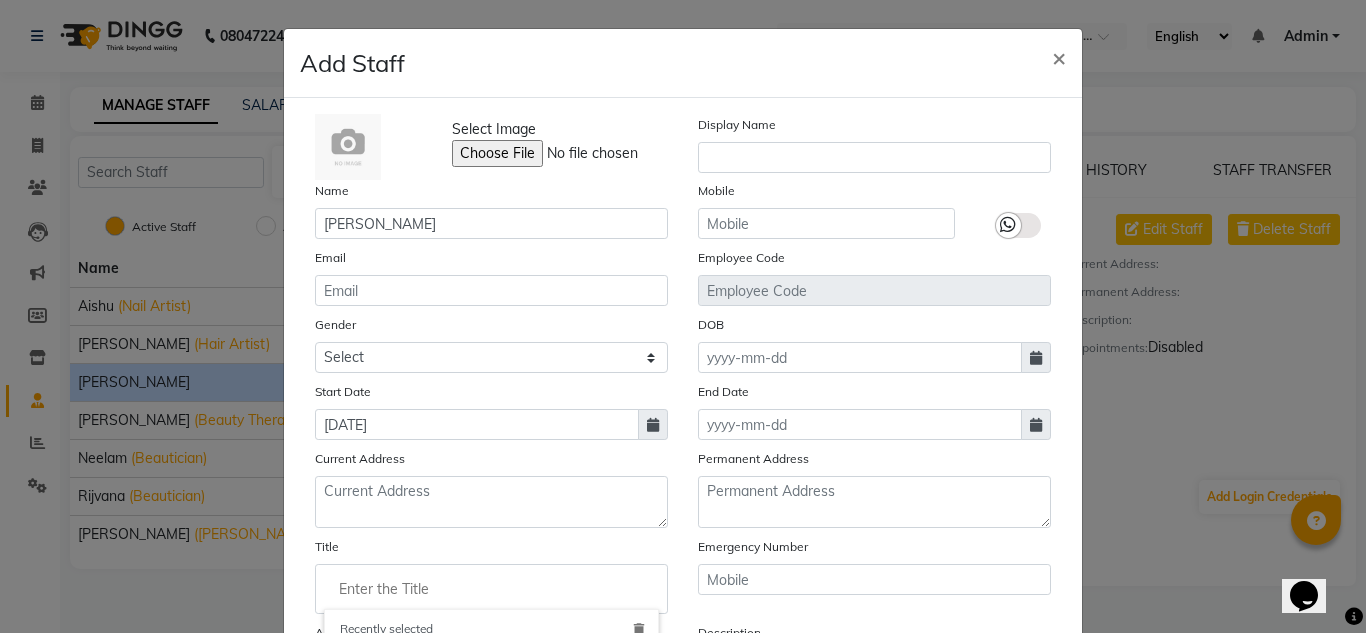 click 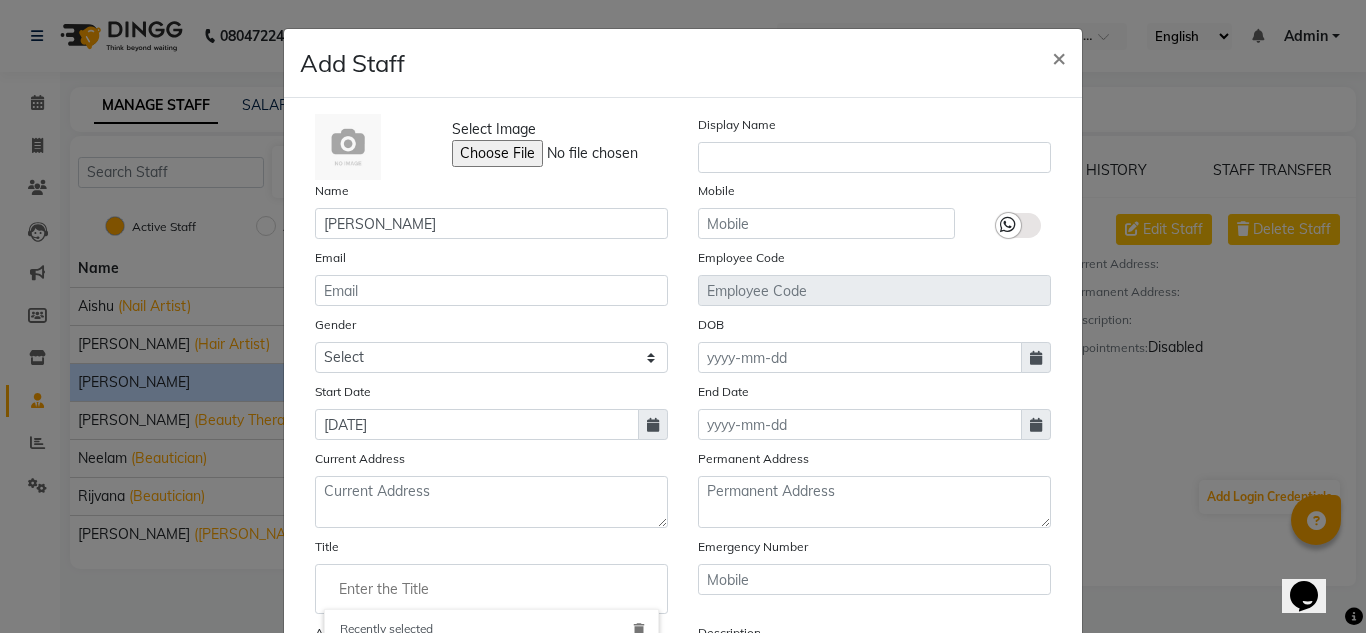 click on "delete" at bounding box center (639, 630) 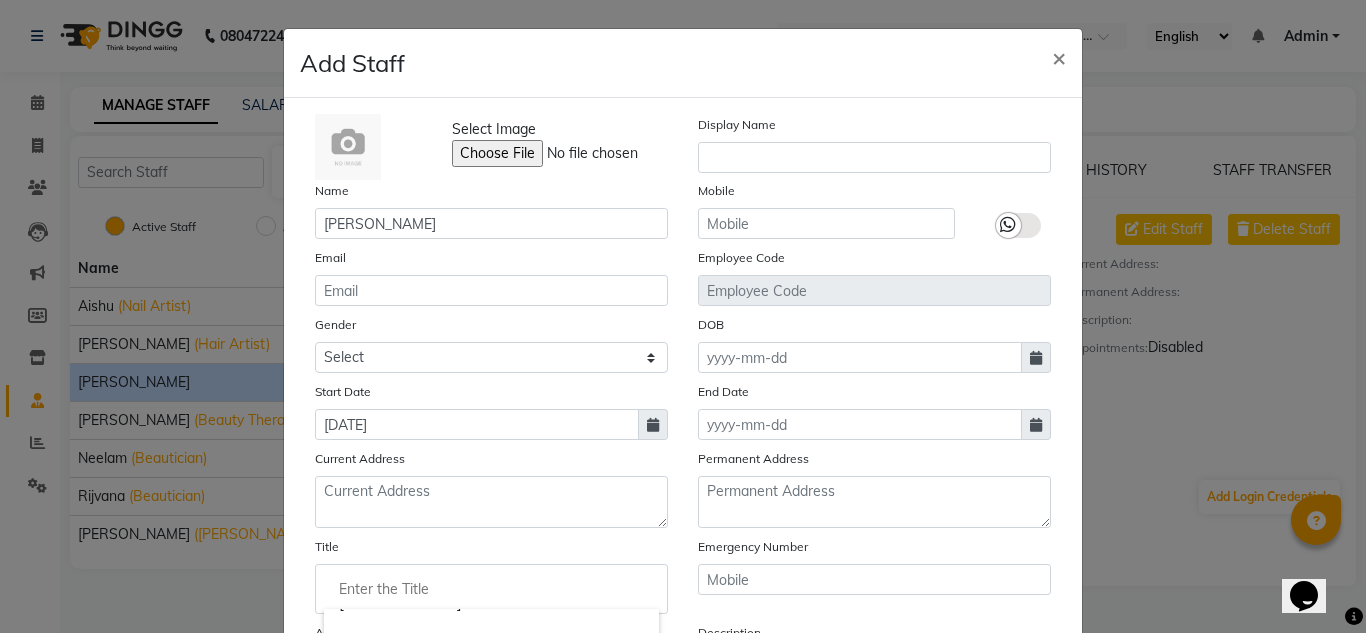 scroll, scrollTop: 299, scrollLeft: 0, axis: vertical 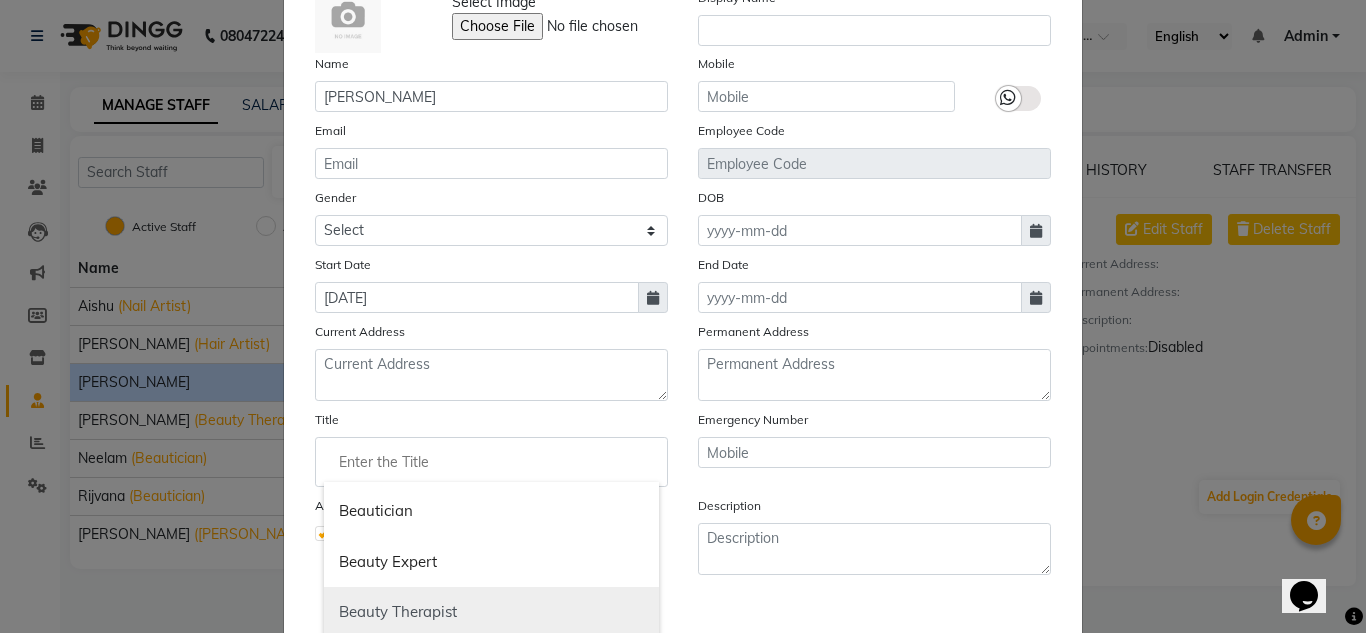 click on "Beauty Therapist" at bounding box center (491, 612) 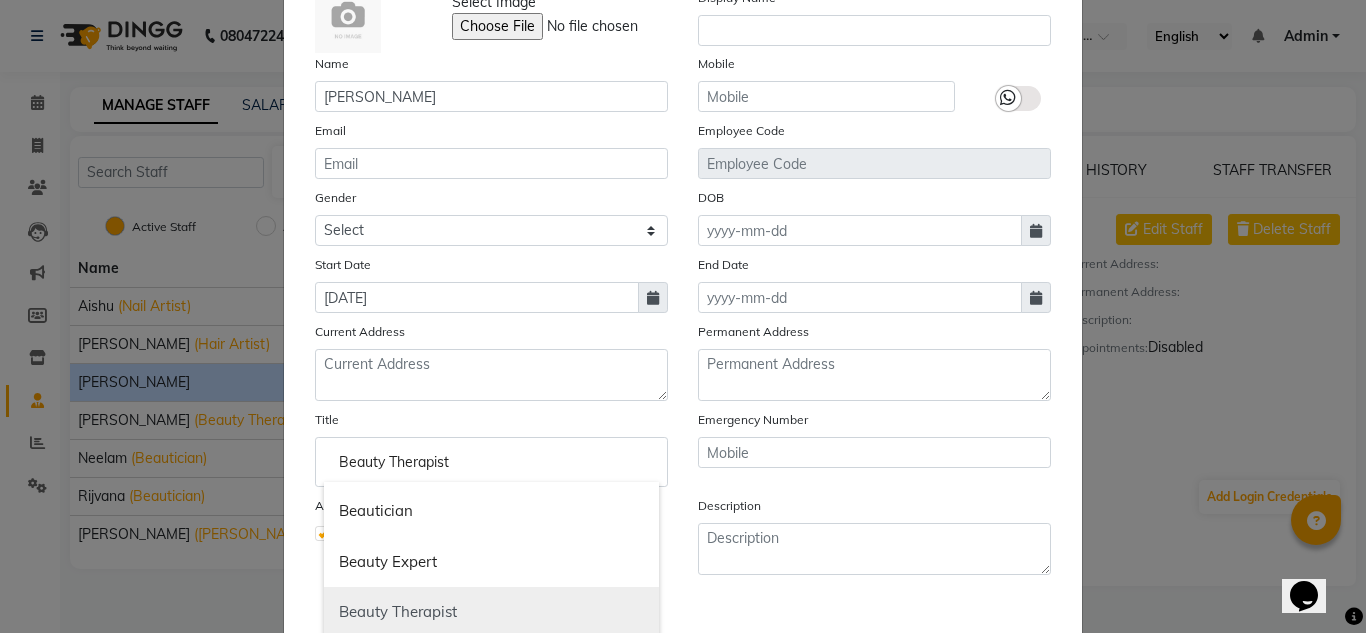 scroll, scrollTop: 0, scrollLeft: 0, axis: both 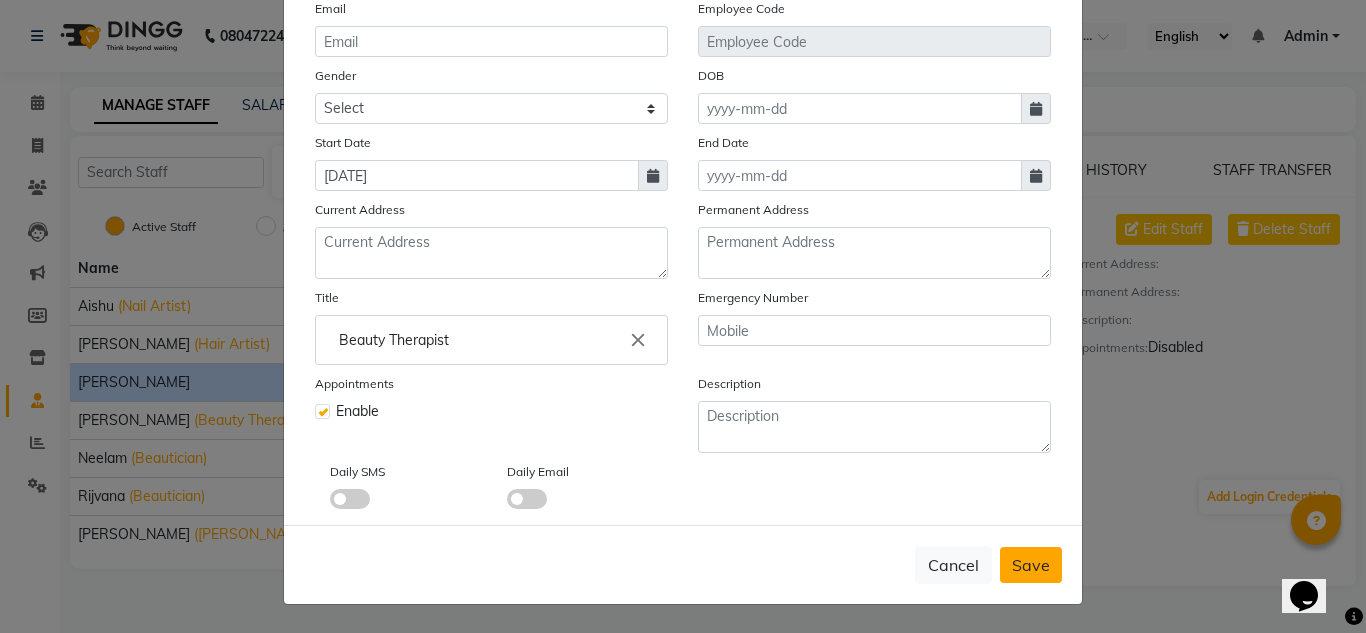 click on "Save" at bounding box center [1031, 565] 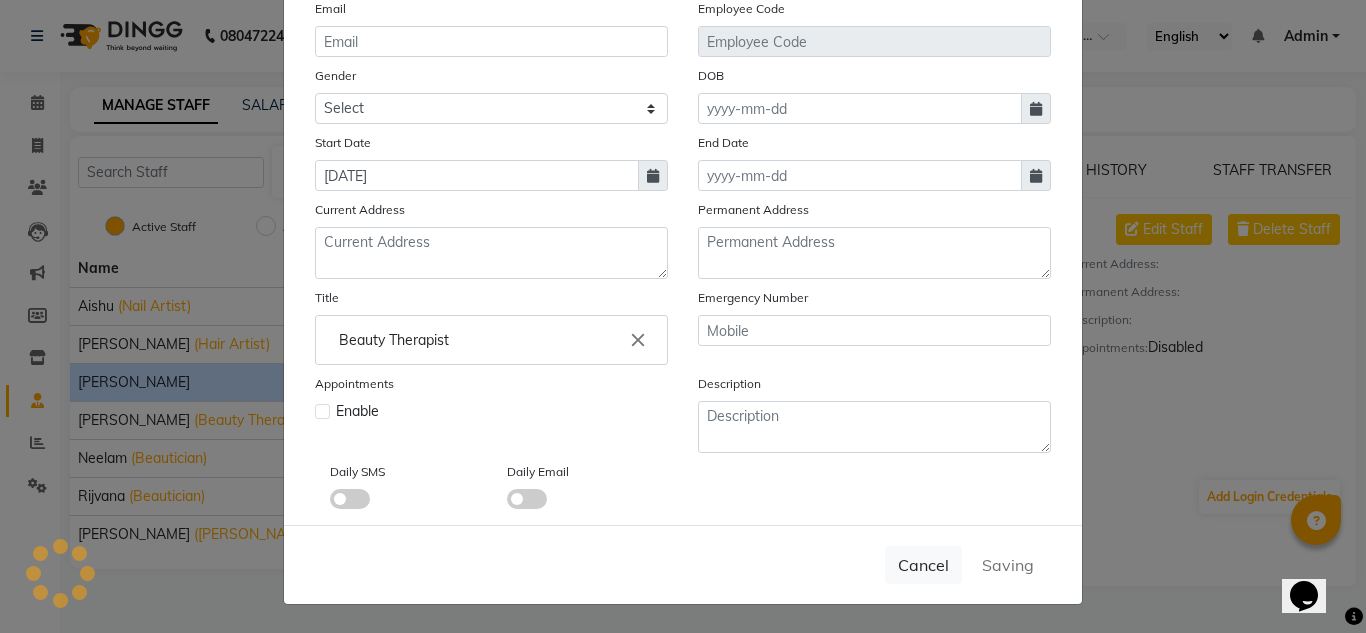 type 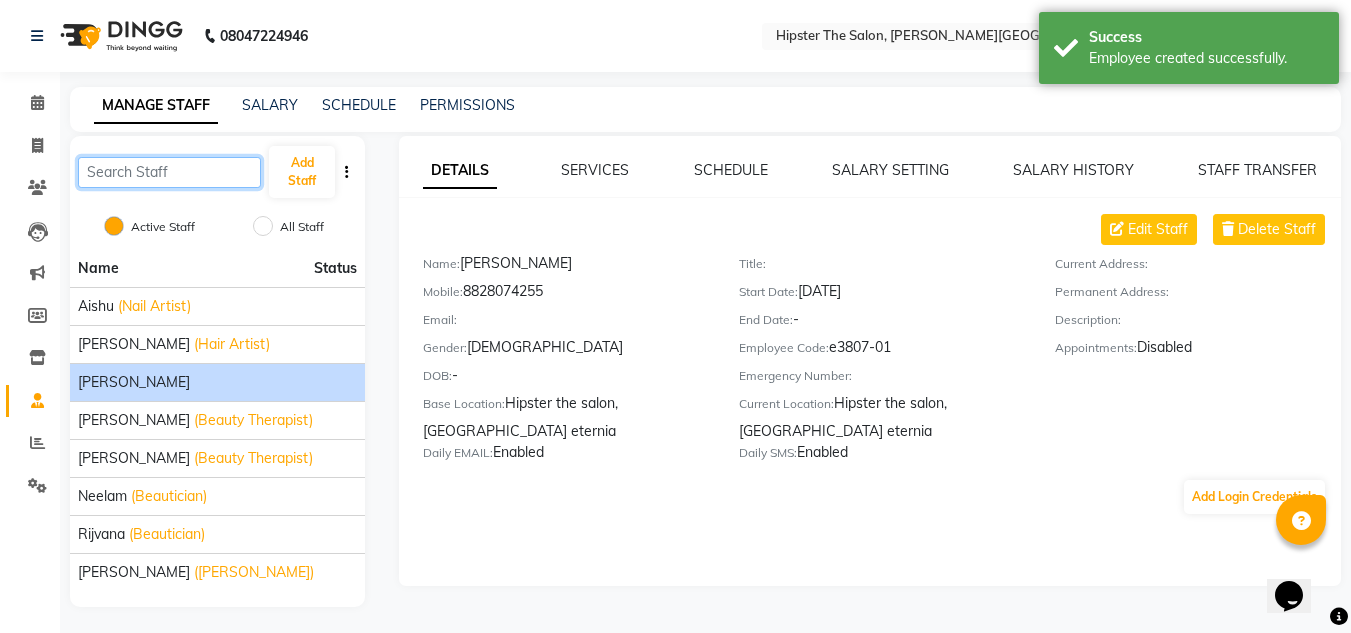 click 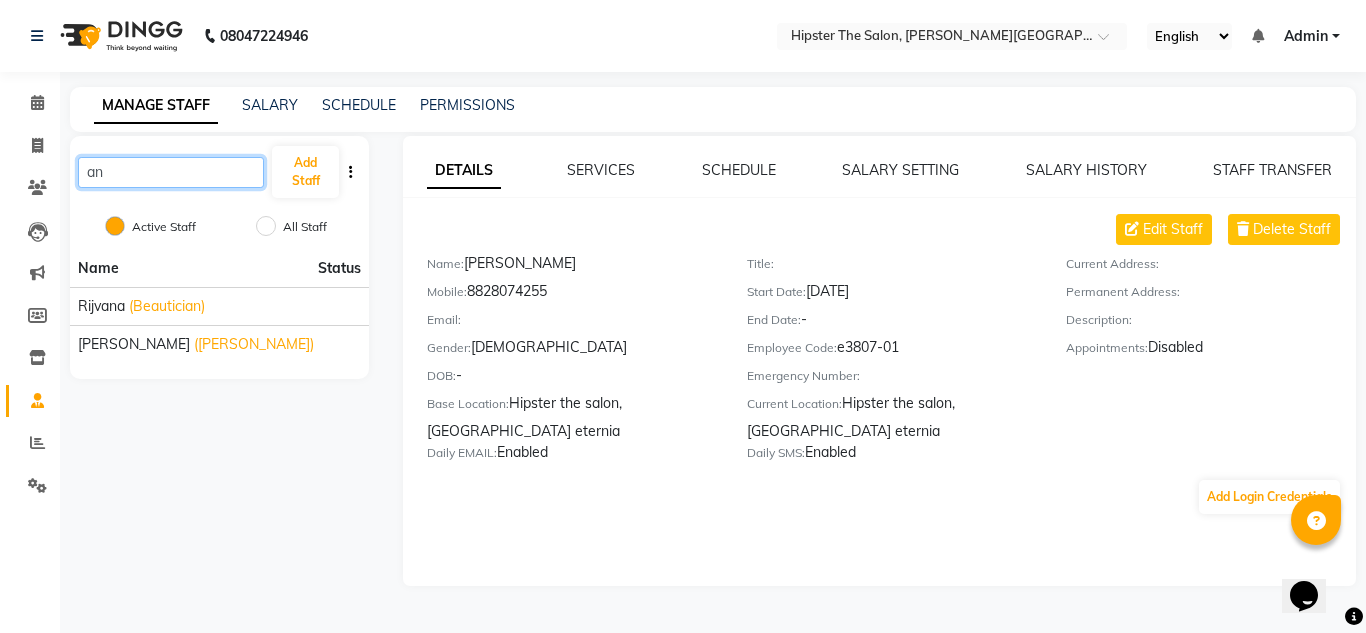 type on "a" 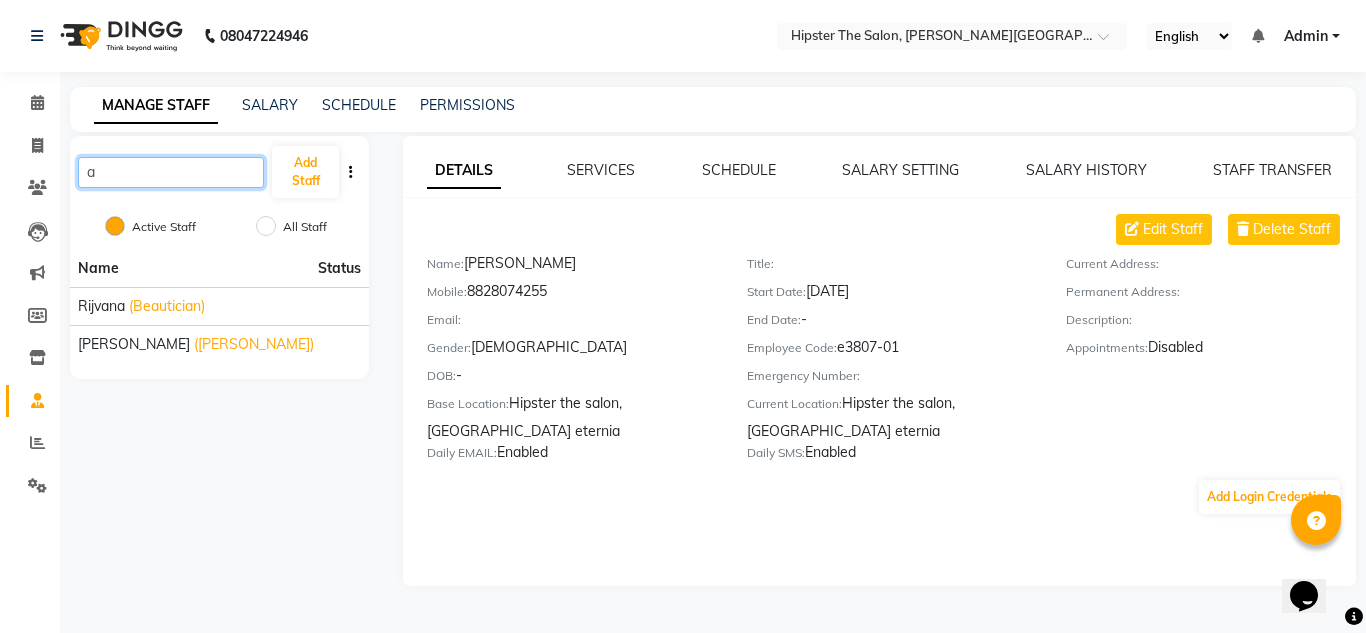 type 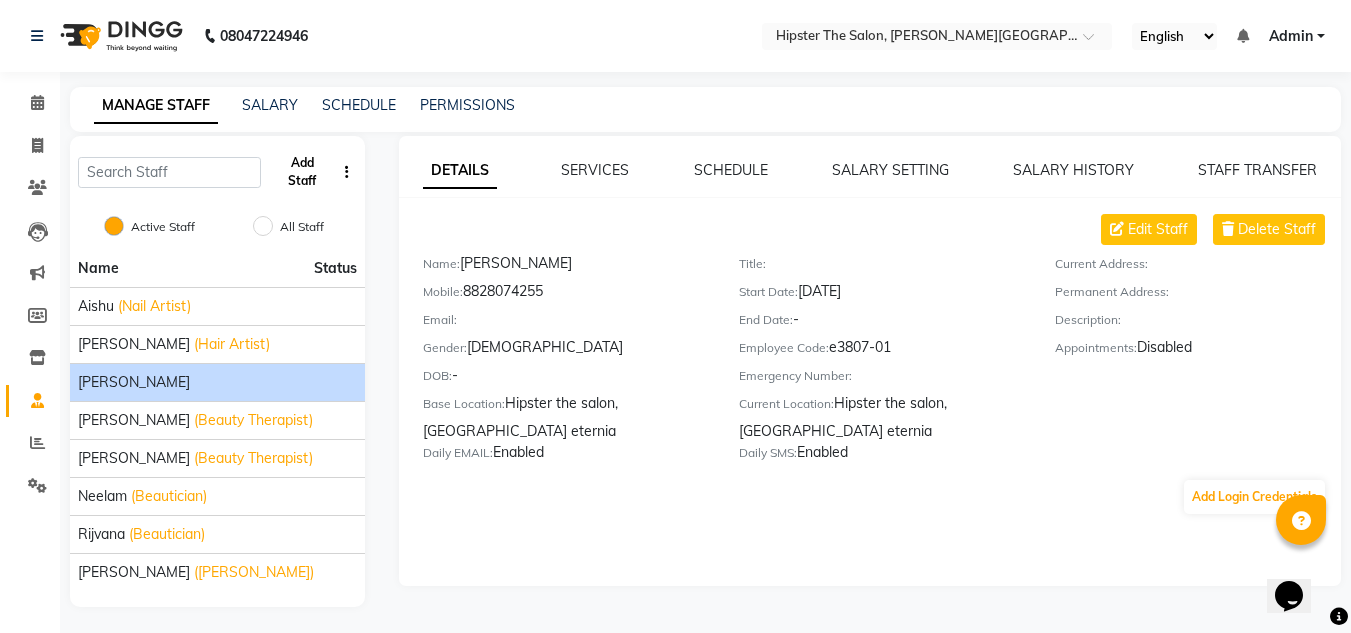 click on "Add Staff" 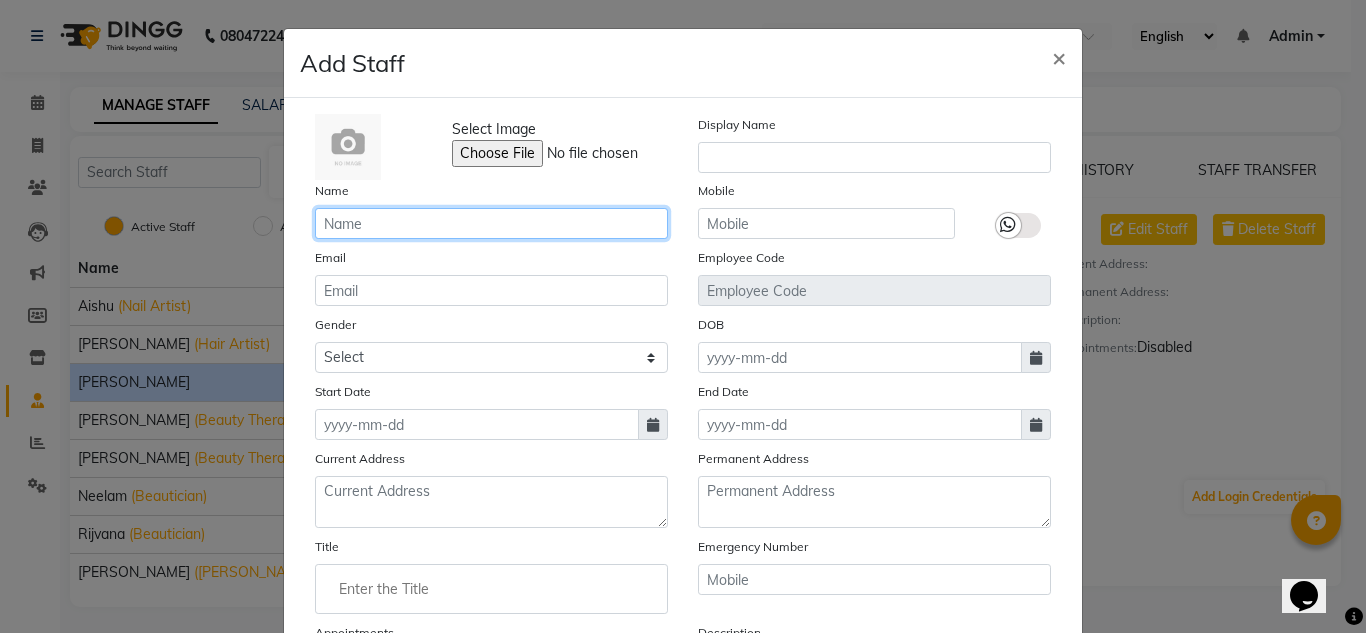 click 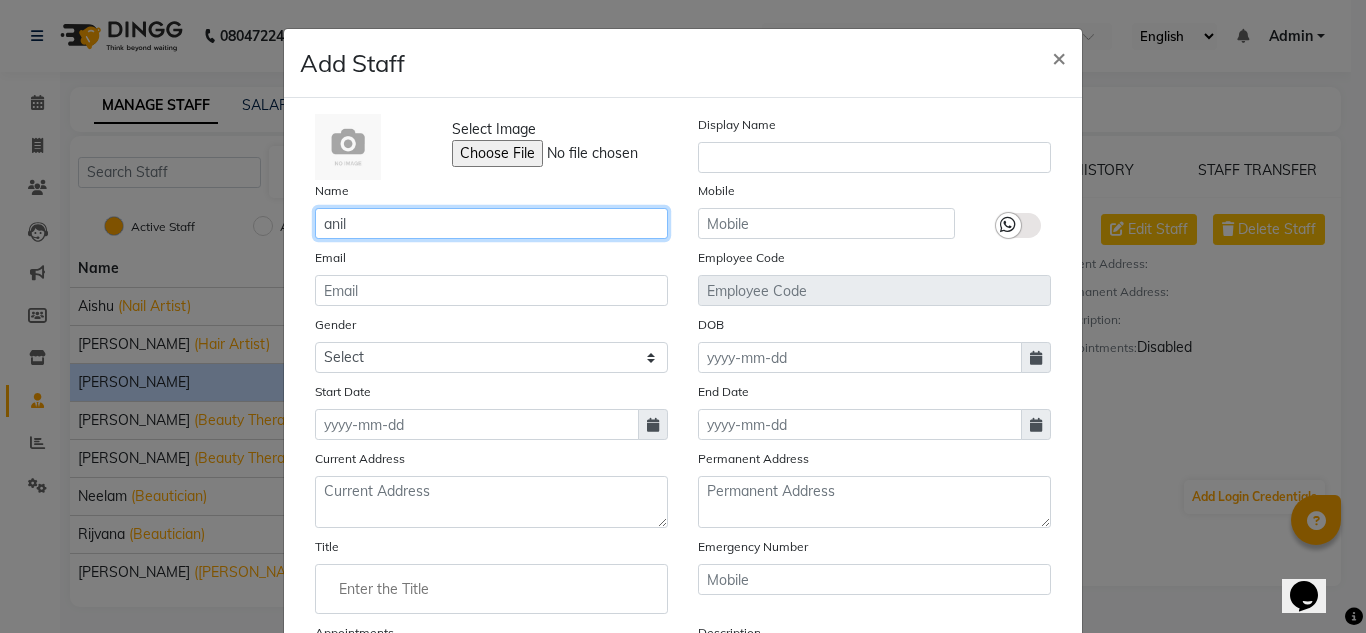 type on "anil" 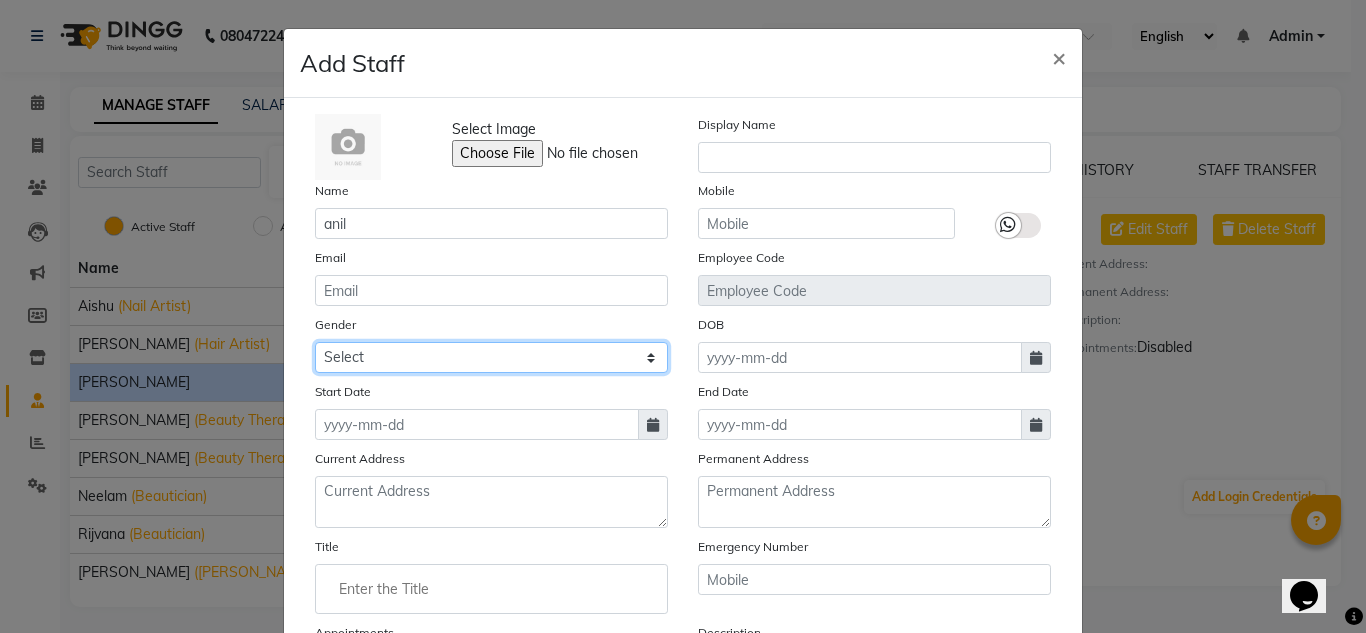 click on "Select [DEMOGRAPHIC_DATA] [DEMOGRAPHIC_DATA] Other Prefer Not To Say" 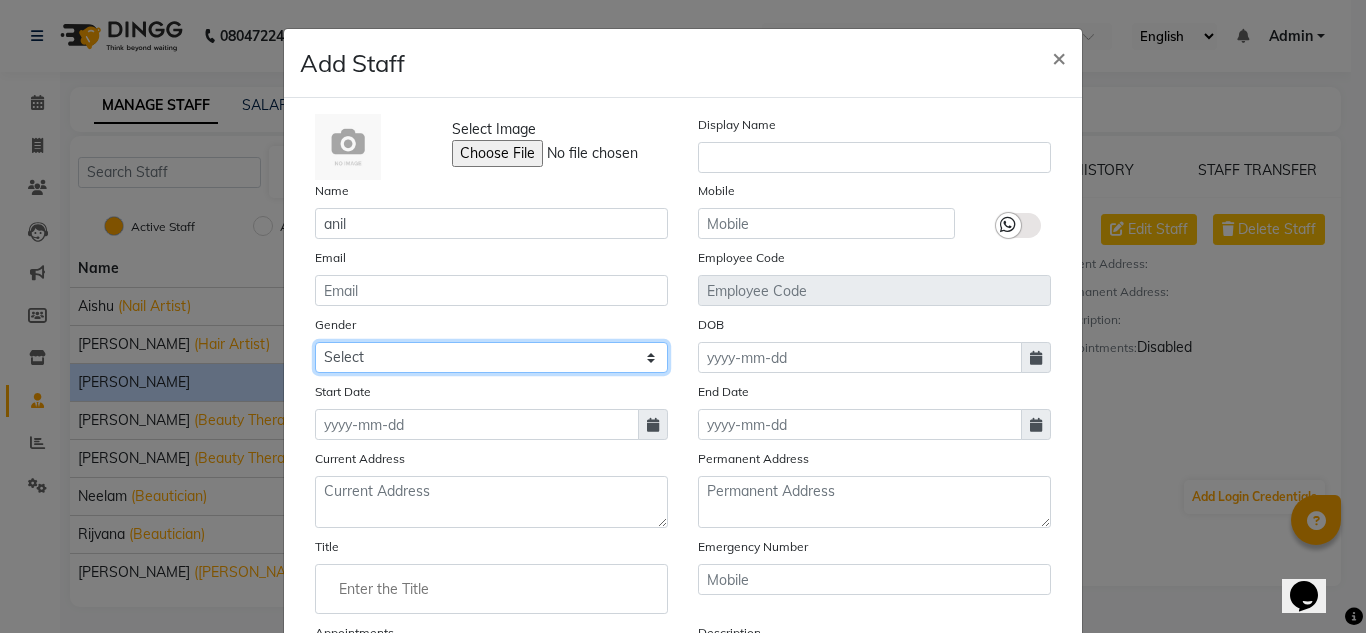 click on "Select [DEMOGRAPHIC_DATA] [DEMOGRAPHIC_DATA] Other Prefer Not To Say" 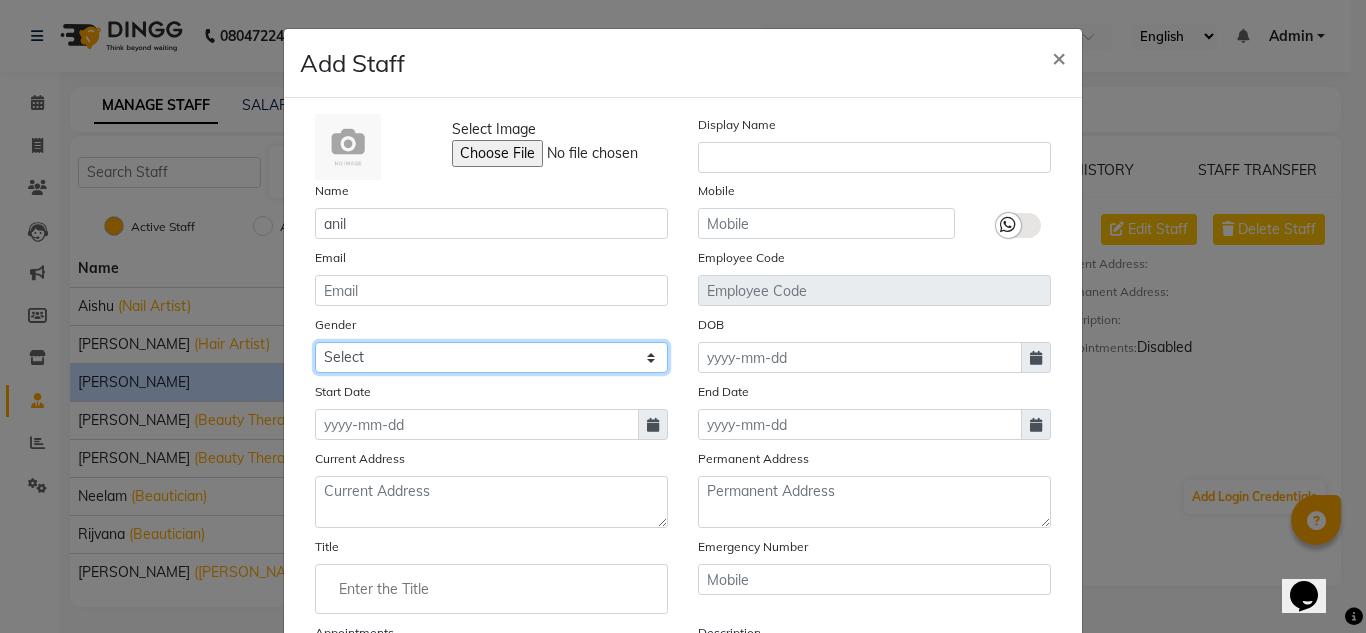 select on "[DEMOGRAPHIC_DATA]" 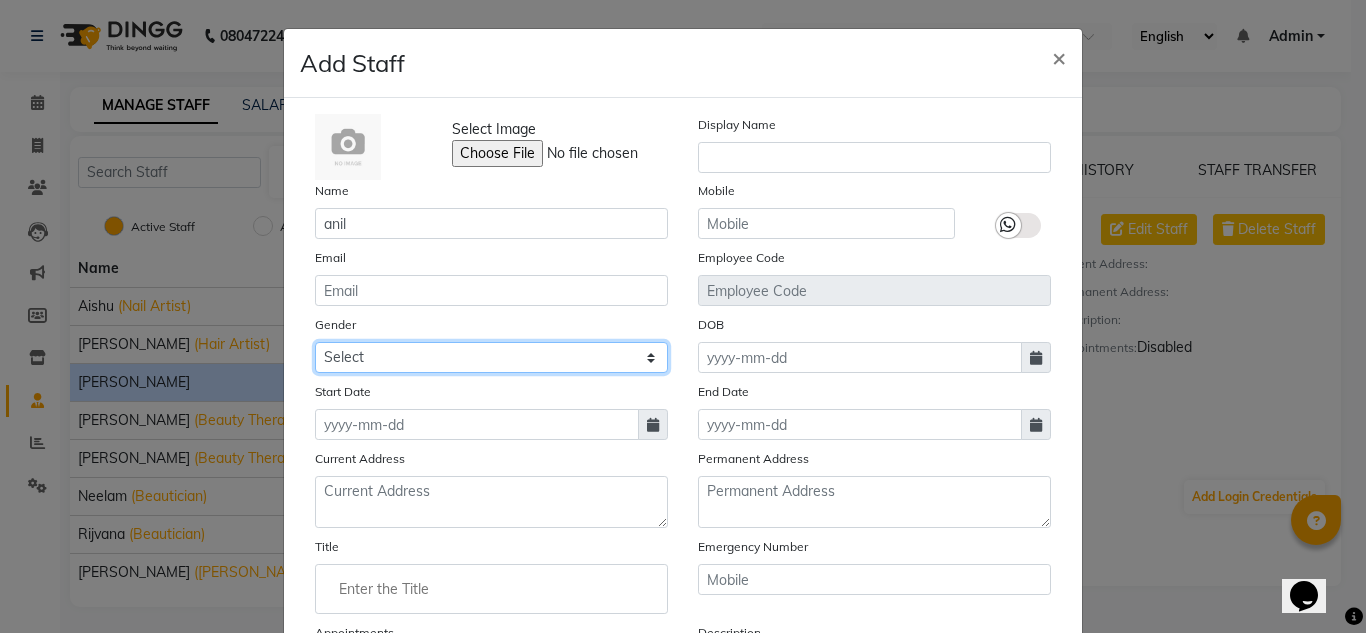 click on "Select [DEMOGRAPHIC_DATA] [DEMOGRAPHIC_DATA] Other Prefer Not To Say" 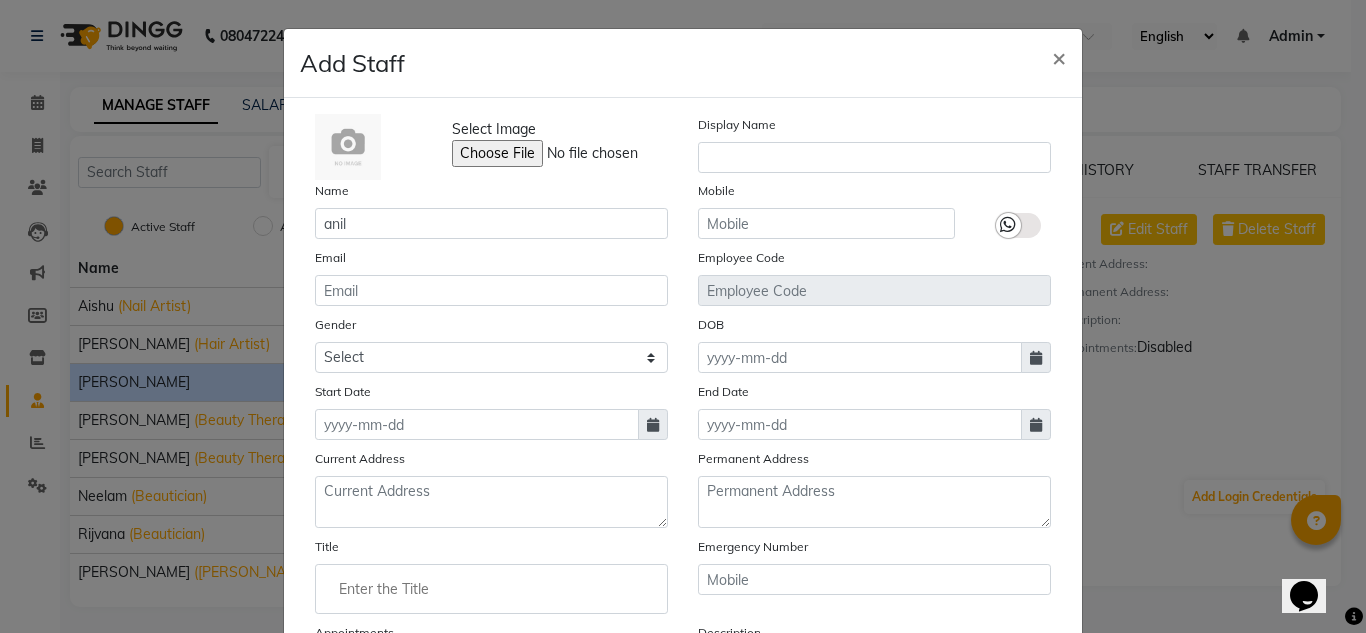 click 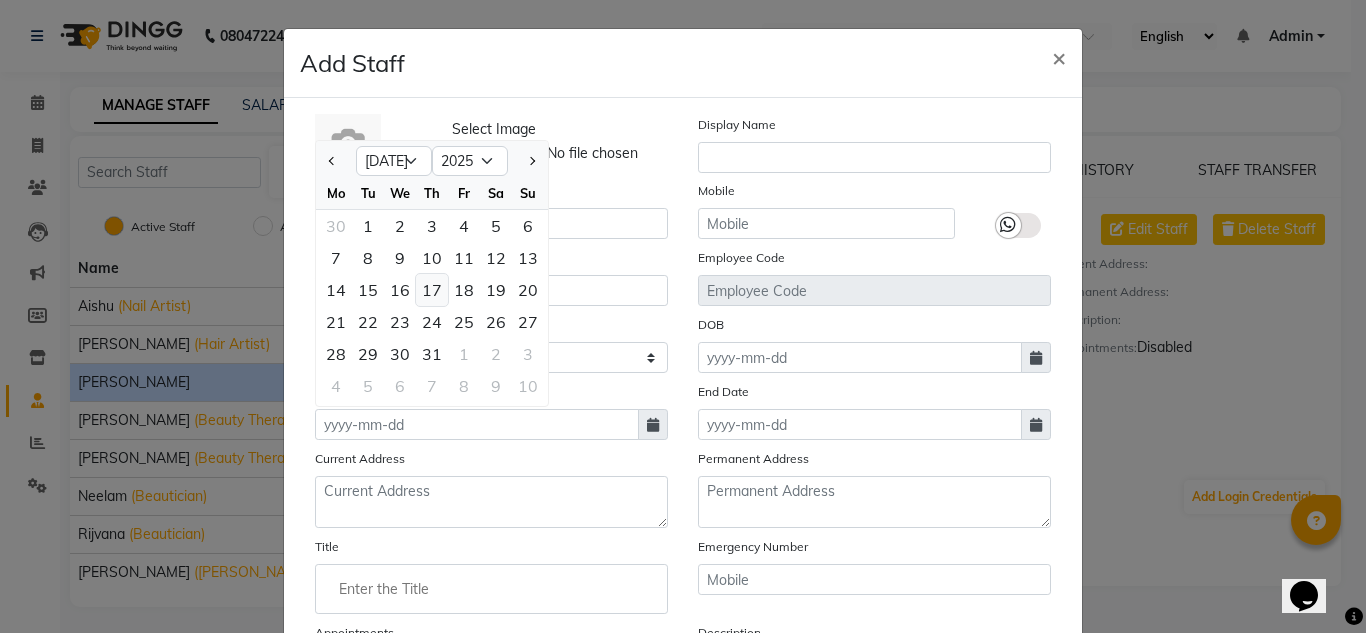 drag, startPoint x: 323, startPoint y: 160, endPoint x: 425, endPoint y: 283, distance: 159.79048 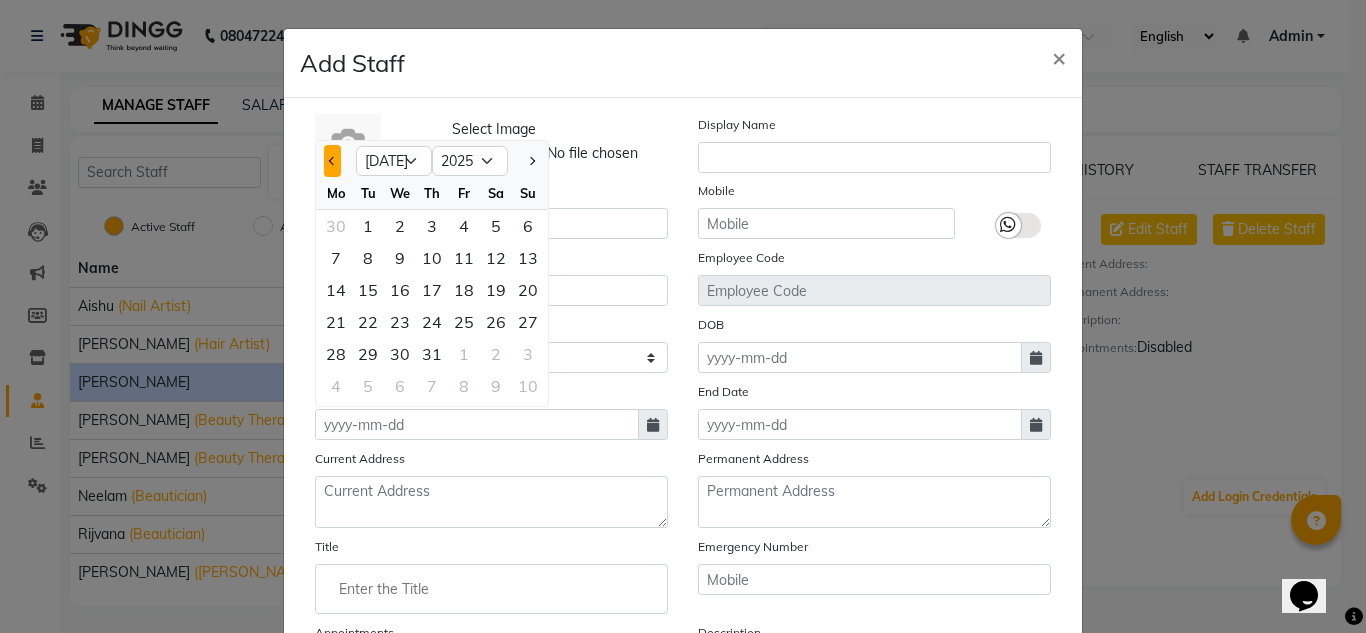 click 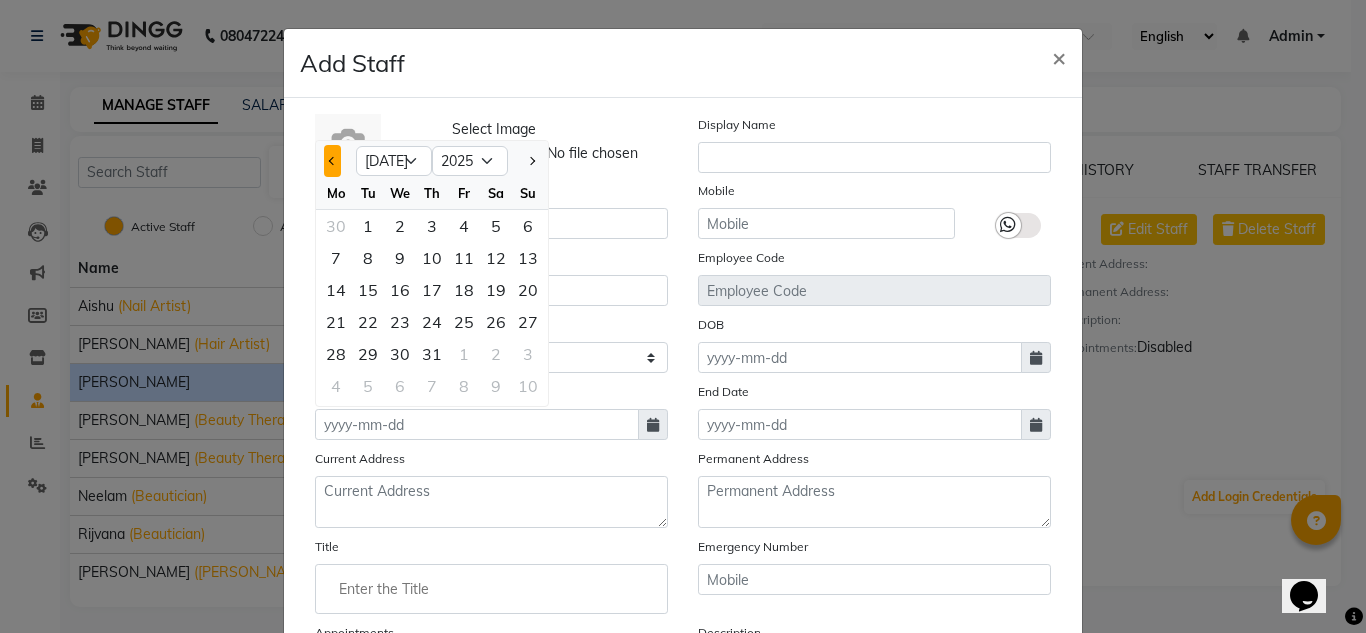 select on "6" 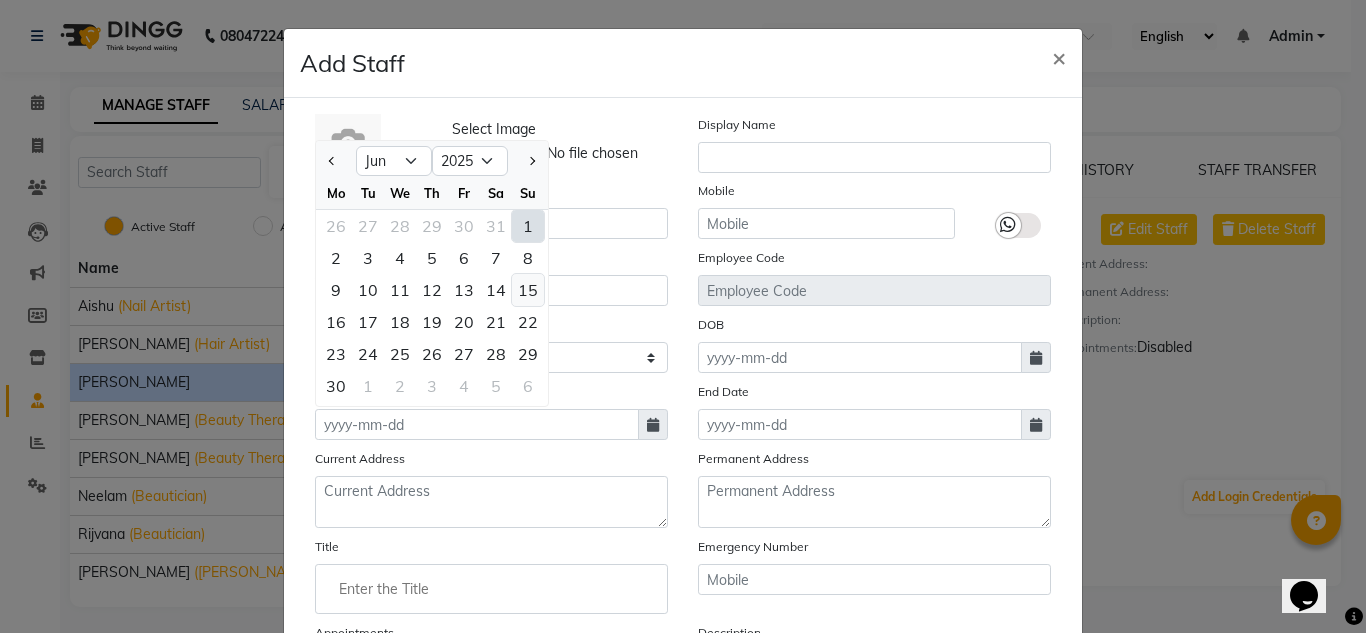 click on "15" 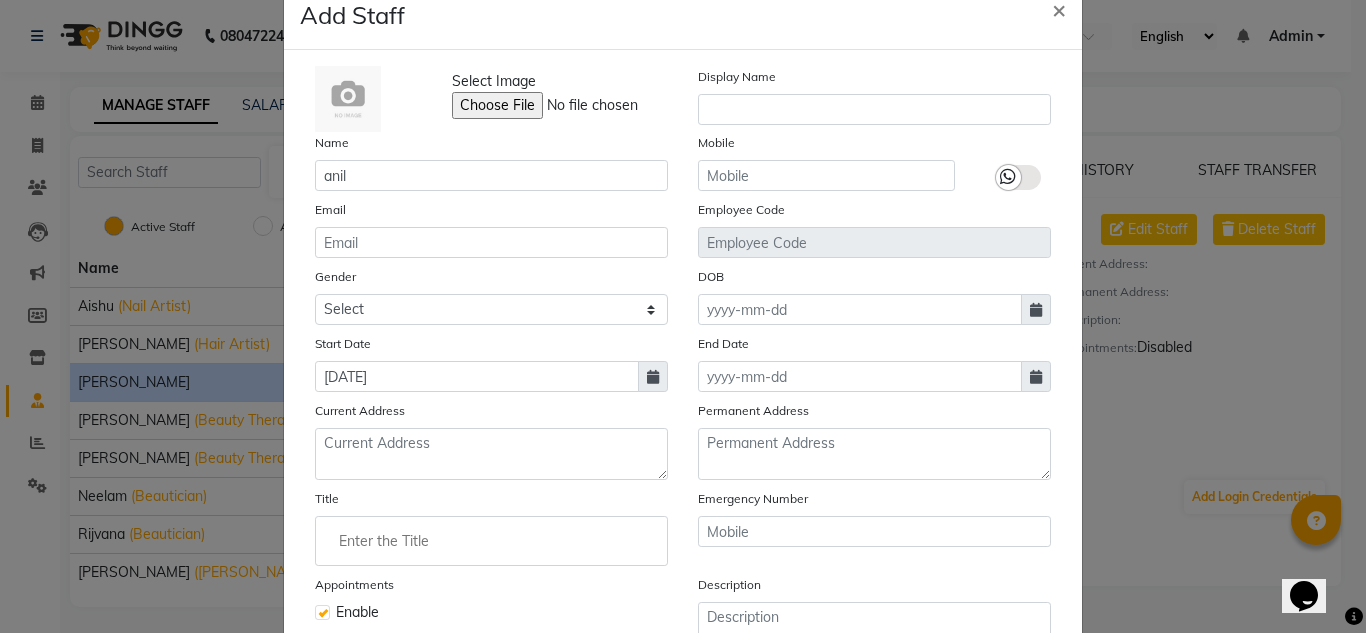 scroll, scrollTop: 50, scrollLeft: 0, axis: vertical 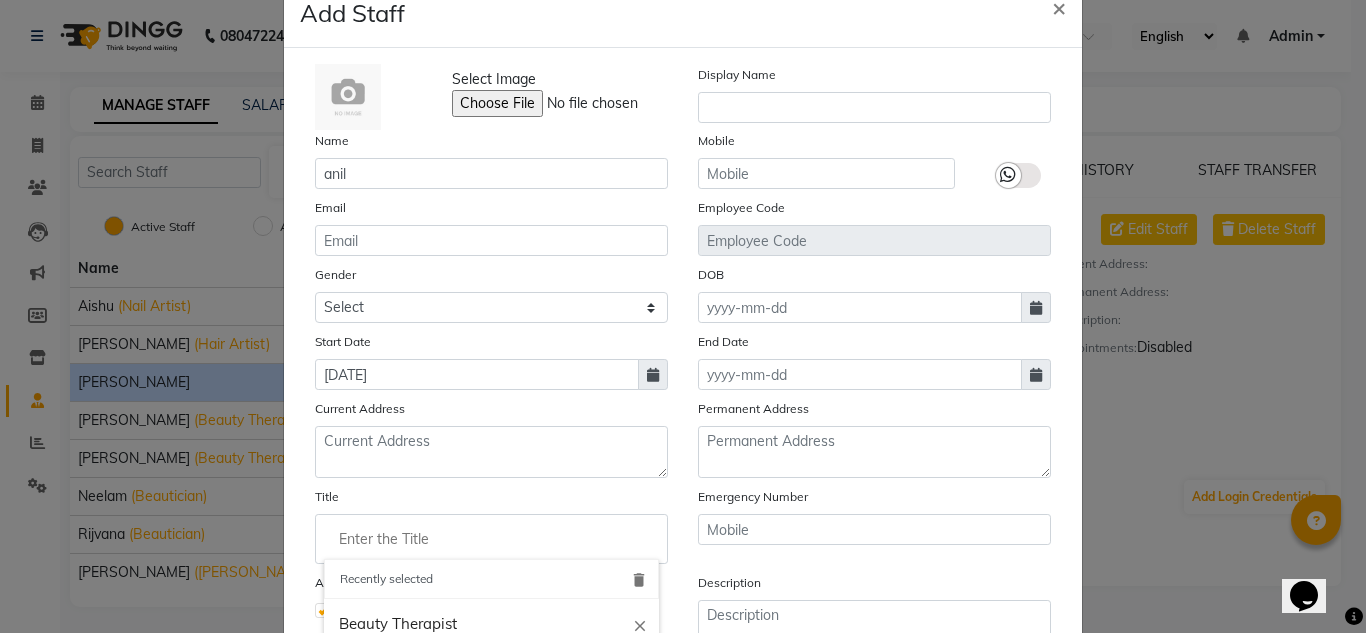 click 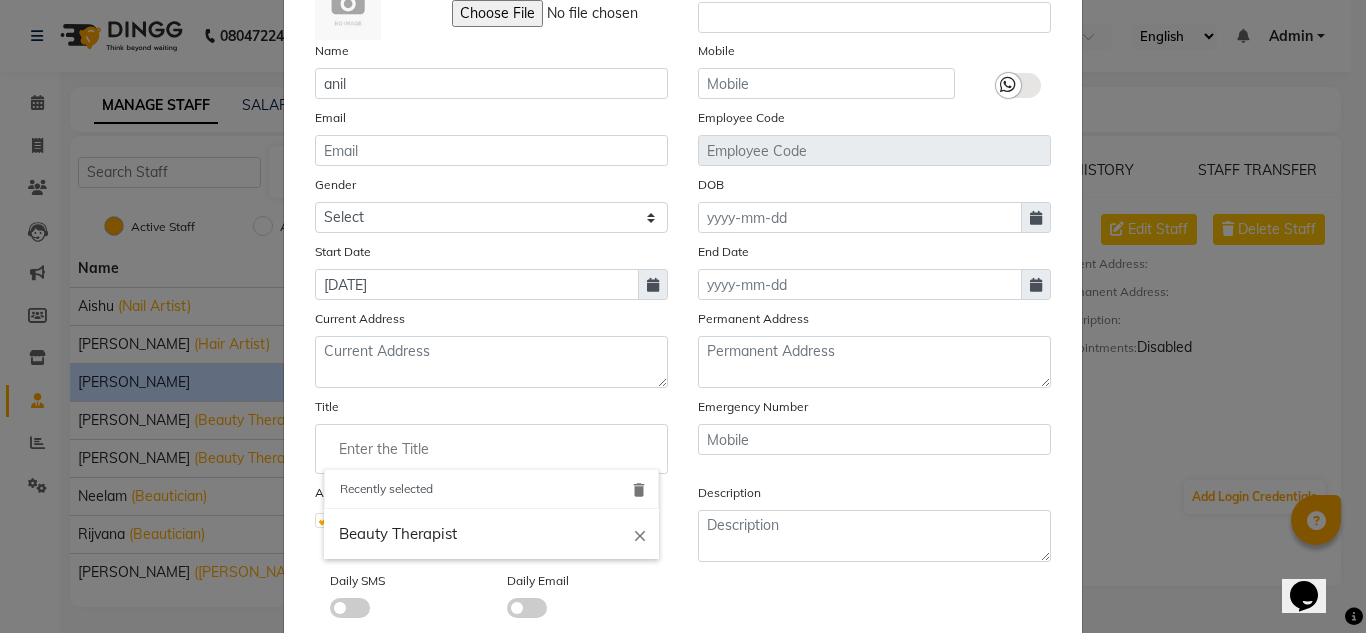 scroll, scrollTop: 145, scrollLeft: 0, axis: vertical 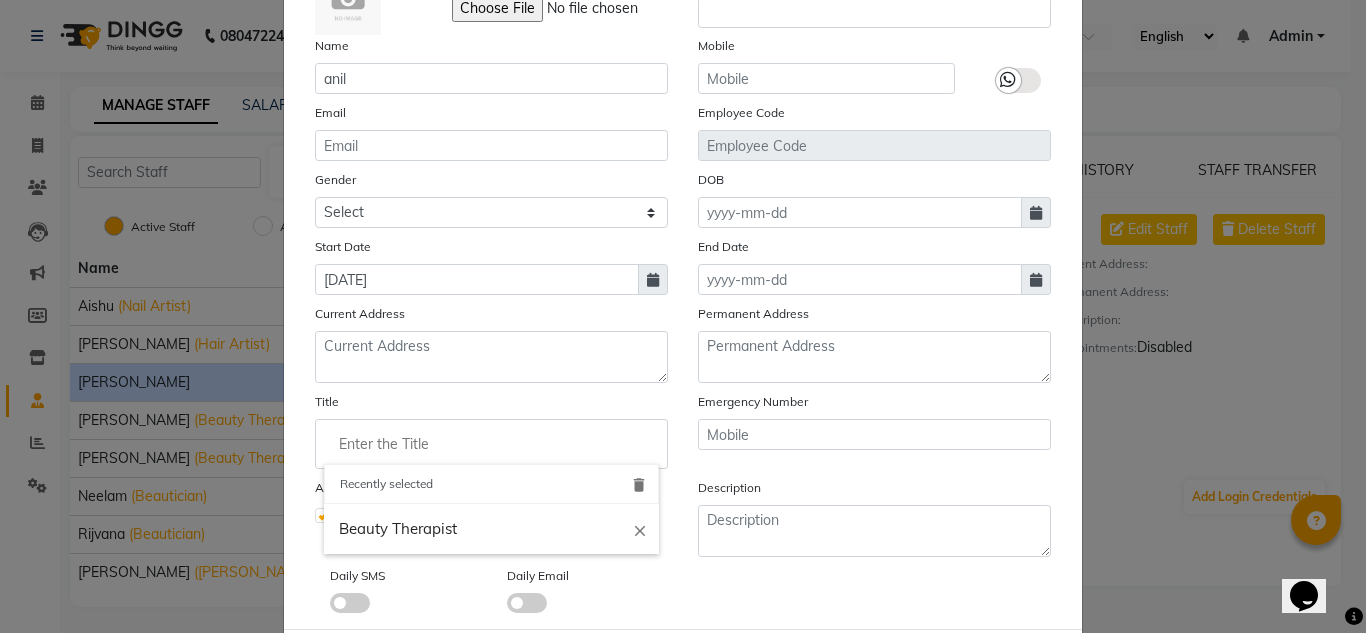 click on "Recently selected delete" at bounding box center (491, 484) 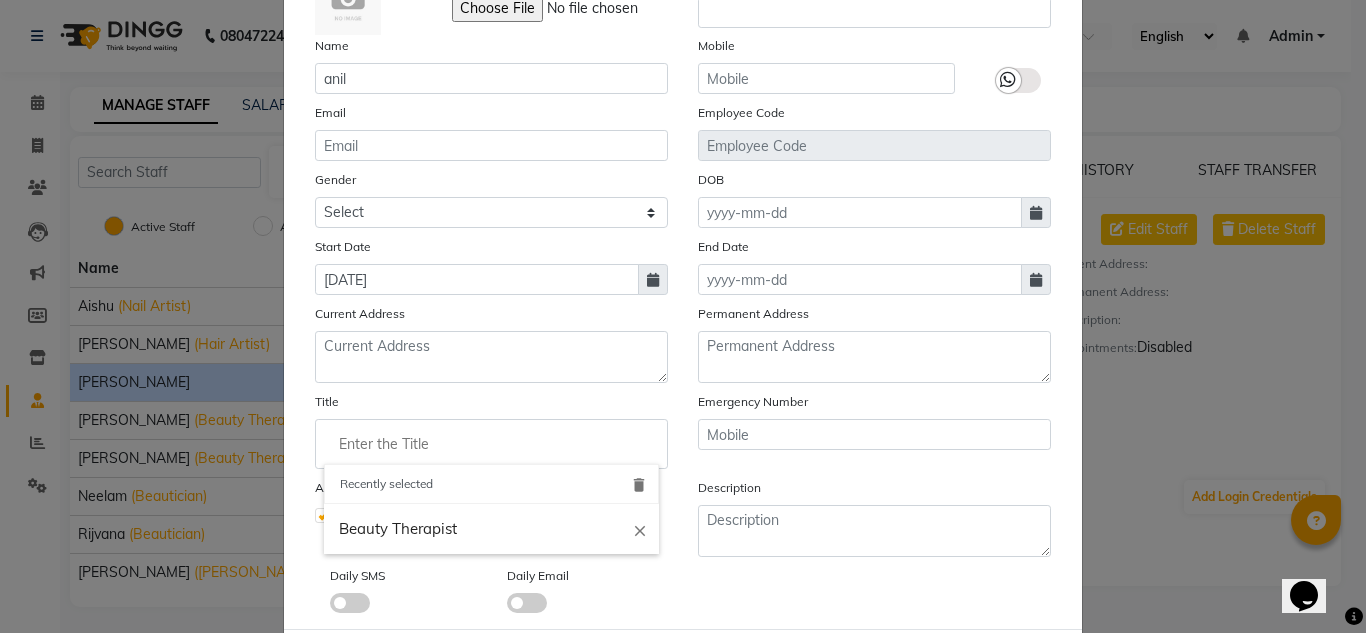 click on "delete" at bounding box center (639, 485) 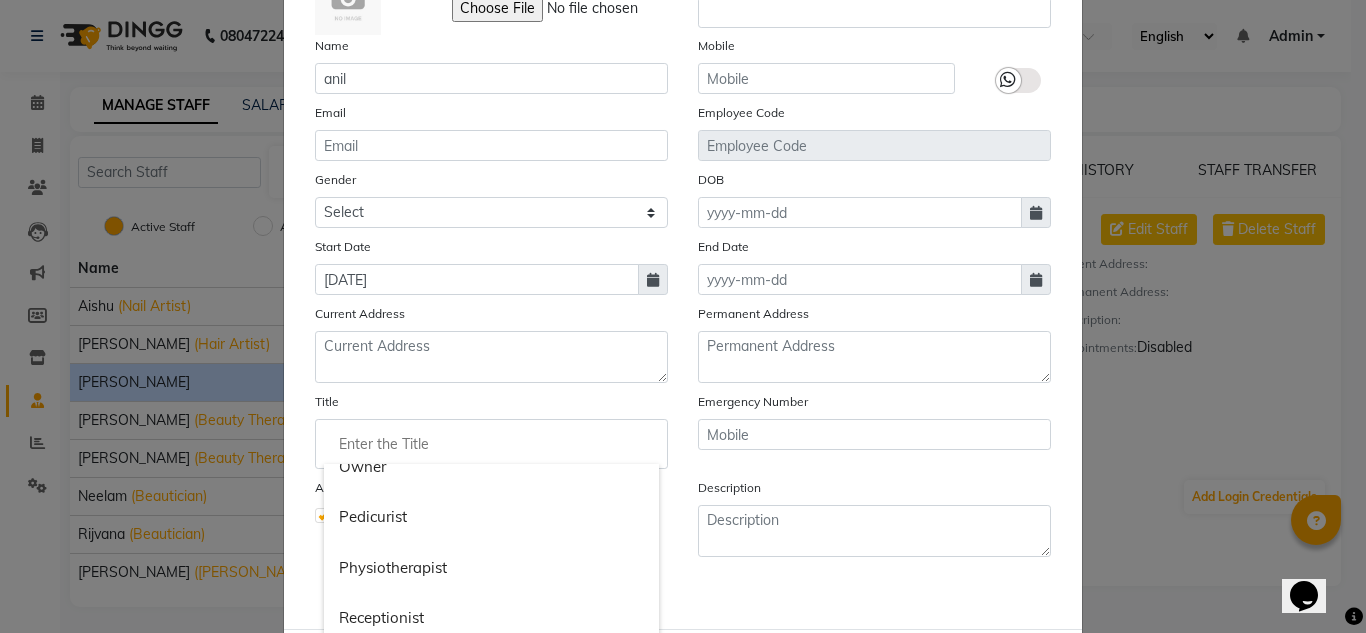 scroll, scrollTop: 1387, scrollLeft: 0, axis: vertical 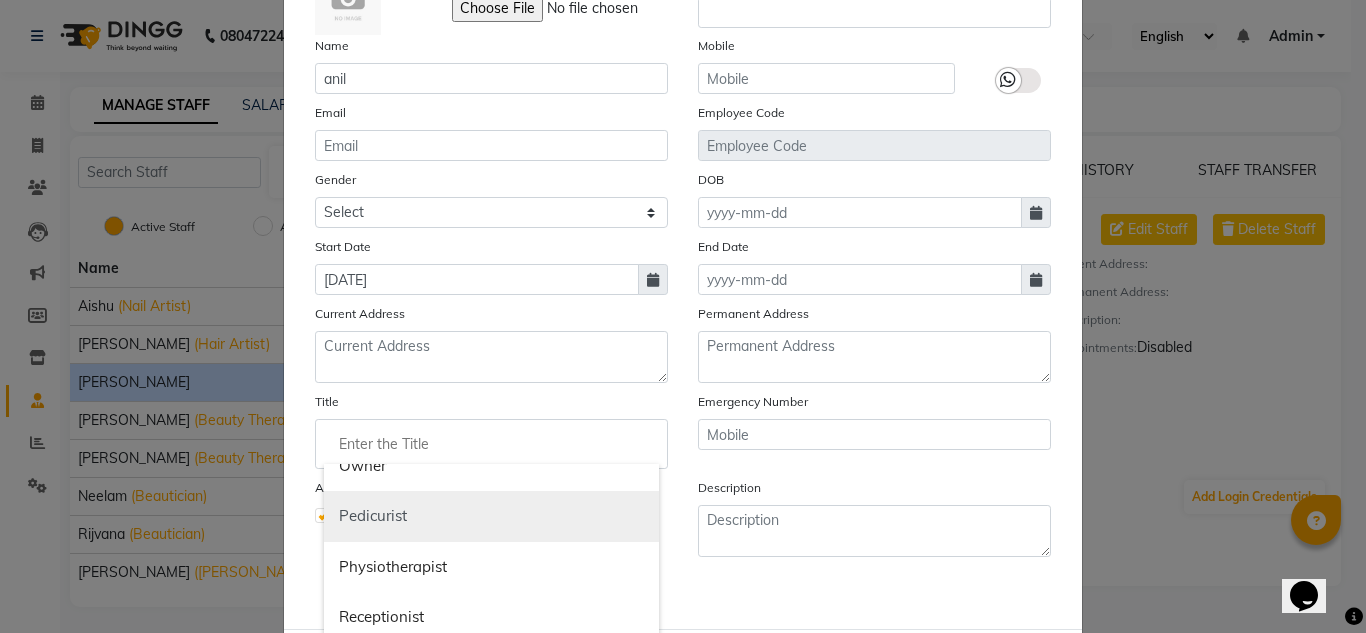 click on "Pedicurist" at bounding box center [491, 516] 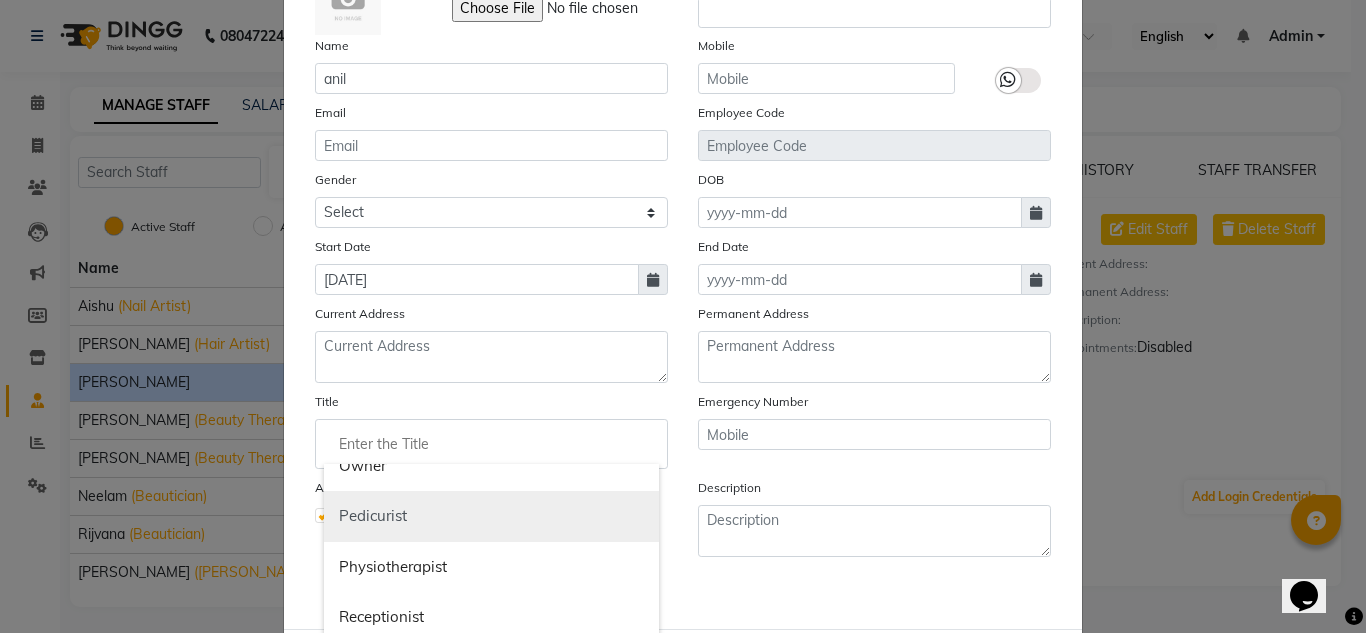 type on "Pedicurist" 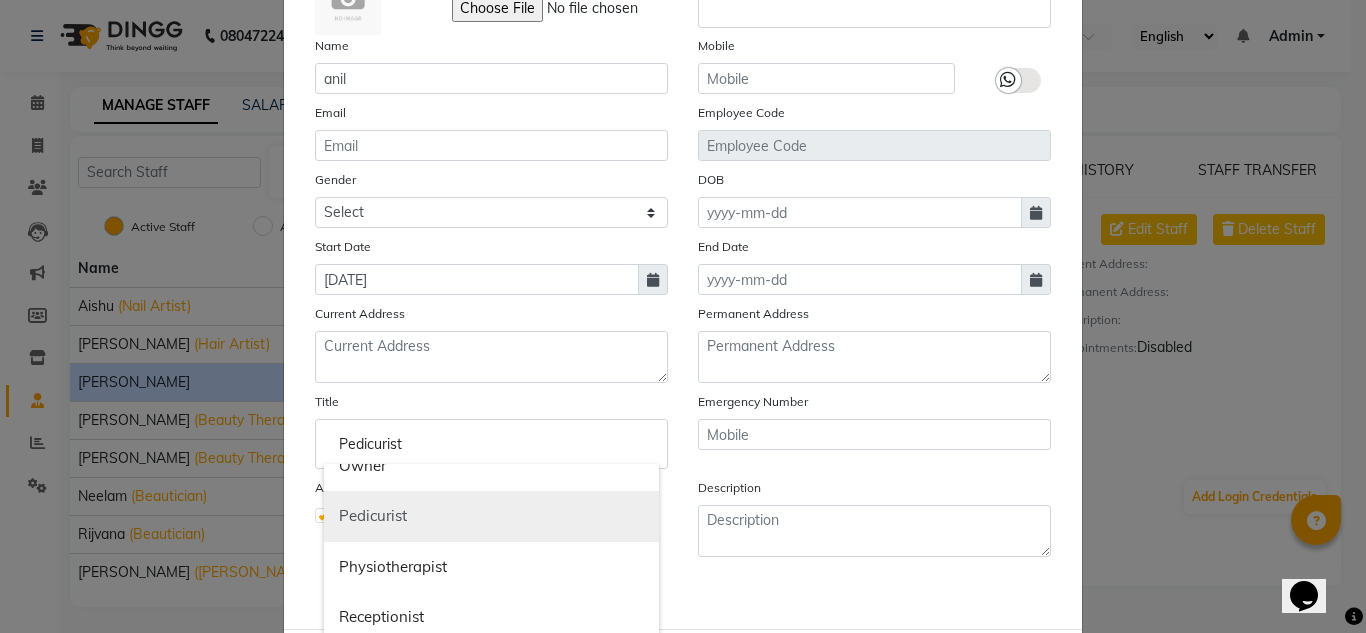 scroll, scrollTop: 0, scrollLeft: 0, axis: both 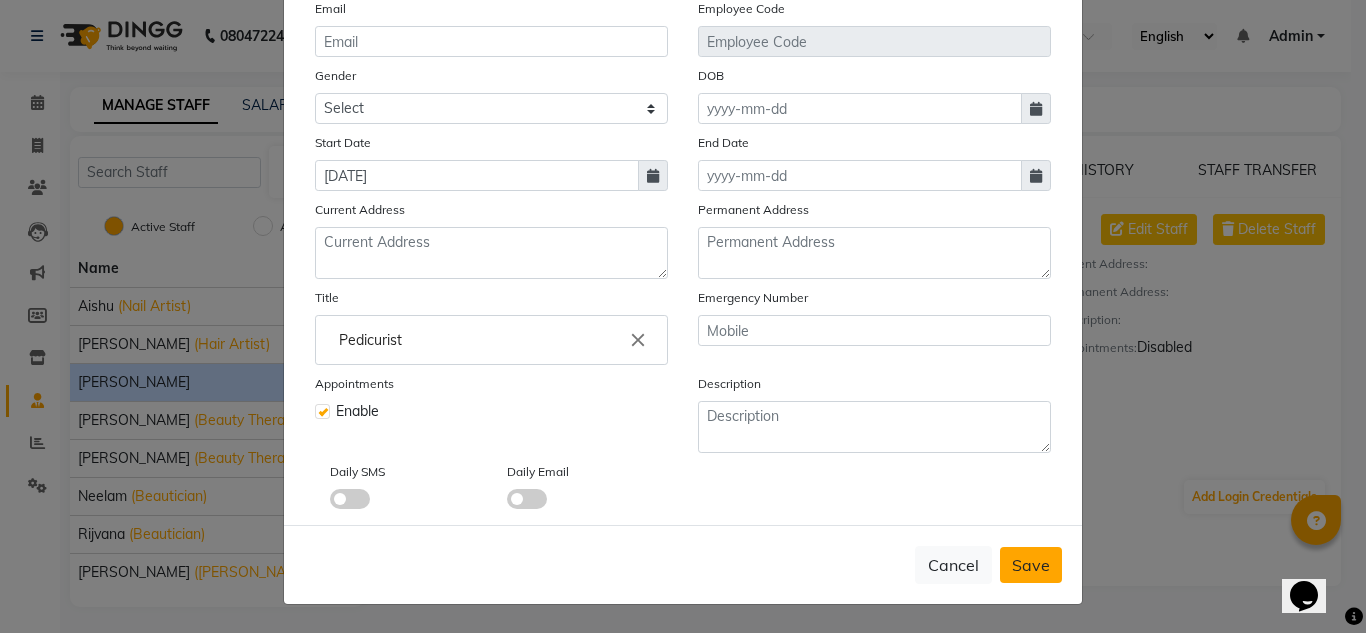 click on "Save" at bounding box center (1031, 565) 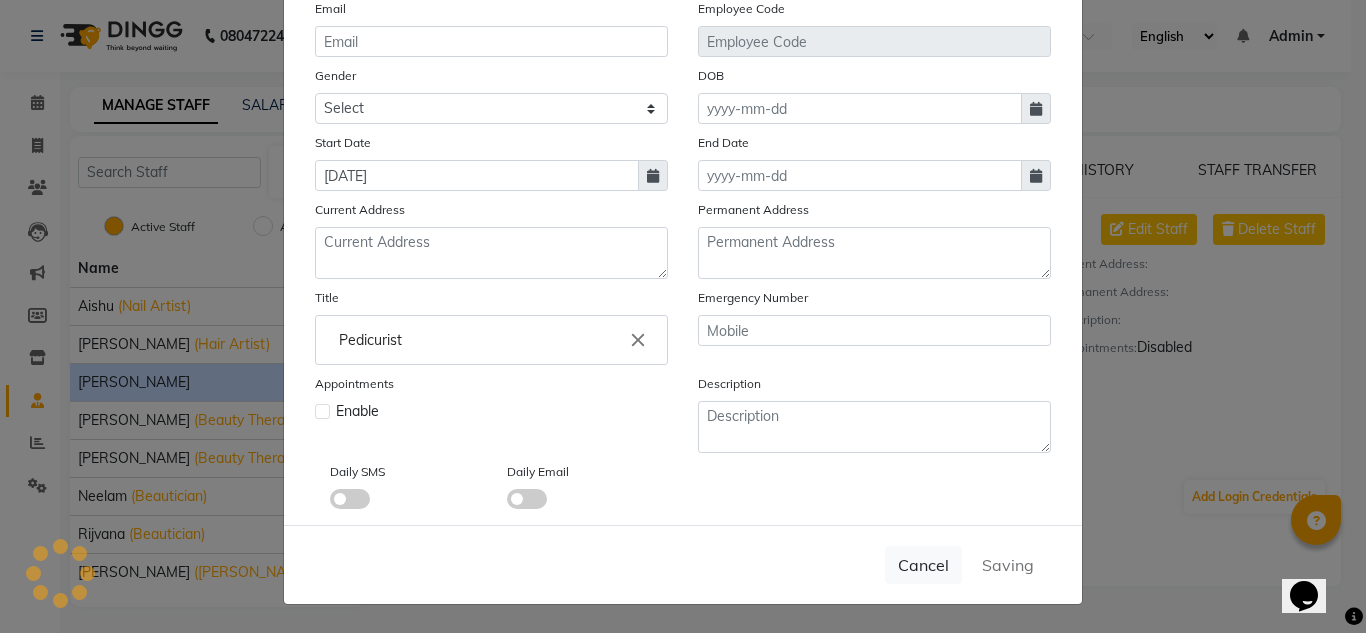 type 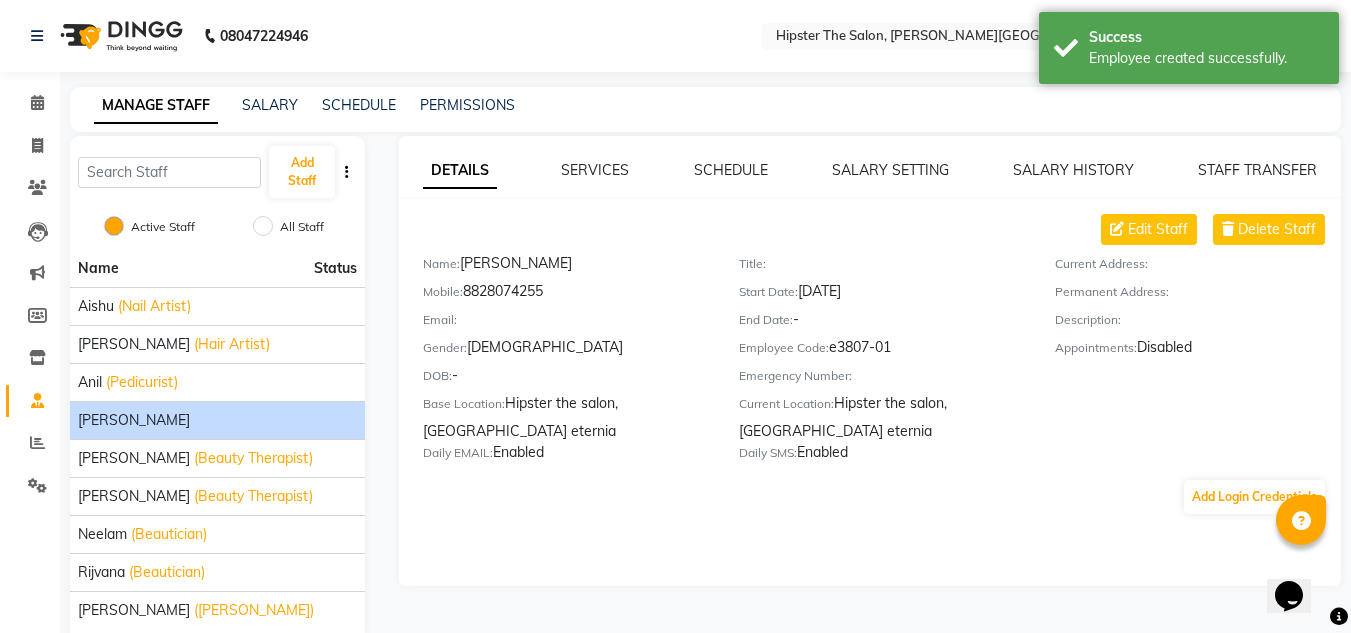 click on "[PERSON_NAME]" 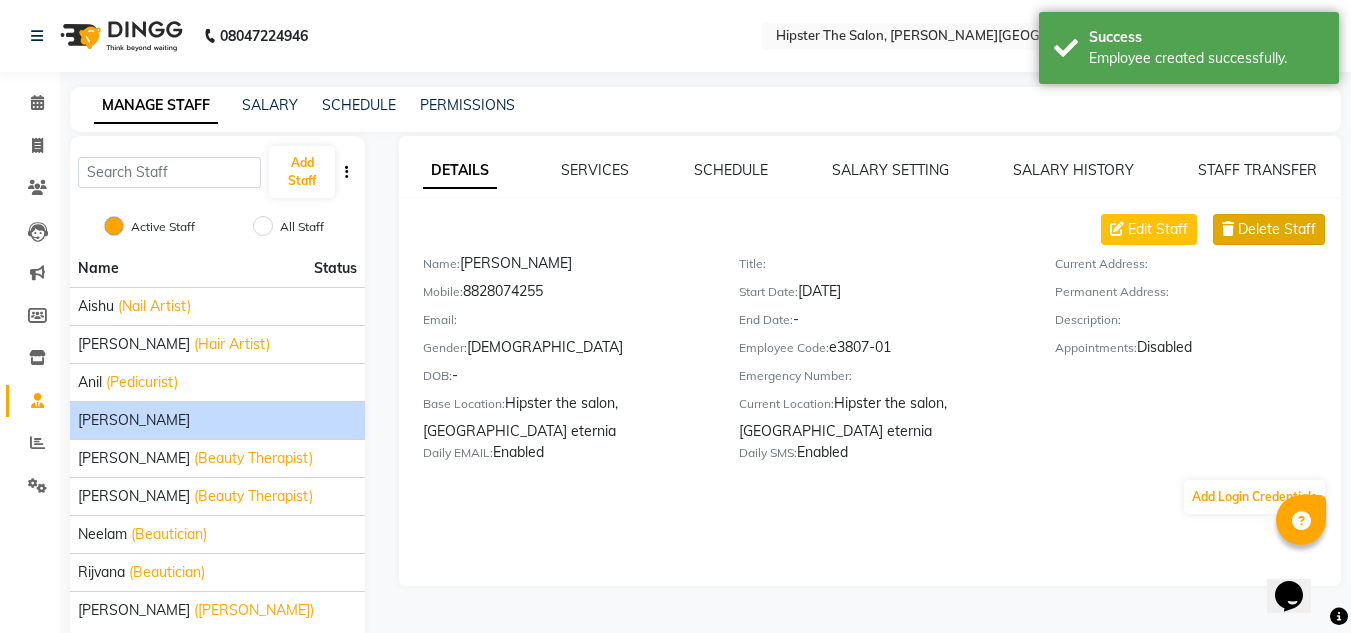click on "Delete Staff" 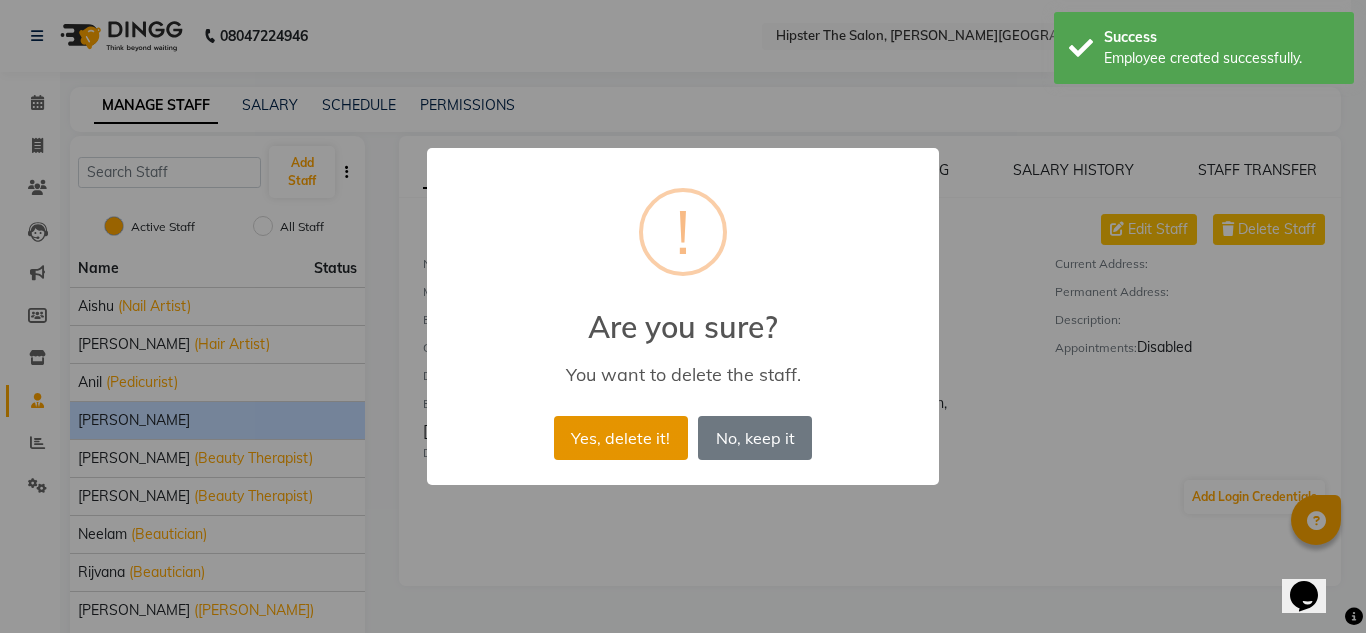 click on "Yes, delete it!" at bounding box center (621, 438) 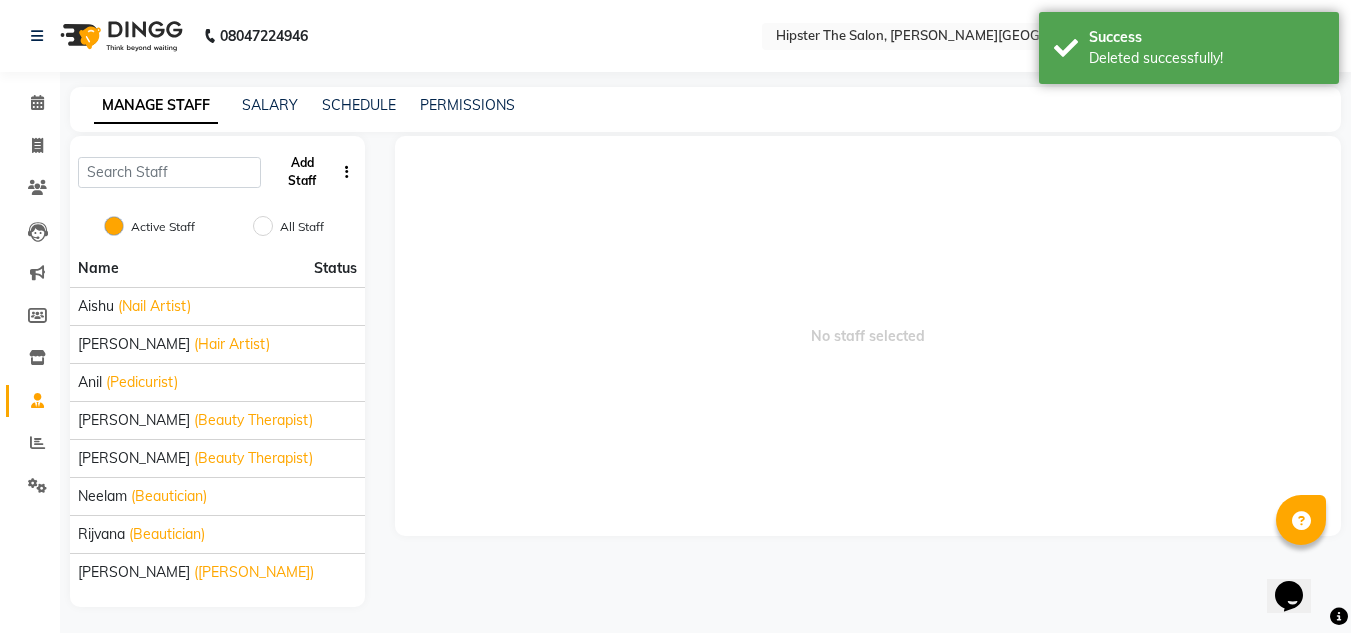 click on "Add Staff" 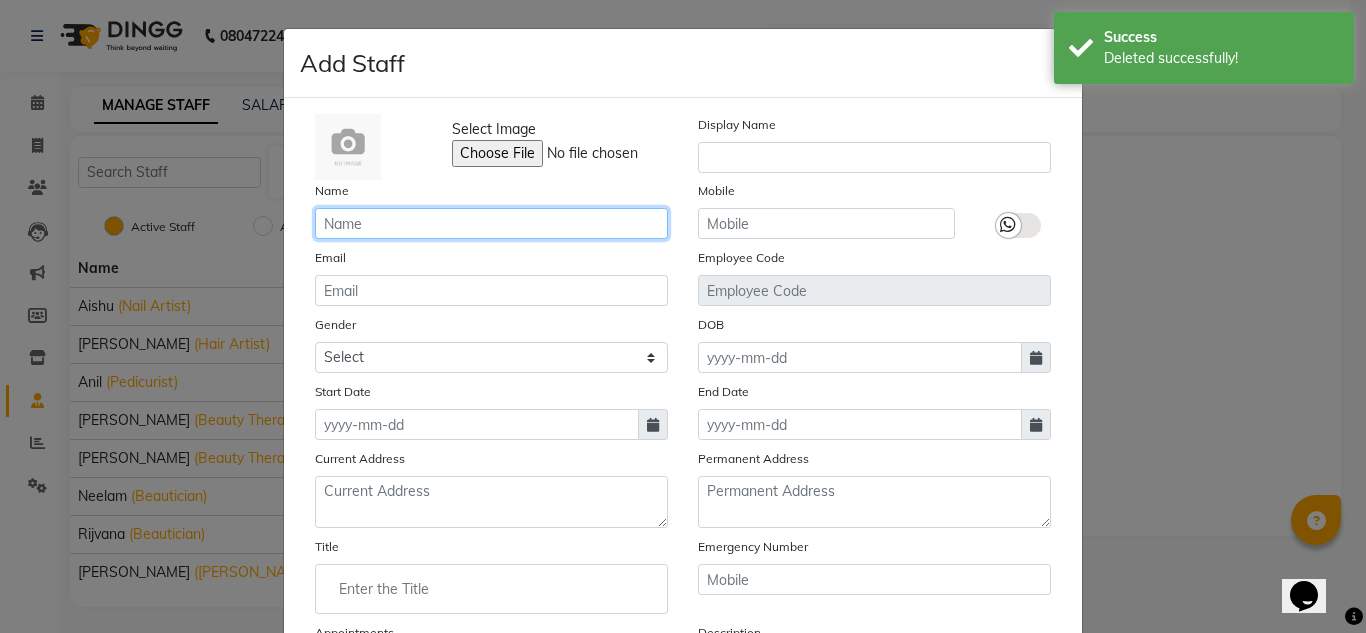click 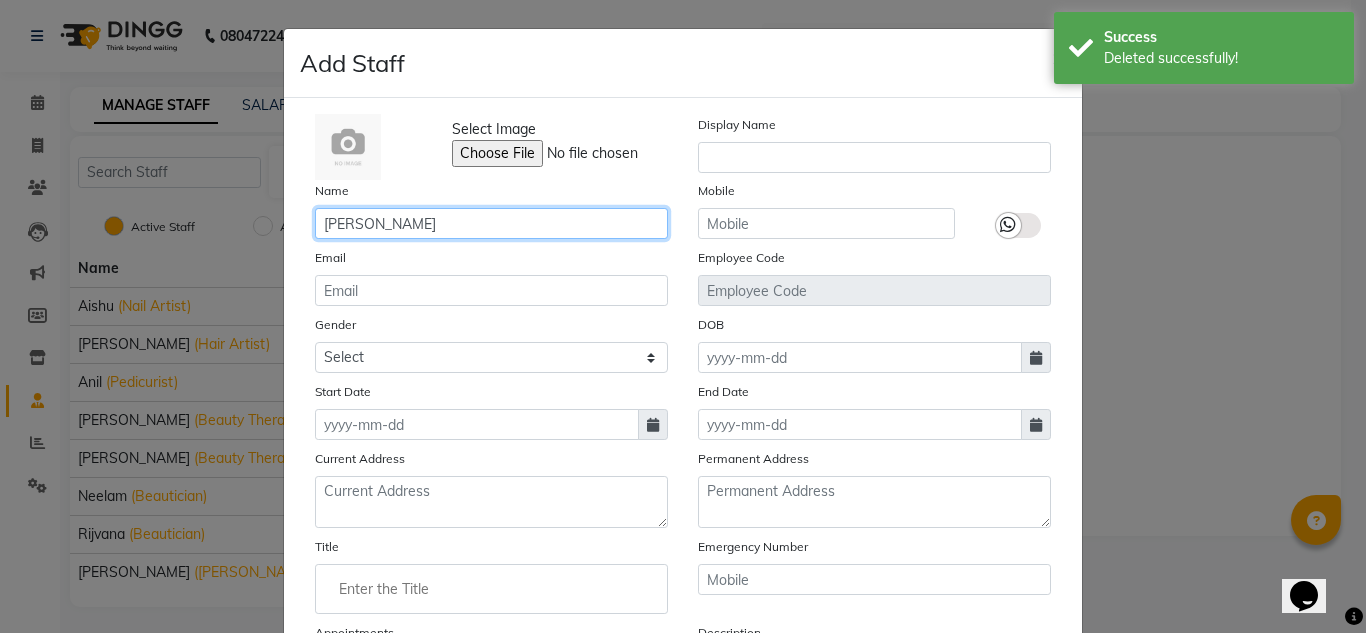 type on "[PERSON_NAME]" 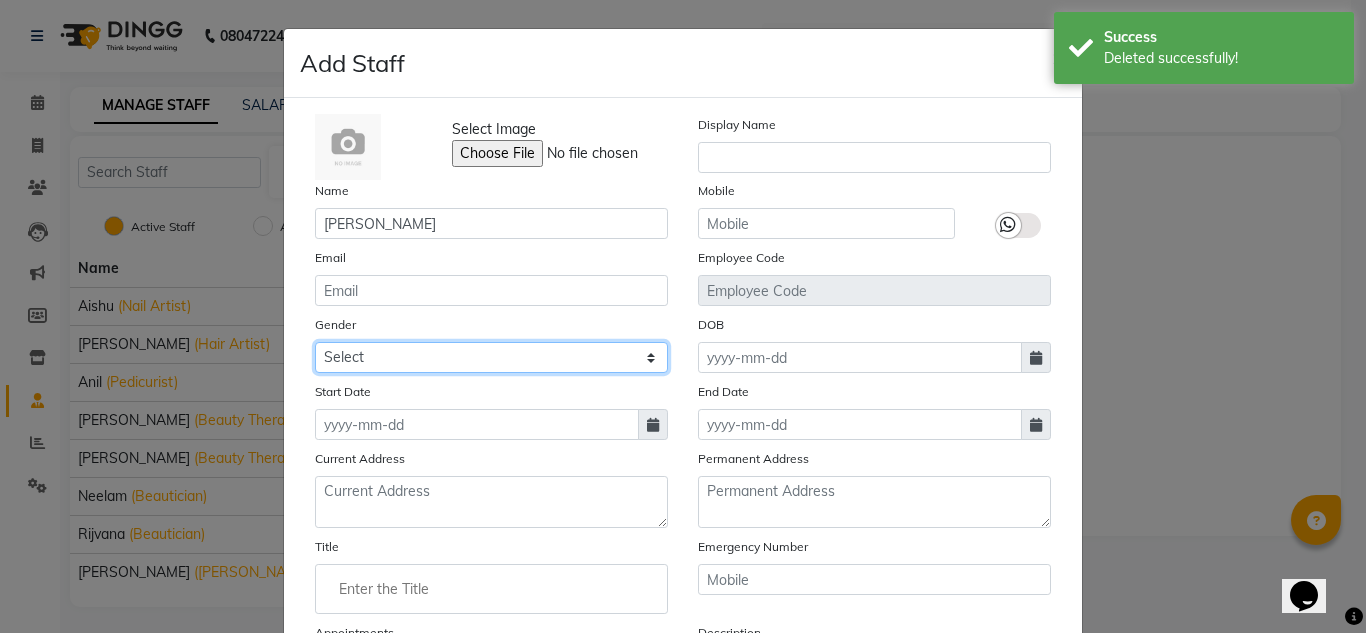 click on "Select [DEMOGRAPHIC_DATA] [DEMOGRAPHIC_DATA] Other Prefer Not To Say" 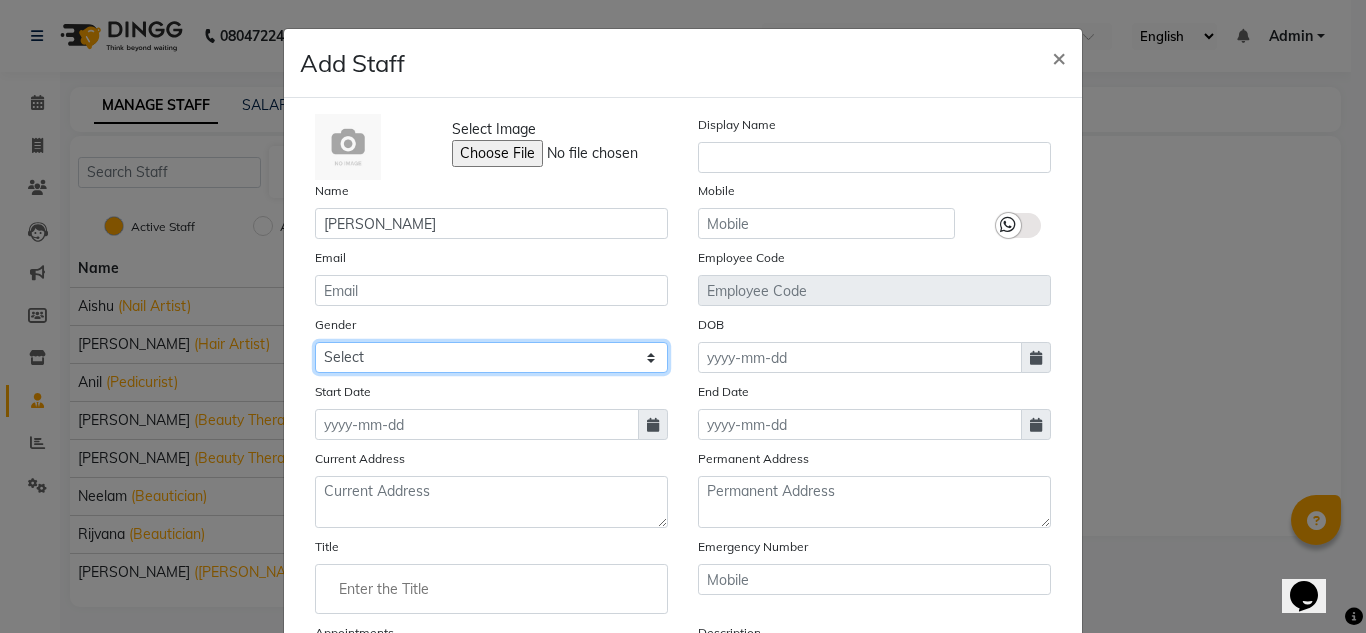 select on "[DEMOGRAPHIC_DATA]" 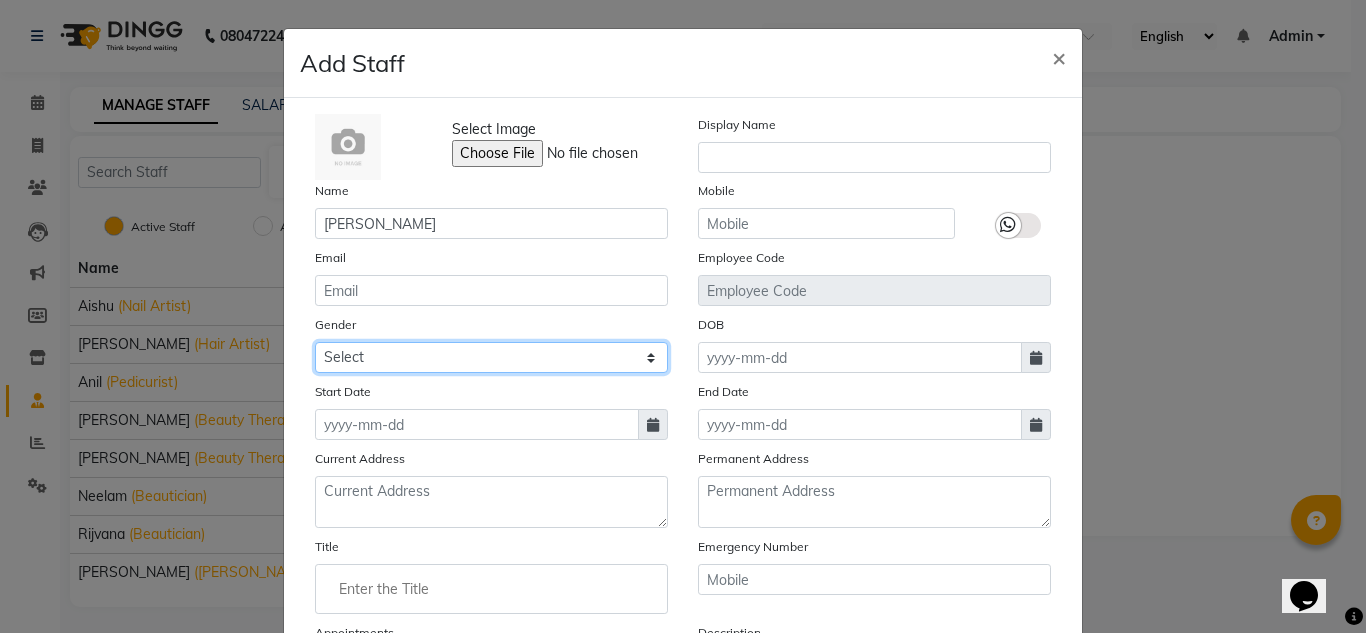 click on "Select [DEMOGRAPHIC_DATA] [DEMOGRAPHIC_DATA] Other Prefer Not To Say" 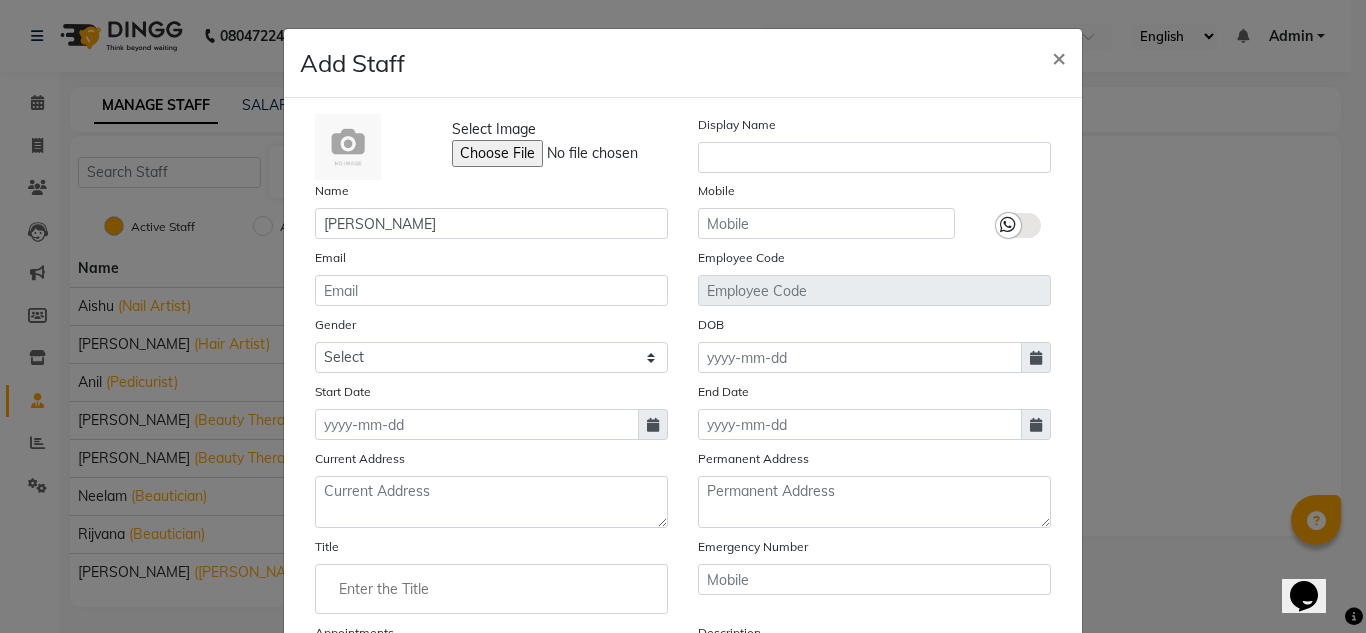 click 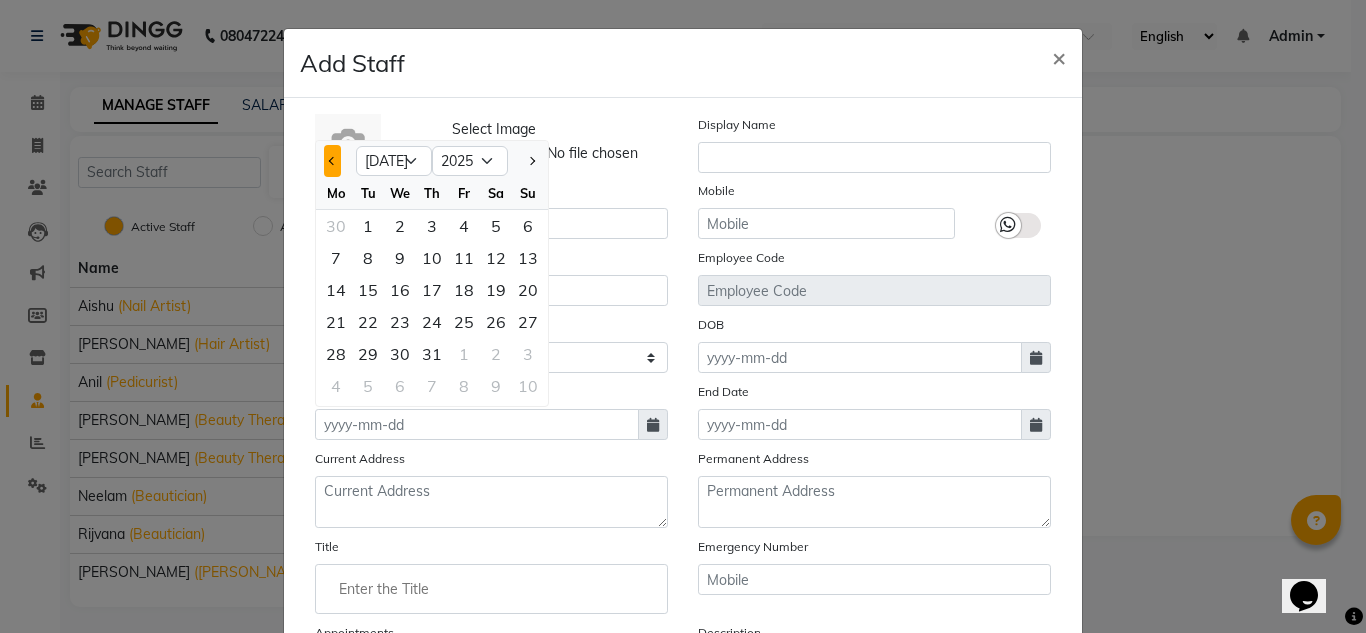 click 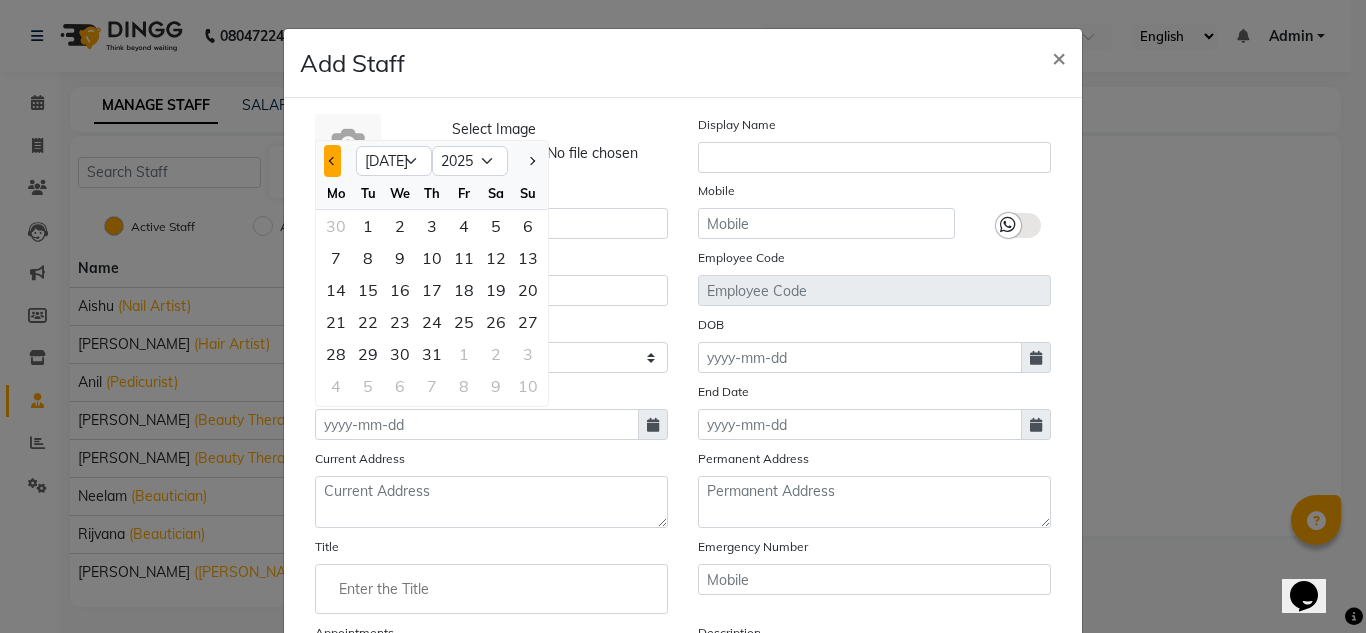 select on "6" 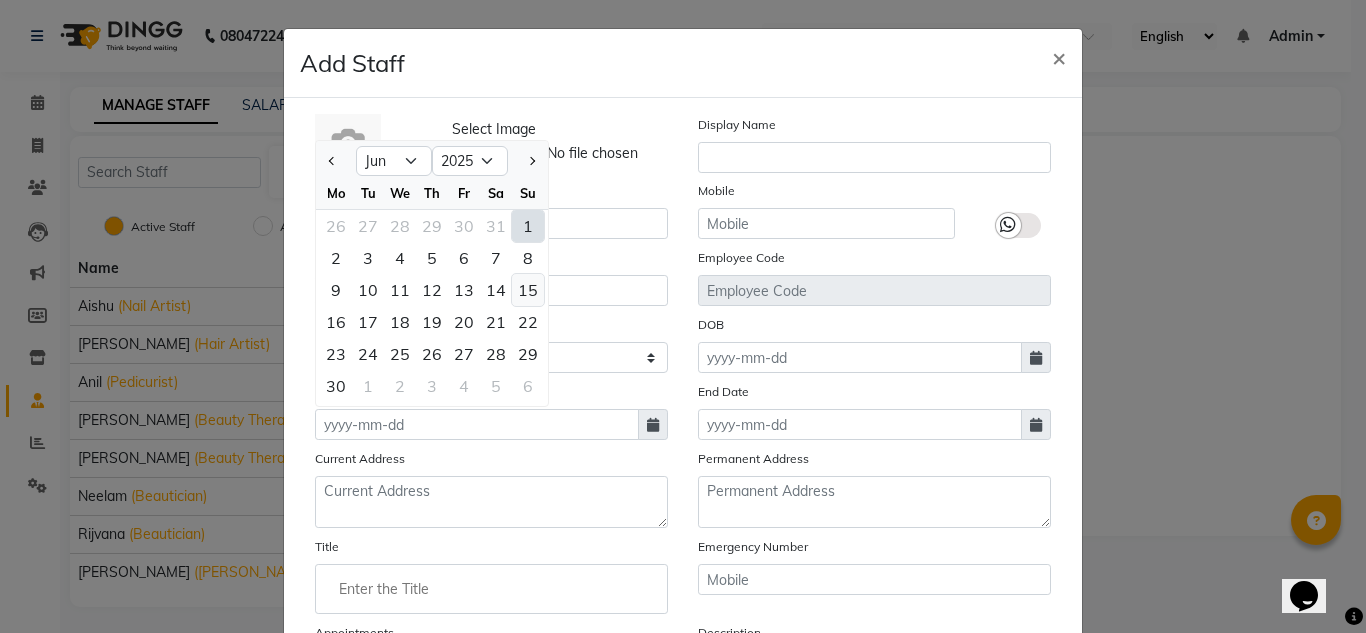 click on "15" 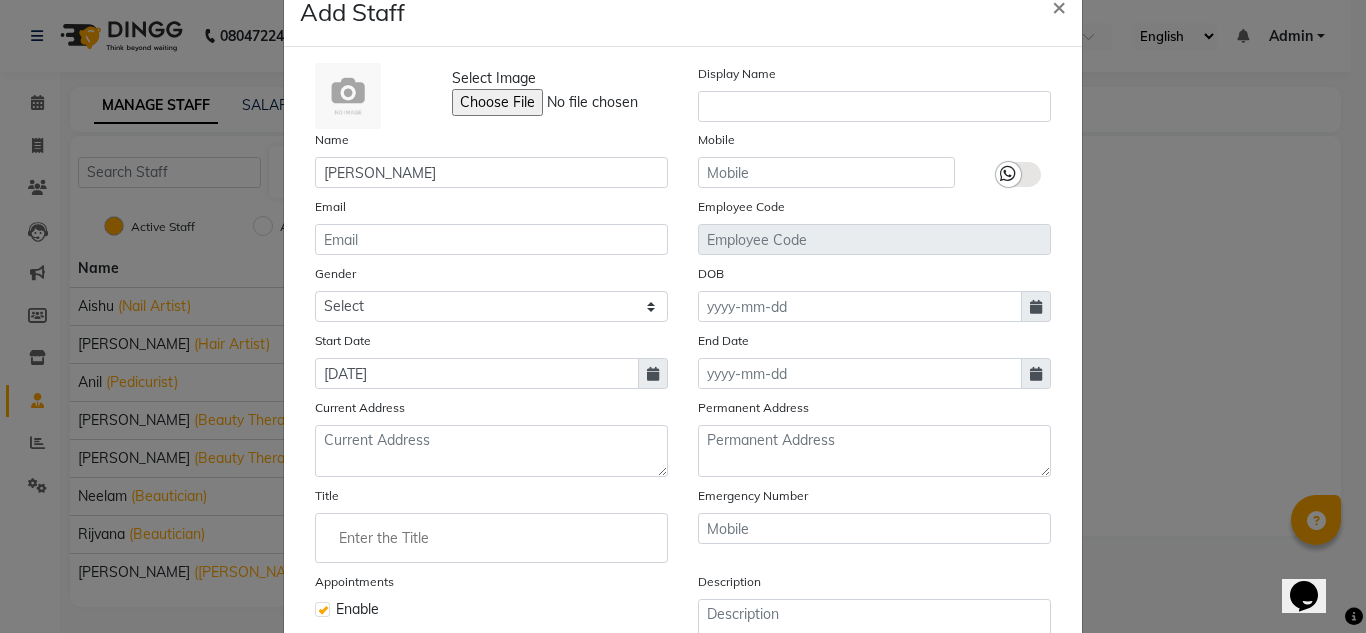 scroll, scrollTop: 52, scrollLeft: 0, axis: vertical 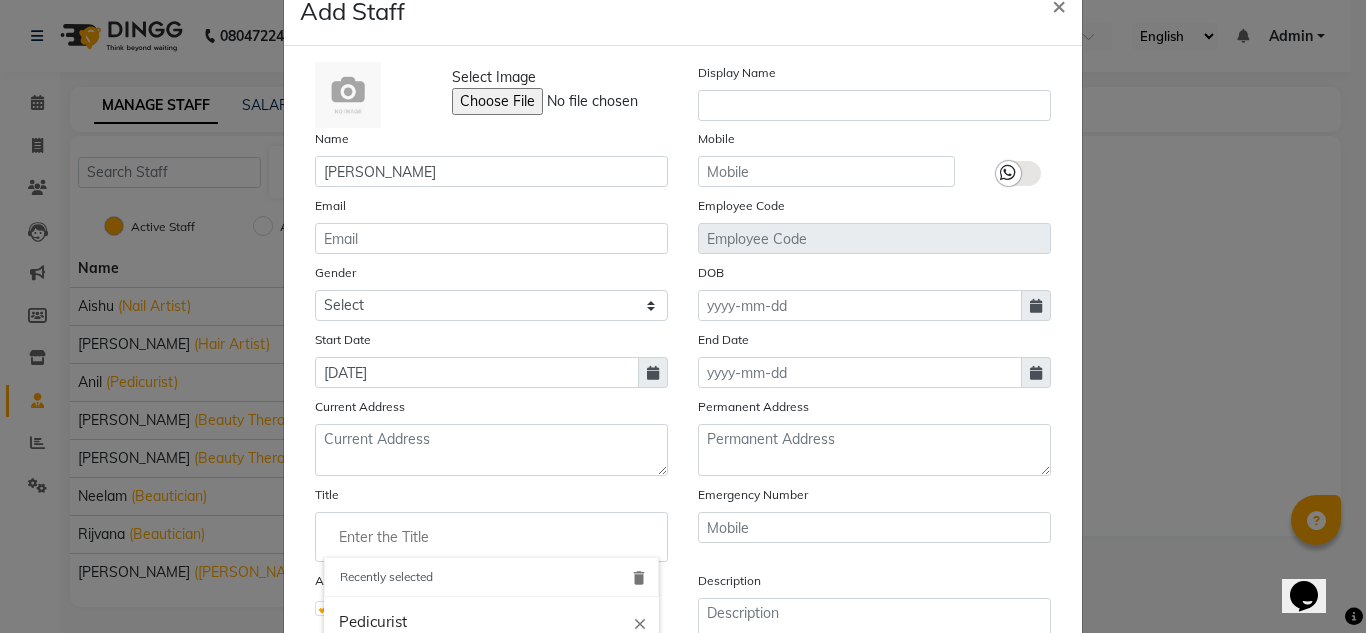 click 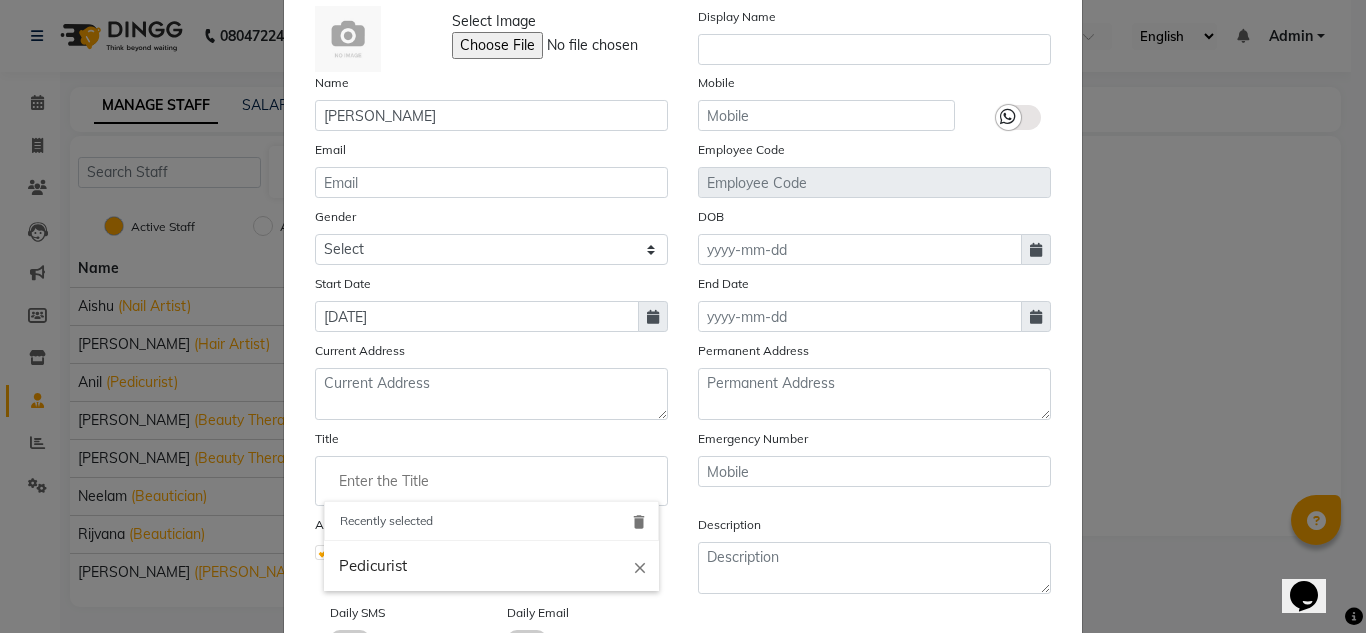 scroll, scrollTop: 113, scrollLeft: 0, axis: vertical 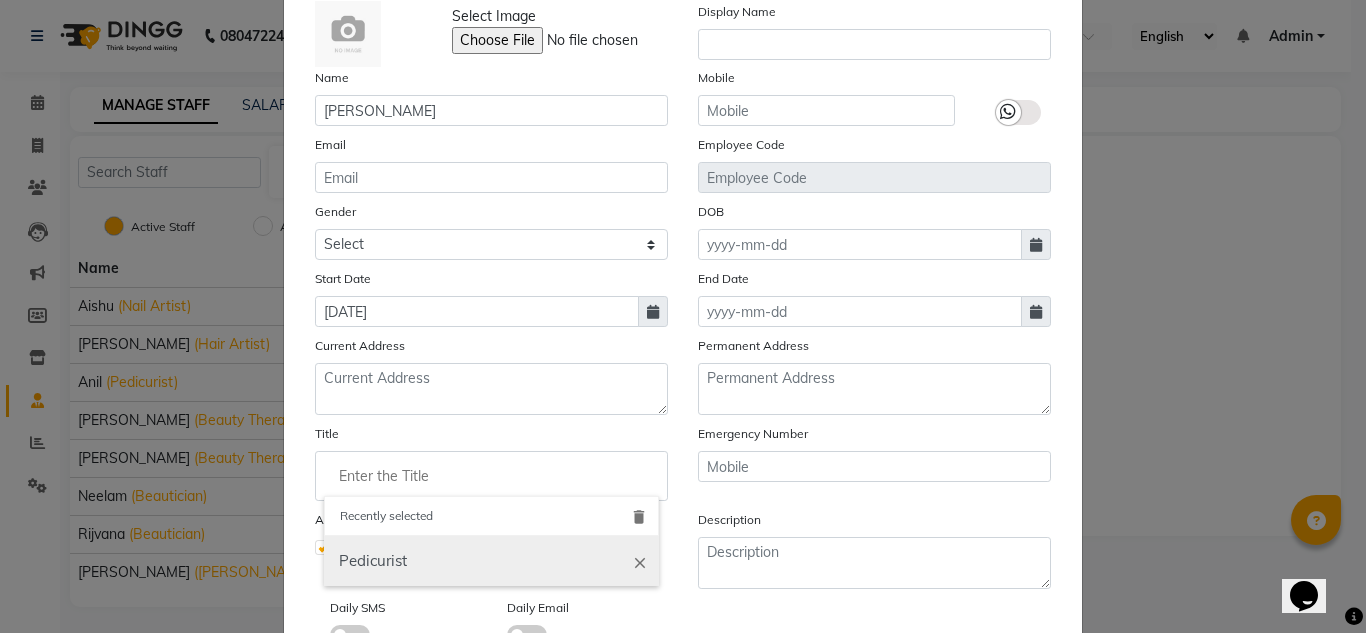 click on "Pedicurist" at bounding box center [491, 561] 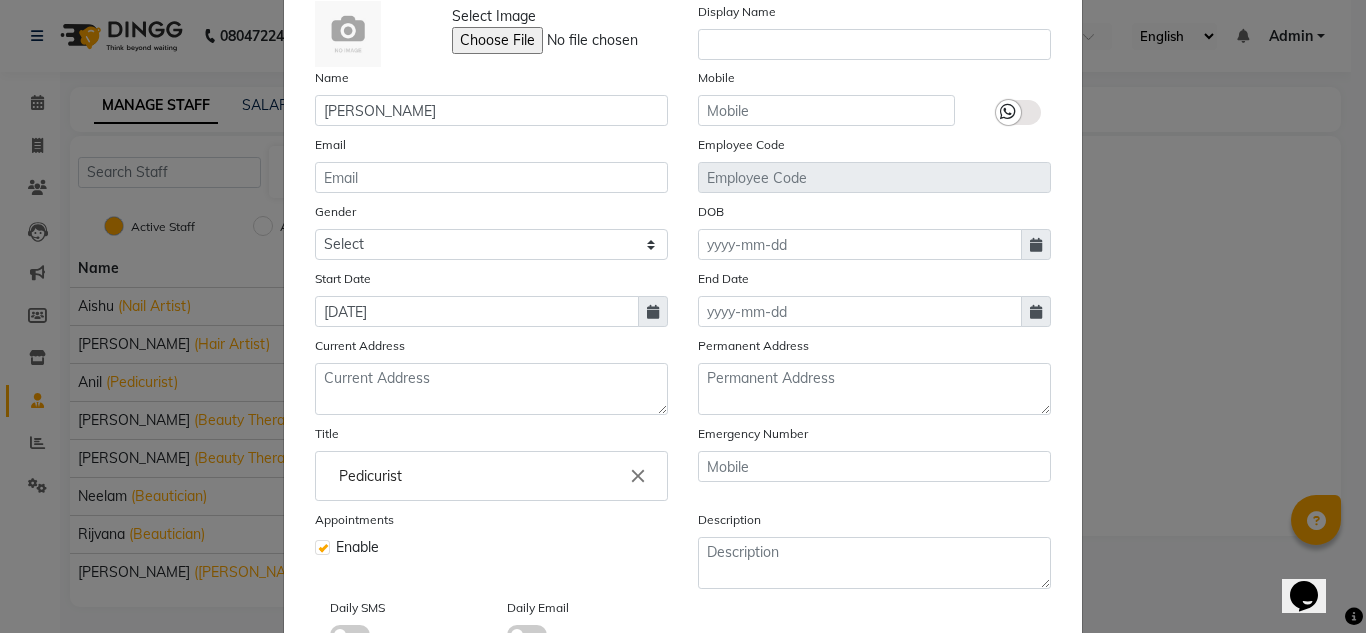 click on "close" 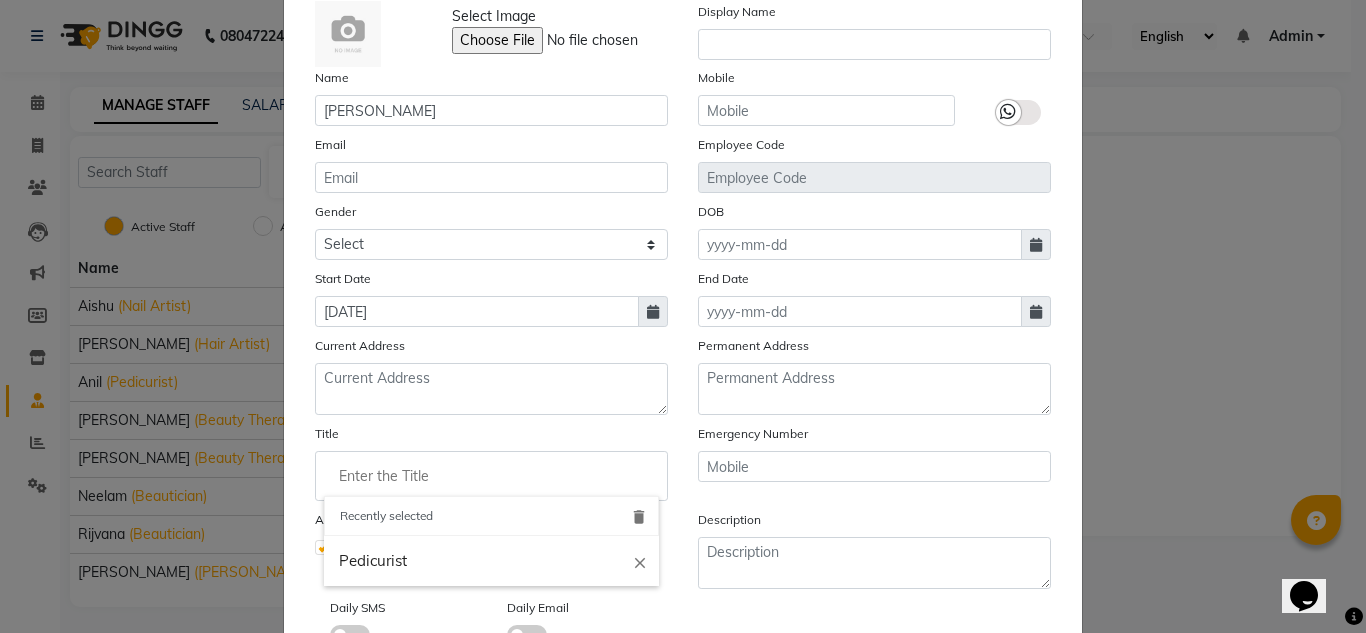 click on "delete" at bounding box center (639, 517) 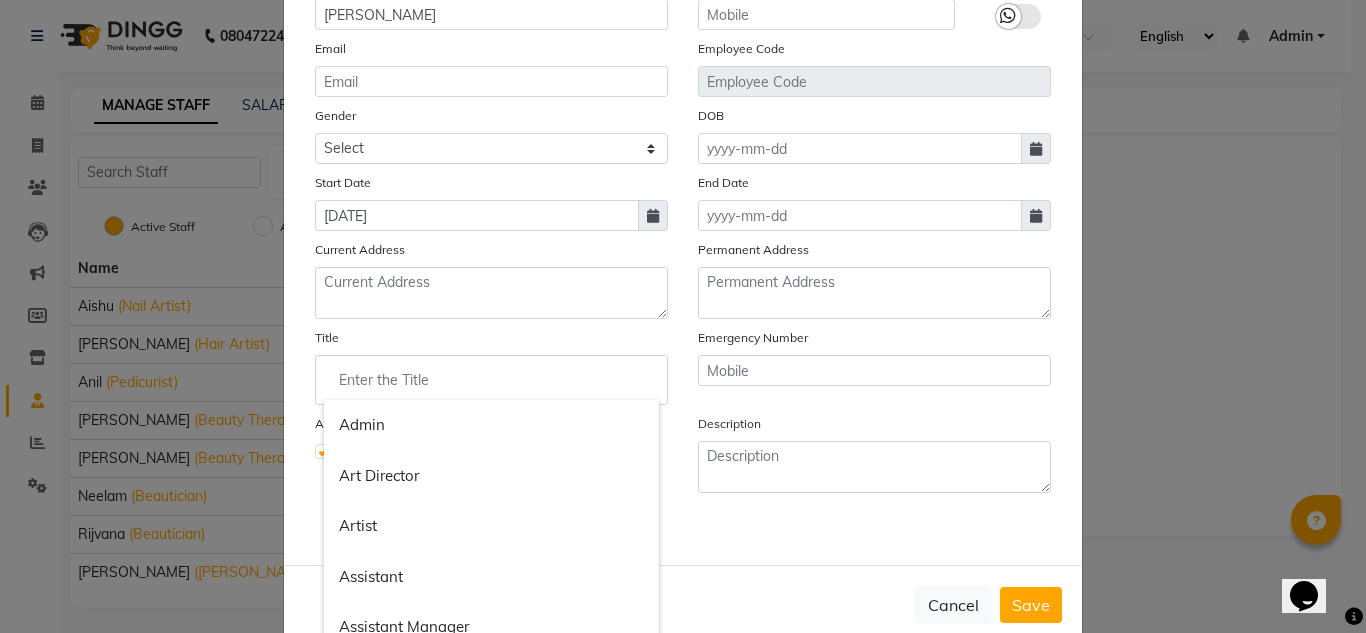 scroll, scrollTop: 249, scrollLeft: 0, axis: vertical 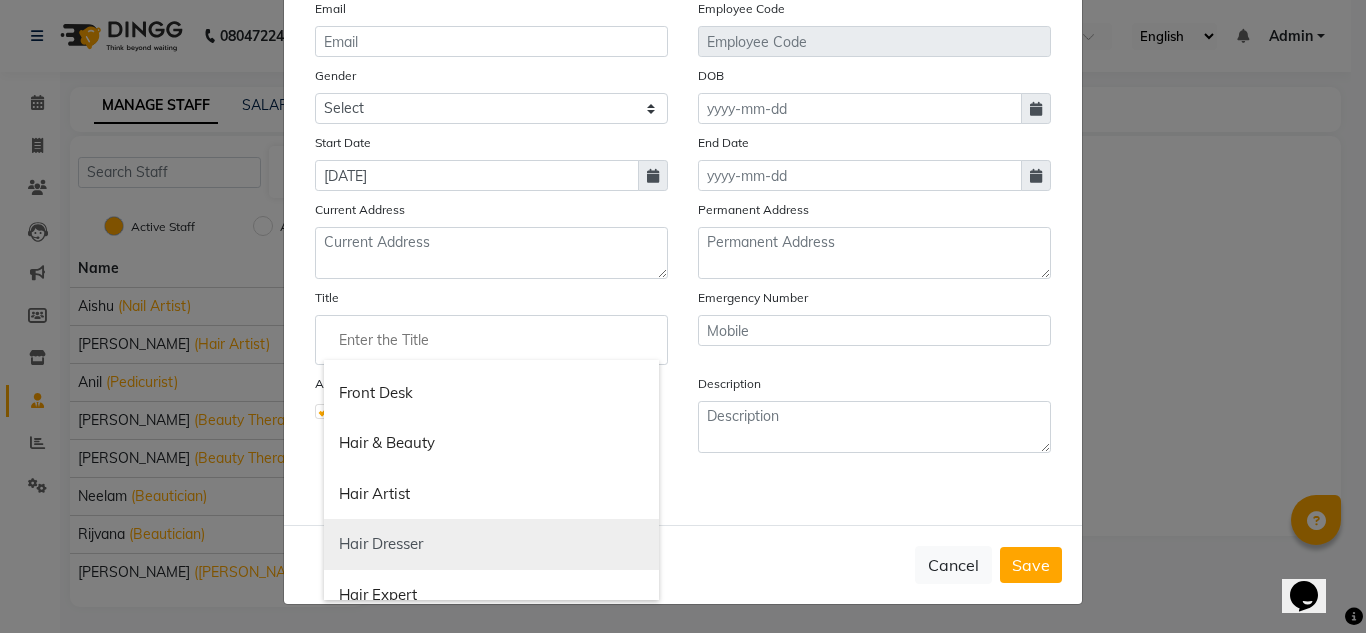 click on "Hair Dresser" at bounding box center (491, 544) 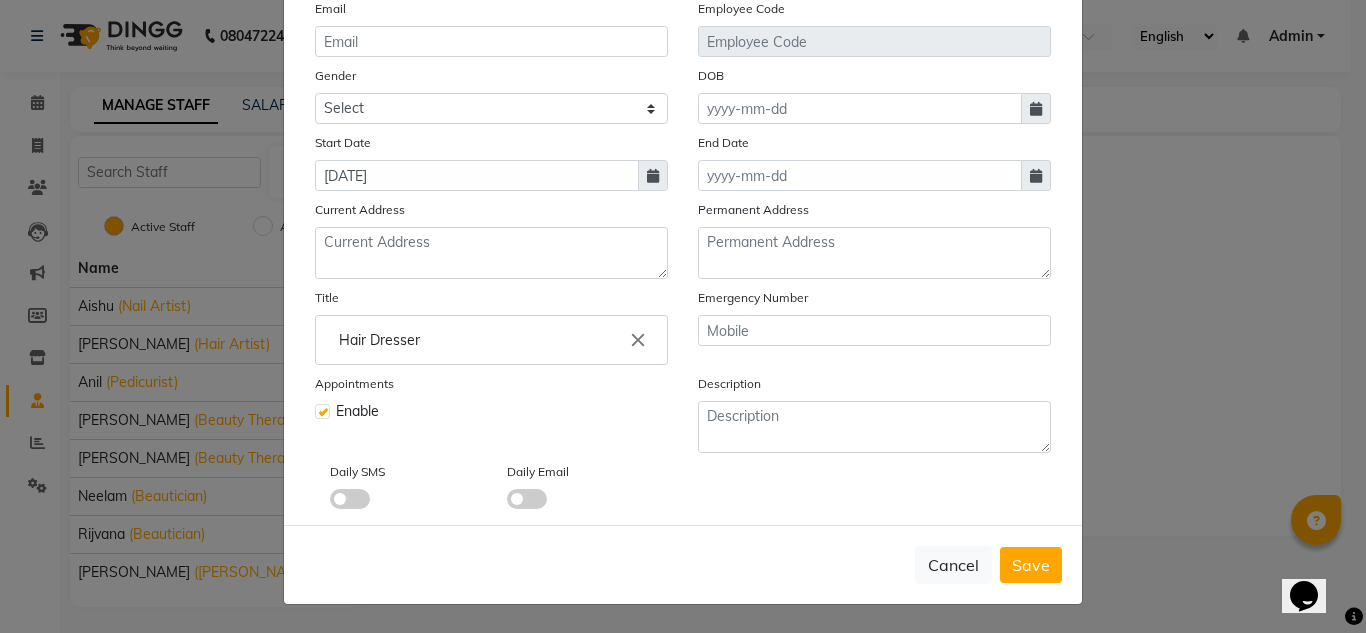 scroll, scrollTop: 0, scrollLeft: 0, axis: both 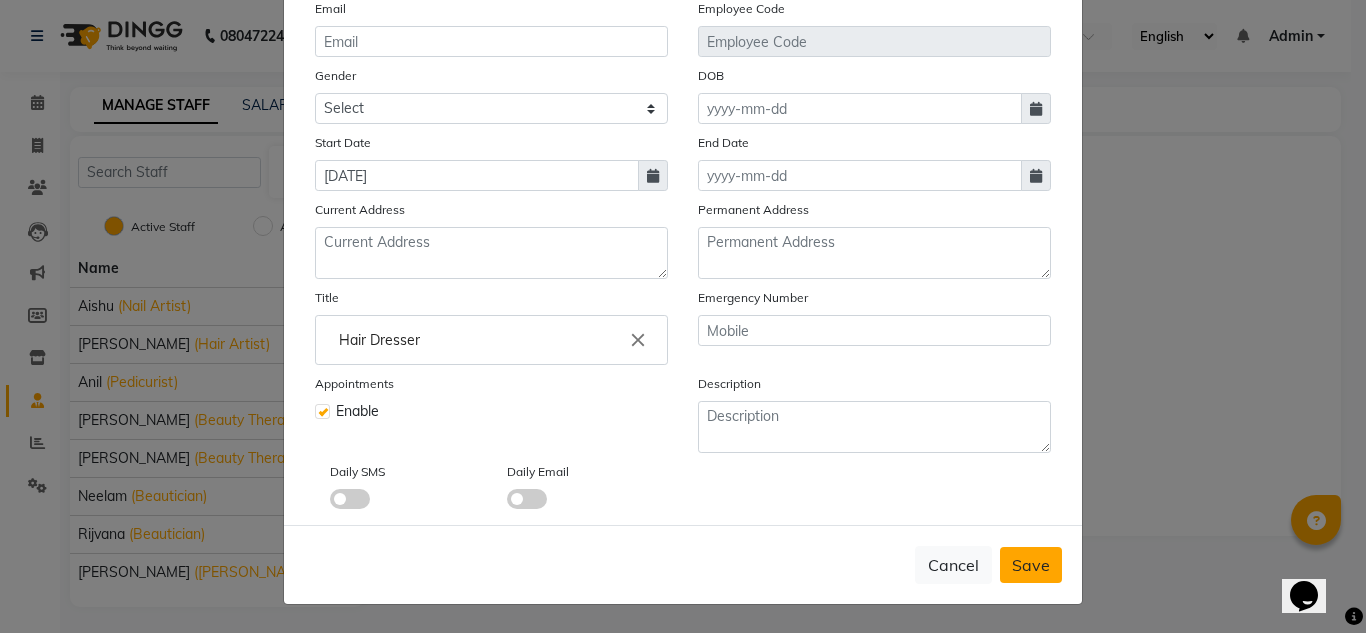 click on "Save" at bounding box center (1031, 565) 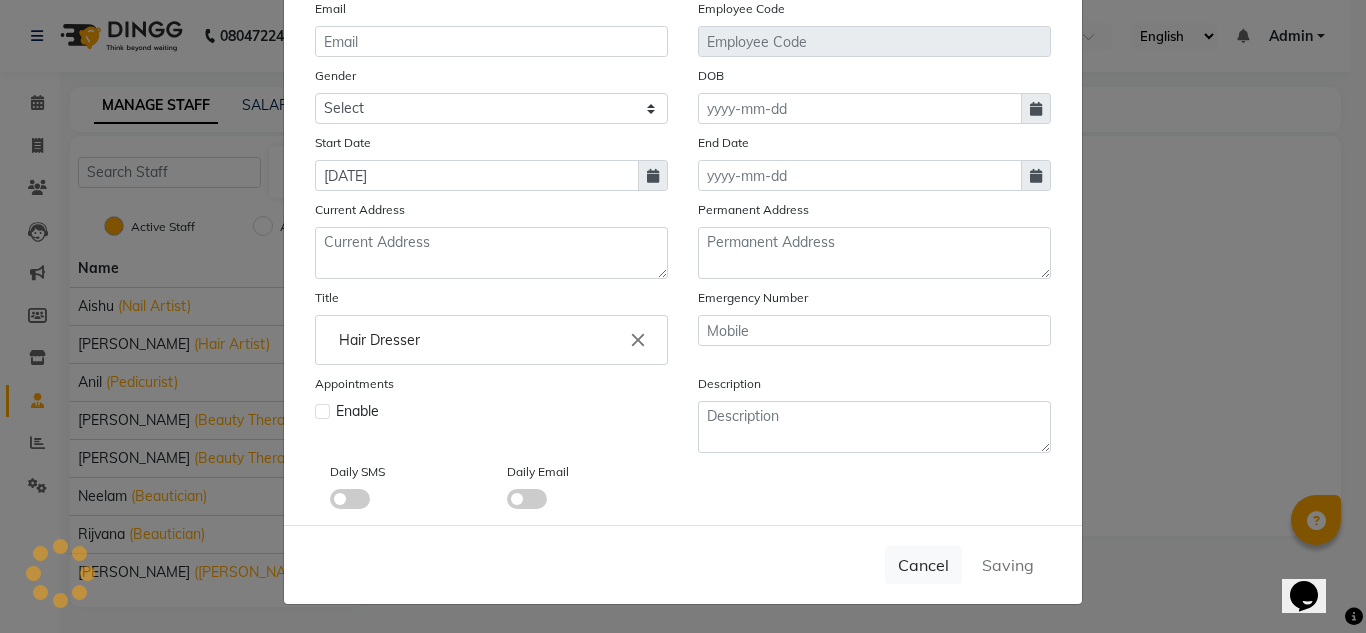 type 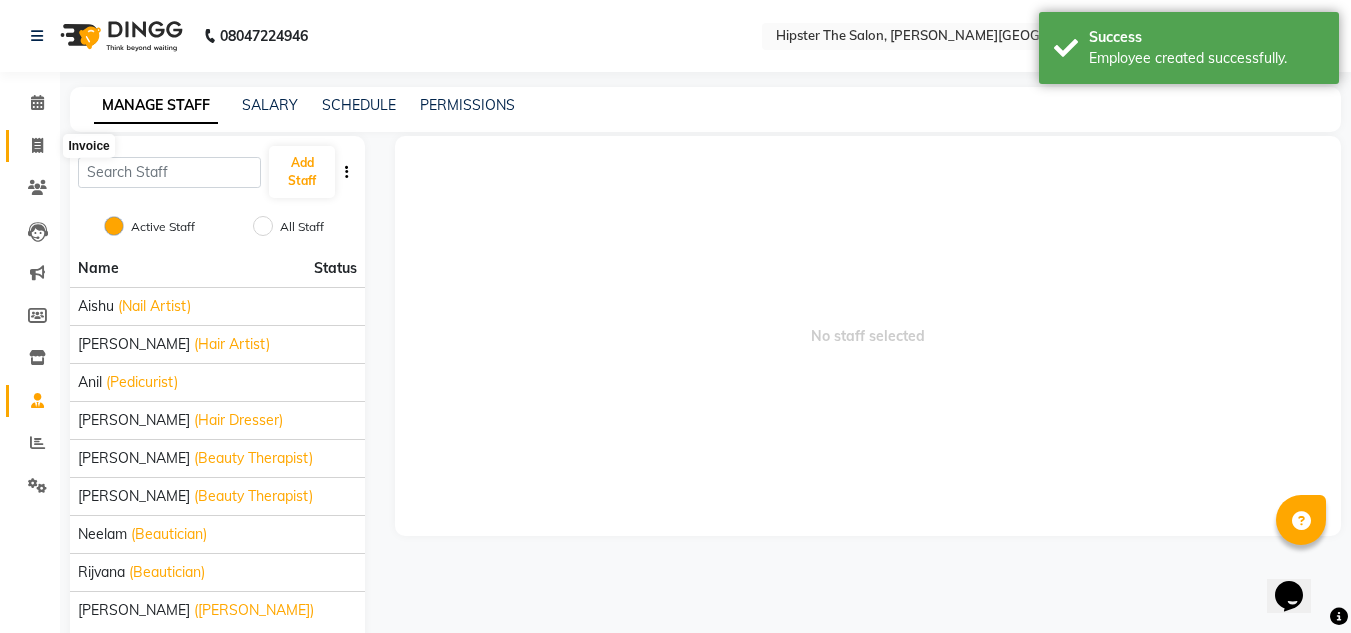click 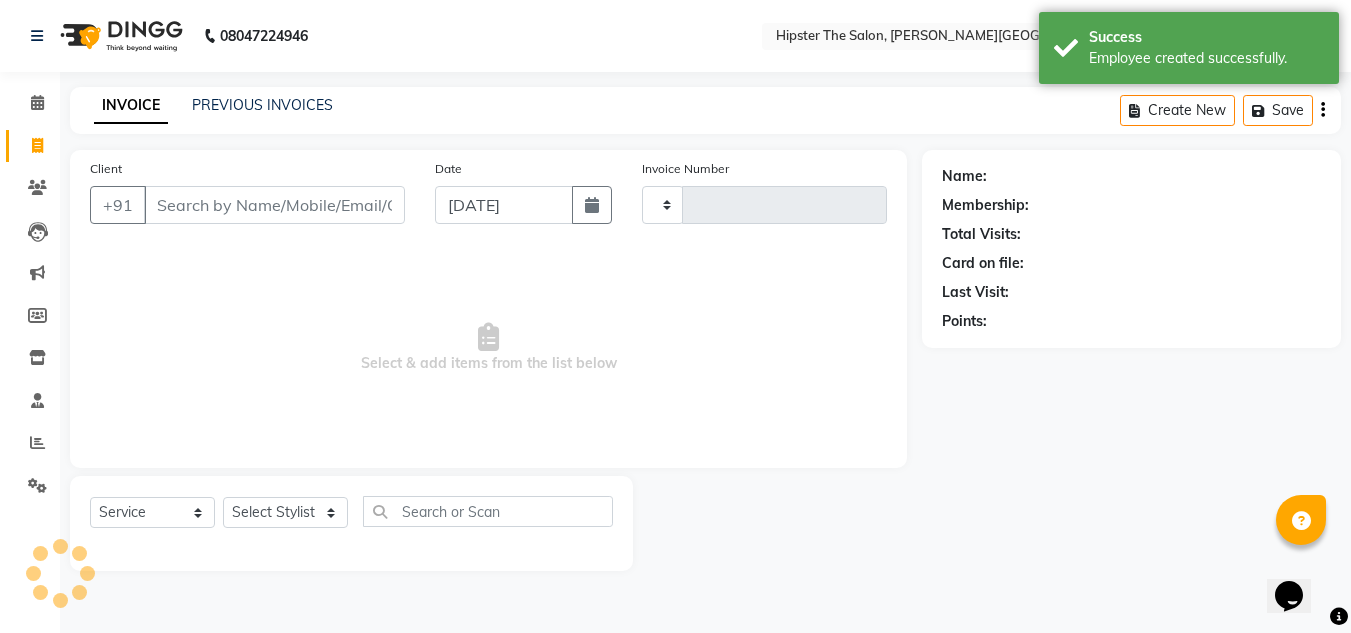 type on "0001" 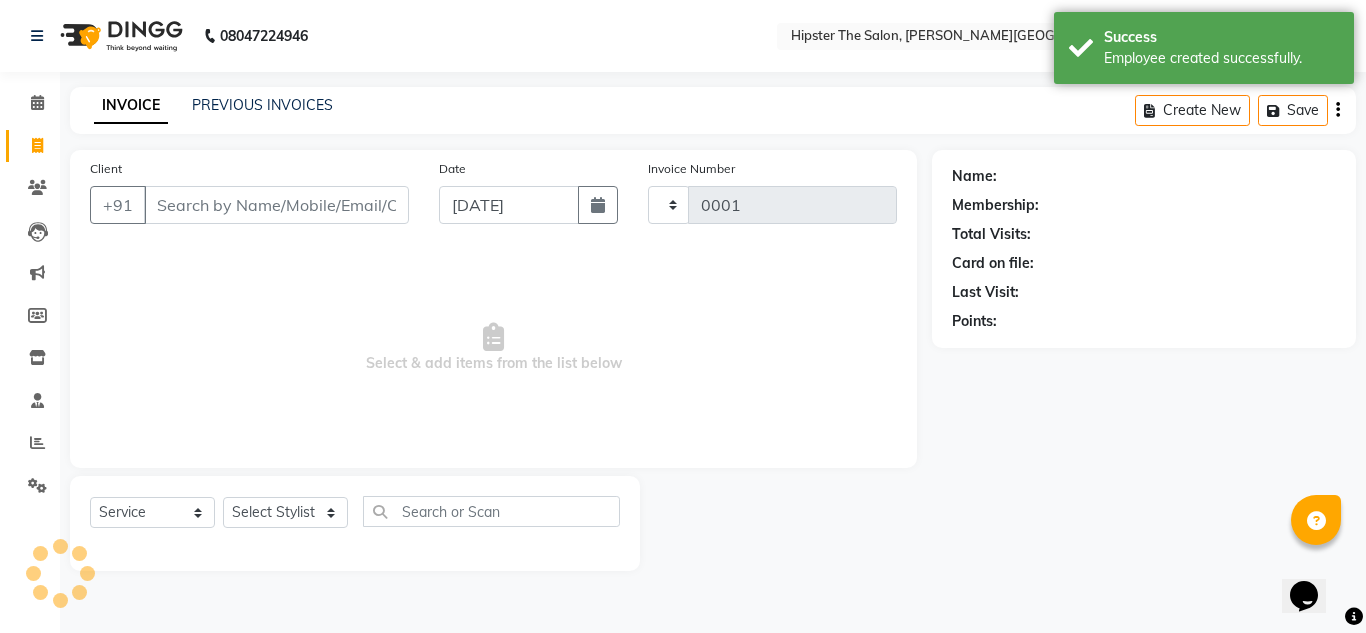 select on "8592" 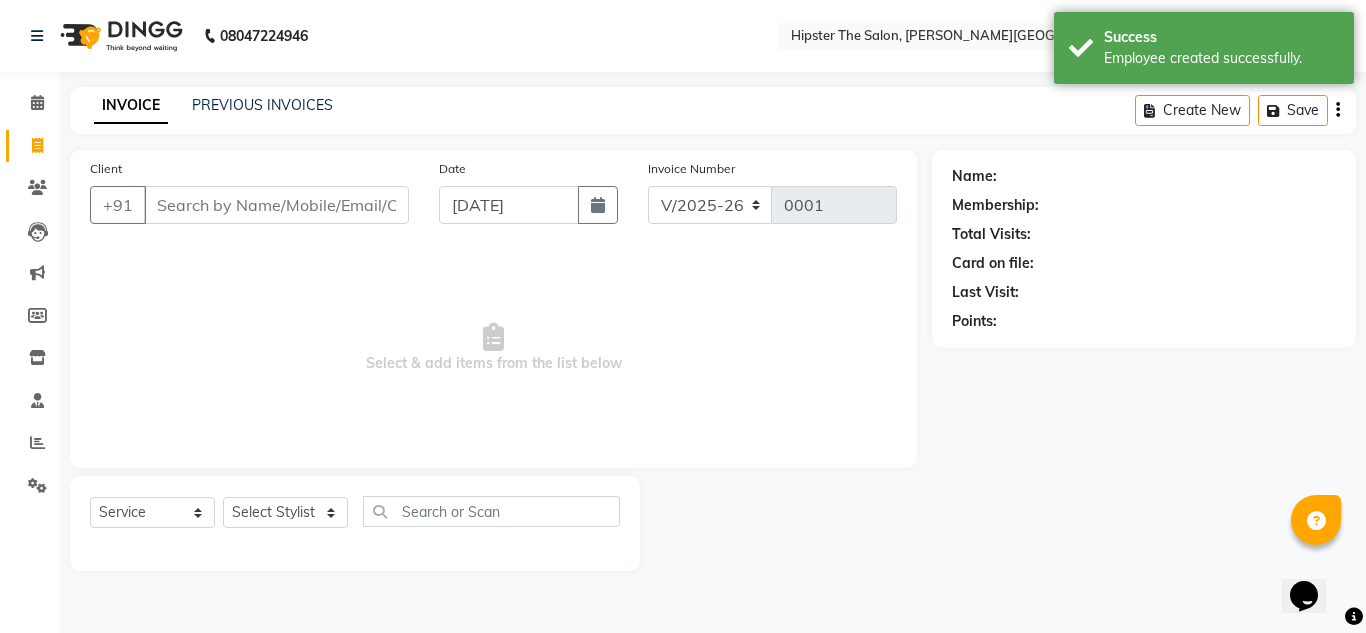 click on "Client" at bounding box center (276, 205) 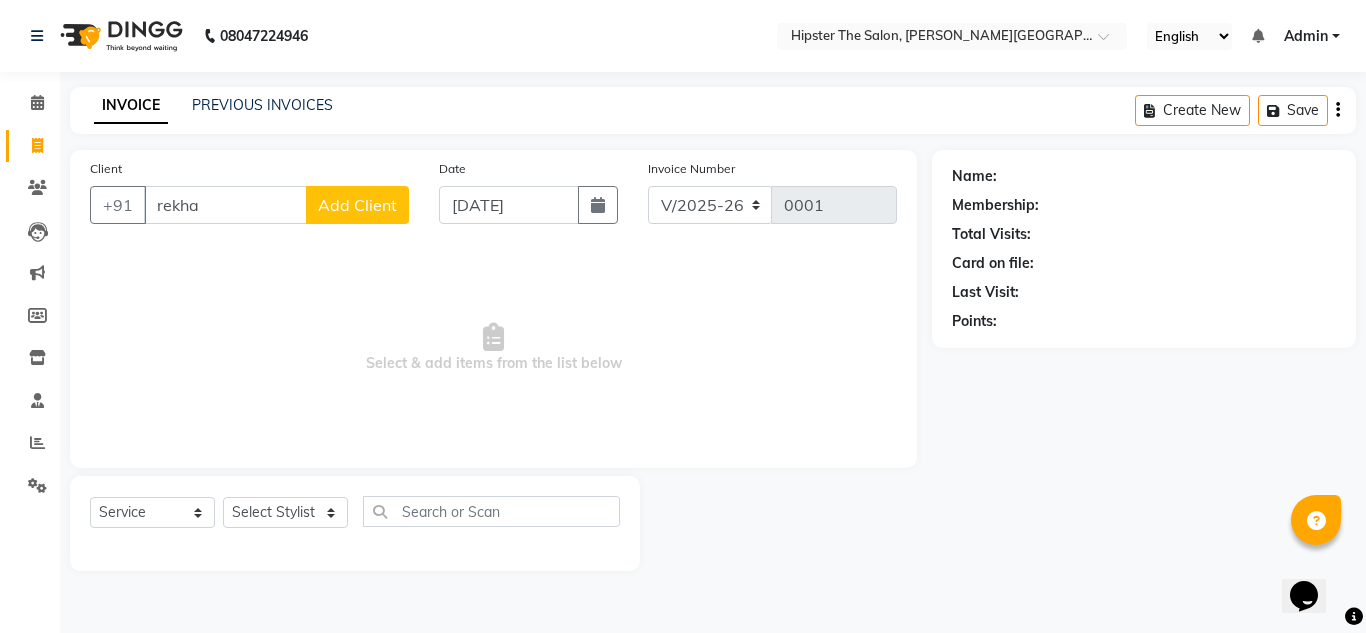 type on "rekha" 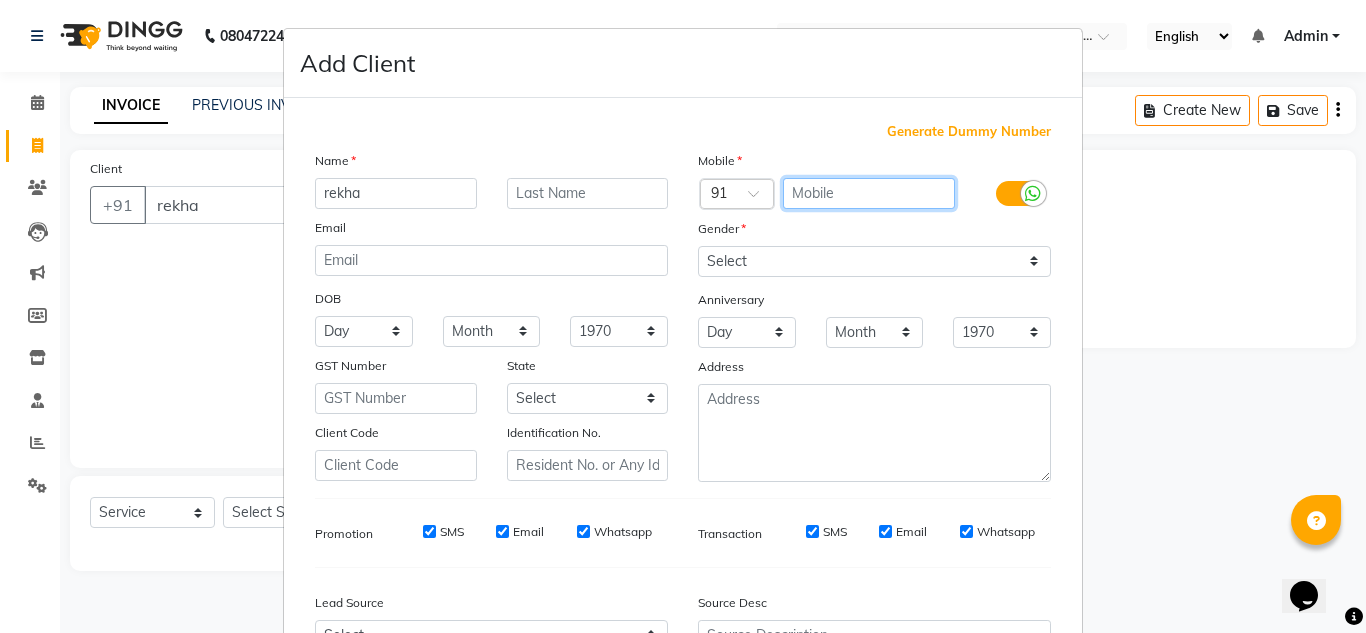 click at bounding box center (869, 193) 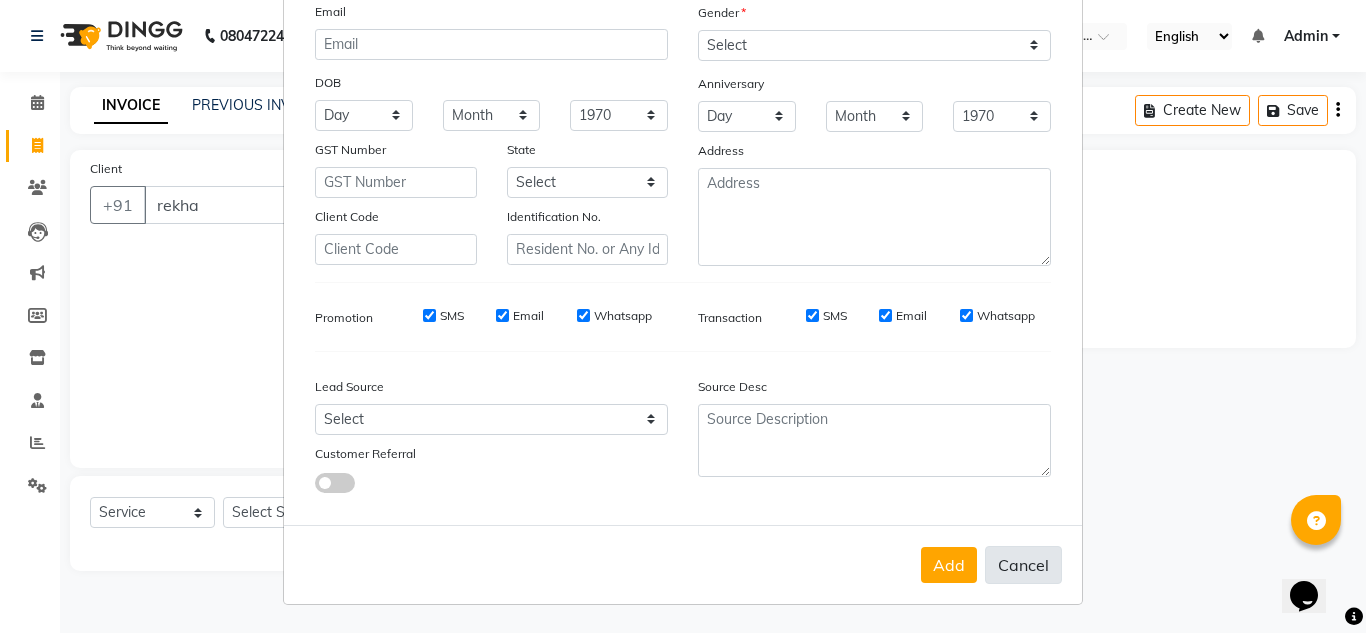 click on "Cancel" at bounding box center [1023, 565] 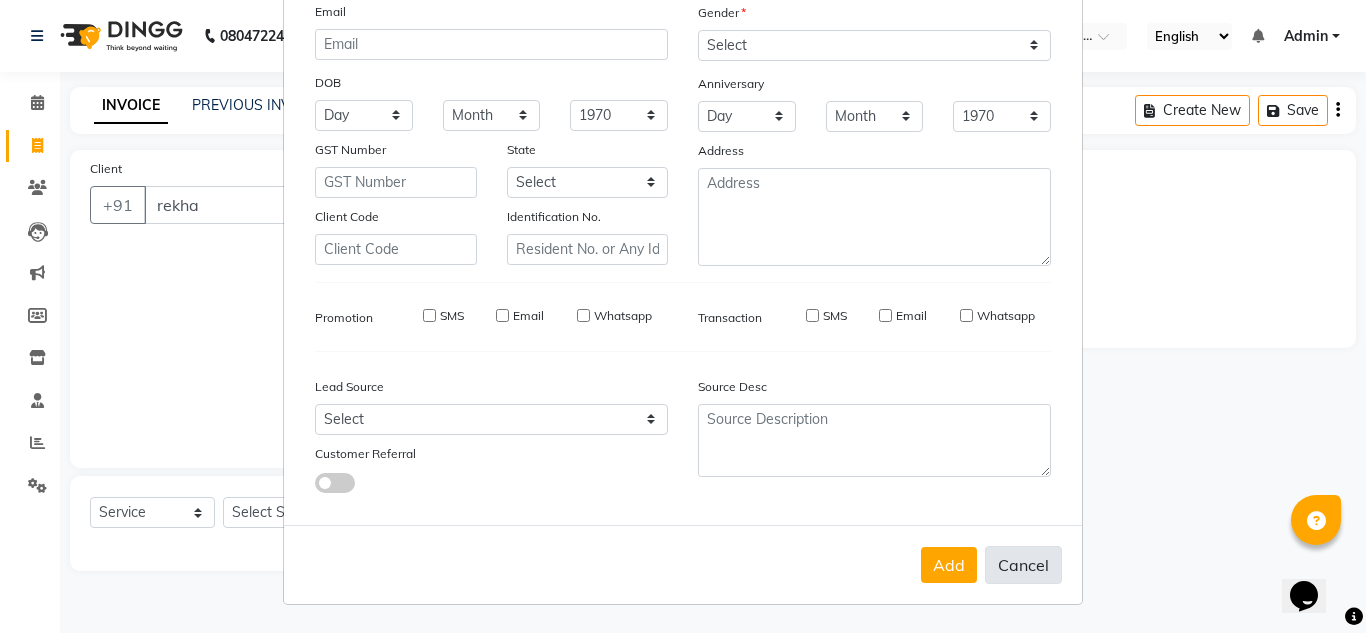 type 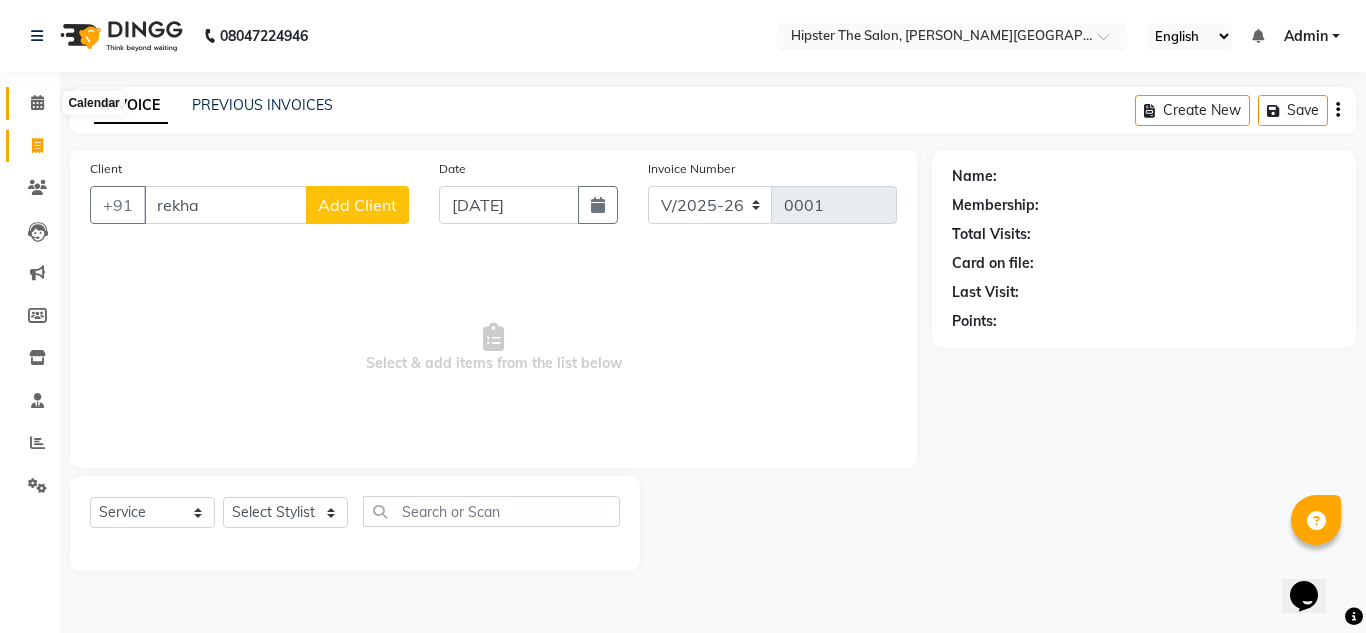 click 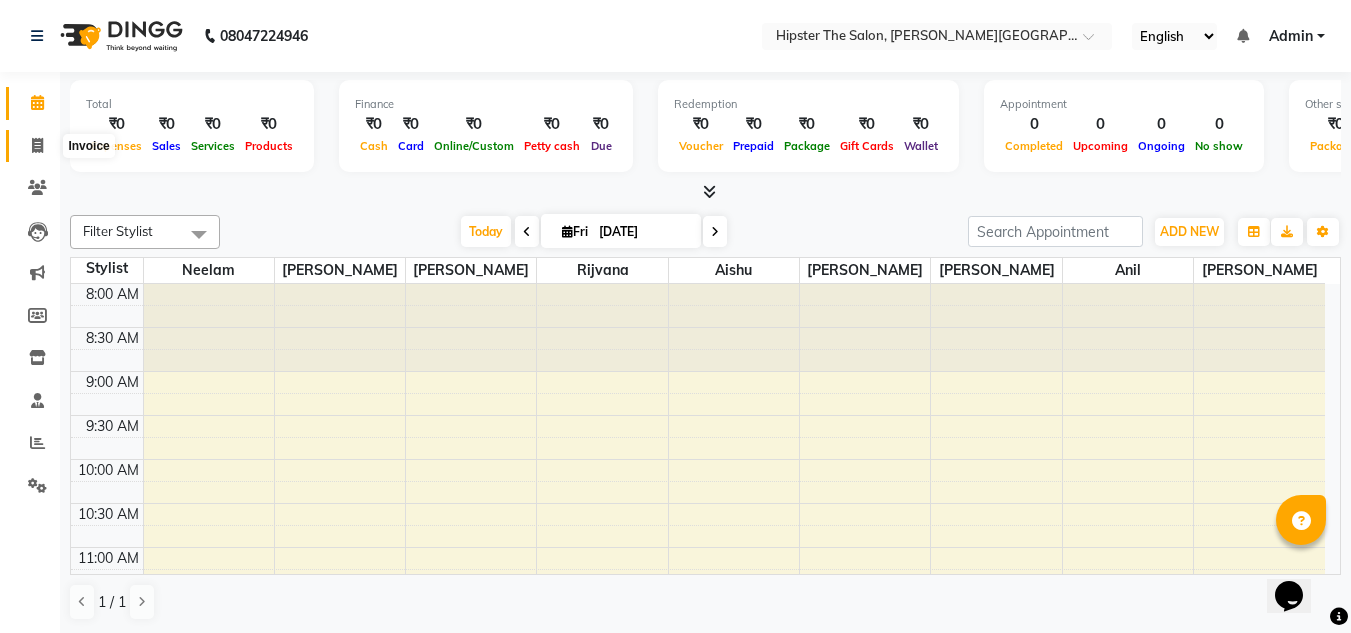 click 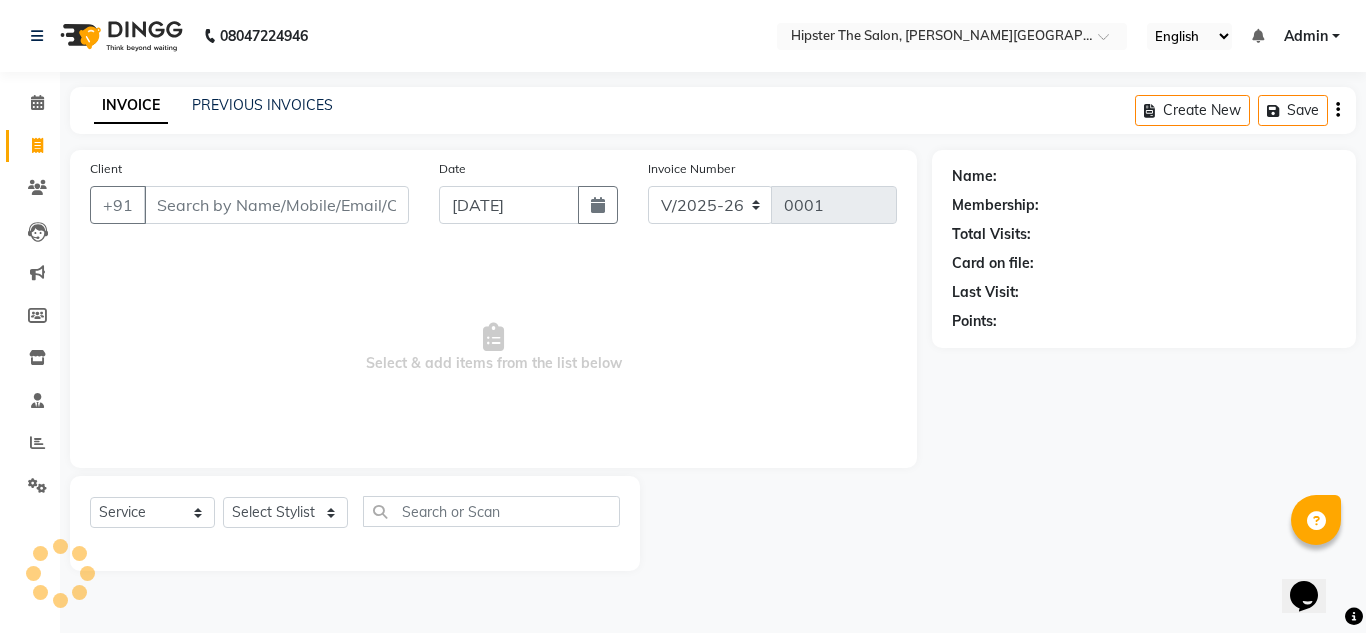 click on "Client" at bounding box center (276, 205) 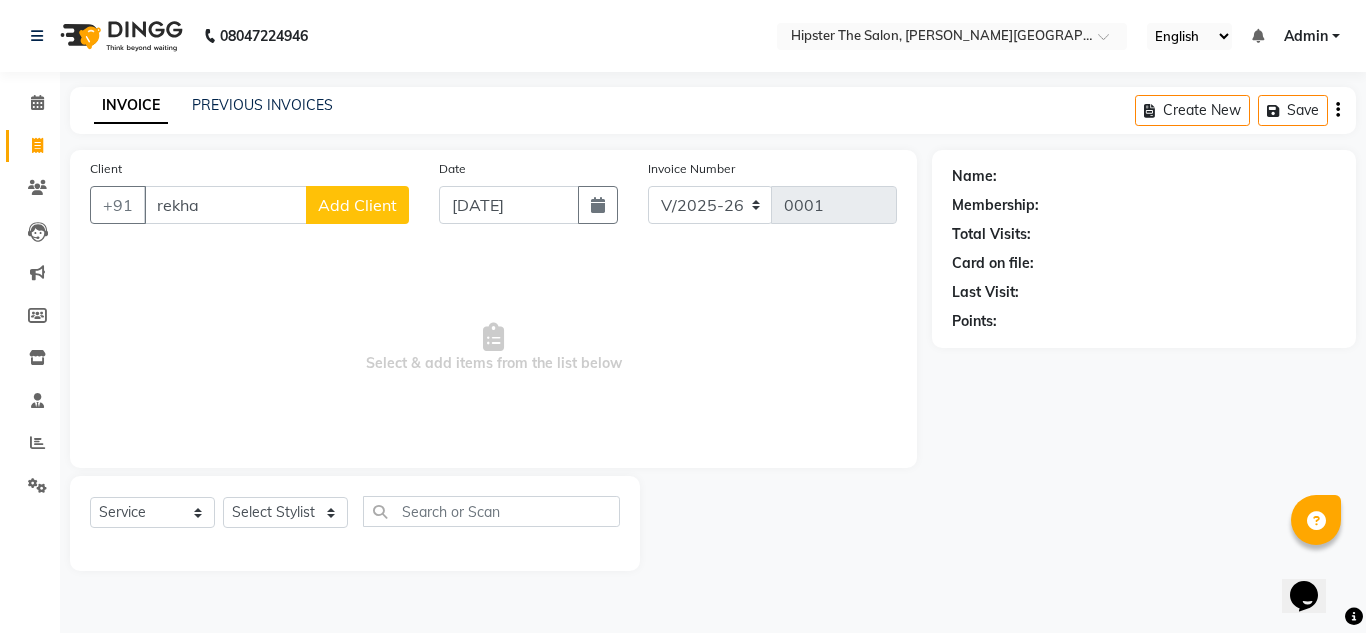 type on "rekha" 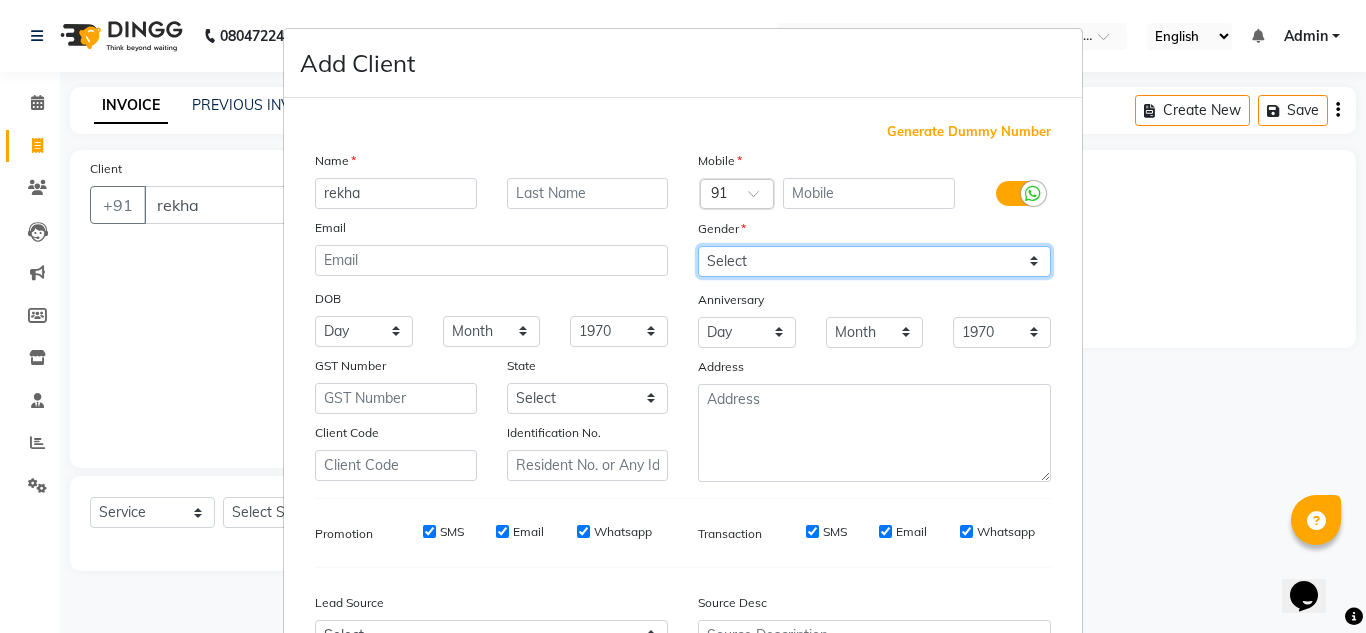 click on "Select [DEMOGRAPHIC_DATA] [DEMOGRAPHIC_DATA] Other Prefer Not To Say" at bounding box center [874, 261] 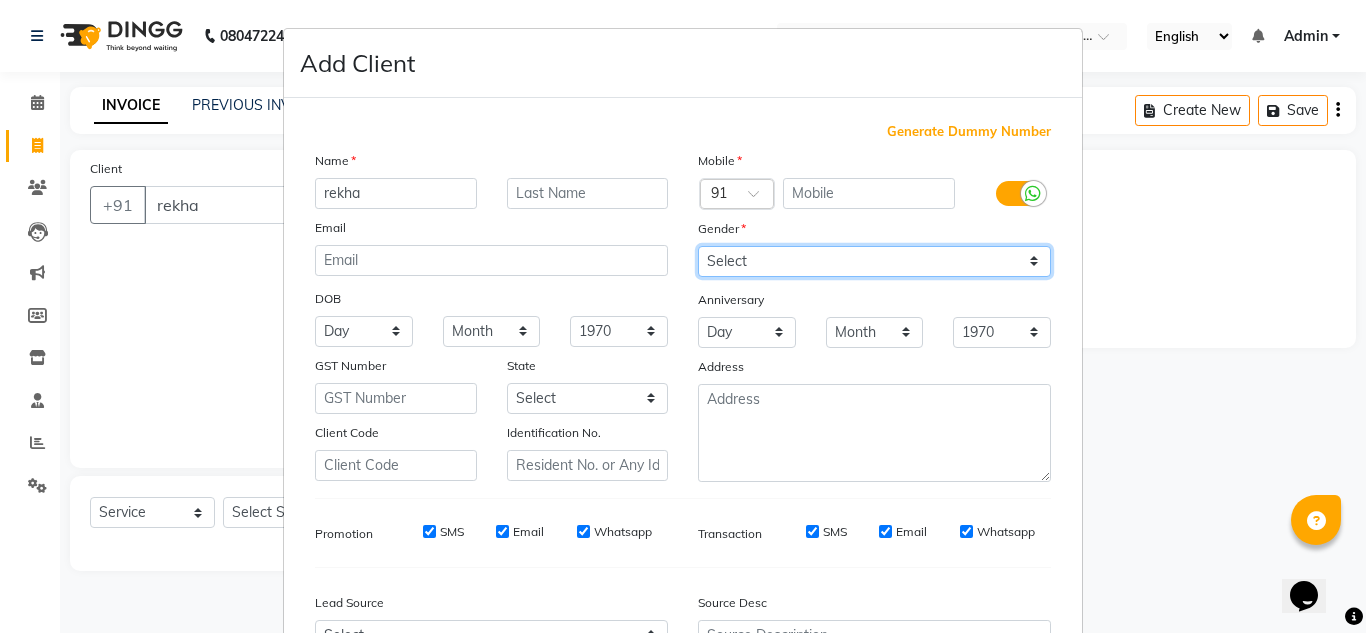 select on "[DEMOGRAPHIC_DATA]" 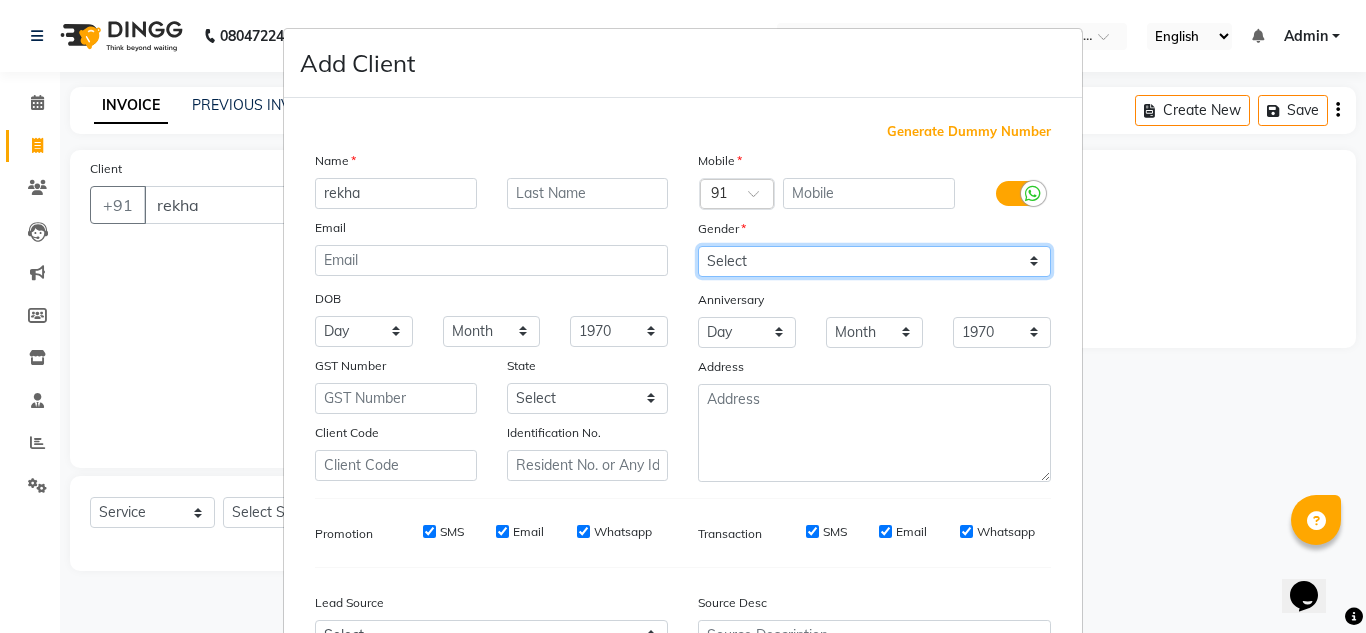 click on "Select [DEMOGRAPHIC_DATA] [DEMOGRAPHIC_DATA] Other Prefer Not To Say" at bounding box center [874, 261] 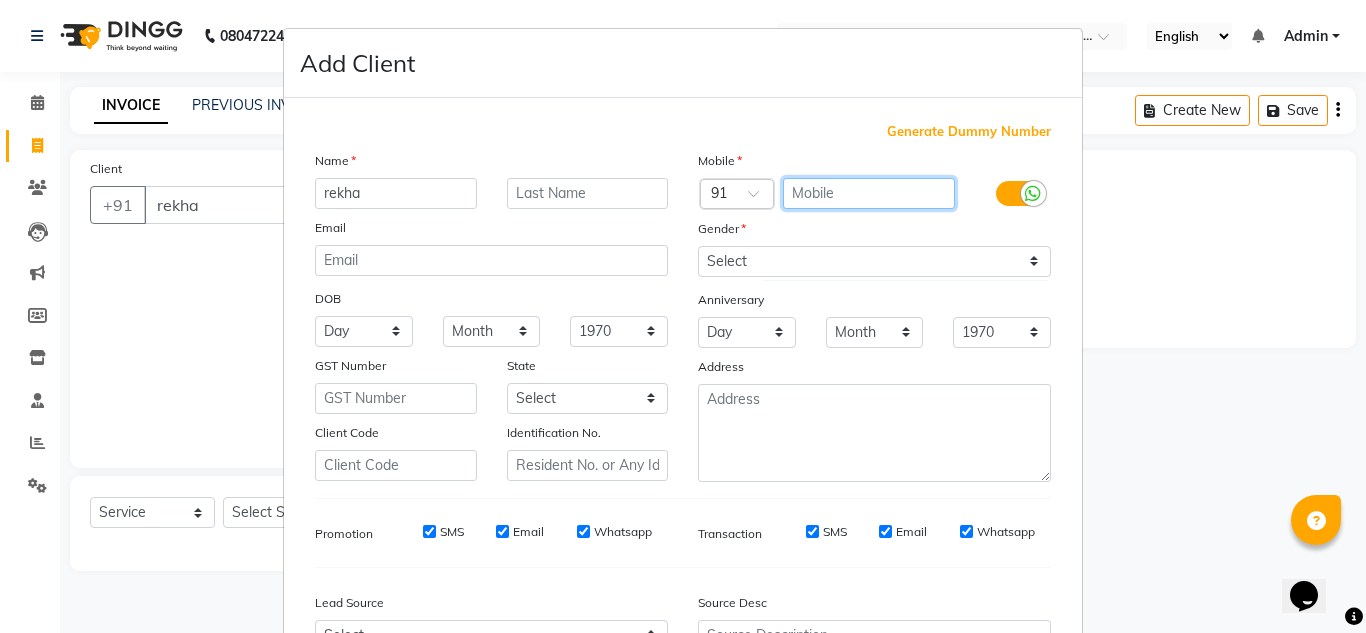 click at bounding box center [869, 193] 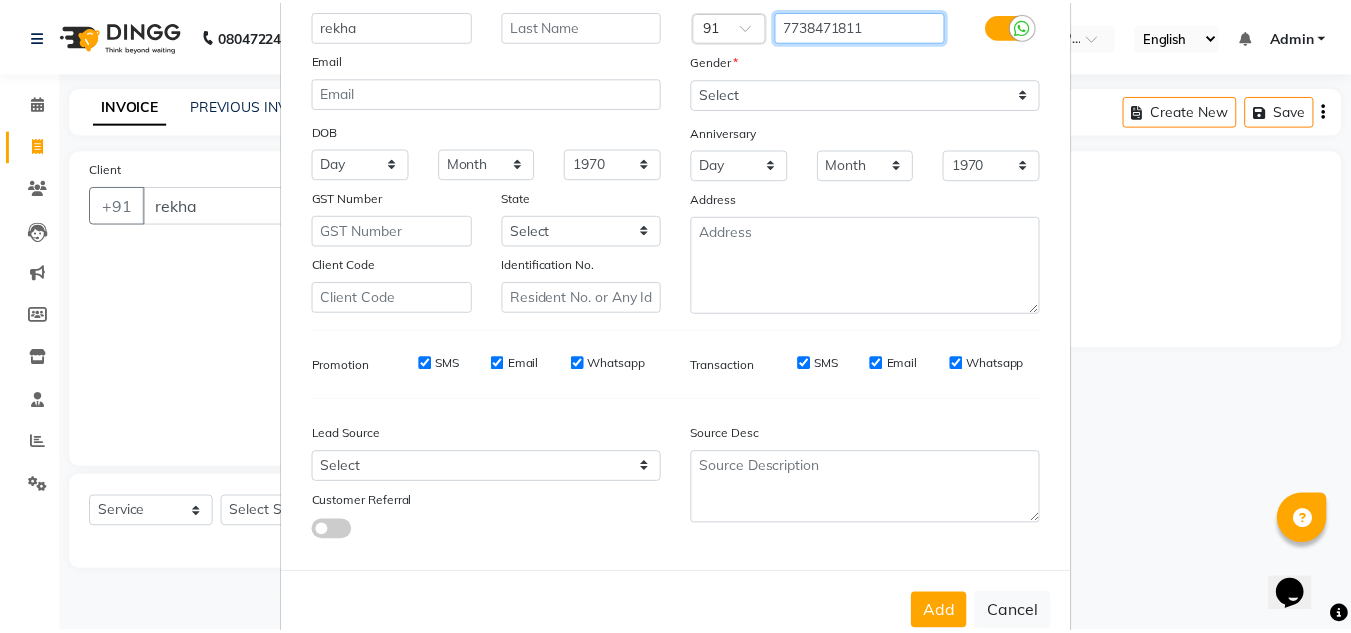 scroll, scrollTop: 216, scrollLeft: 0, axis: vertical 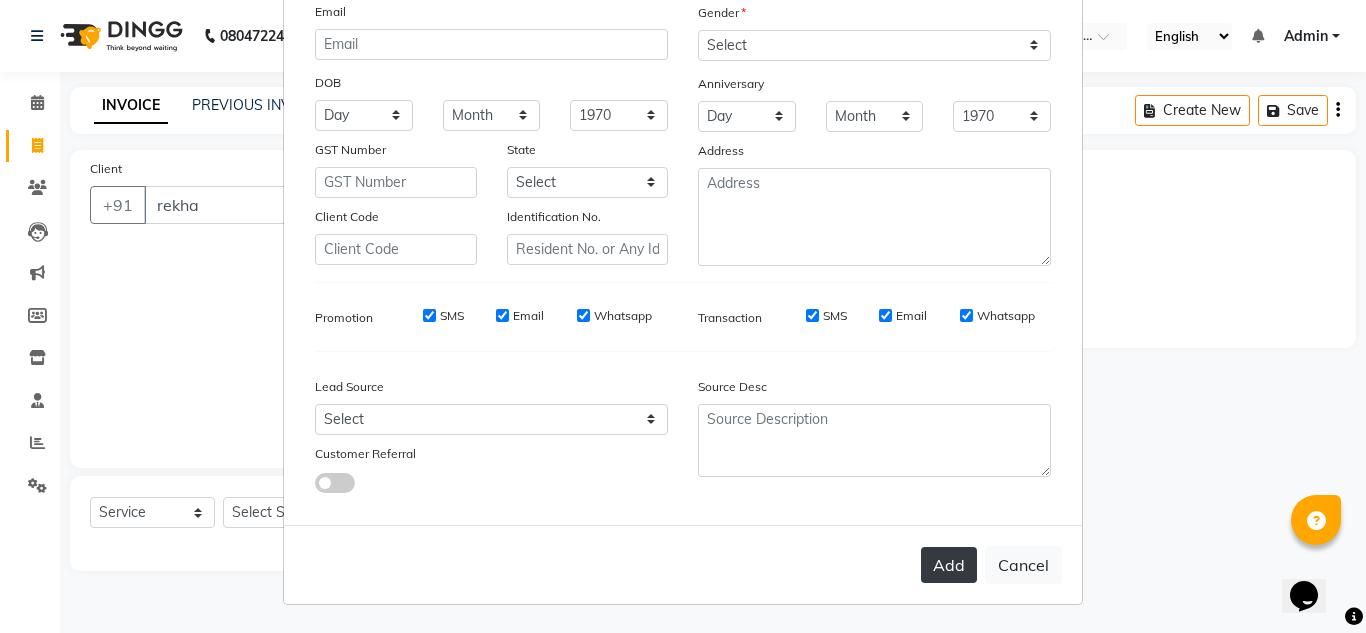 type on "7738471811" 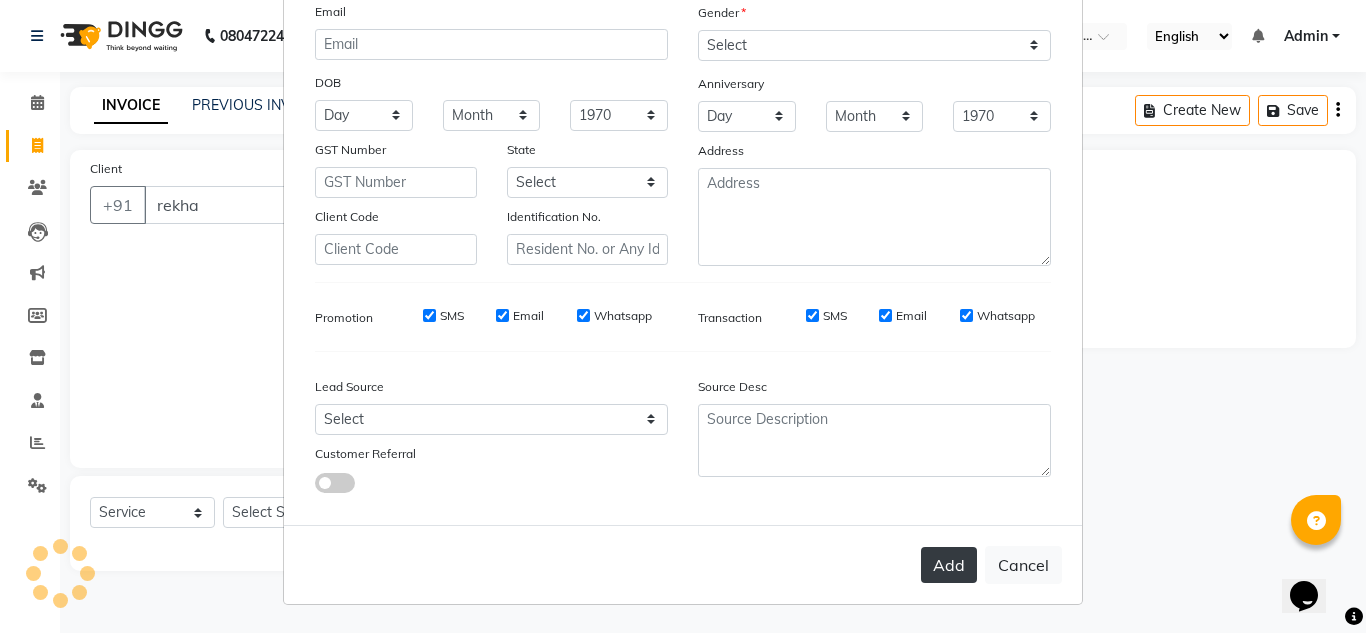 click on "Add" at bounding box center [949, 565] 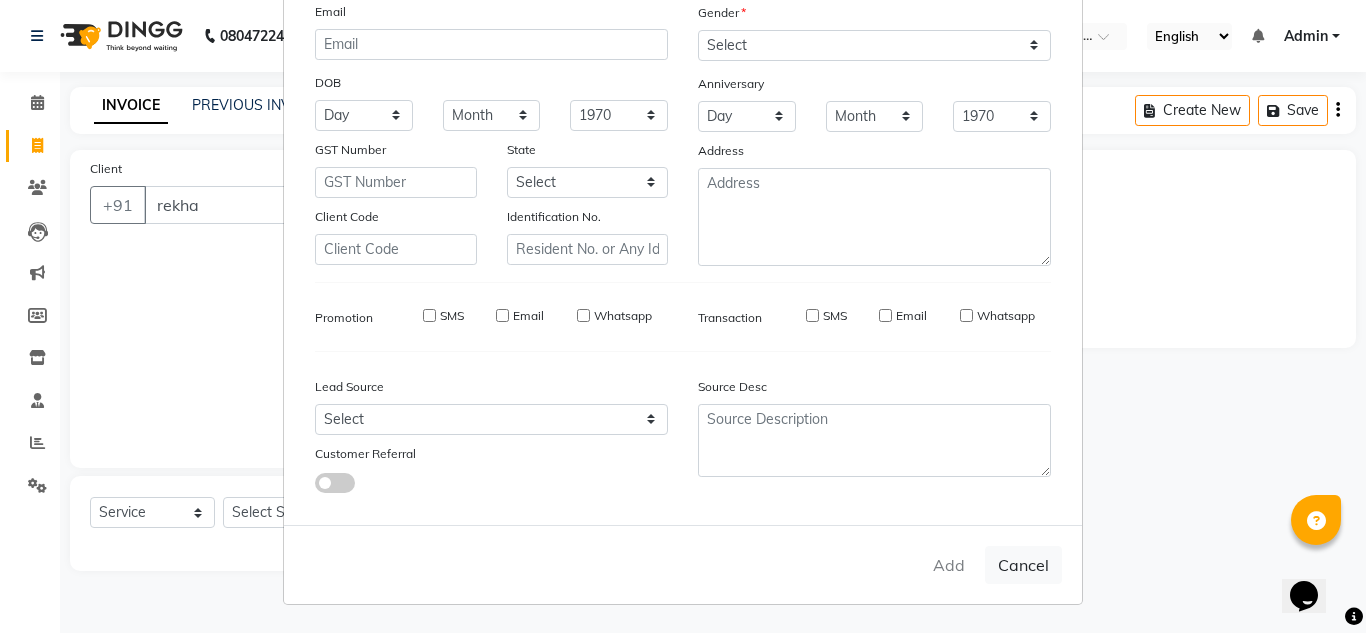 type on "7738471811" 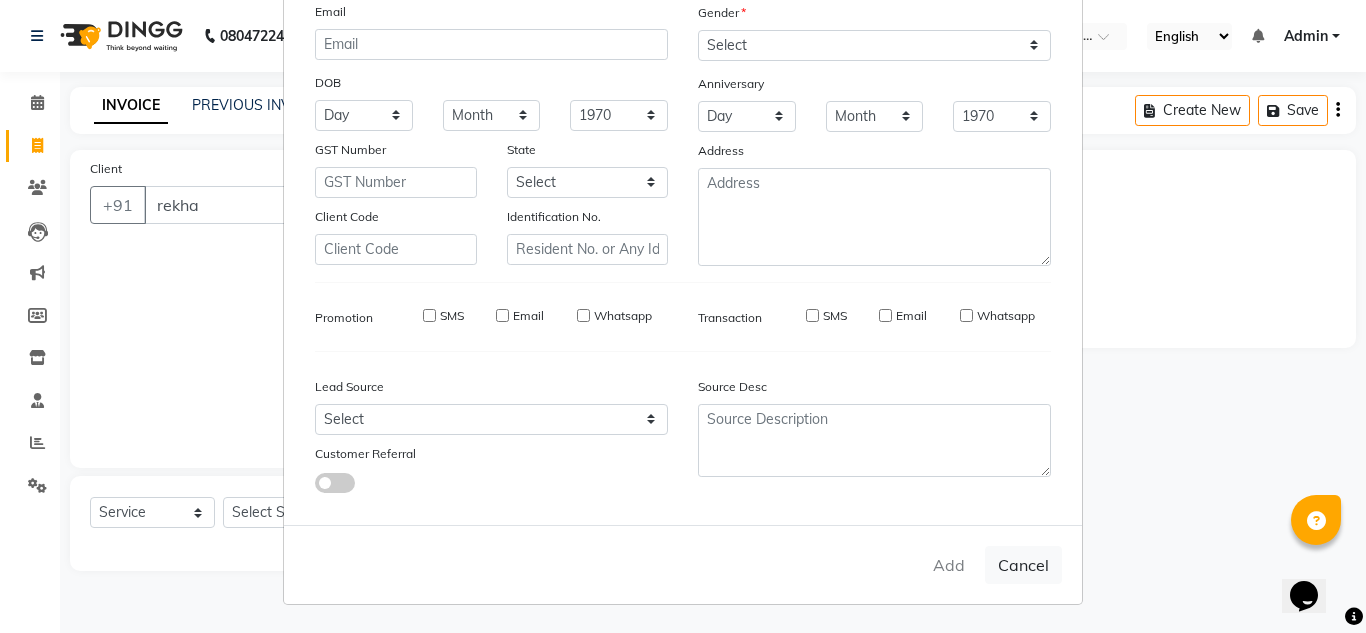 type 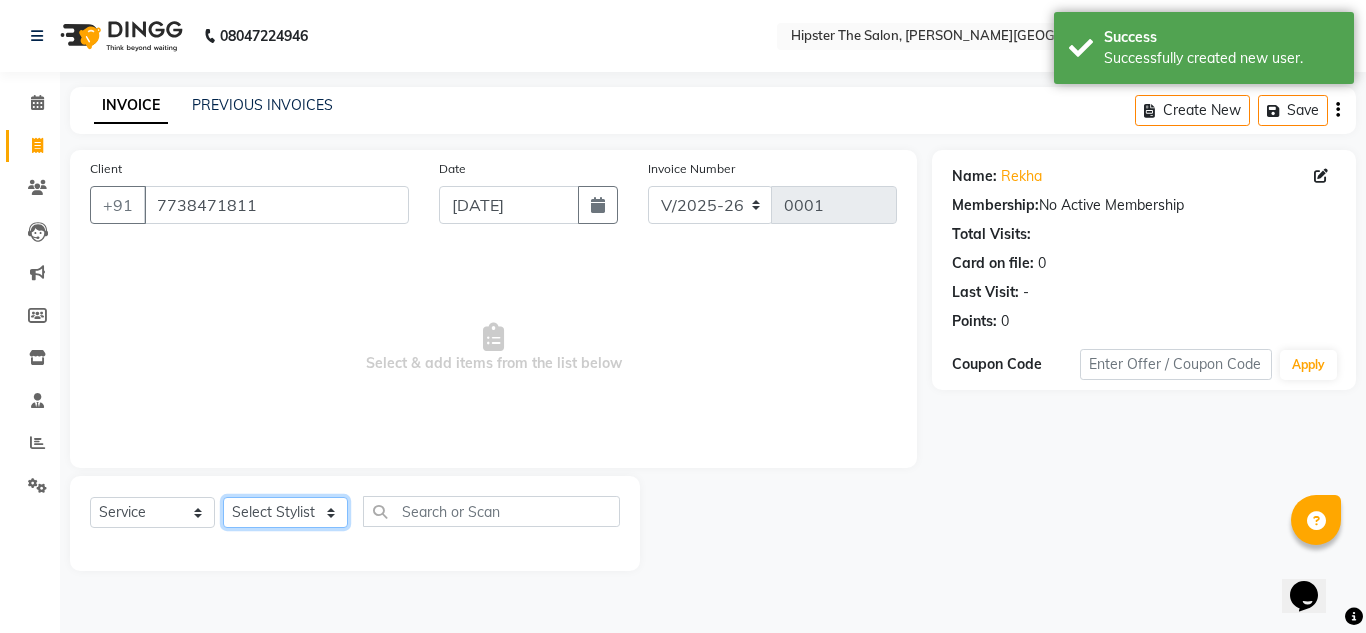 click on "Select Stylist [PERSON_NAME] [PERSON_NAME] [PERSON_NAME] [PERSON_NAME] [PERSON_NAME] rijvana [PERSON_NAME]" 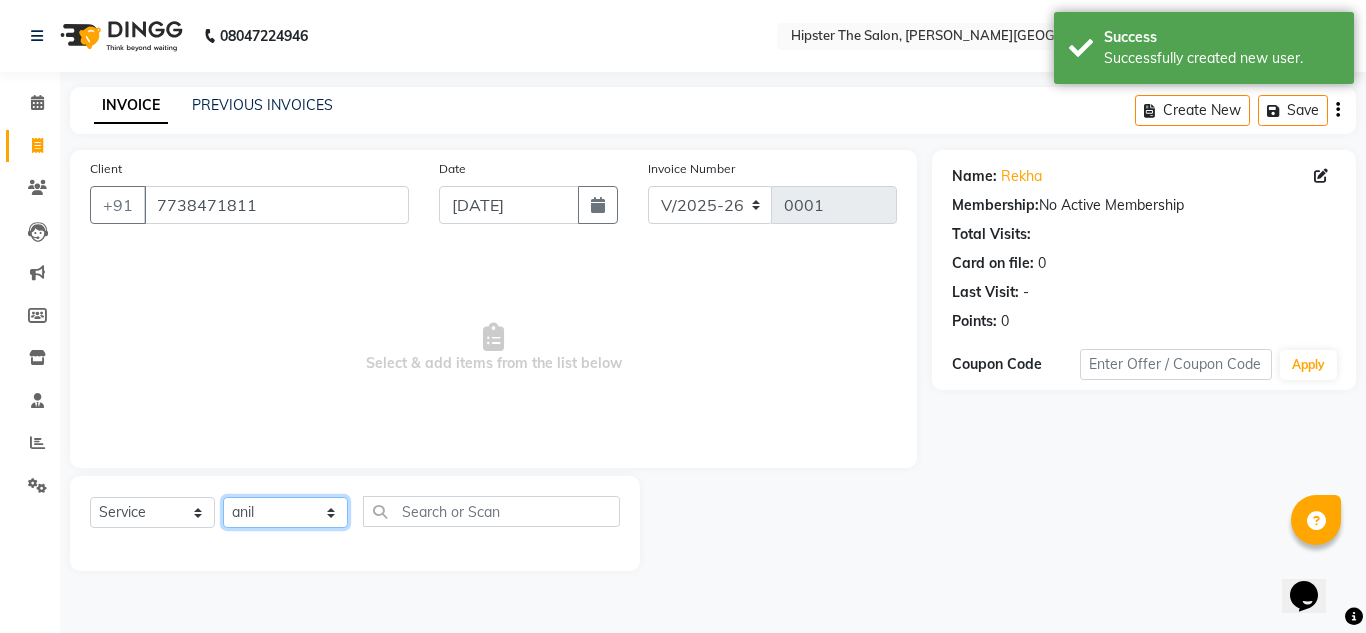 click on "Select Stylist [PERSON_NAME] [PERSON_NAME] [PERSON_NAME] [PERSON_NAME] [PERSON_NAME] rijvana [PERSON_NAME]" 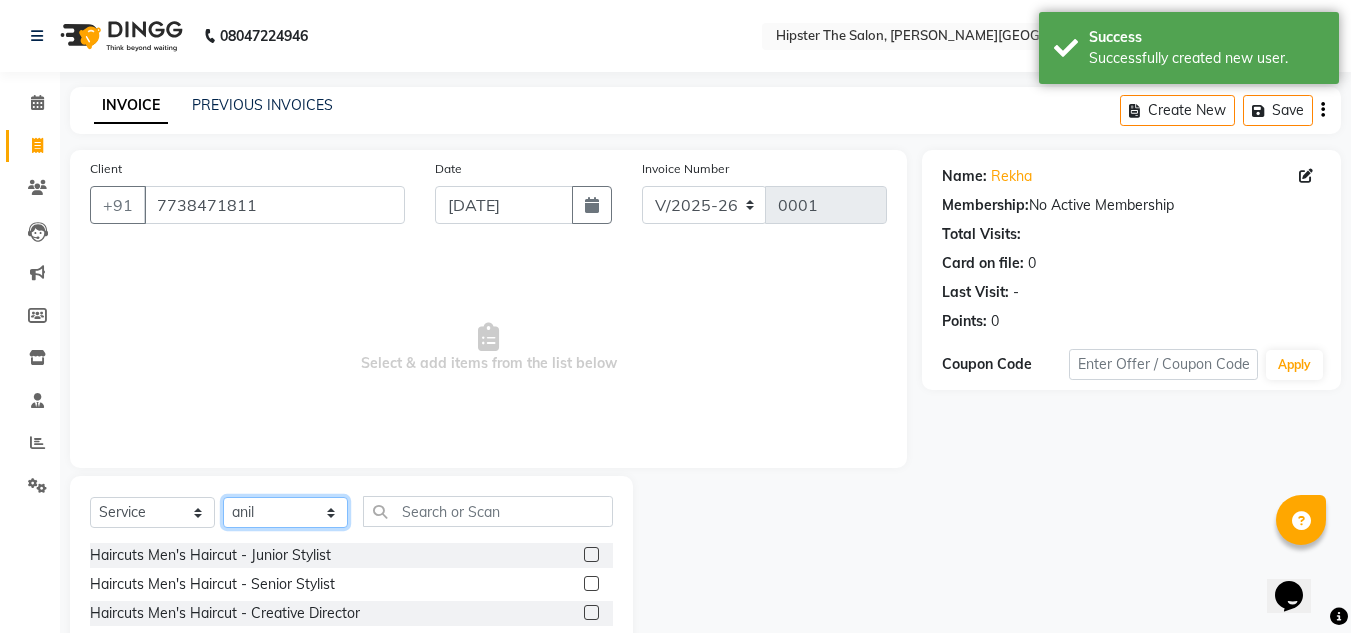 scroll, scrollTop: 118, scrollLeft: 0, axis: vertical 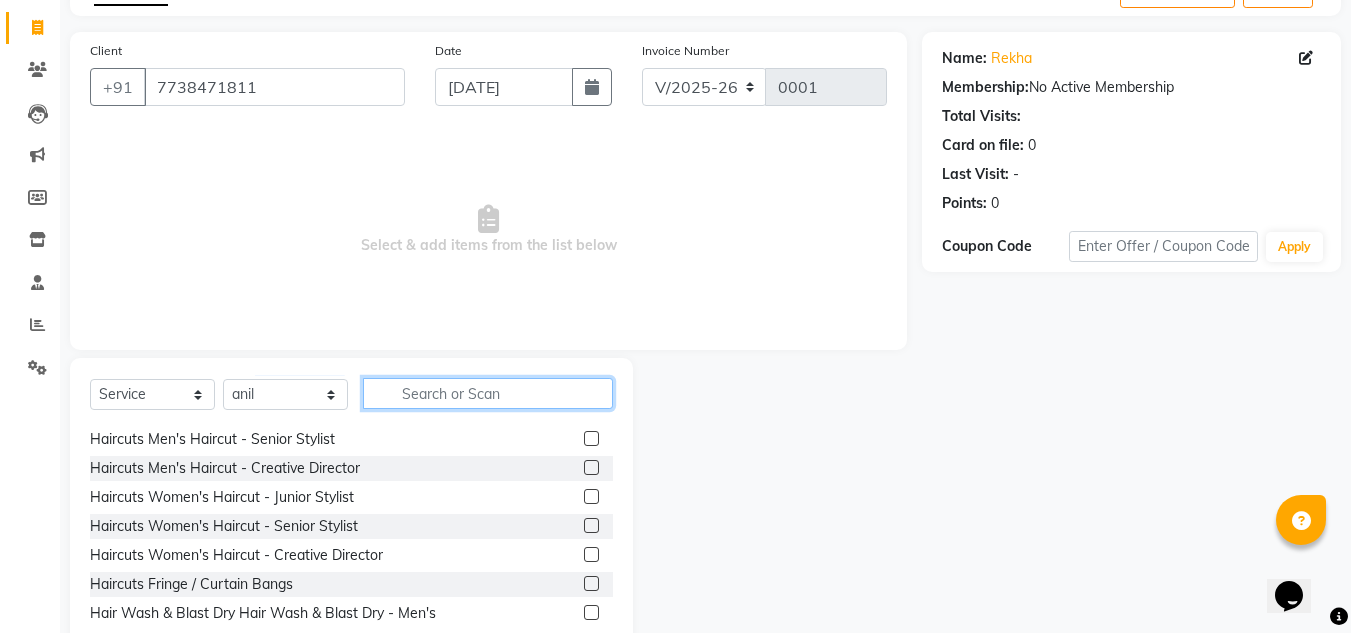 click 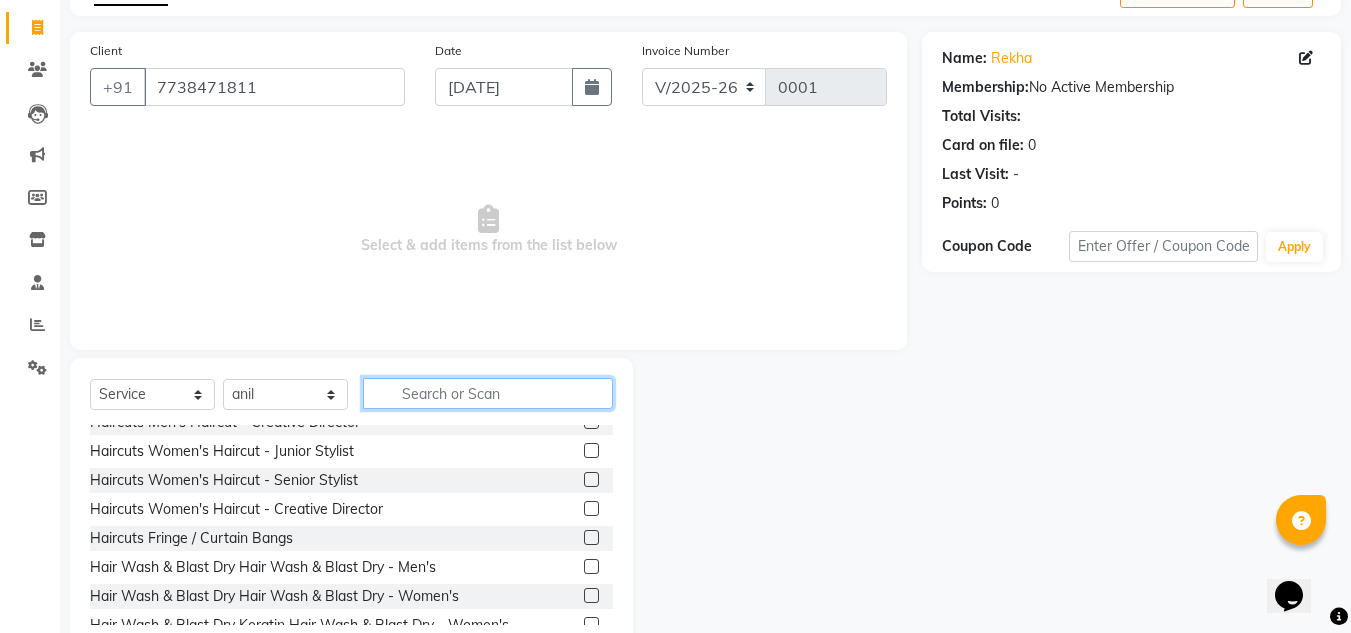 scroll, scrollTop: 74, scrollLeft: 0, axis: vertical 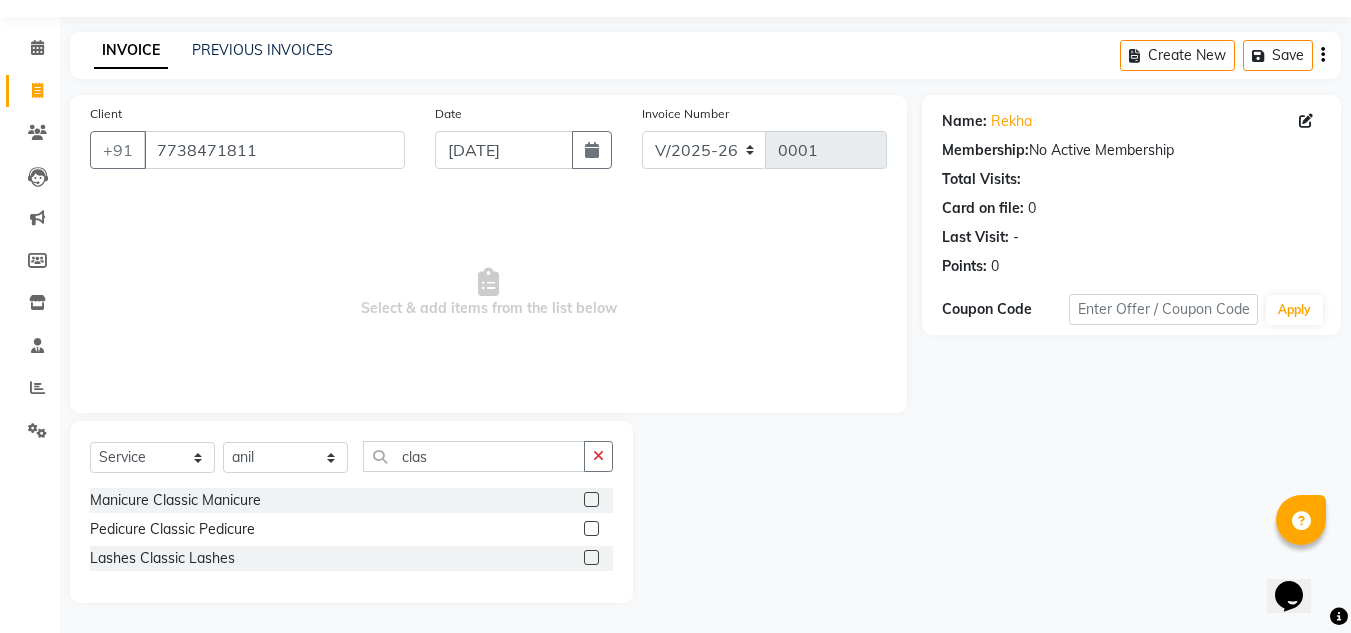 click 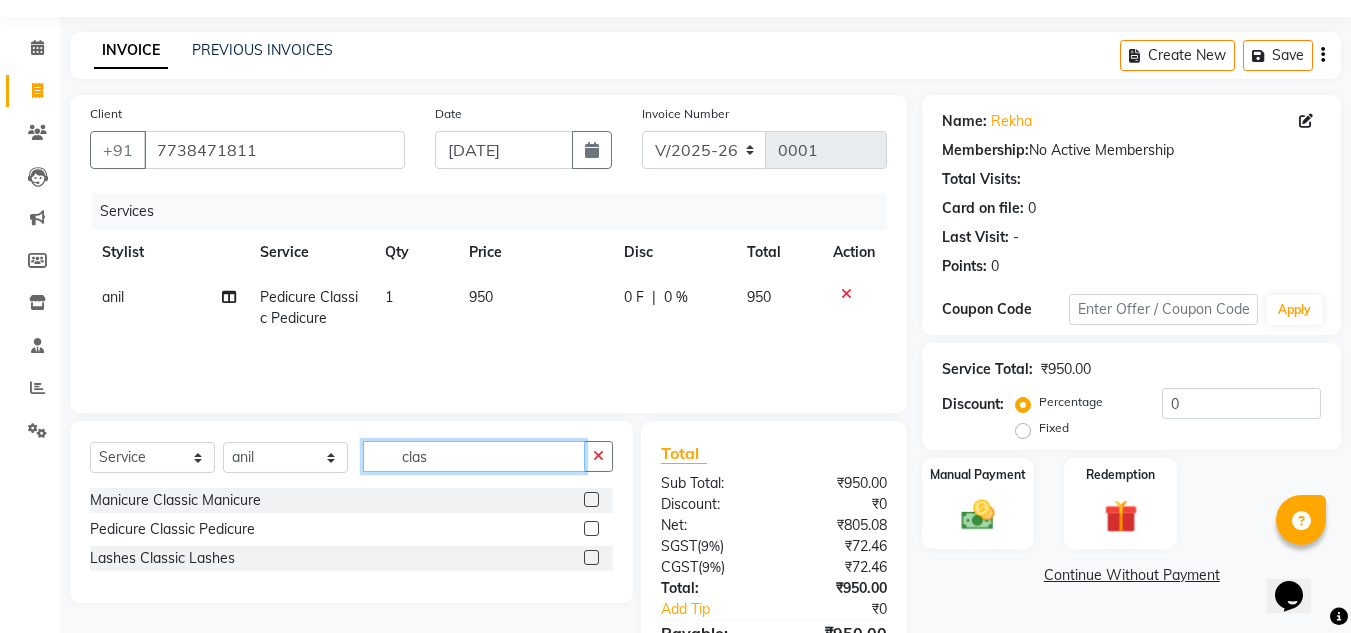 click on "clas" 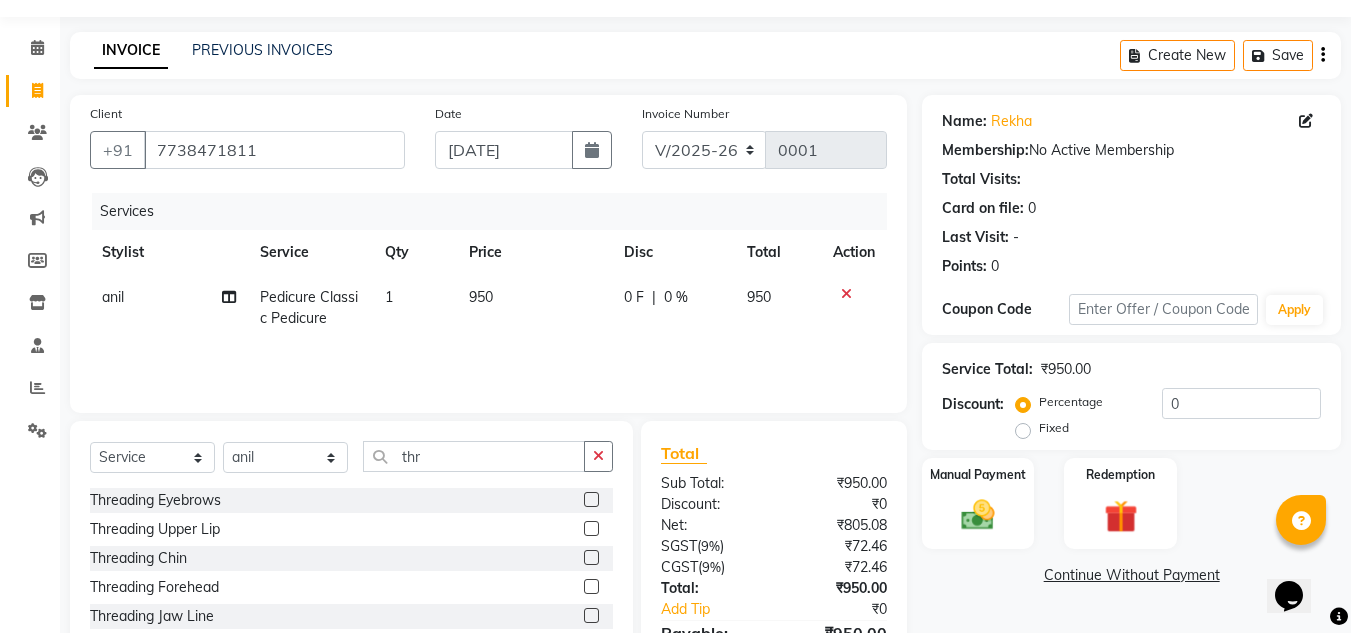 click 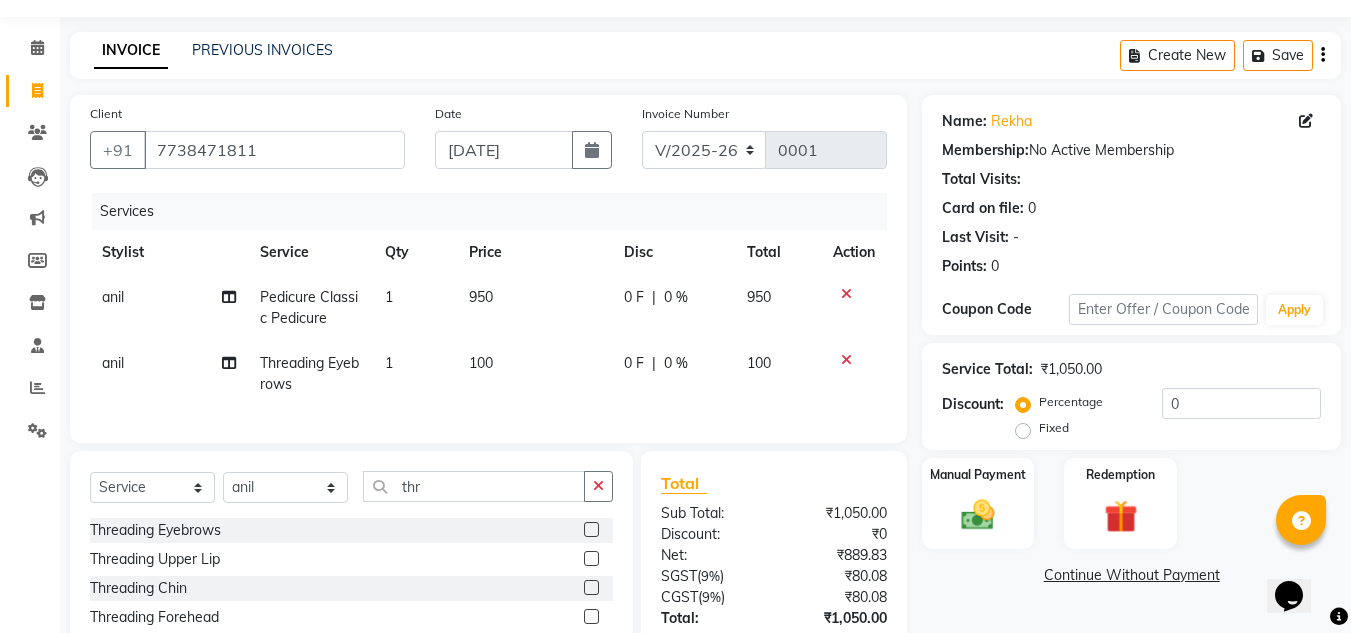 click 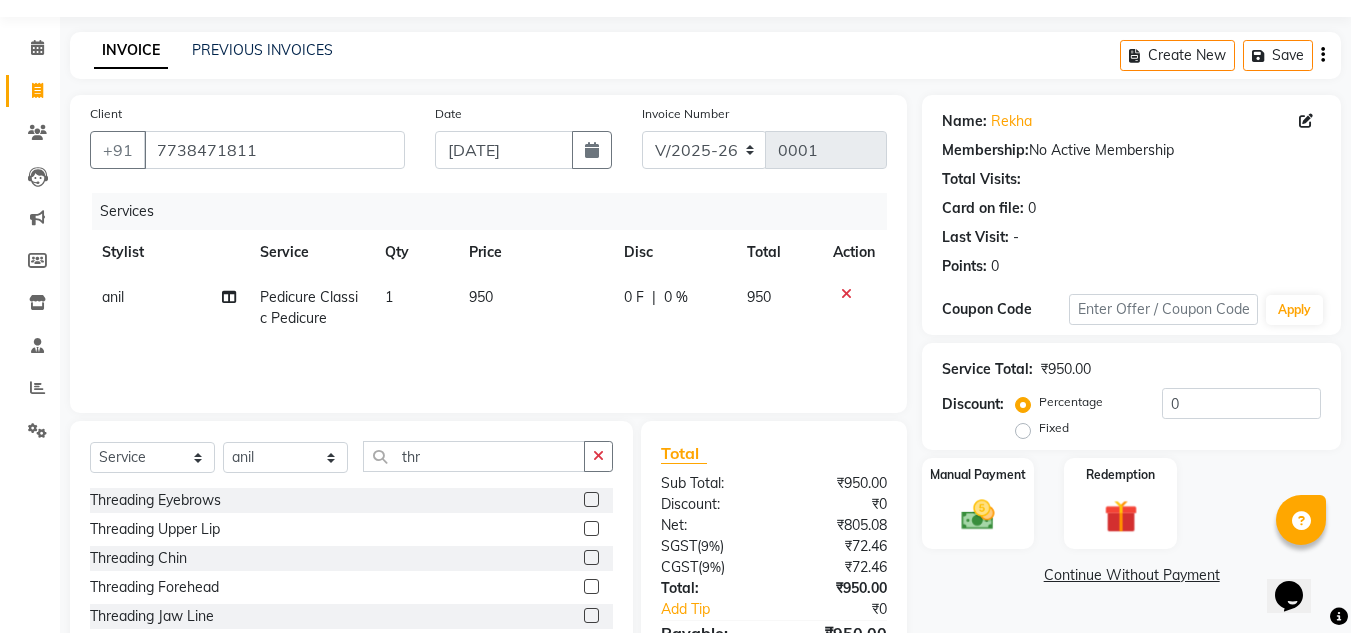 click 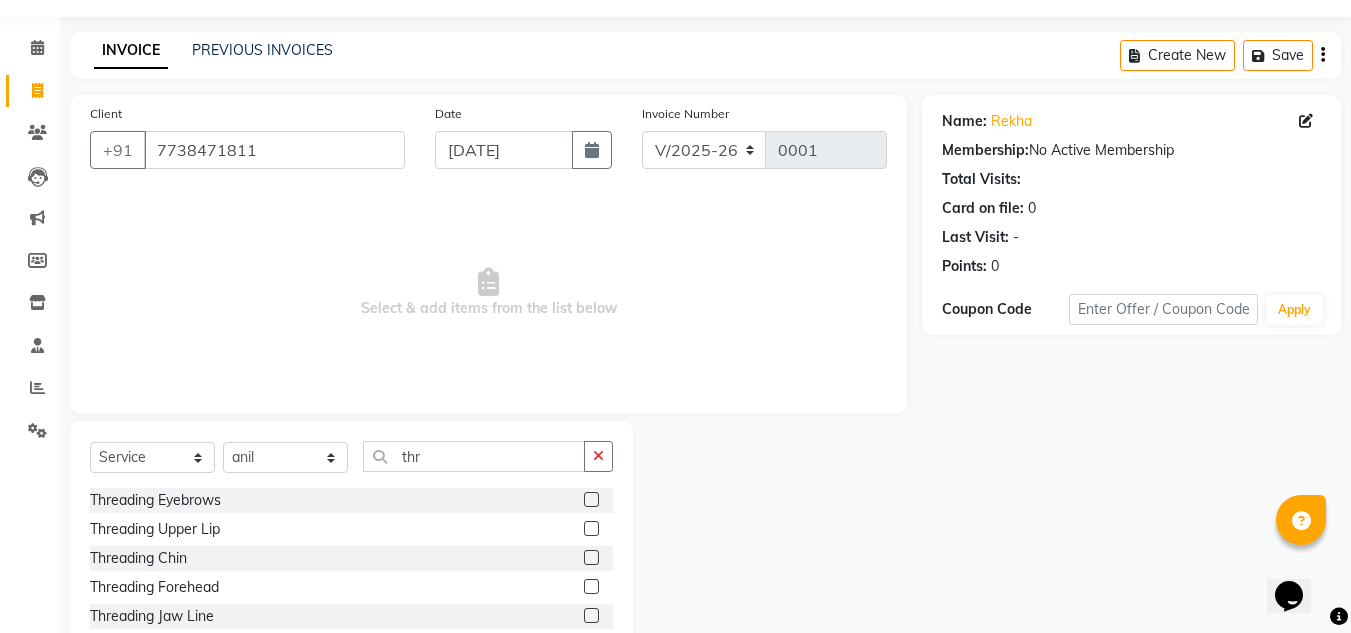 scroll, scrollTop: 0, scrollLeft: 0, axis: both 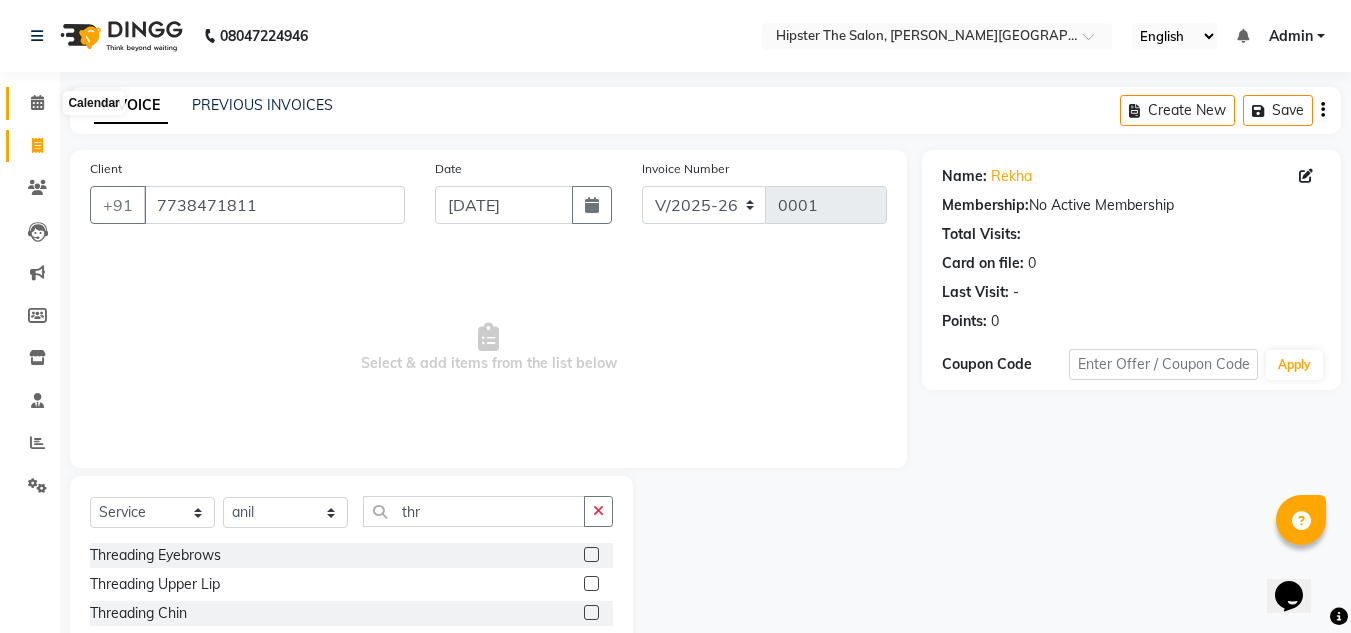 click 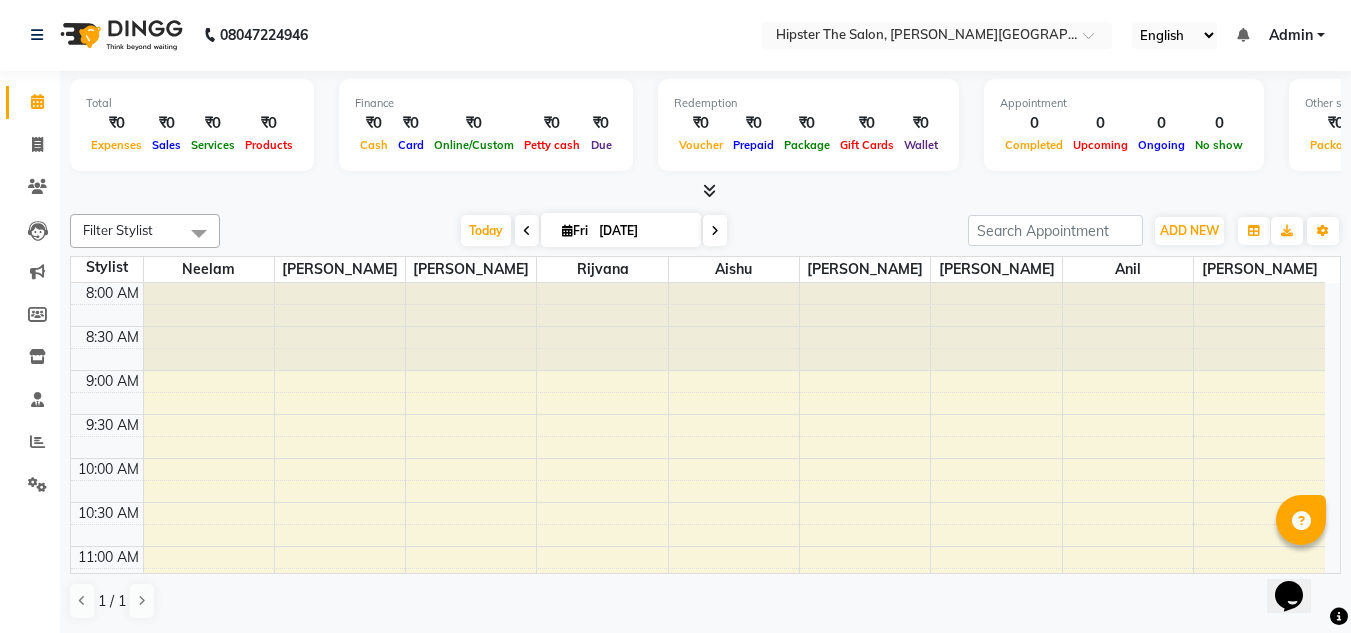 scroll, scrollTop: 0, scrollLeft: 0, axis: both 